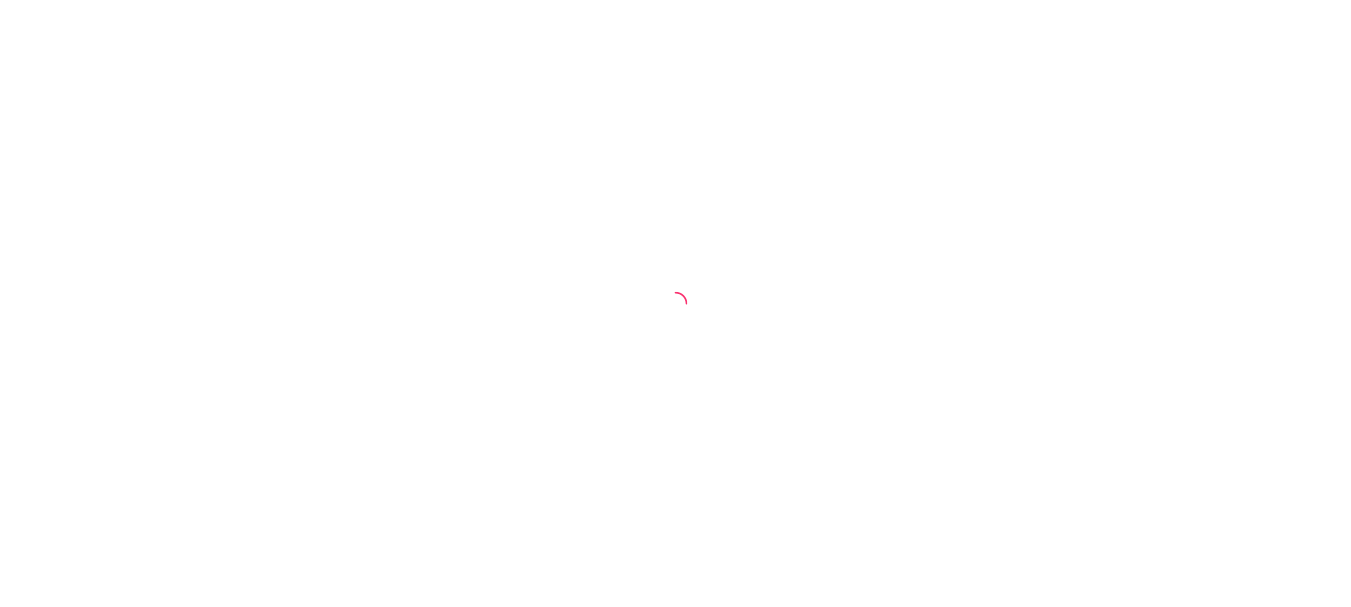 scroll, scrollTop: 0, scrollLeft: 0, axis: both 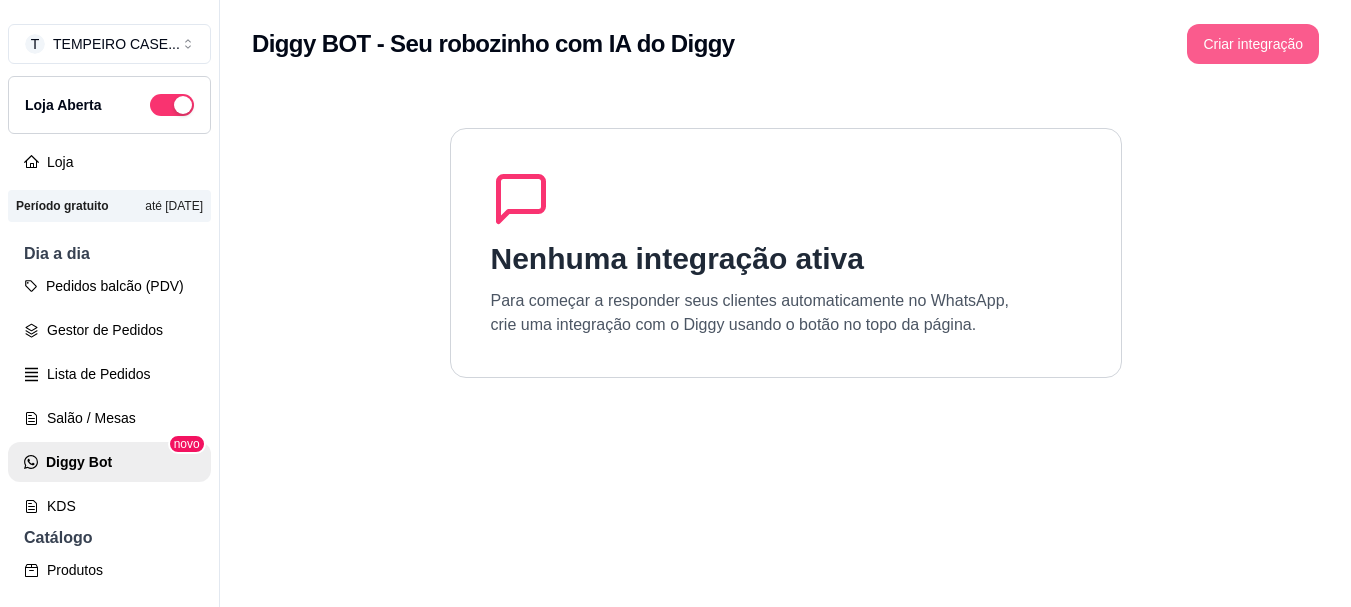 click on "Criar integração" at bounding box center [1253, 44] 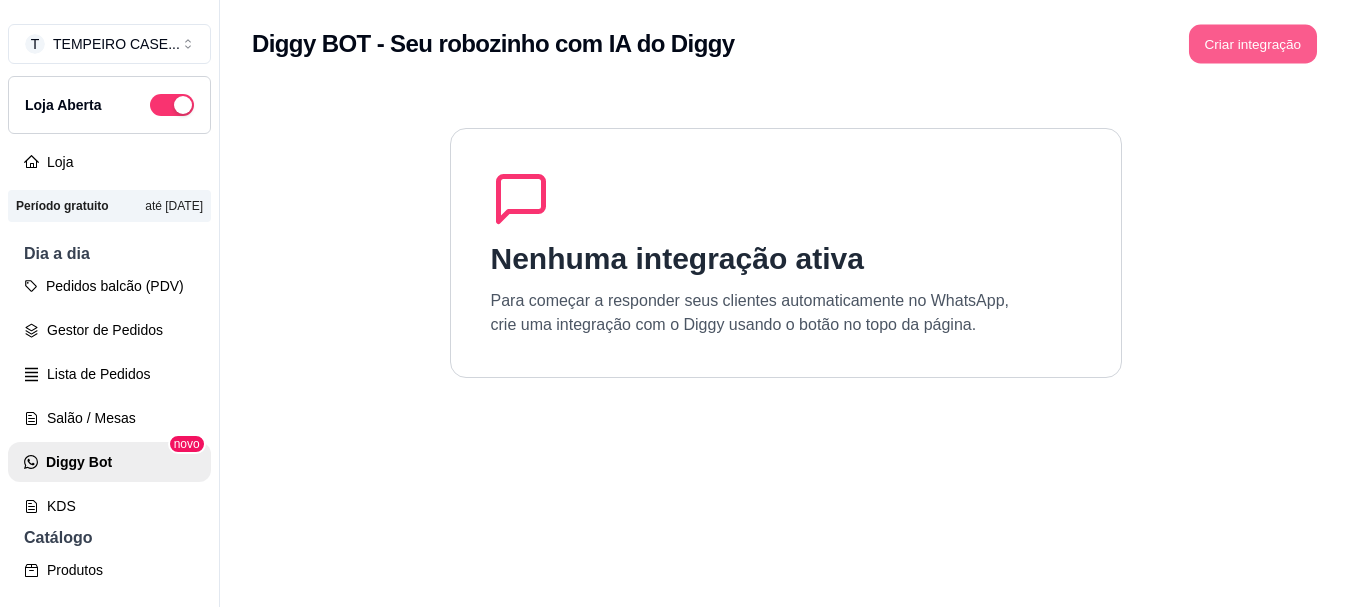 click on "Criar integração" at bounding box center [1253, 44] 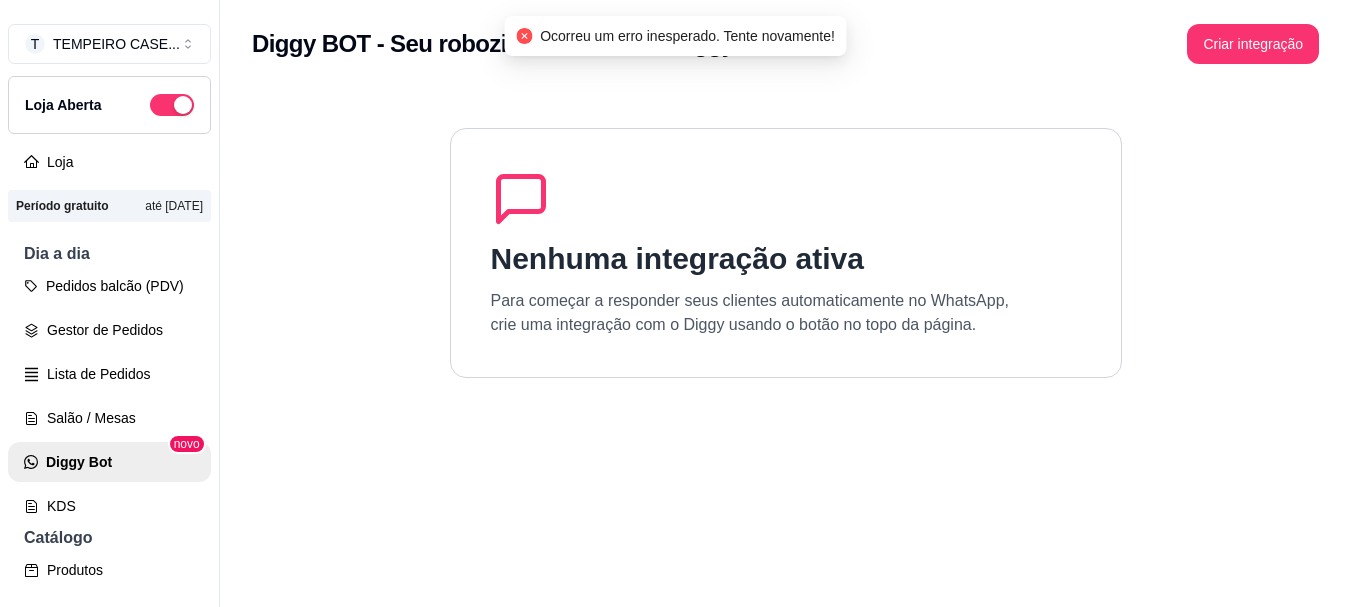 click on "Nenhuma integração ativa Para começar a responder seus clientes automaticamente no WhatsApp, crie uma integração com o Diggy usando o botão no topo da página." at bounding box center (785, 391) 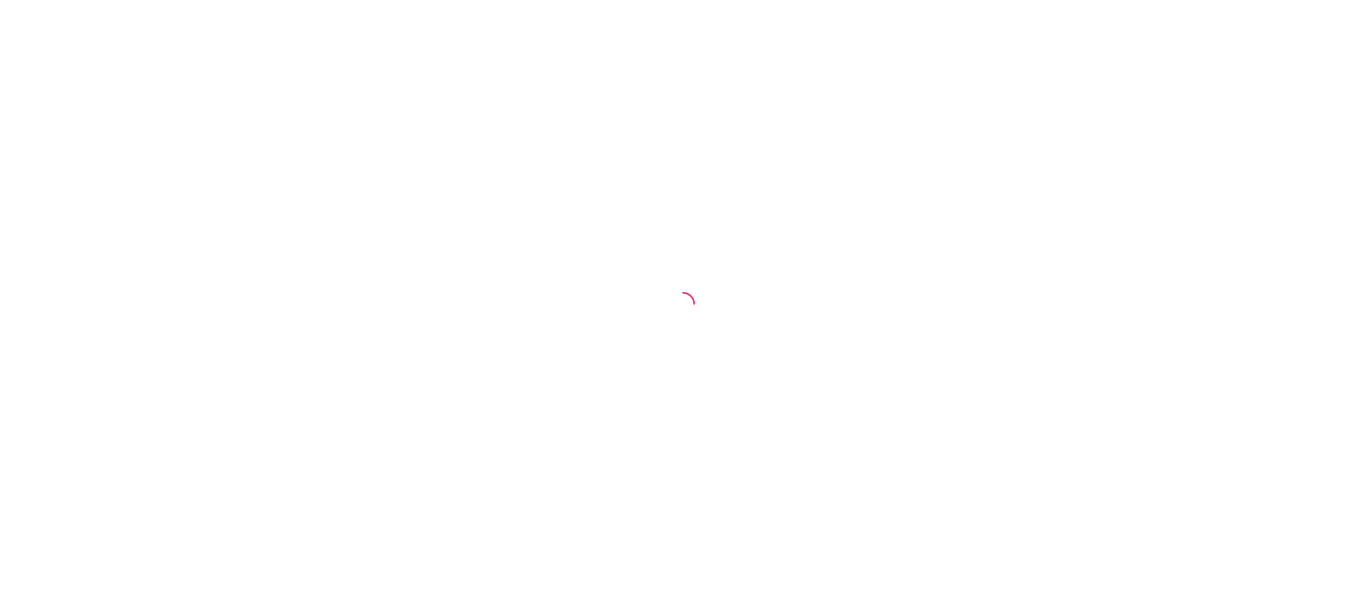 scroll, scrollTop: 0, scrollLeft: 0, axis: both 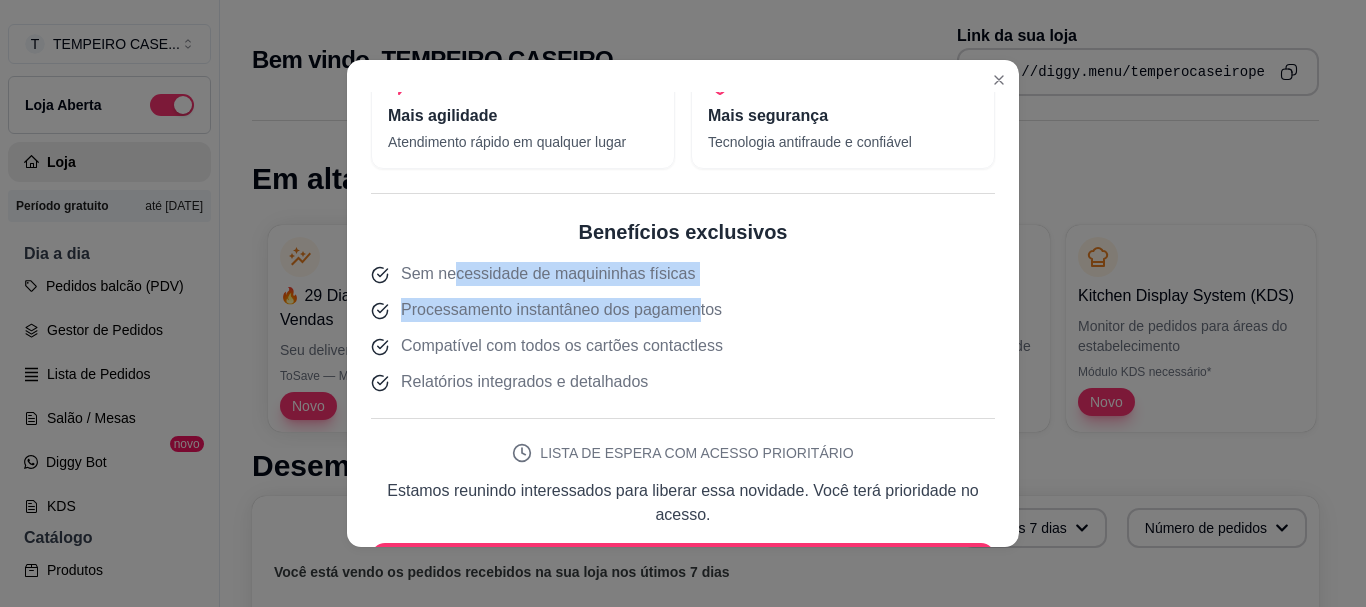 drag, startPoint x: 447, startPoint y: 272, endPoint x: 689, endPoint y: 302, distance: 243.85242 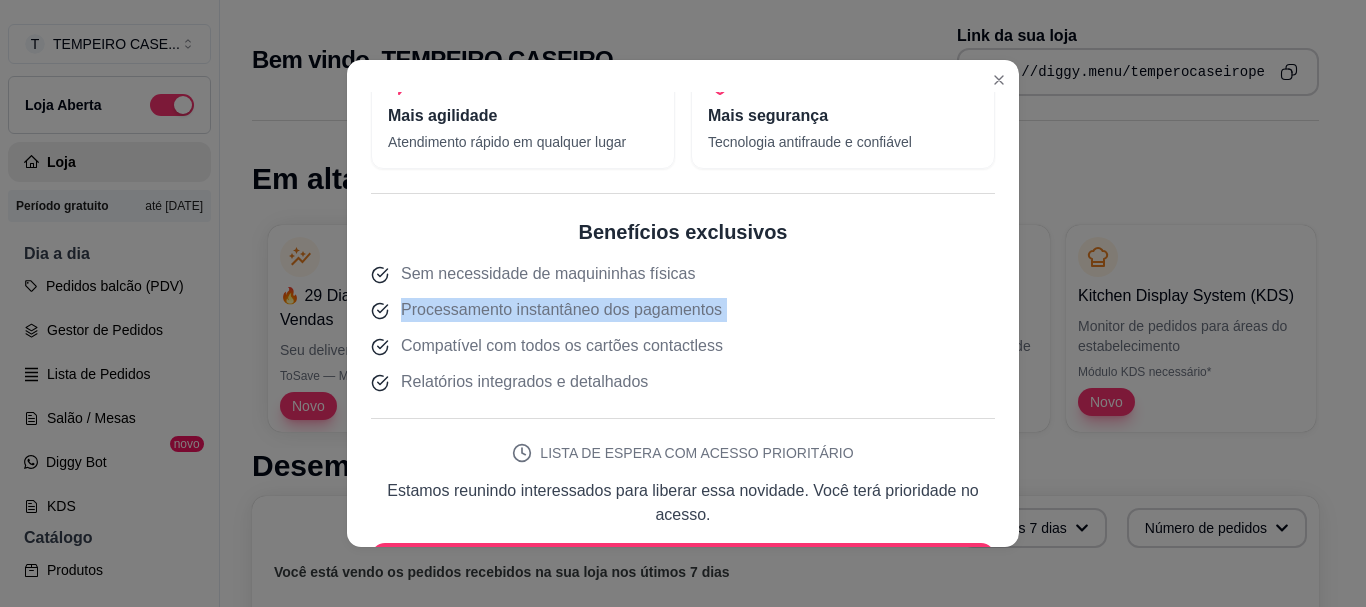 click on "Processamento instantâneo dos pagamentos" at bounding box center [561, 310] 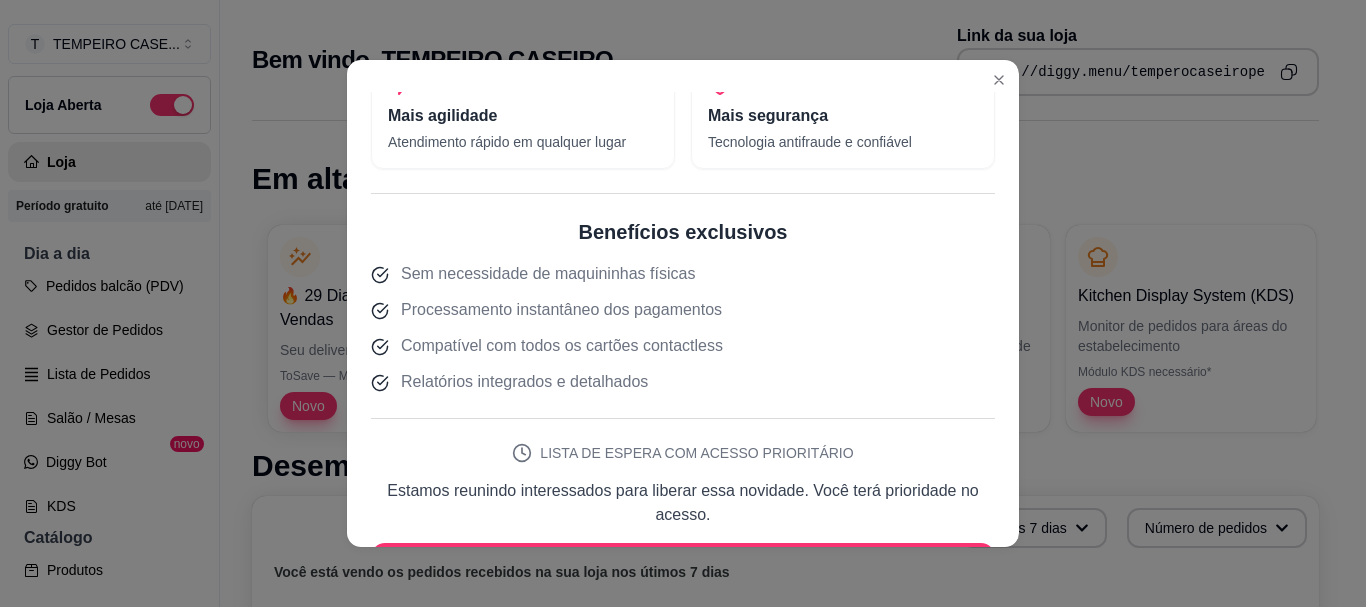 click on "Compatível com todos os cartões contactless" at bounding box center (562, 346) 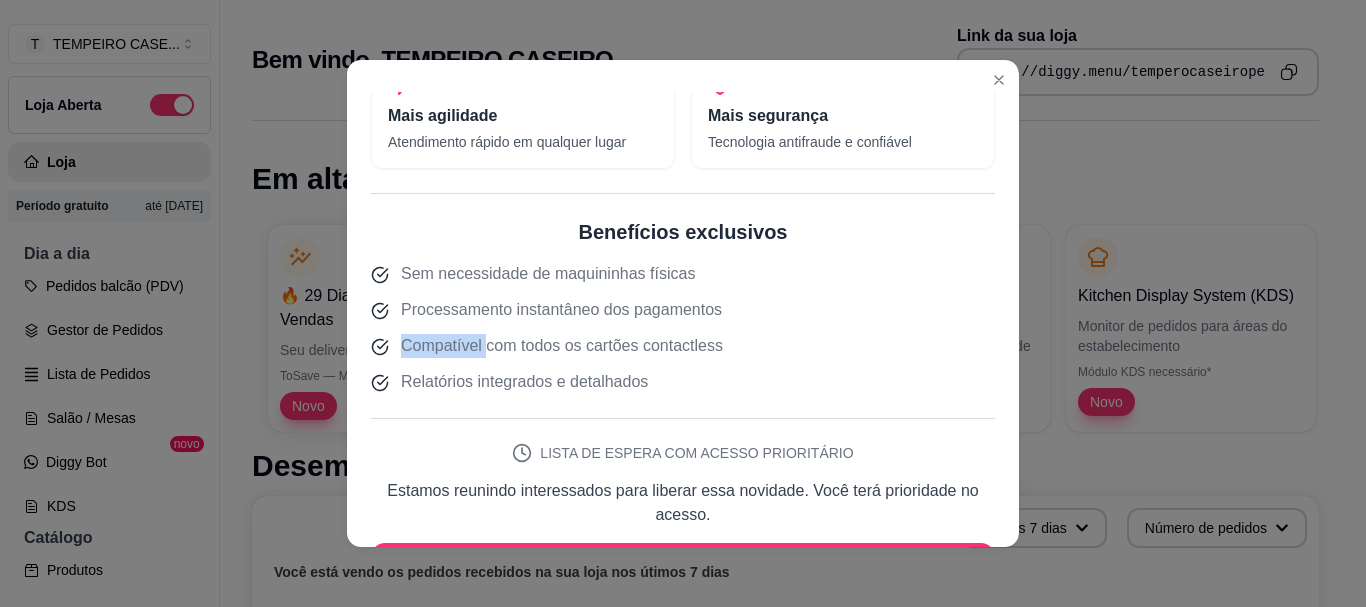 click on "Compatível com todos os cartões contactless" at bounding box center [562, 346] 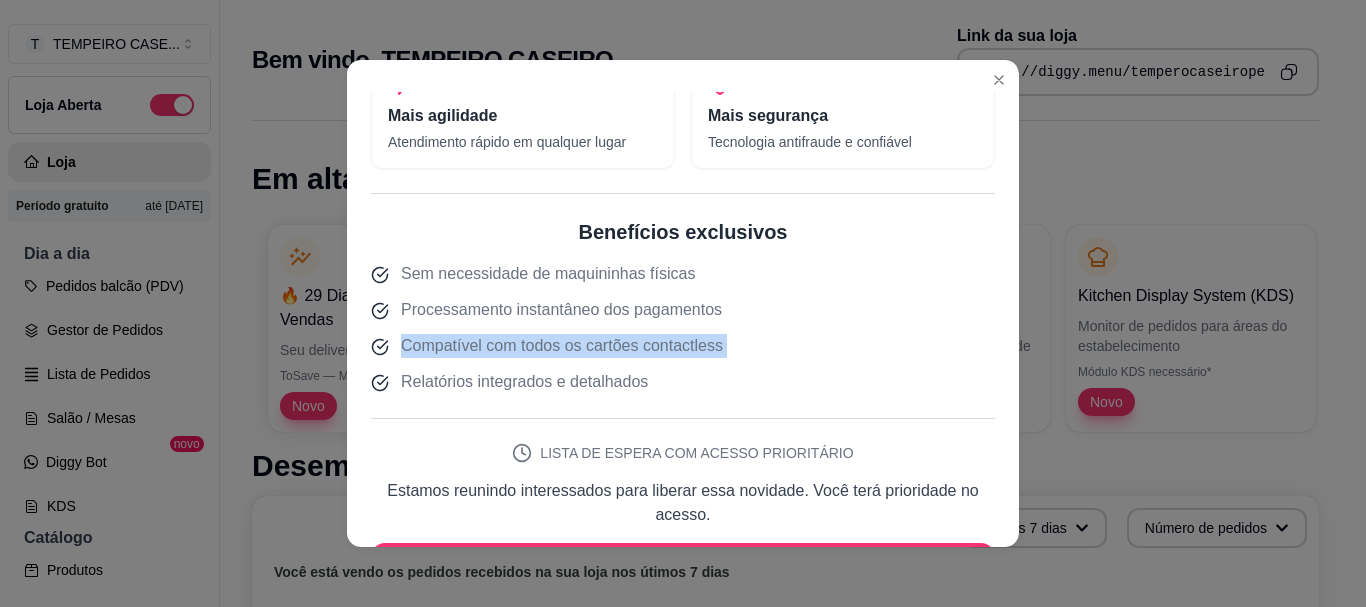 click on "Compatível com todos os cartões contactless" at bounding box center [562, 346] 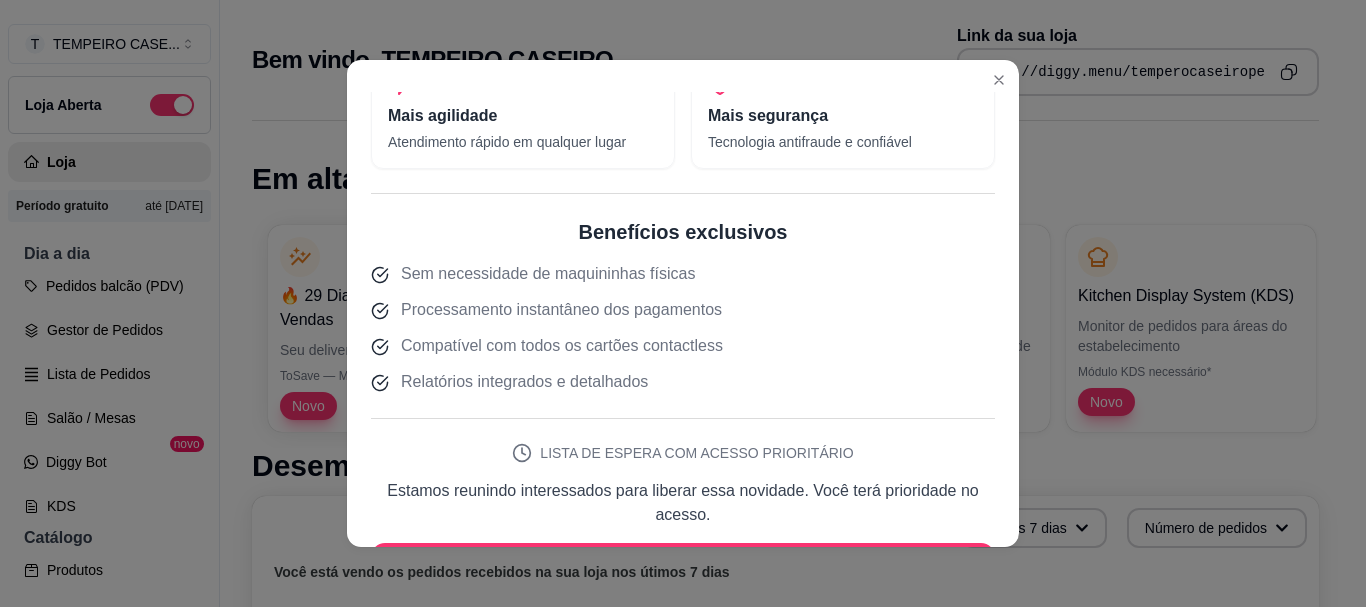 click on "Relatórios integrados e detalhados" at bounding box center (524, 382) 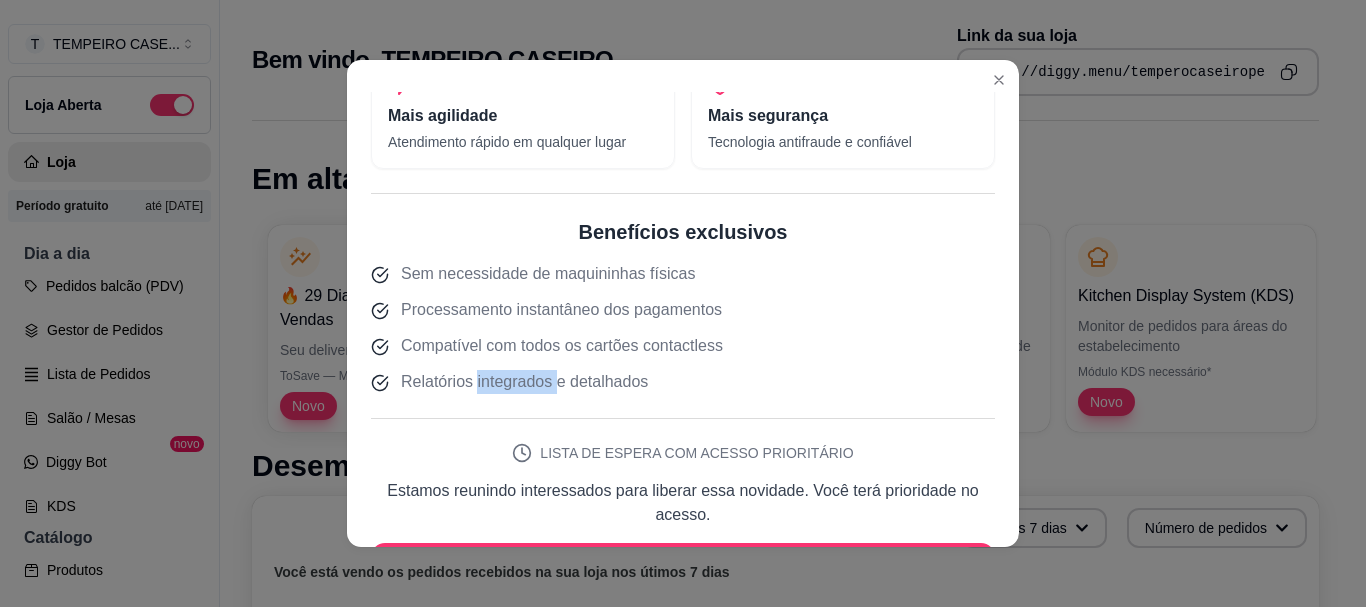 click on "Relatórios integrados e detalhados" at bounding box center [524, 382] 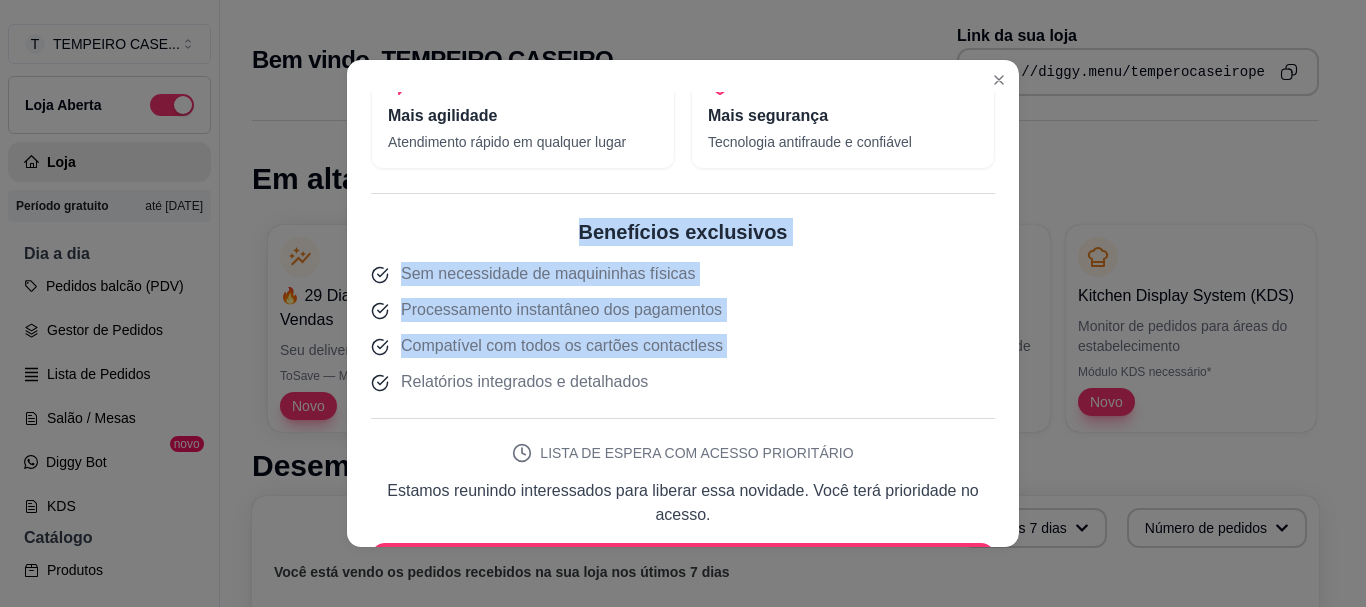 click on "Relatórios integrados e detalhados" at bounding box center [524, 382] 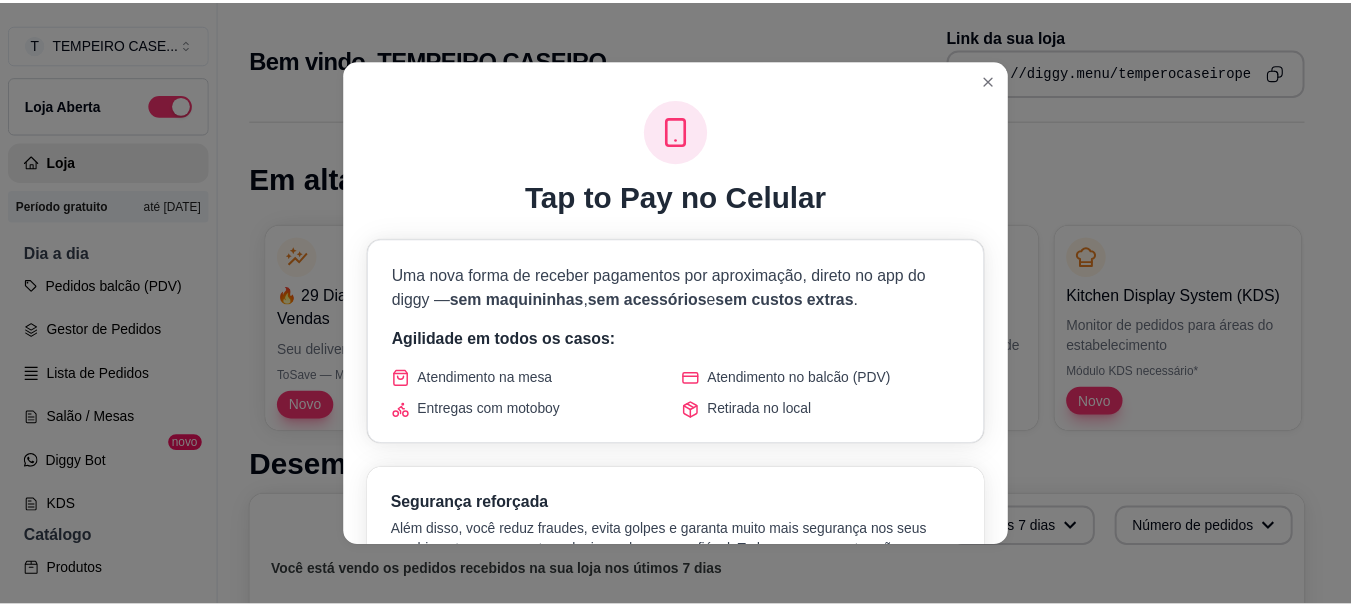 scroll, scrollTop: 0, scrollLeft: 0, axis: both 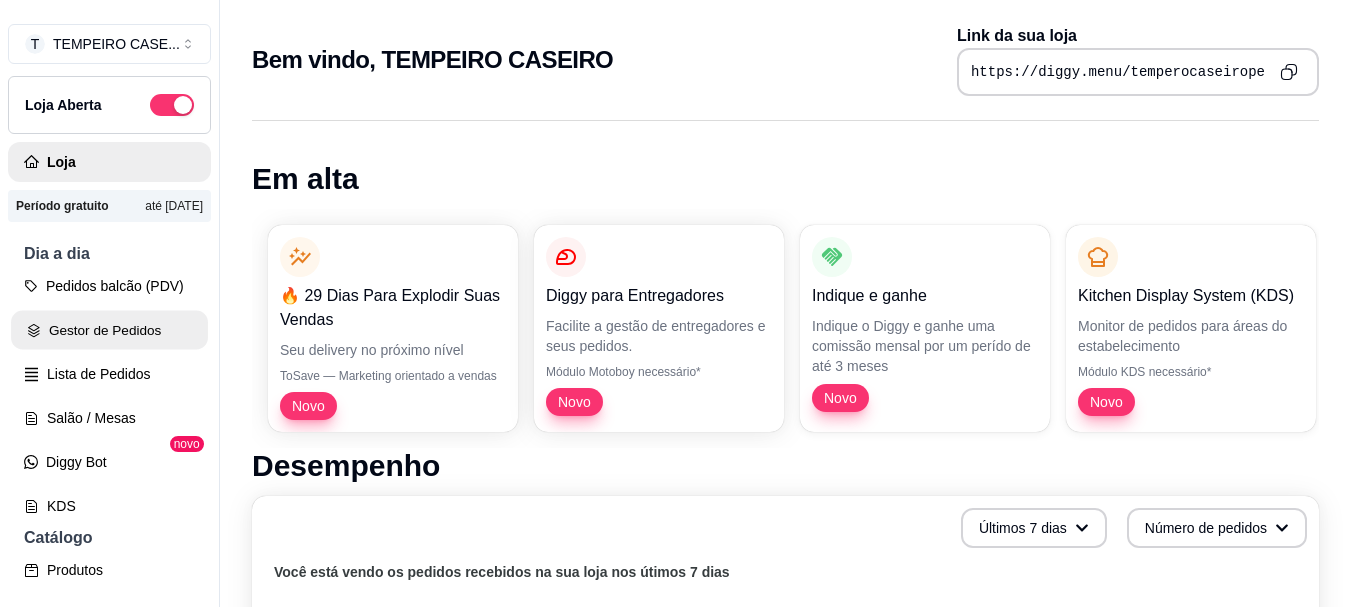 click on "Gestor de Pedidos" at bounding box center (109, 330) 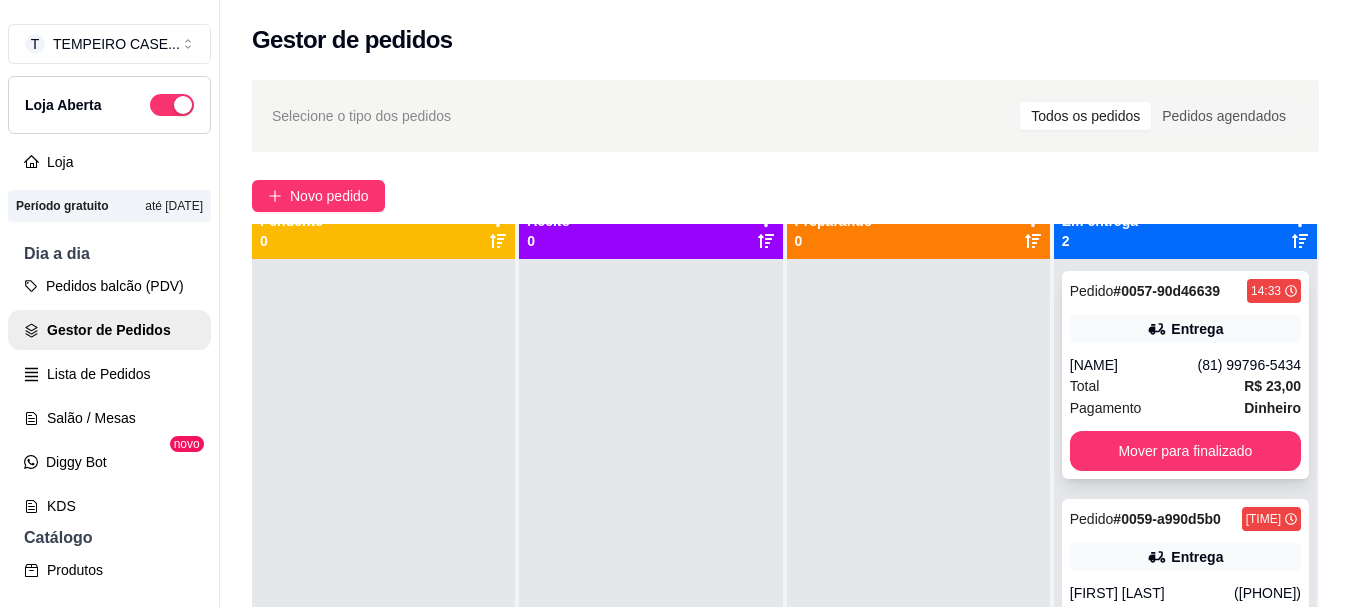 scroll, scrollTop: 56, scrollLeft: 0, axis: vertical 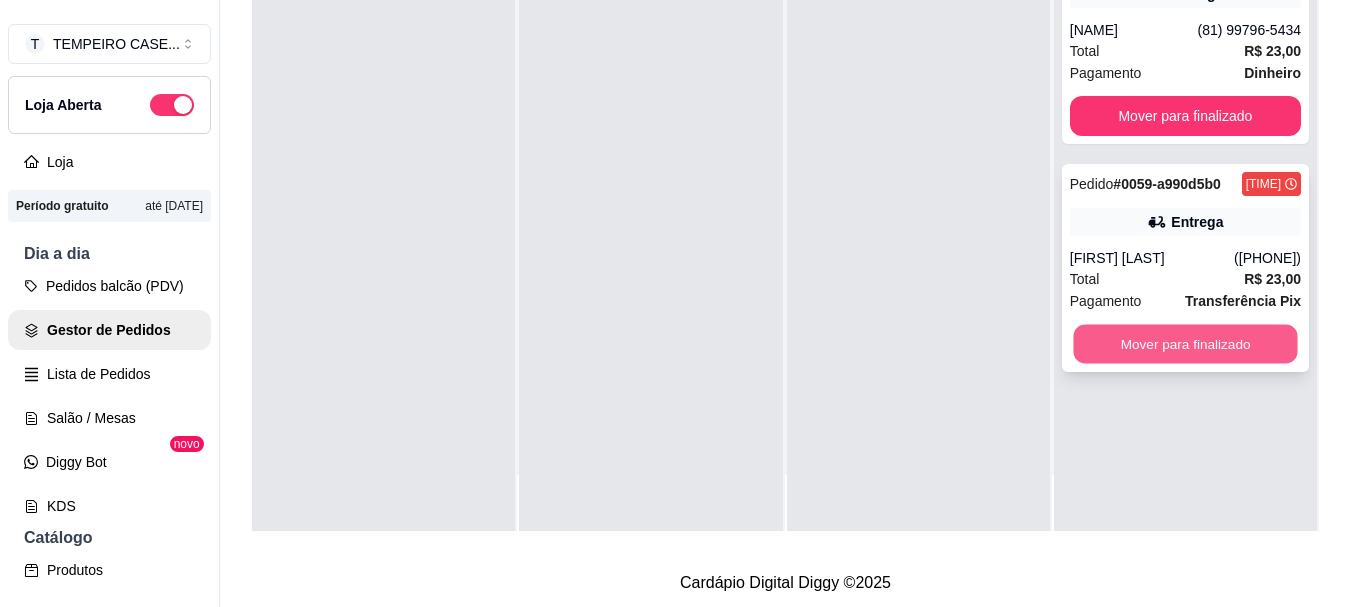 click on "Mover para finalizado" at bounding box center (1185, 344) 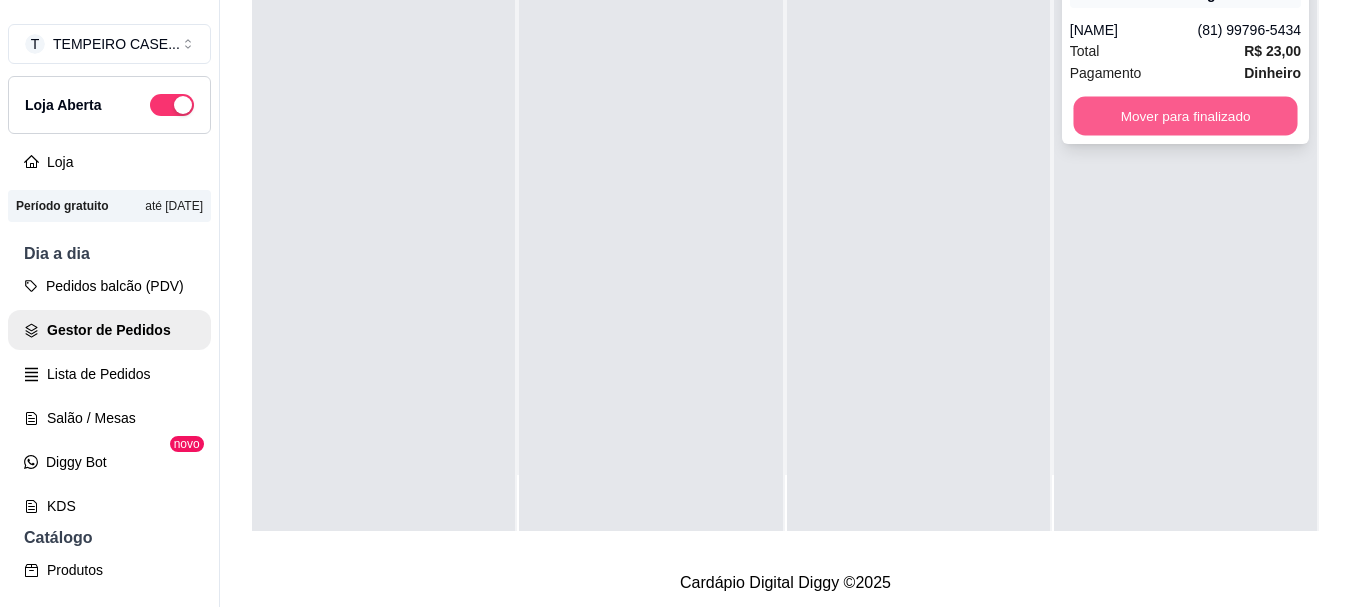 click on "Mover para finalizado" at bounding box center [1185, 116] 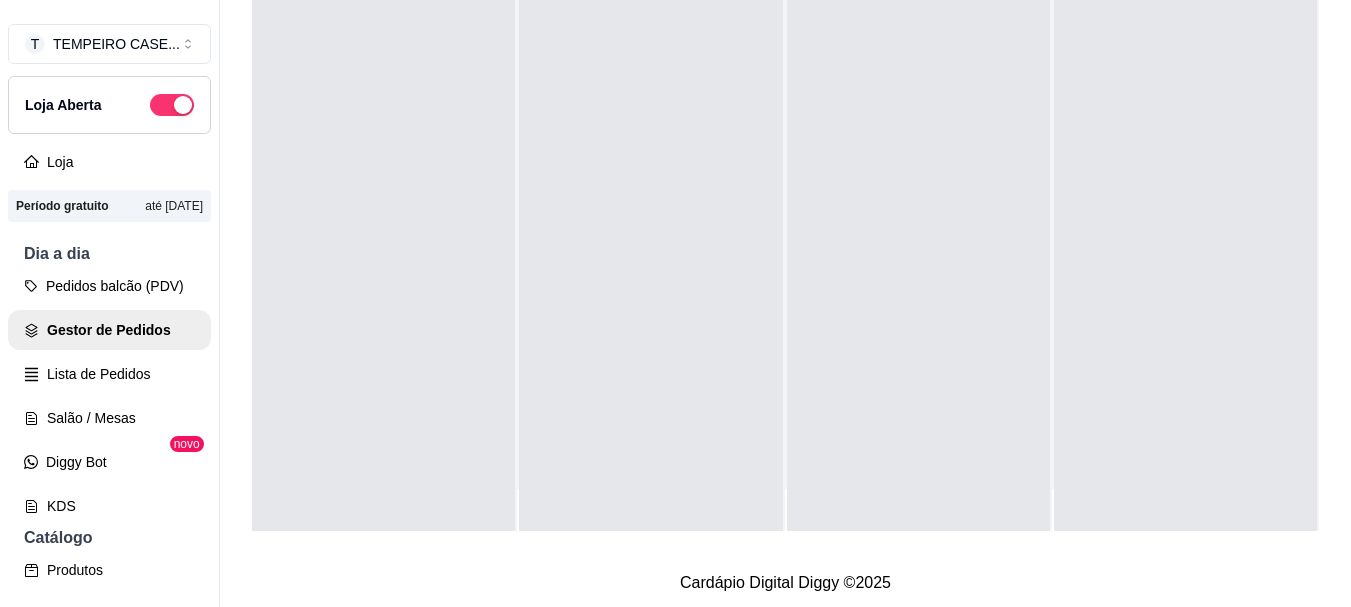 scroll, scrollTop: 0, scrollLeft: 0, axis: both 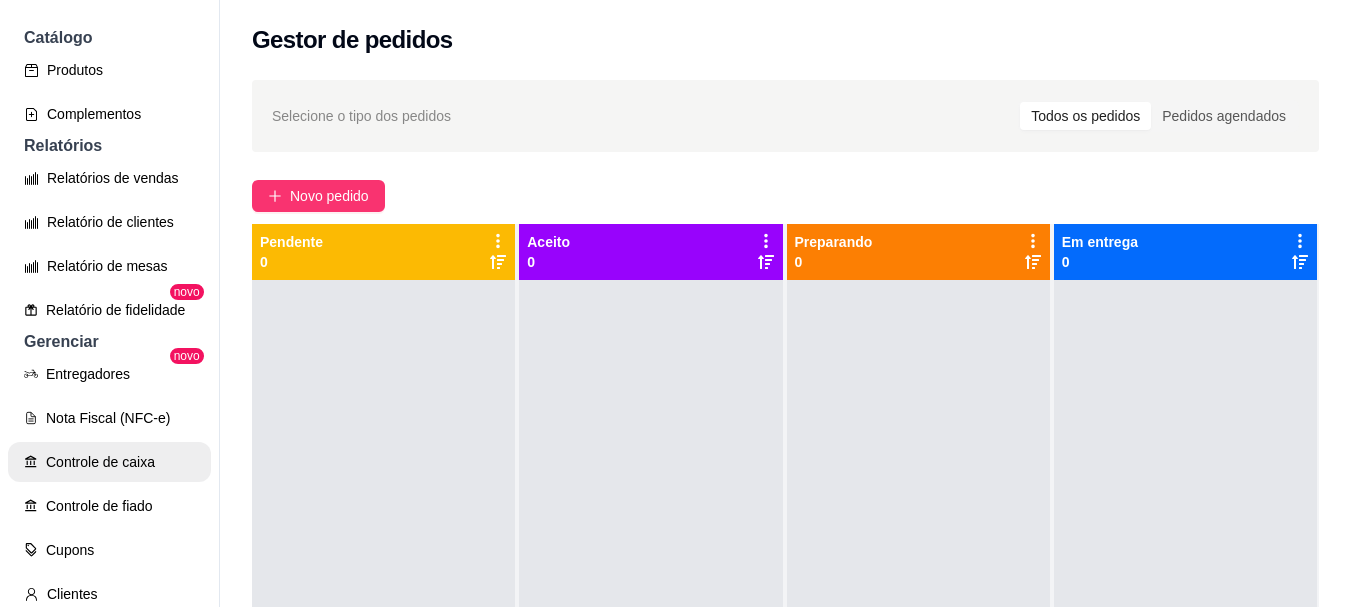 click on "Controle de caixa" at bounding box center [109, 462] 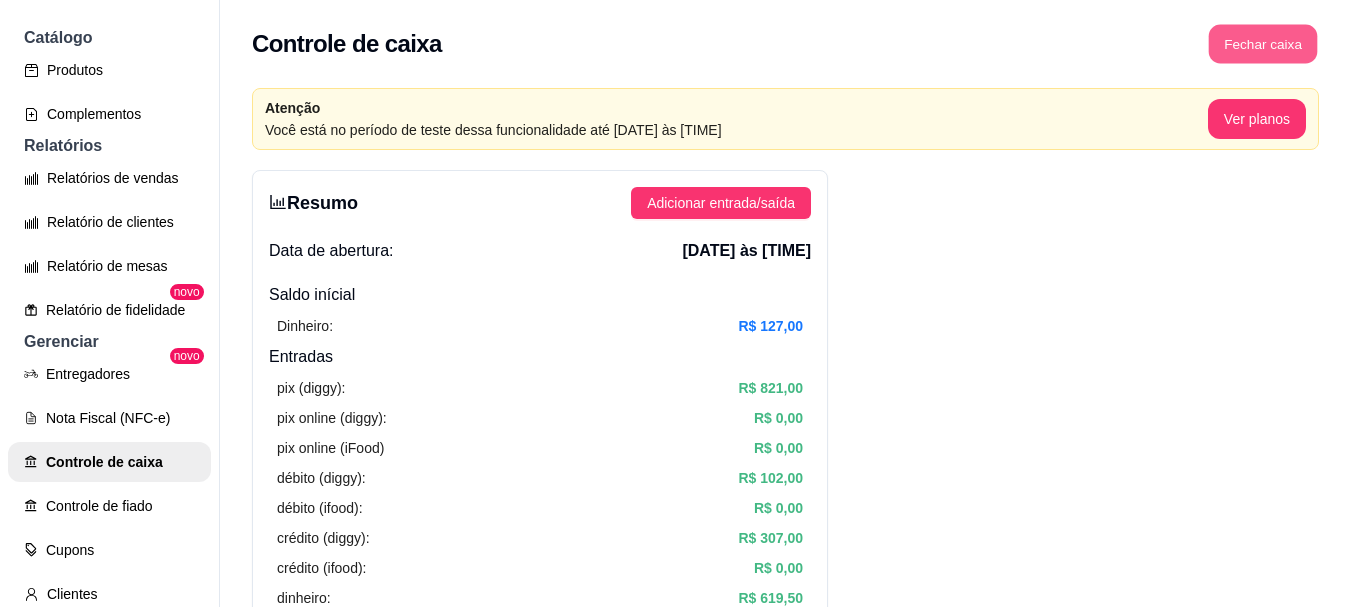 click on "Fechar caixa" at bounding box center [1263, 44] 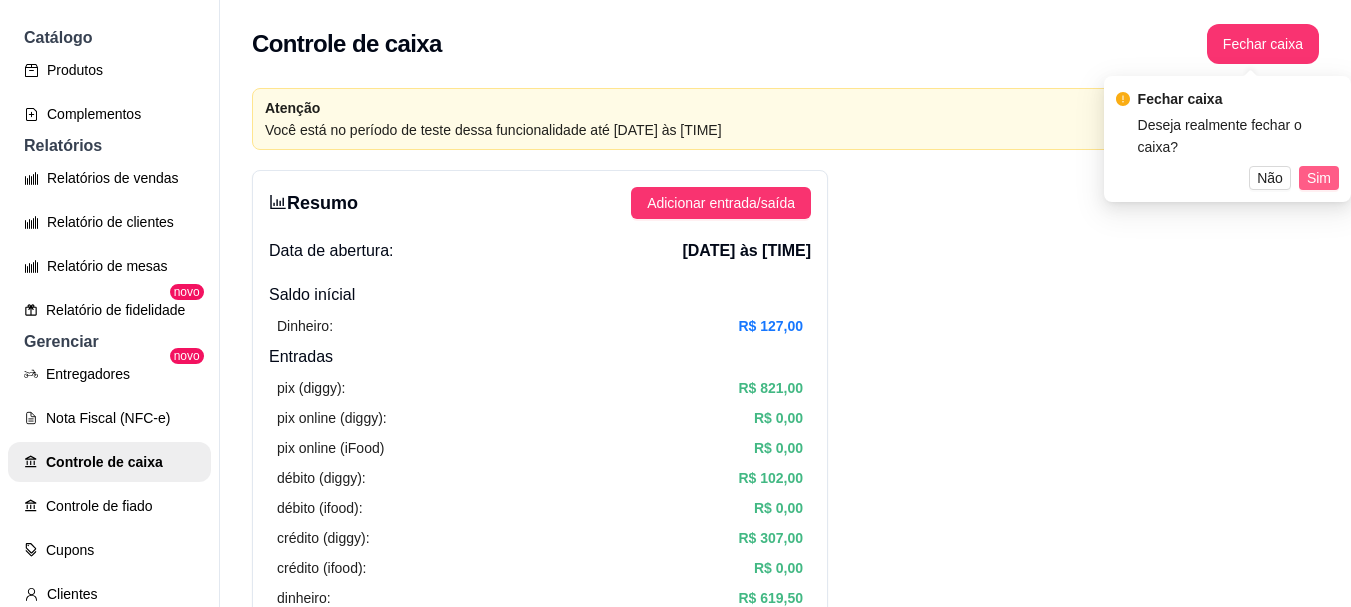 click on "Sim" at bounding box center (1319, 178) 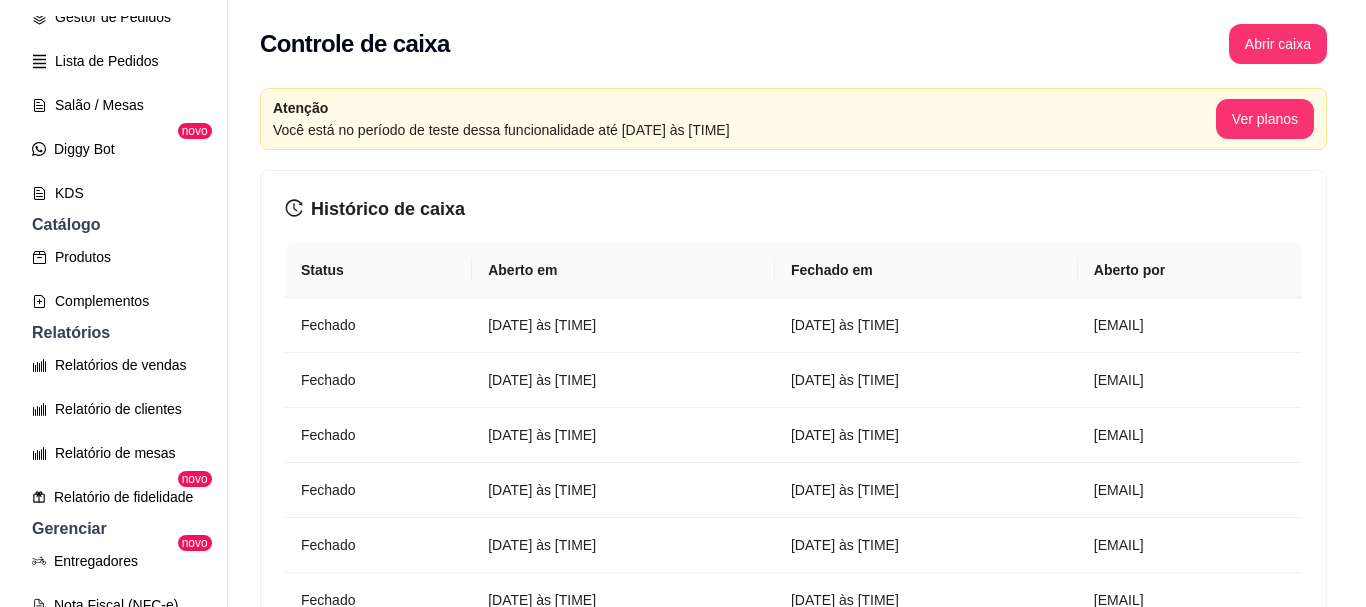 scroll, scrollTop: 300, scrollLeft: 0, axis: vertical 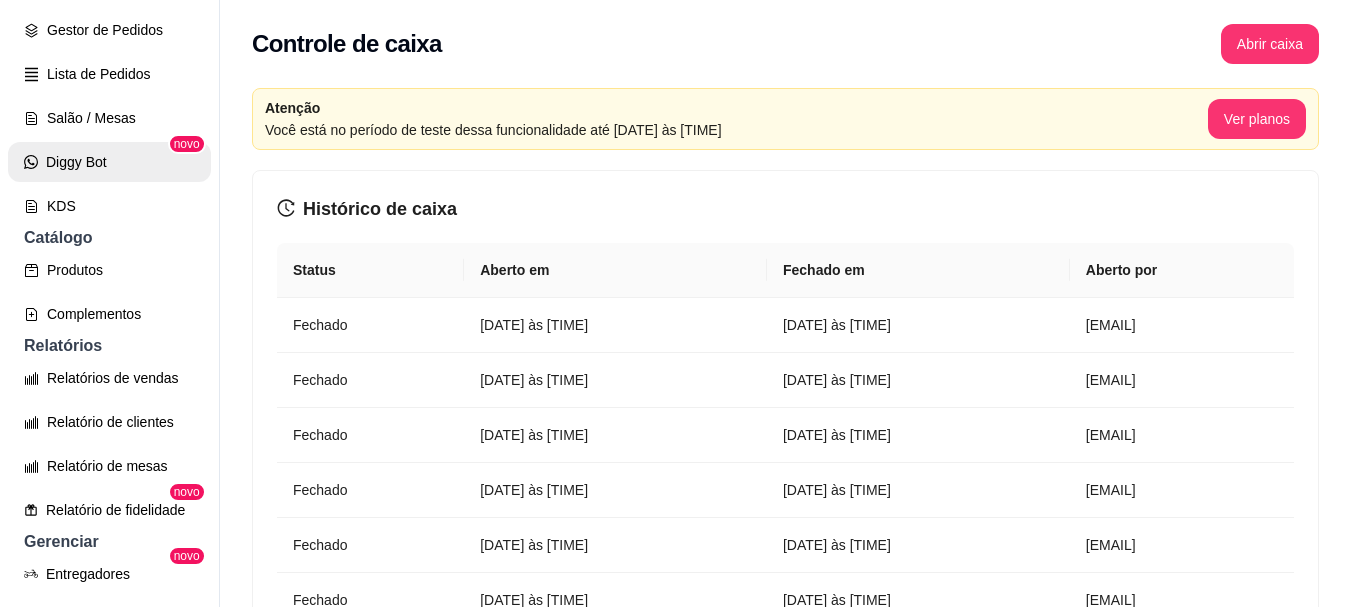 click on "Diggy Bot" at bounding box center (109, 162) 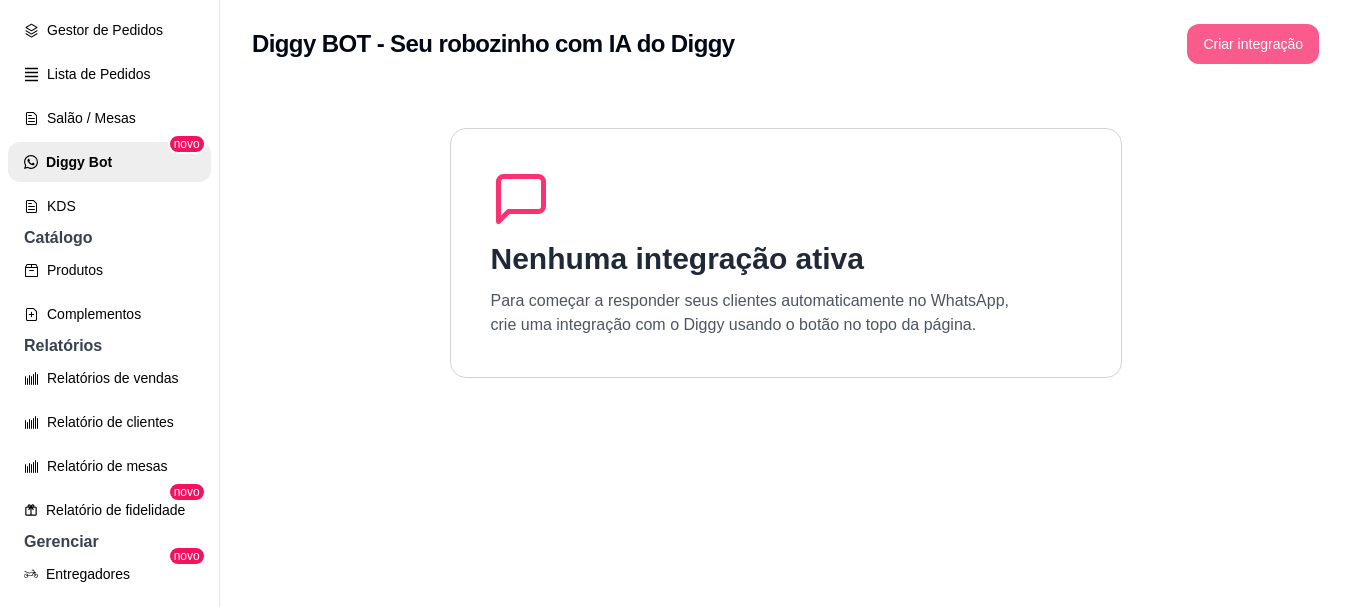 click on "Criar integração" at bounding box center [1253, 44] 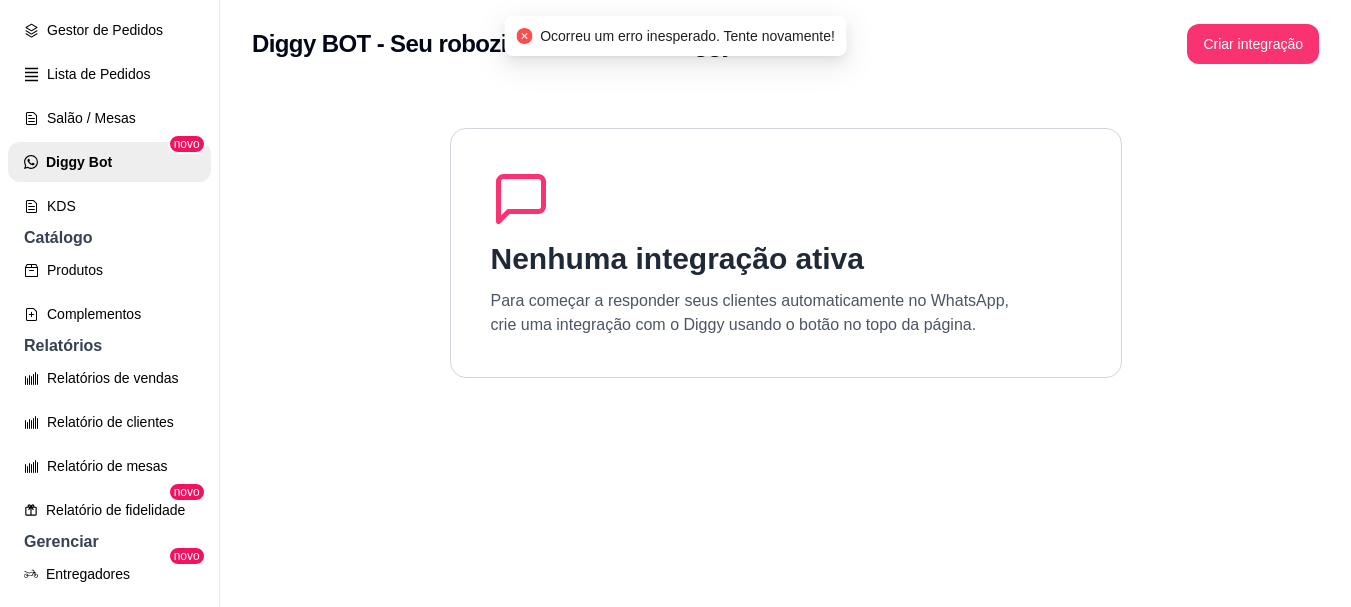 click on "Ocorreu um erro inesperado. Tente novamente!" at bounding box center (687, 36) 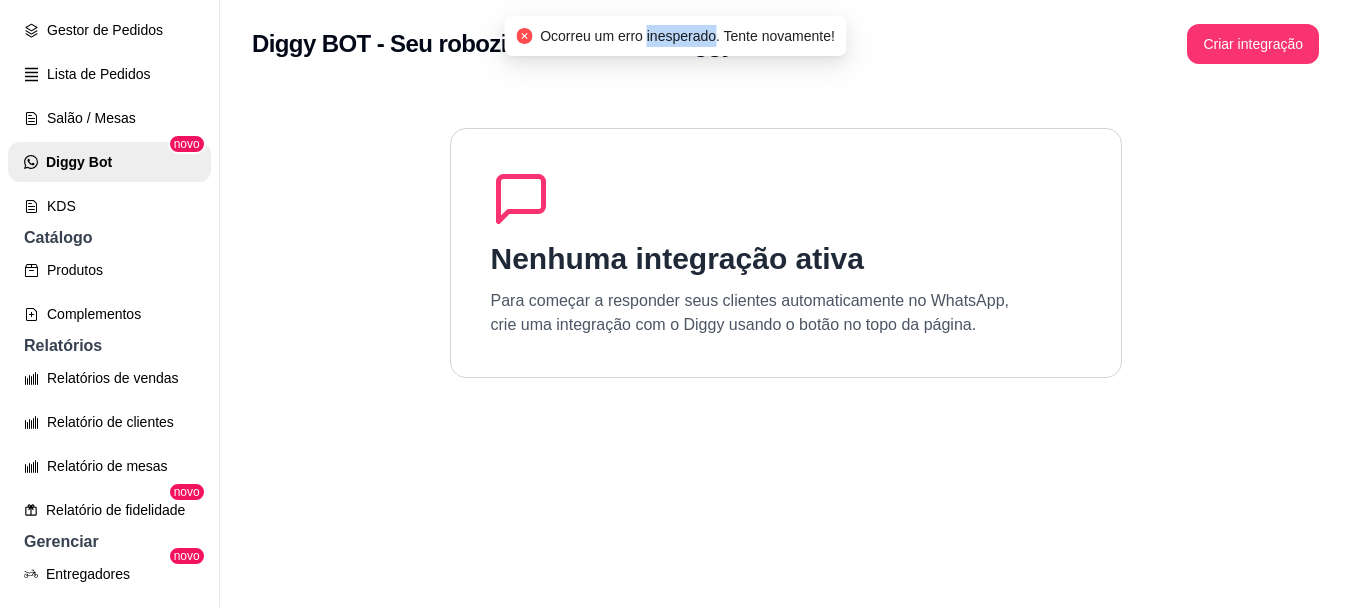 click on "Ocorreu um erro inesperado. Tente novamente!" at bounding box center [687, 36] 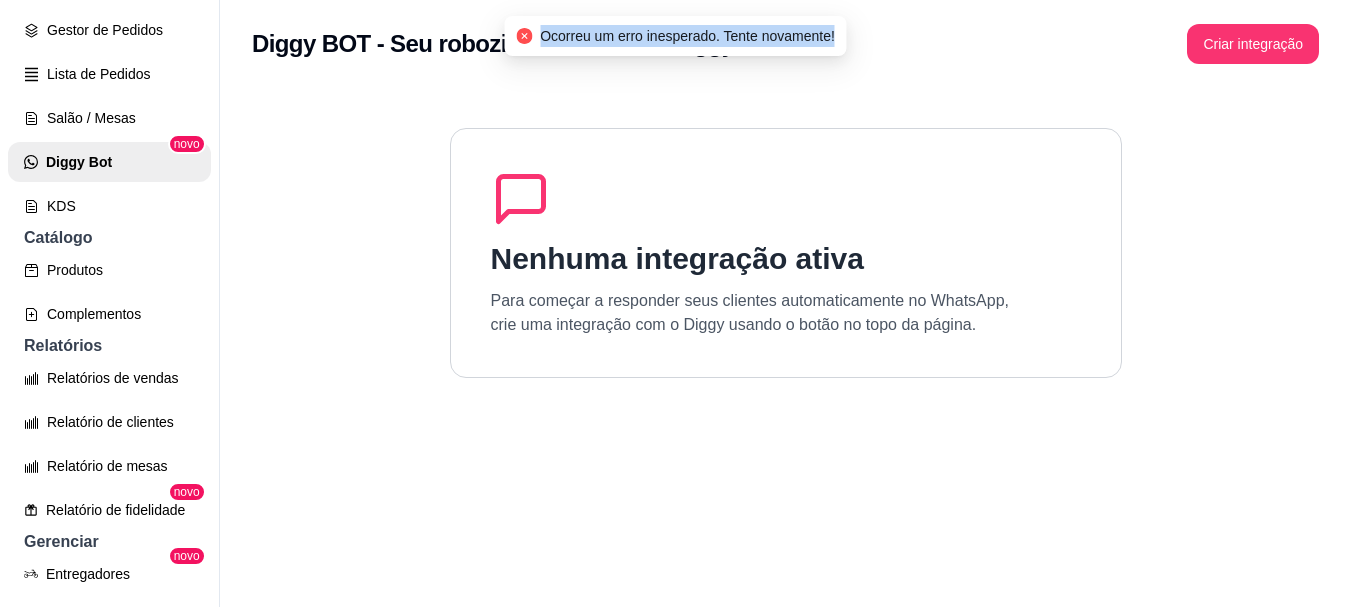 click on "Ocorreu um erro inesperado. Tente novamente!" at bounding box center (687, 36) 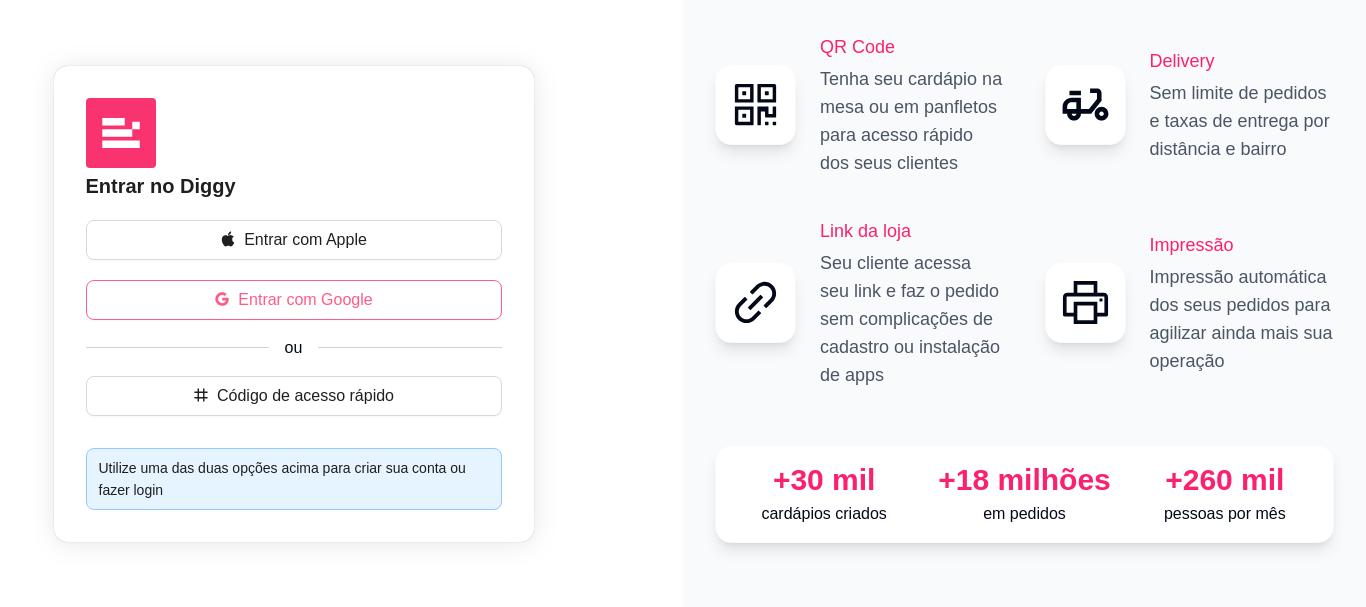 click on "Entrar com Google" at bounding box center [305, 300] 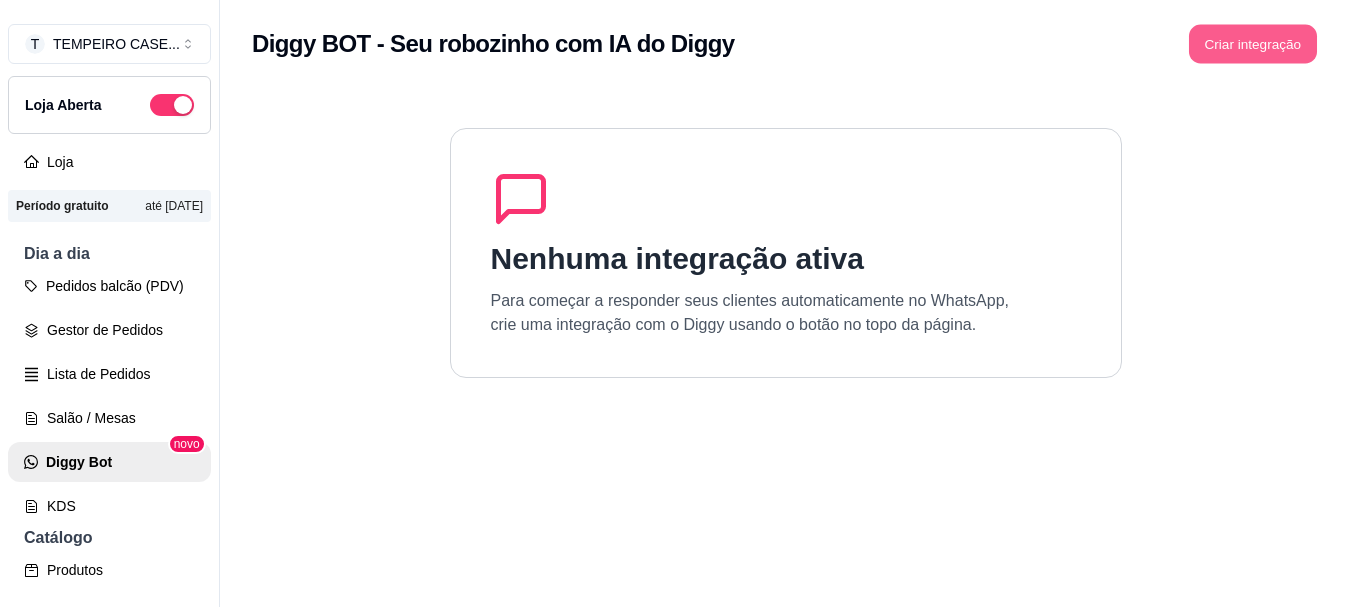 click on "Criar integração" at bounding box center [1253, 44] 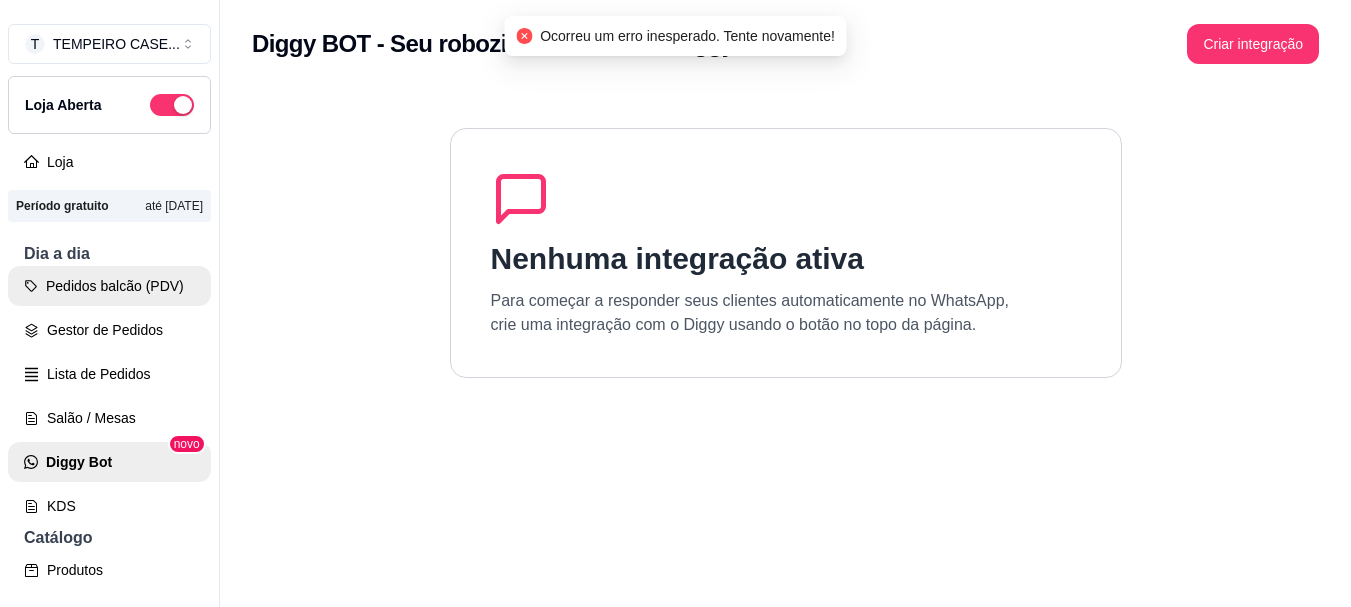 click on "Pedidos balcão (PDV)" at bounding box center (109, 286) 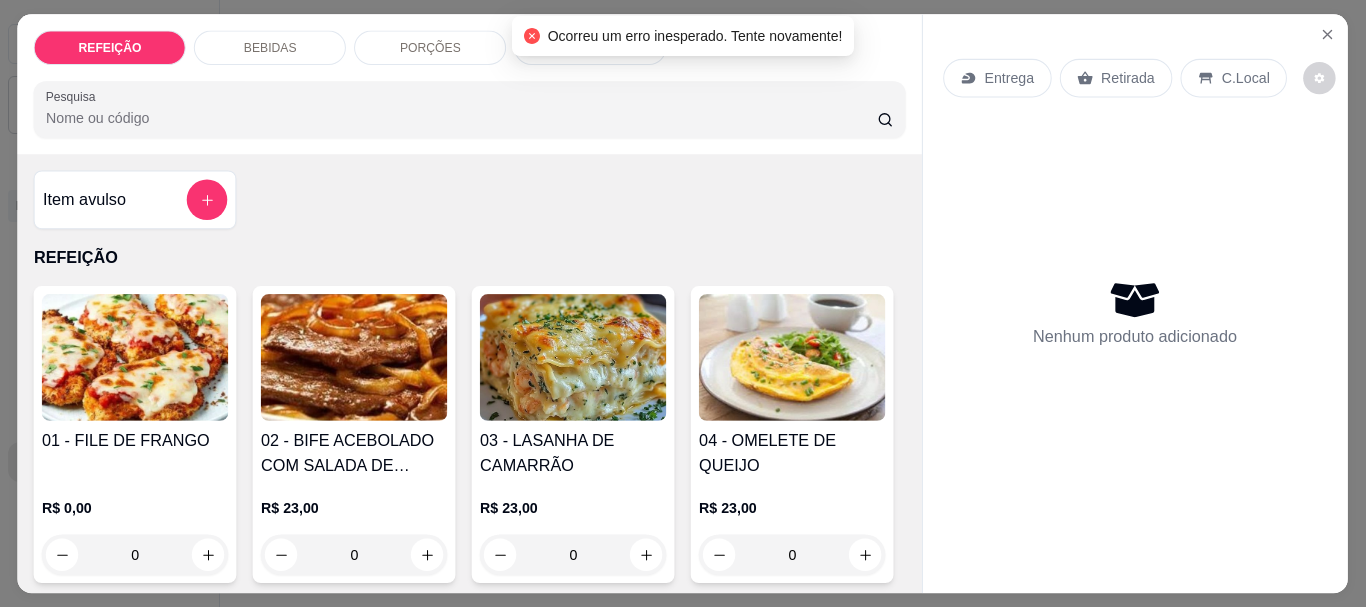 click at bounding box center [135, 357] 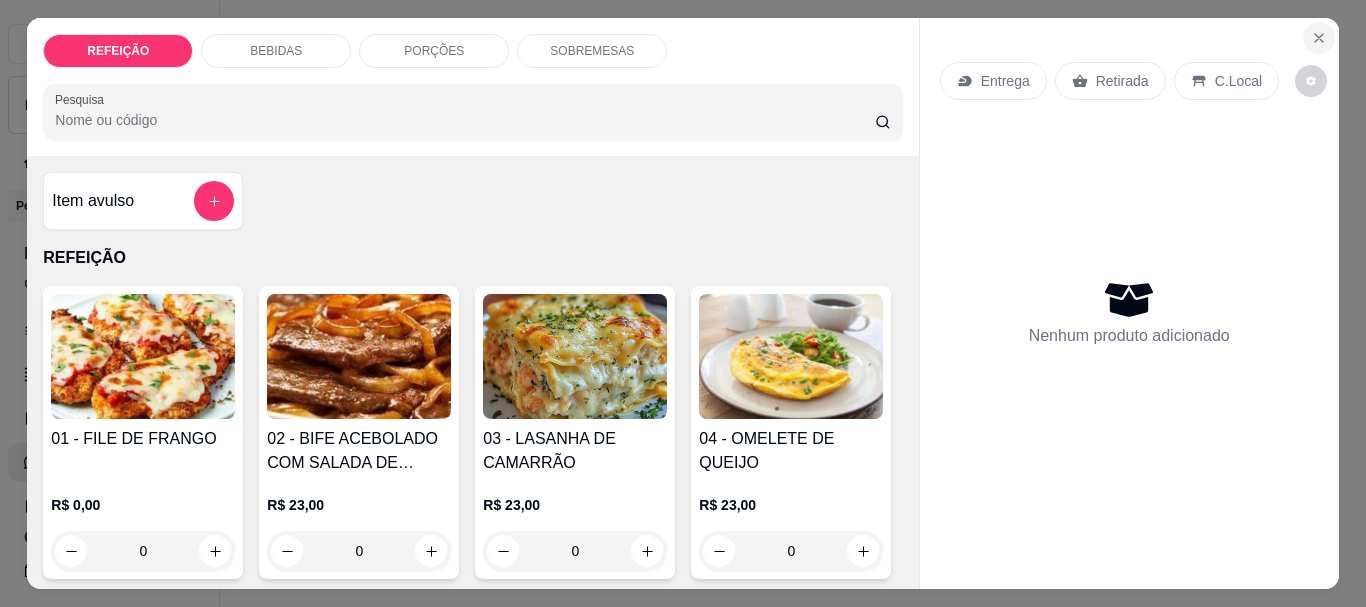 click at bounding box center (1319, 38) 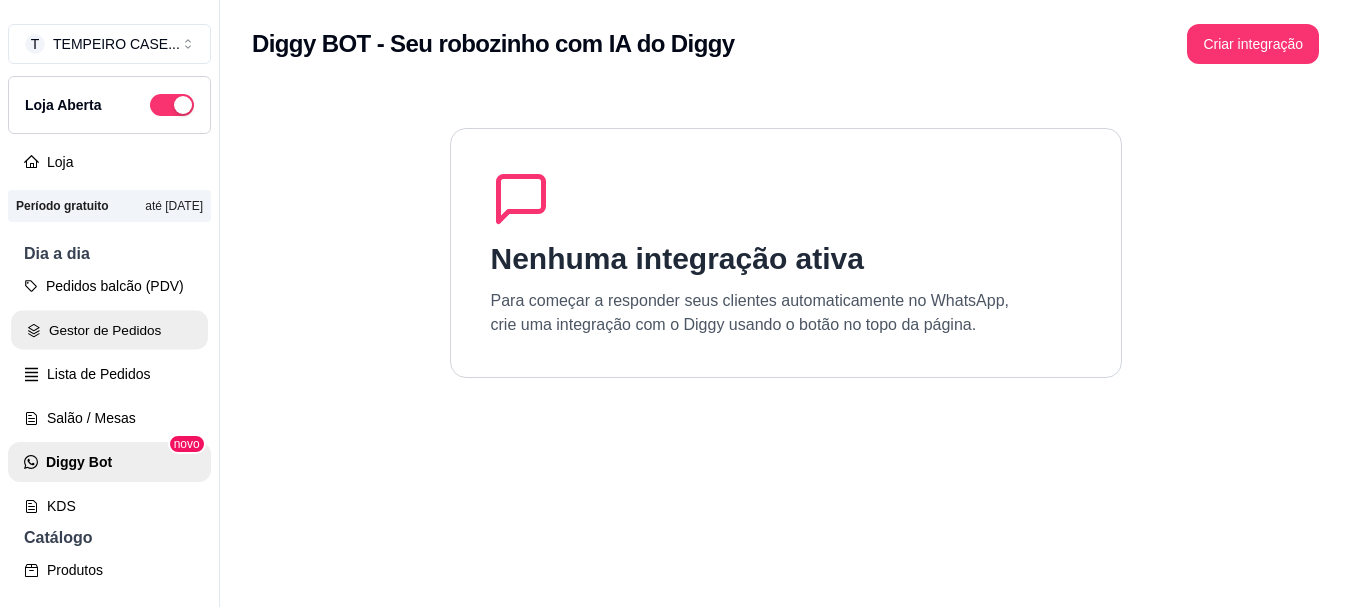 click on "Gestor de Pedidos" at bounding box center (109, 330) 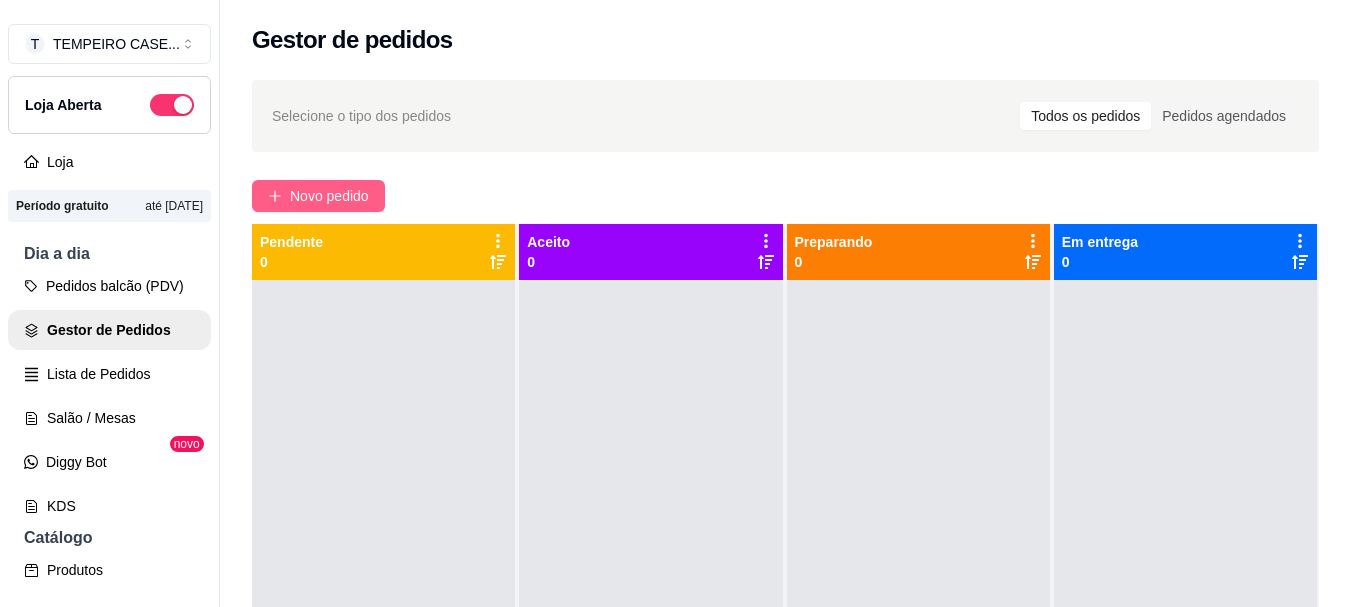 click on "Novo pedido" at bounding box center (329, 196) 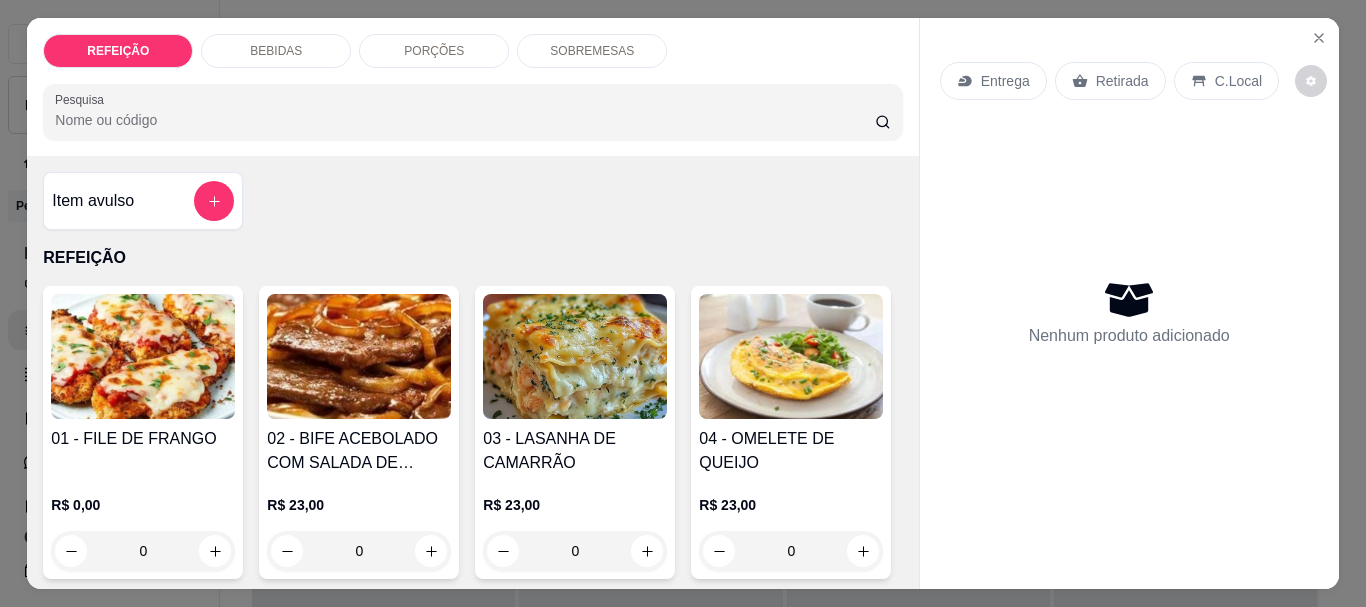 click at bounding box center (359, 356) 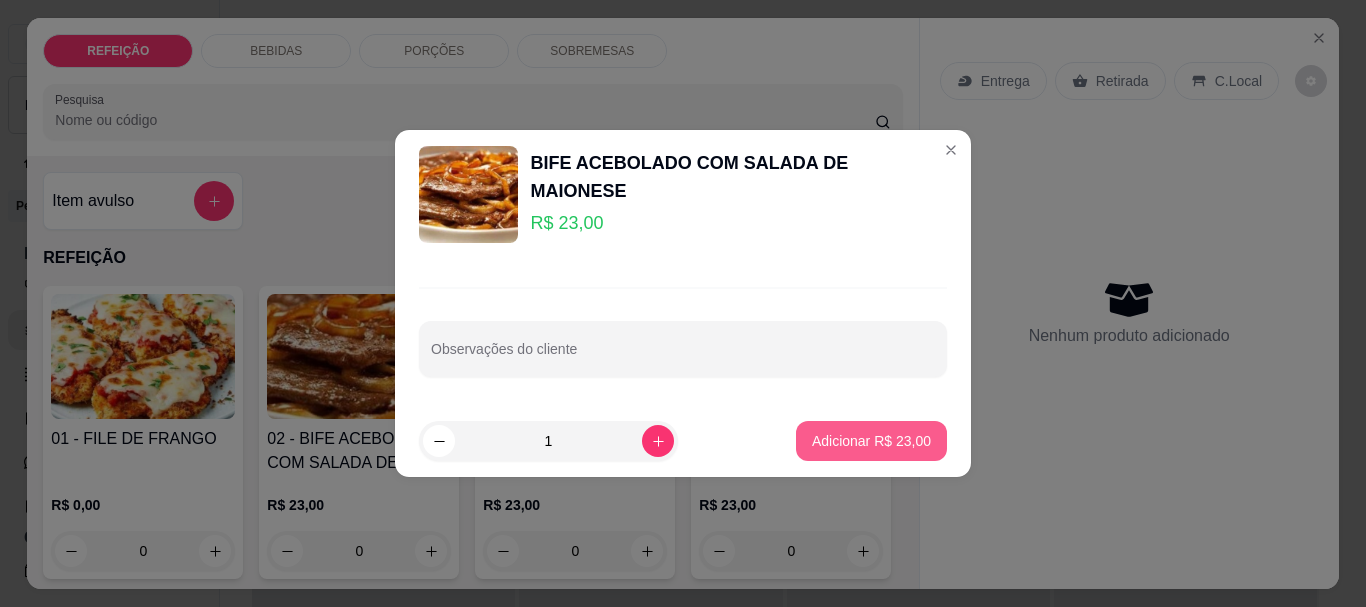 click on "Adicionar   R$ 23,00" at bounding box center (871, 441) 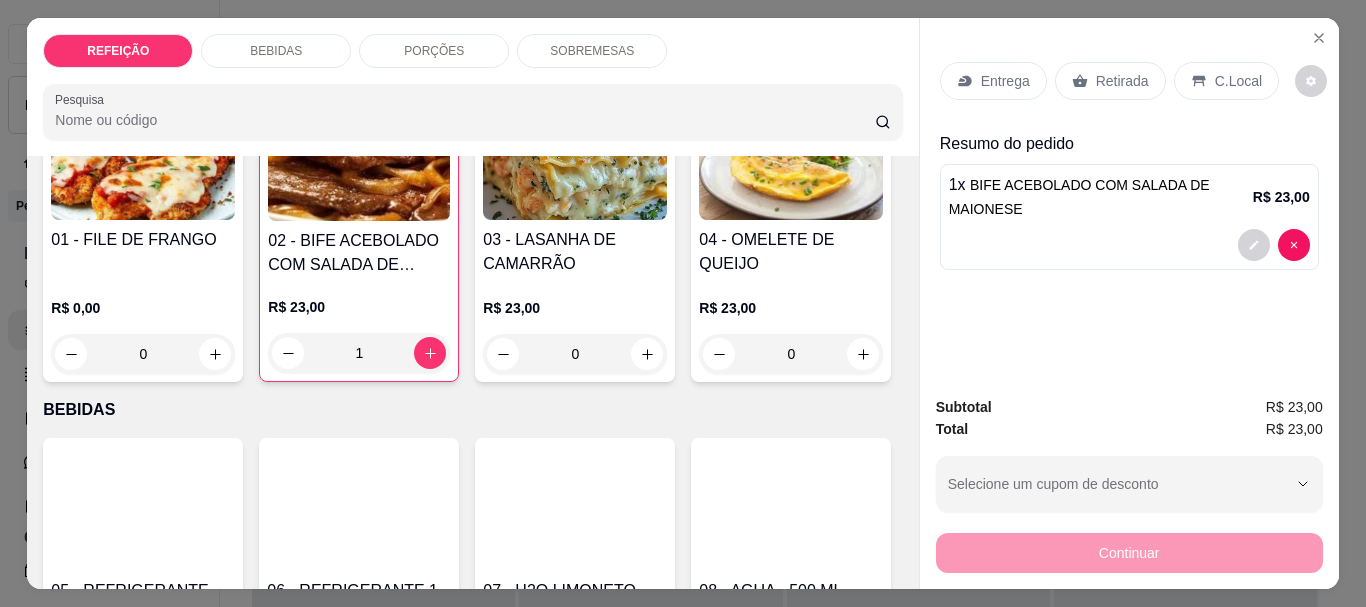 scroll, scrollTop: 200, scrollLeft: 0, axis: vertical 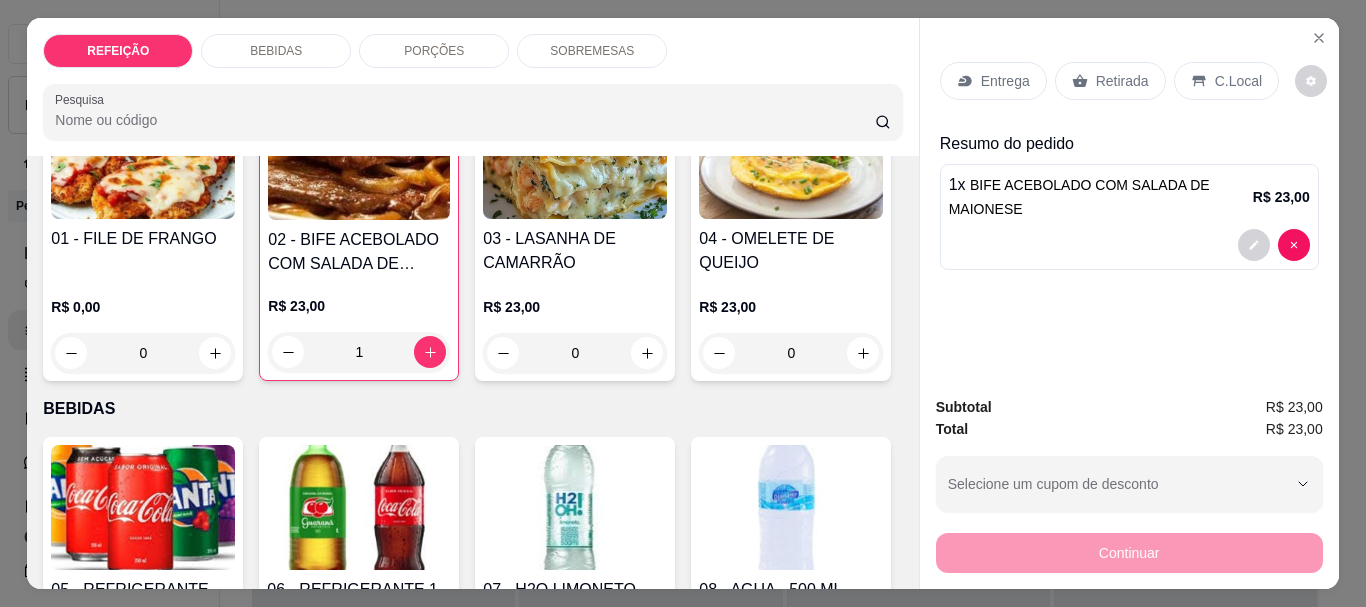 click on "SOBREMESAS" at bounding box center (592, 51) 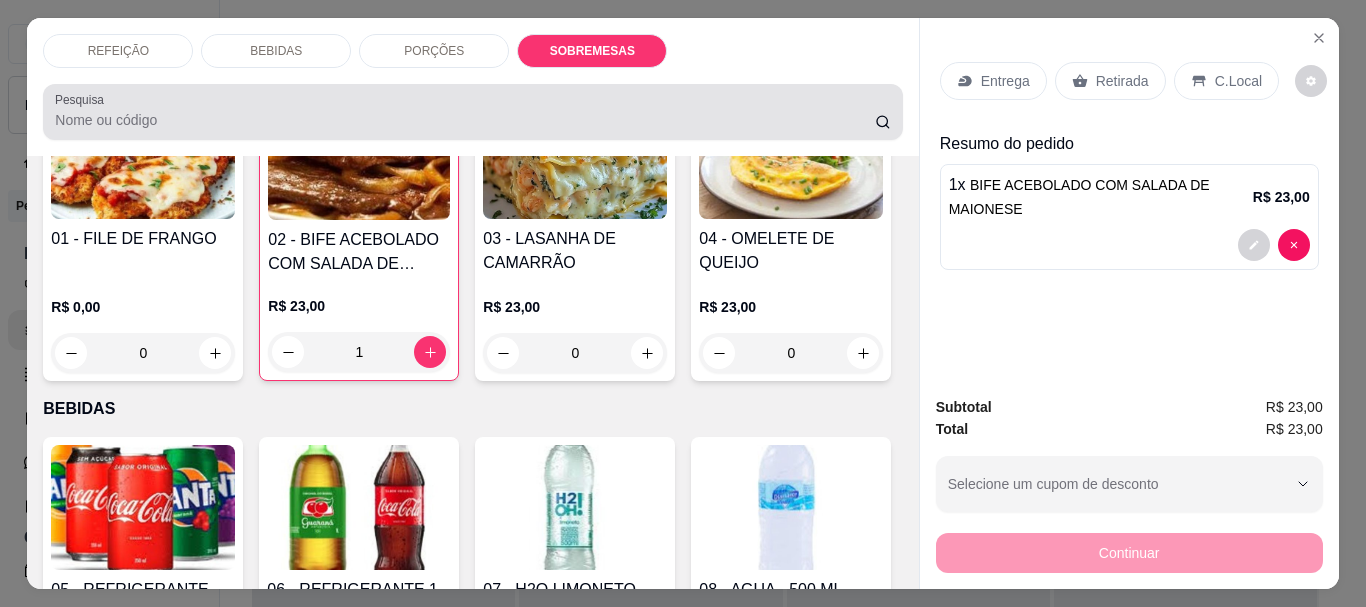 scroll, scrollTop: 1886, scrollLeft: 0, axis: vertical 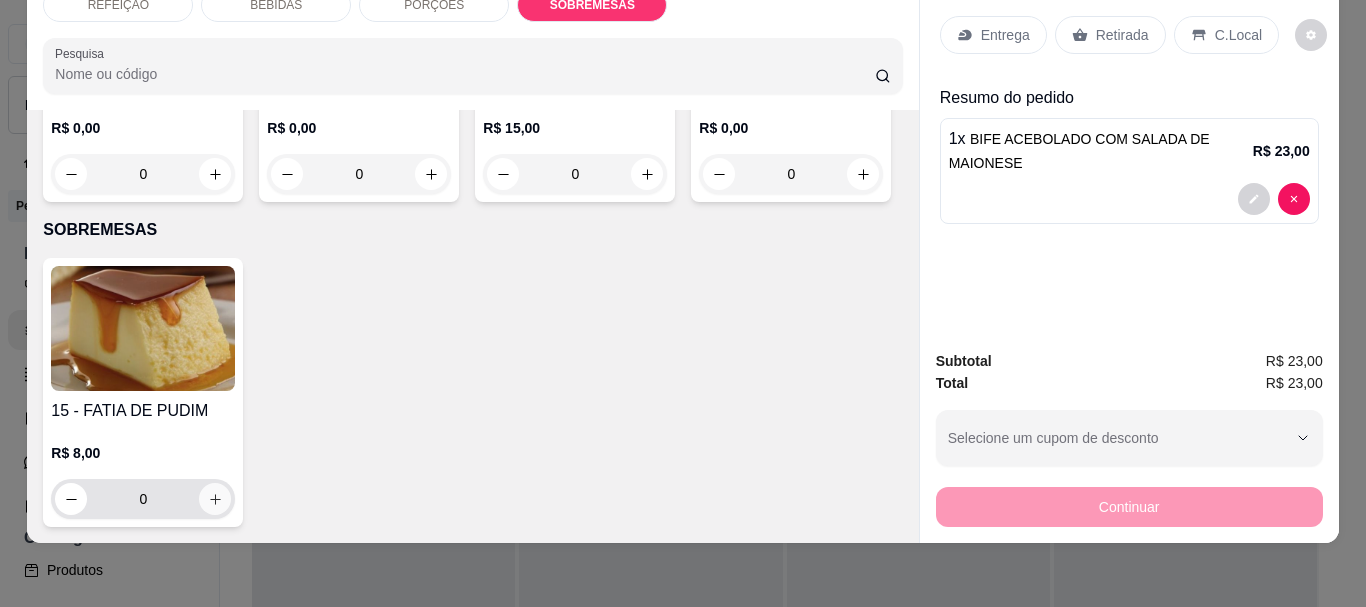click at bounding box center [215, 499] 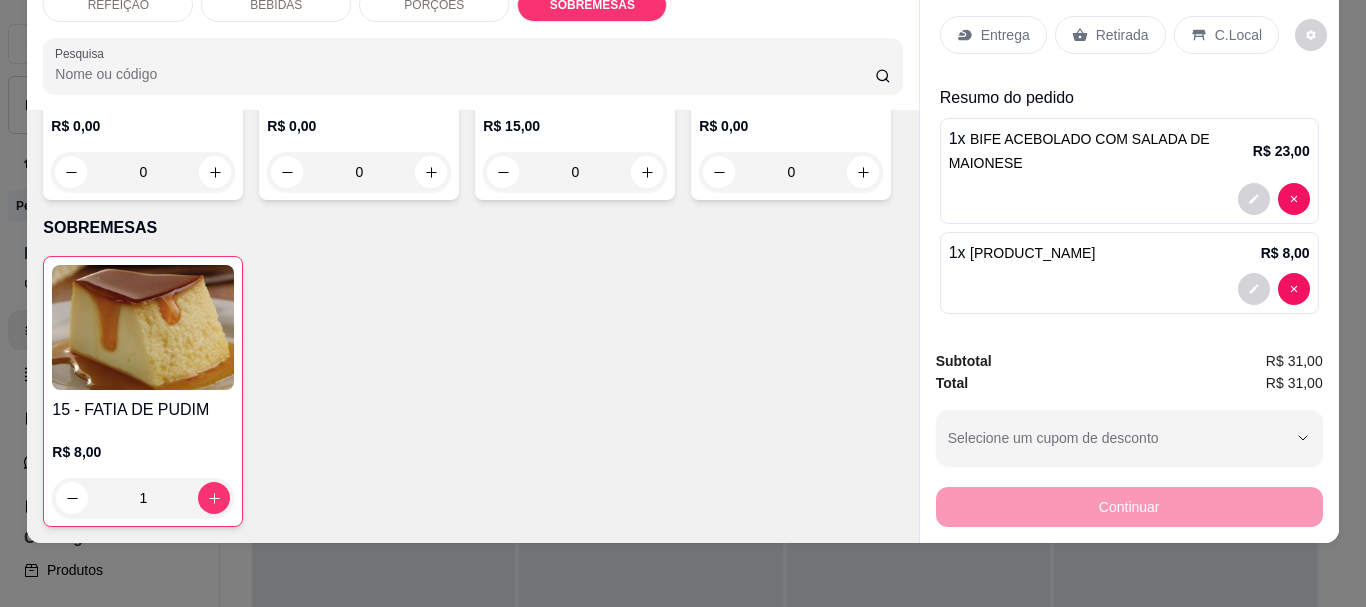 scroll, scrollTop: 0, scrollLeft: 0, axis: both 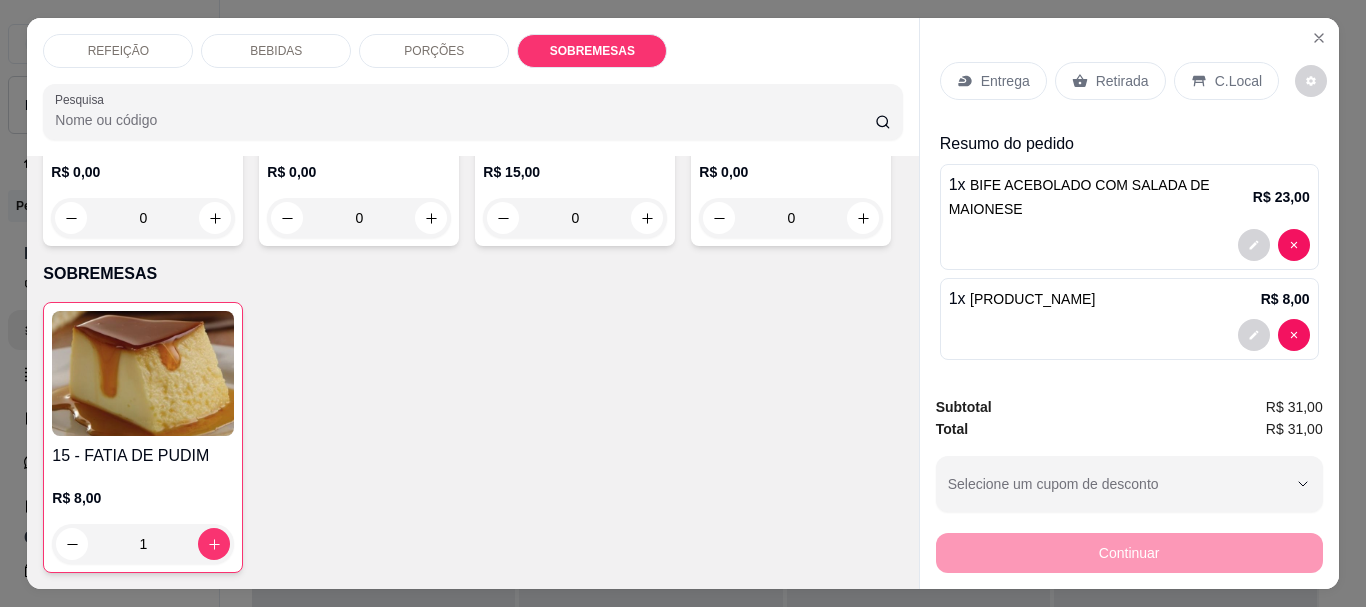 click on "Entrega" at bounding box center (1005, 81) 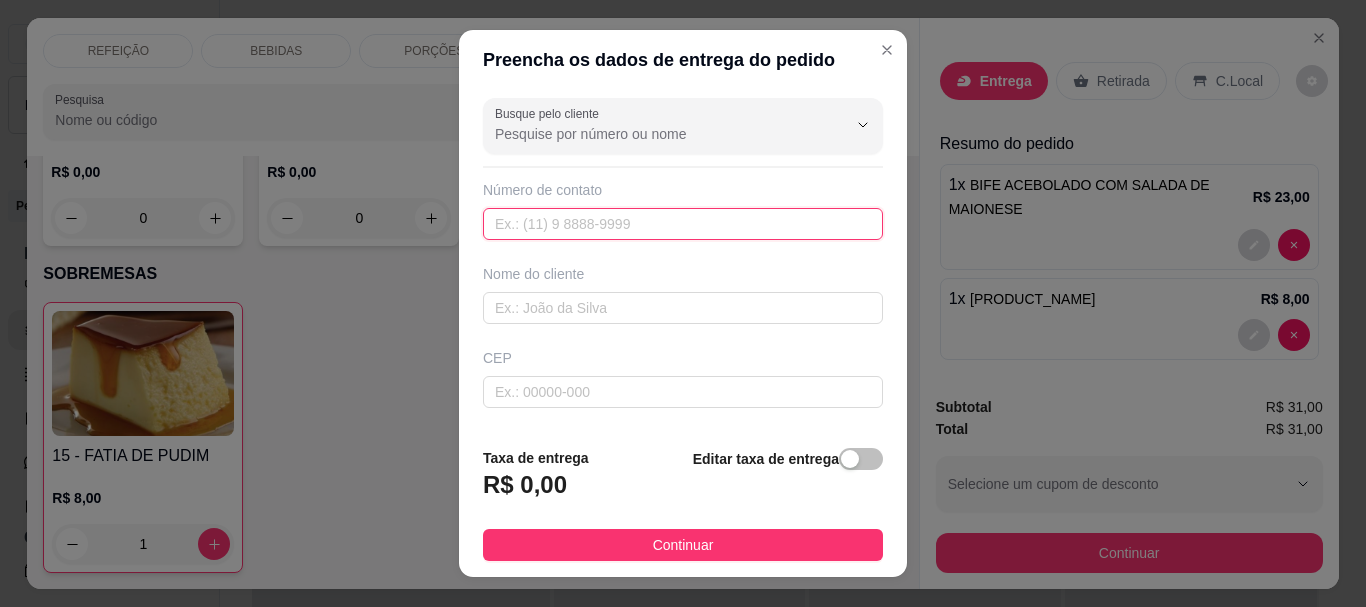 click at bounding box center (683, 224) 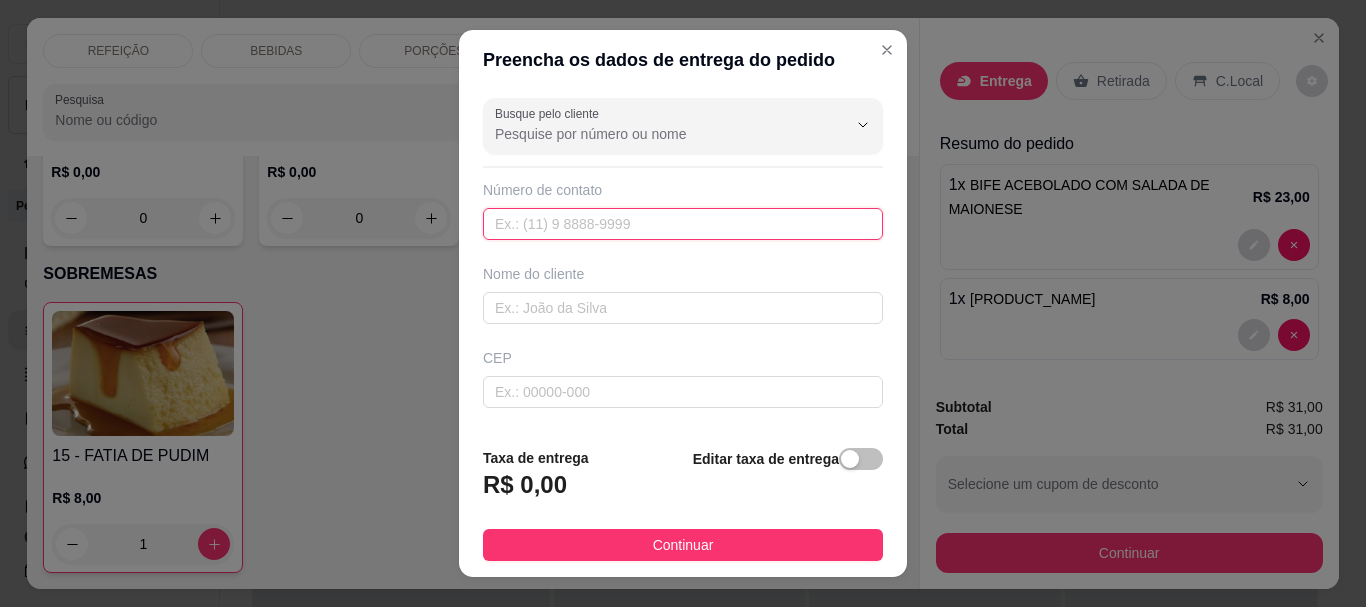 paste on "[PHONE]" 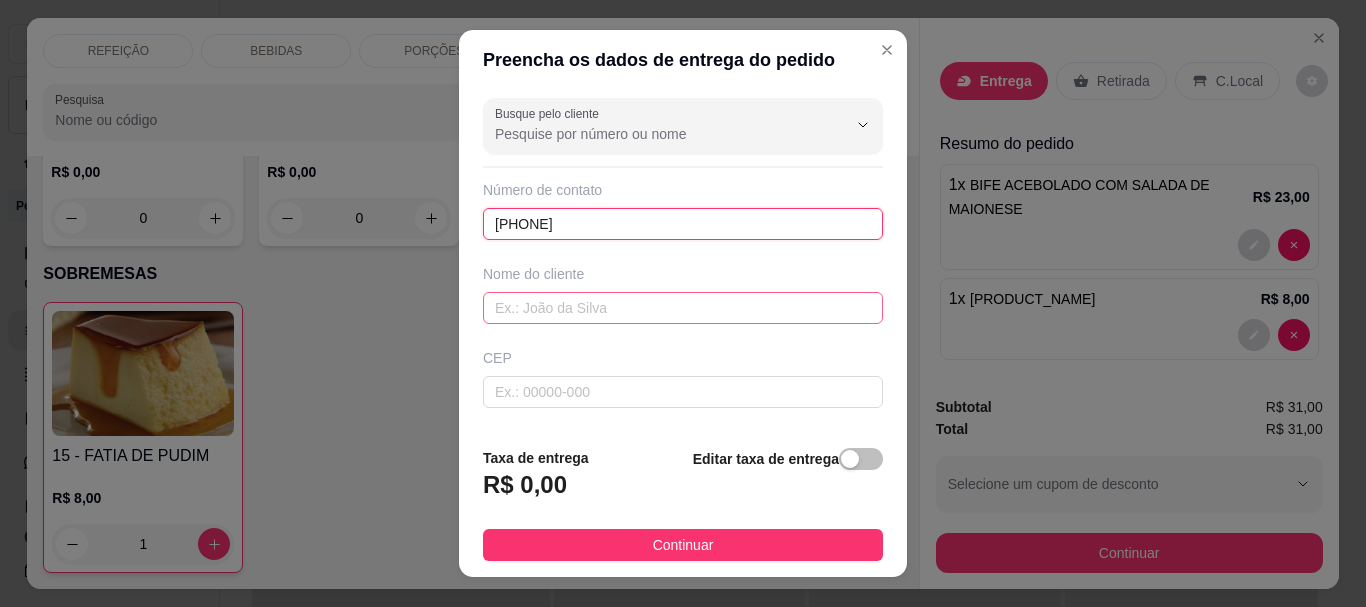 type on "[PHONE]" 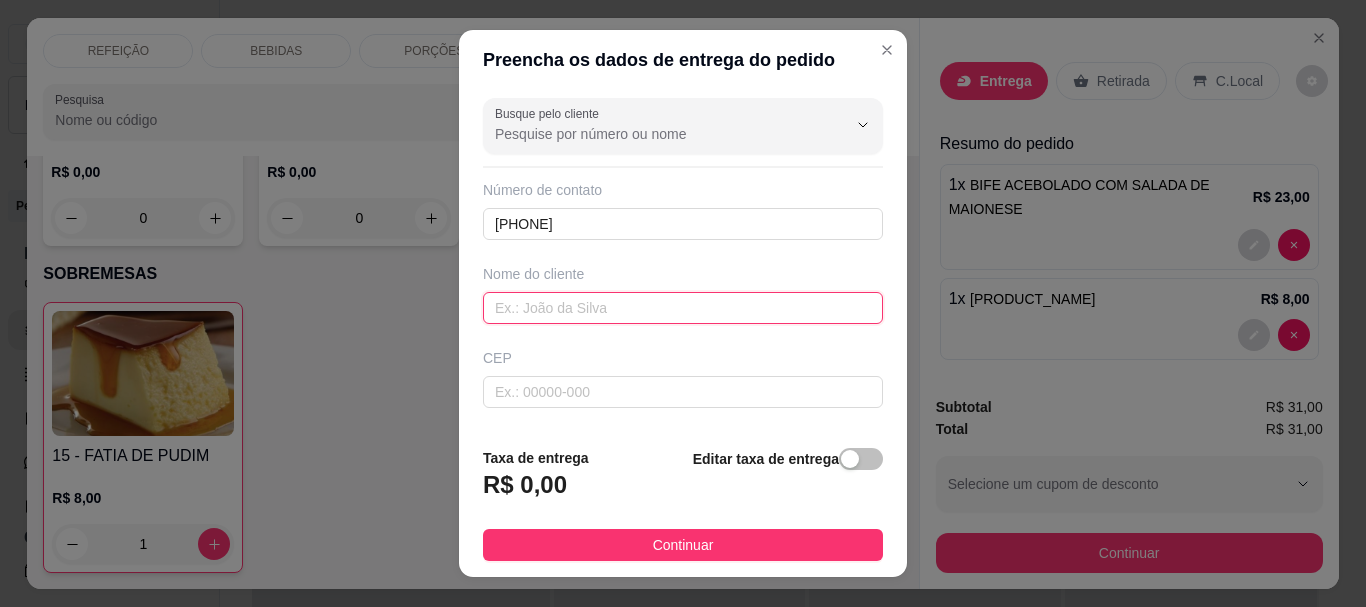 click at bounding box center [683, 308] 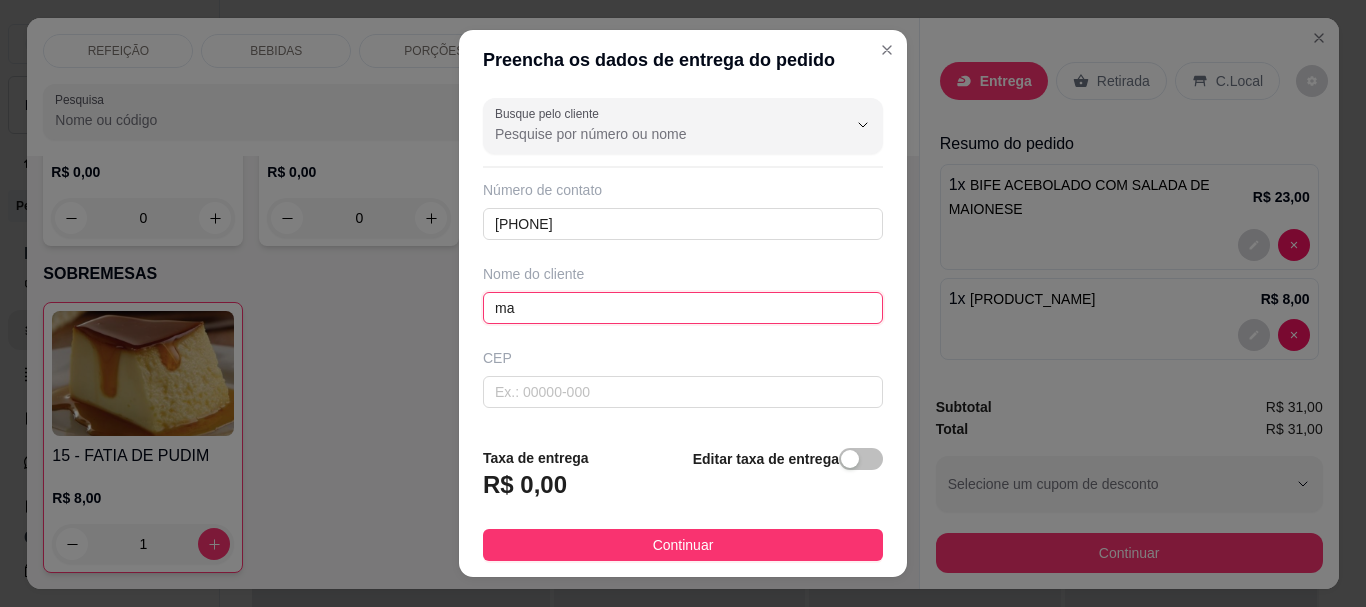 type on "m" 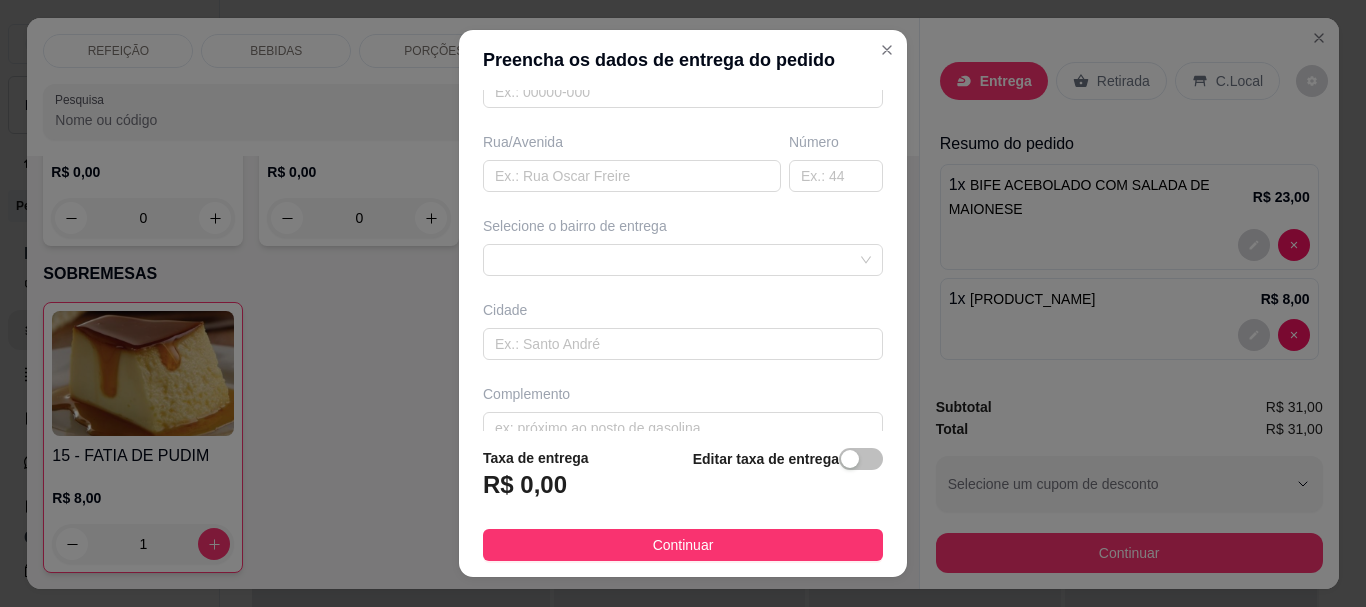 scroll, scrollTop: 333, scrollLeft: 0, axis: vertical 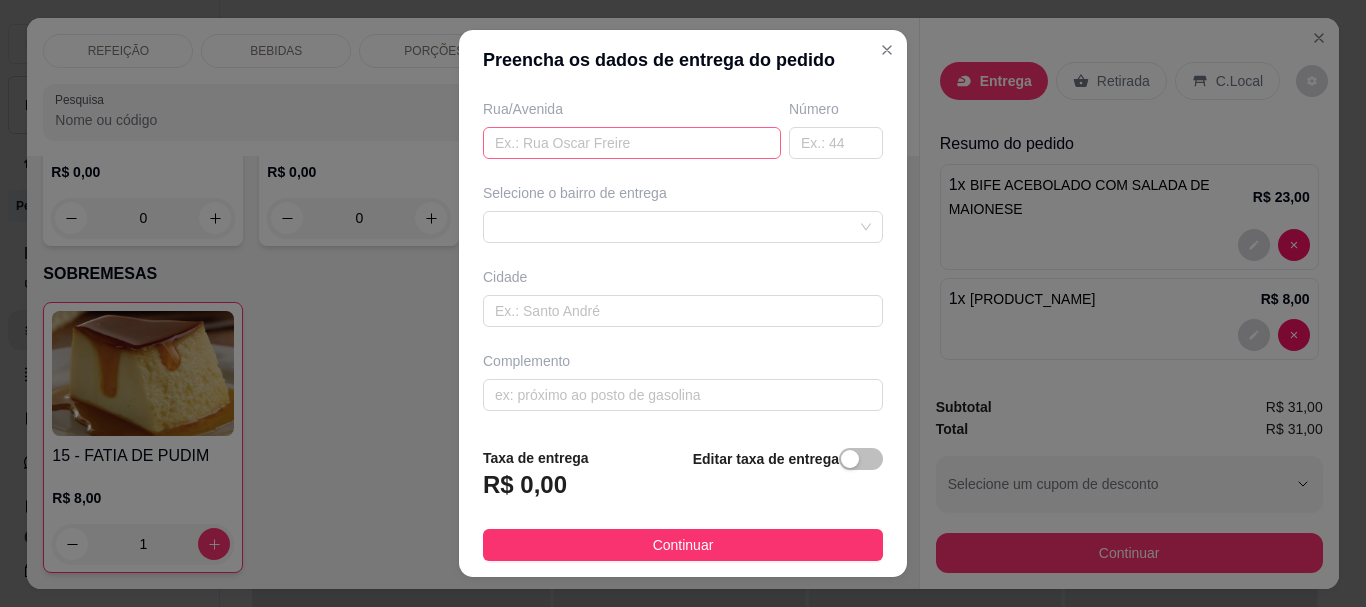 type on "[FULL_NAME]" 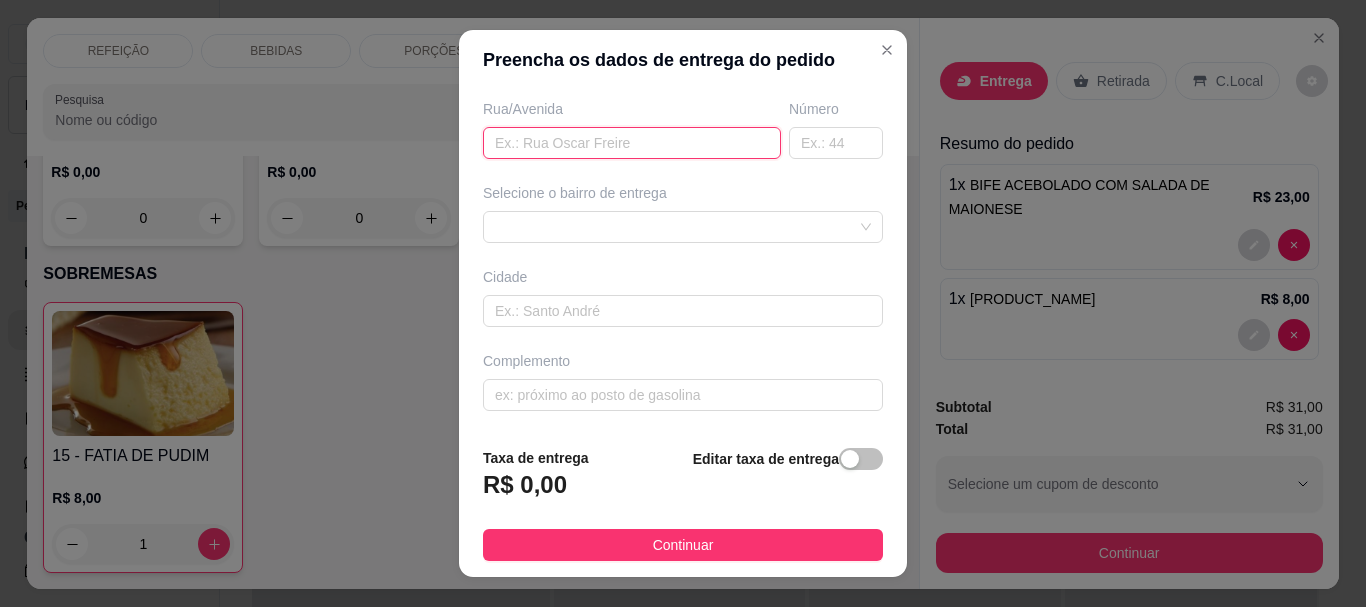 click at bounding box center (632, 143) 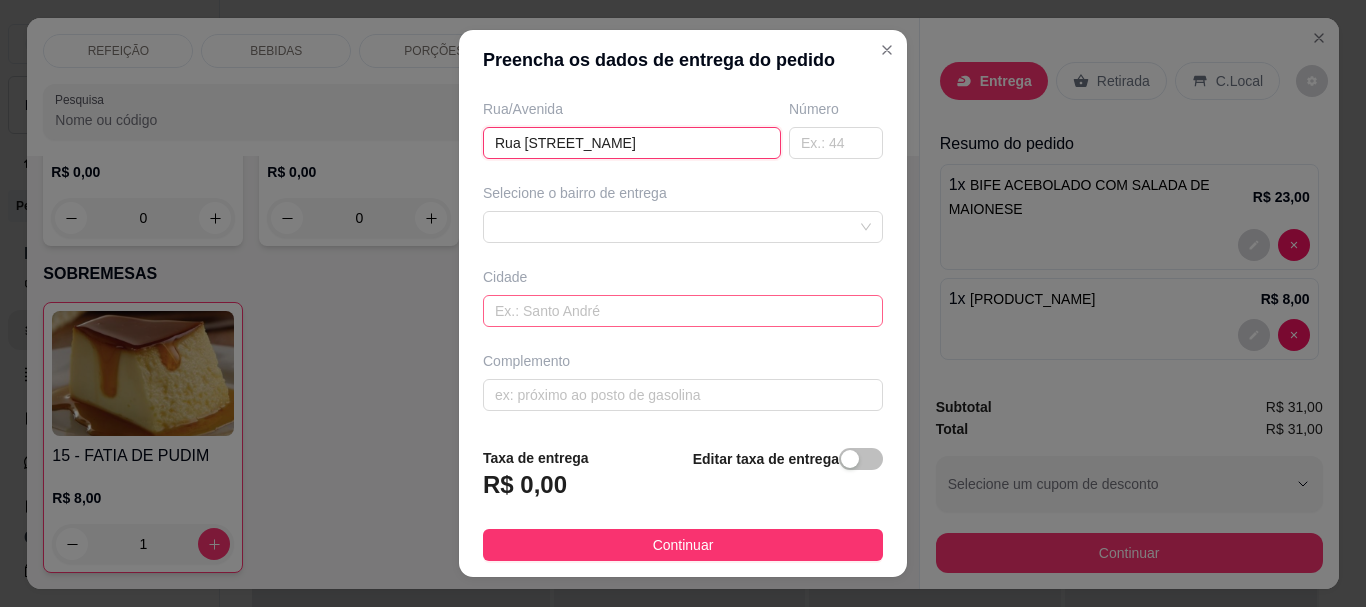 type on "Rua [STREET_NAME]" 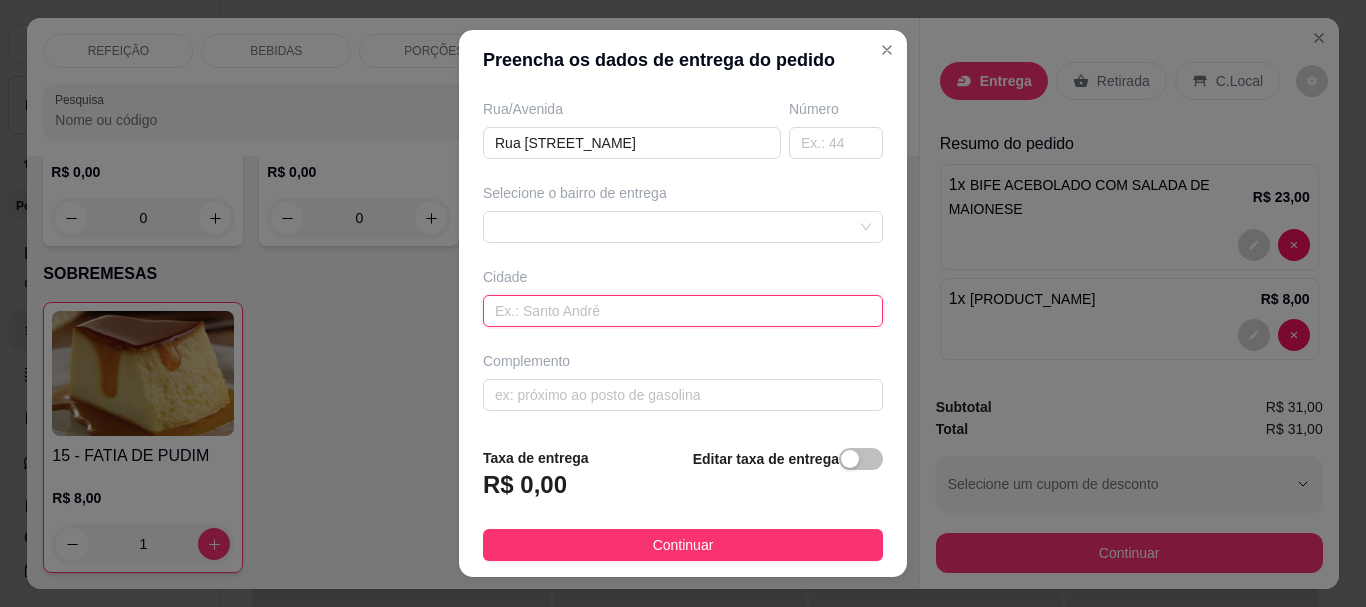 click at bounding box center [683, 311] 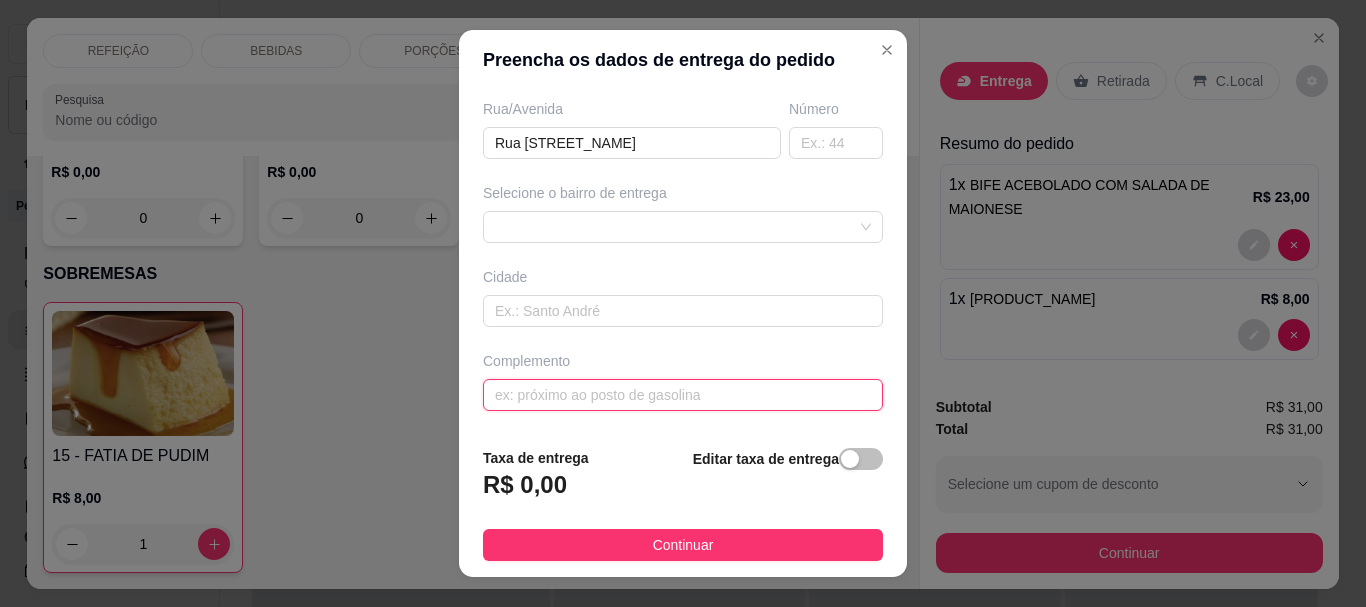 click at bounding box center (683, 395) 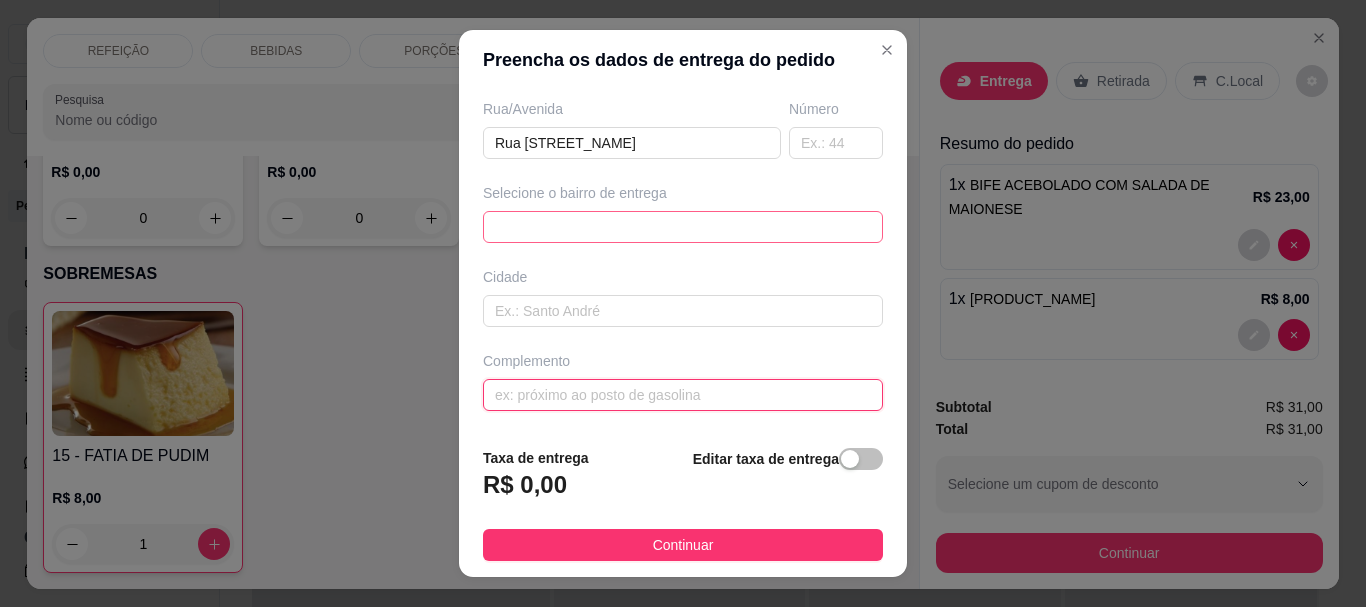 click at bounding box center (683, 227) 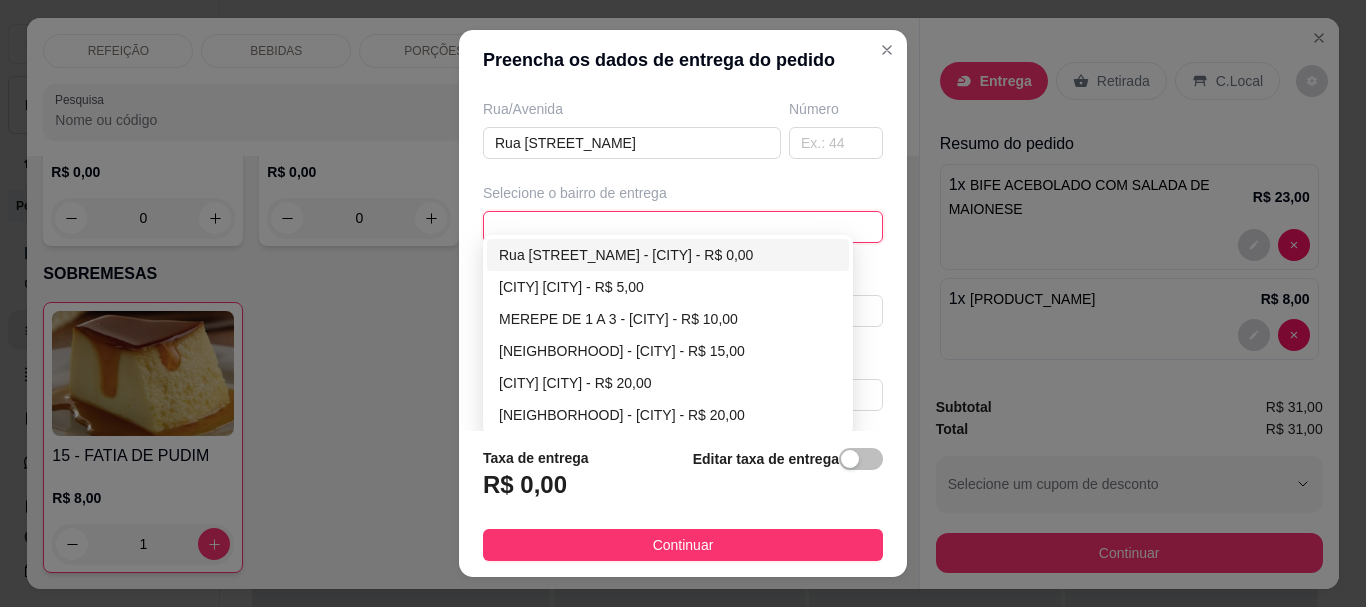 click on "Rua [STREET_NAME] - [CITY] -  R$ 0,00" at bounding box center (668, 255) 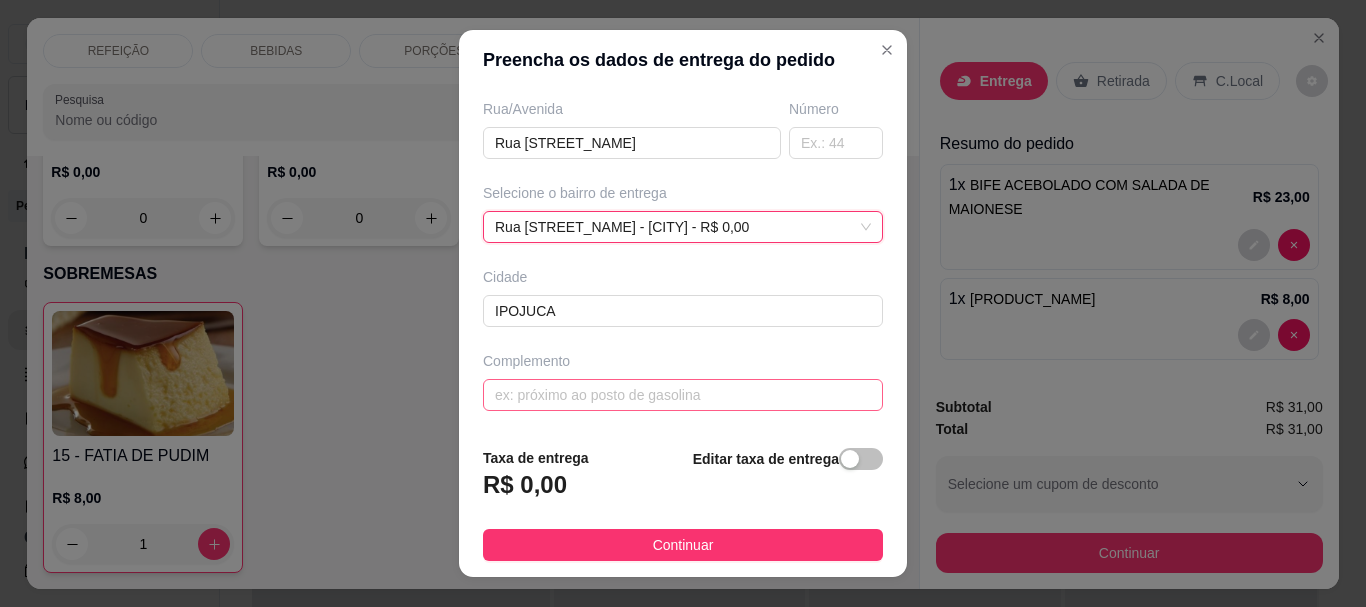 scroll, scrollTop: 27, scrollLeft: 0, axis: vertical 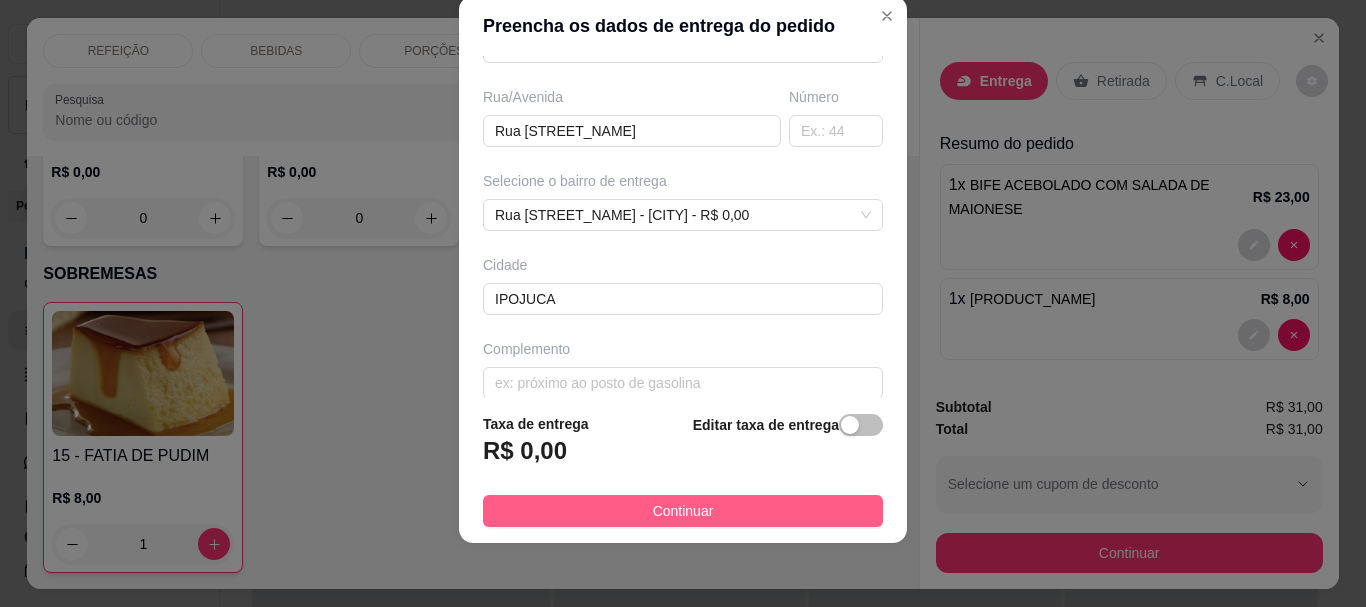 click on "Continuar" at bounding box center (683, 511) 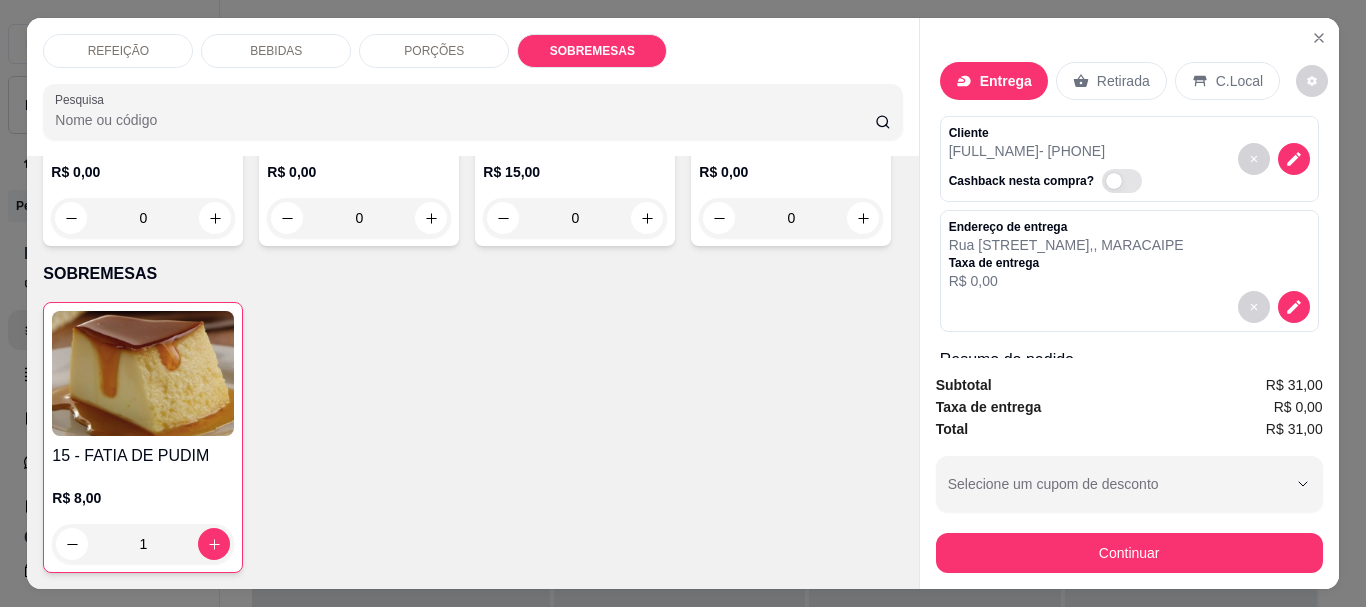 scroll, scrollTop: 53, scrollLeft: 0, axis: vertical 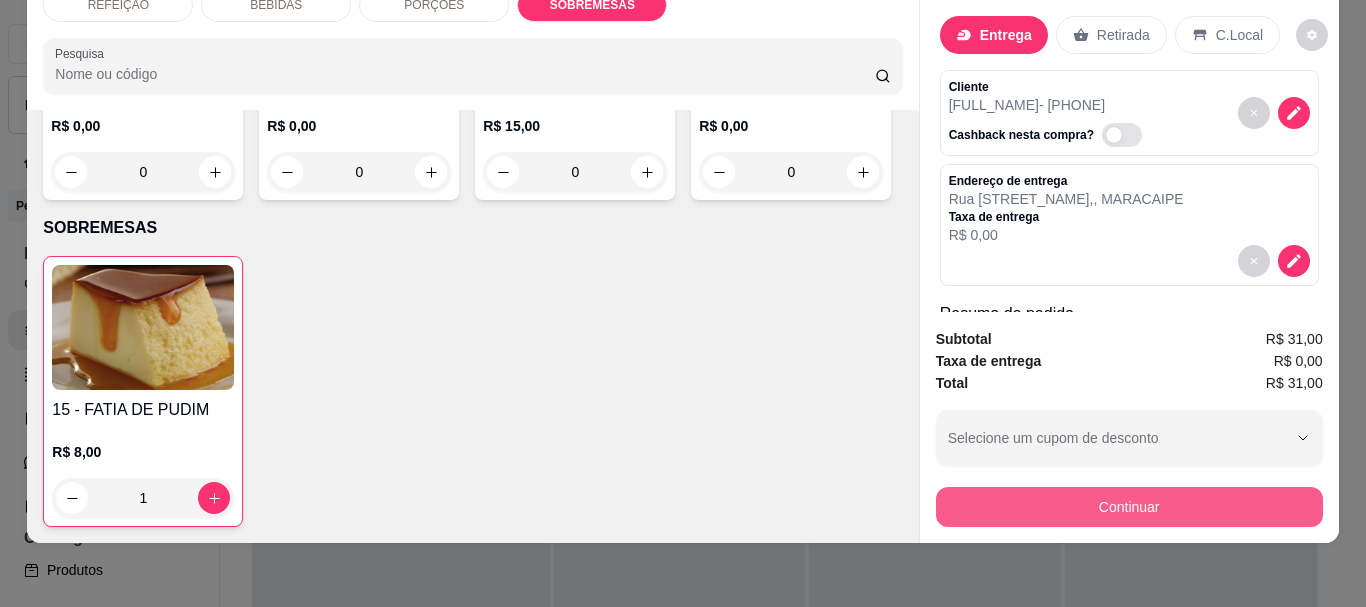click on "Continuar" at bounding box center [1129, 507] 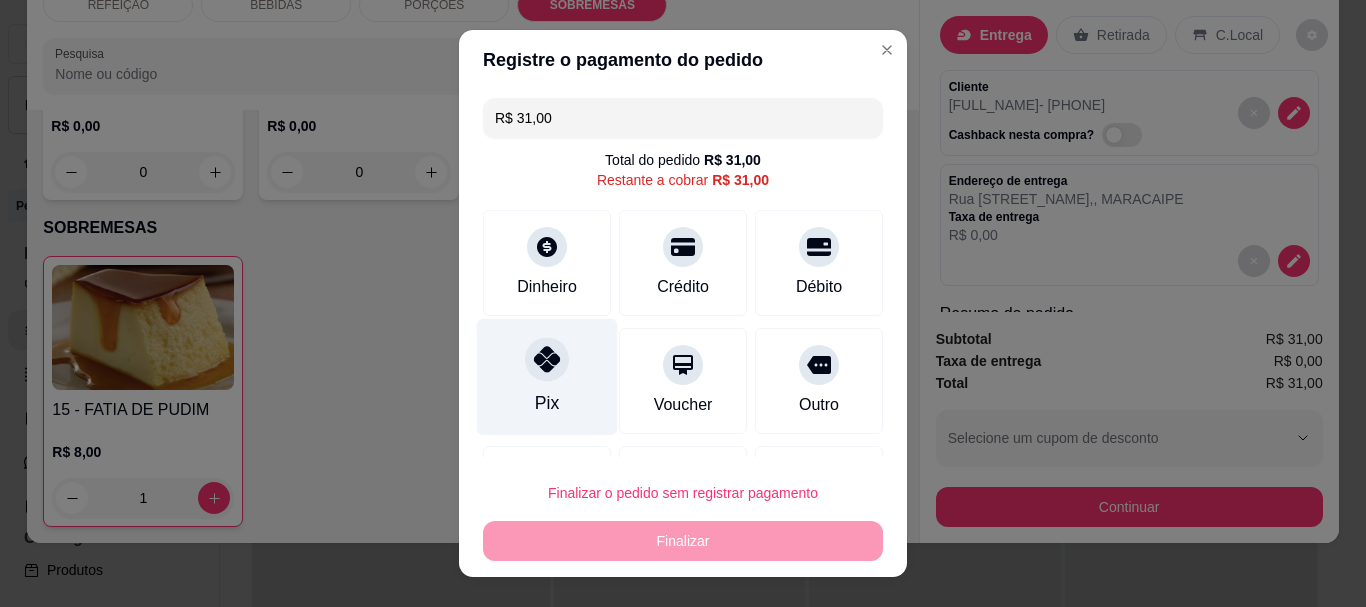 click on "Pix" at bounding box center [547, 404] 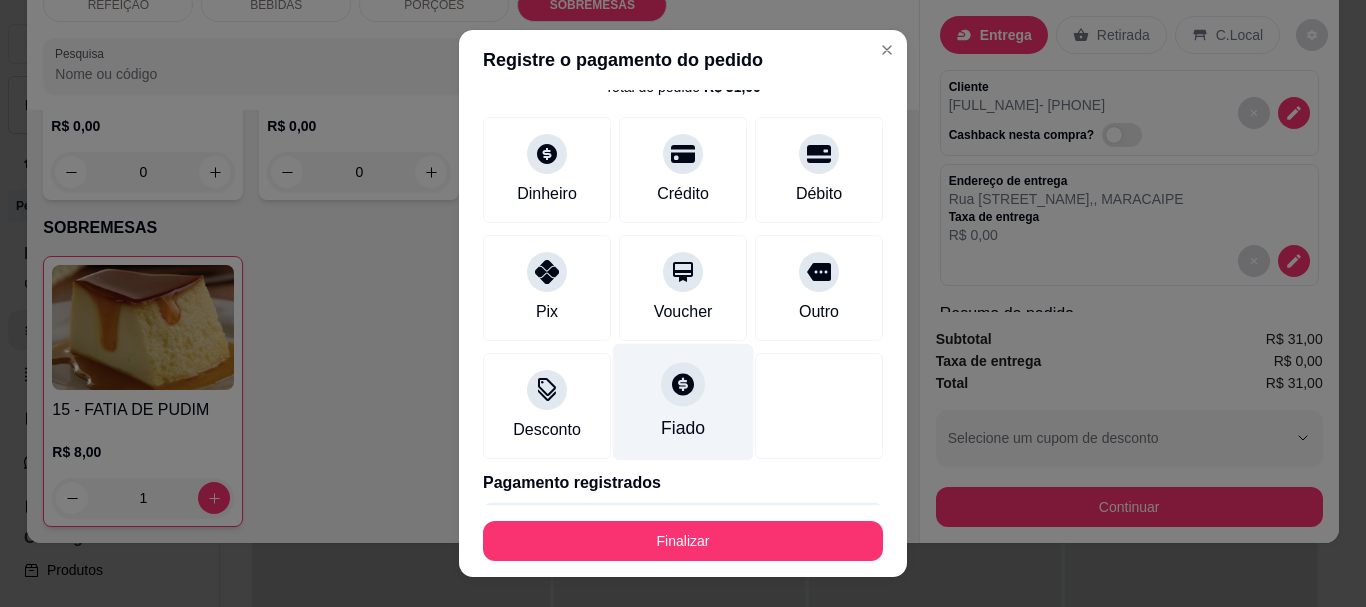 scroll, scrollTop: 100, scrollLeft: 0, axis: vertical 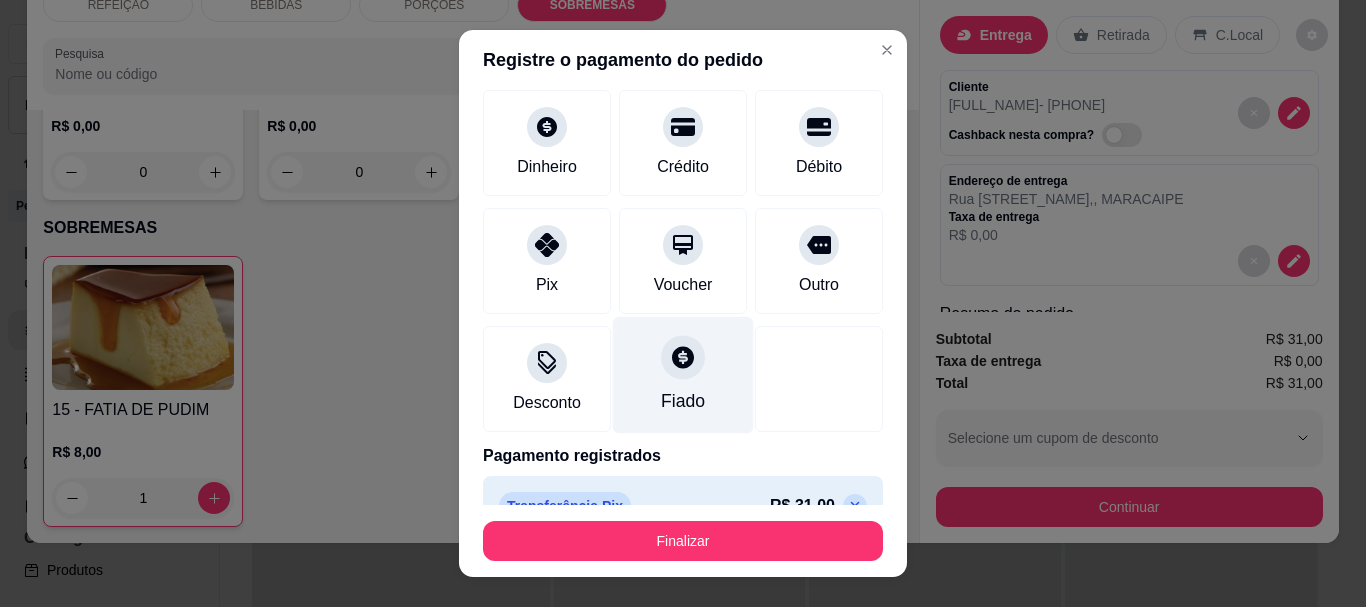 click on "Fiado" at bounding box center [683, 375] 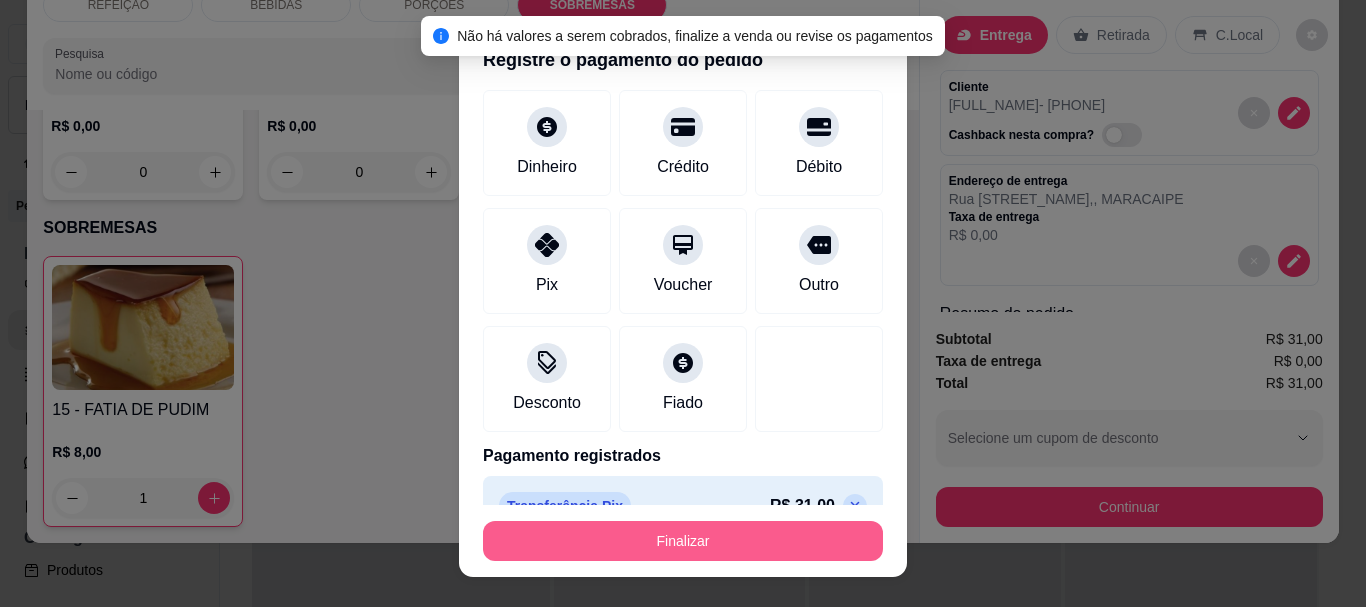 click on "Finalizar" at bounding box center [683, 541] 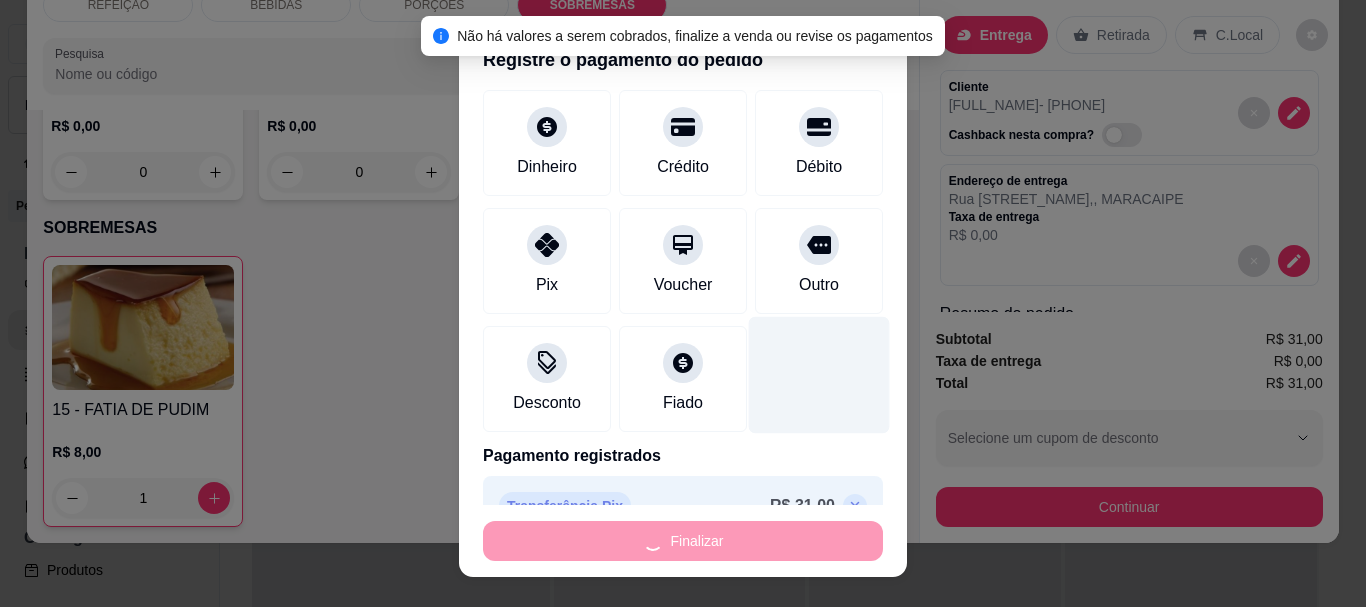 type on "0" 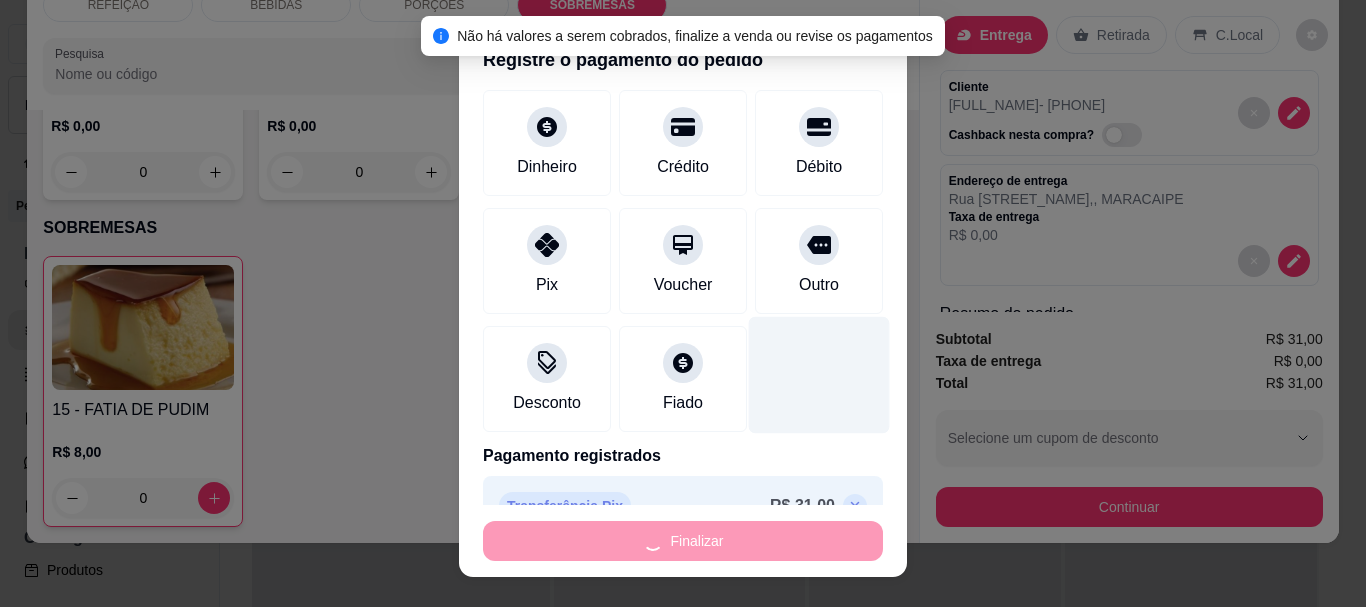 type on "-R$ 31,00" 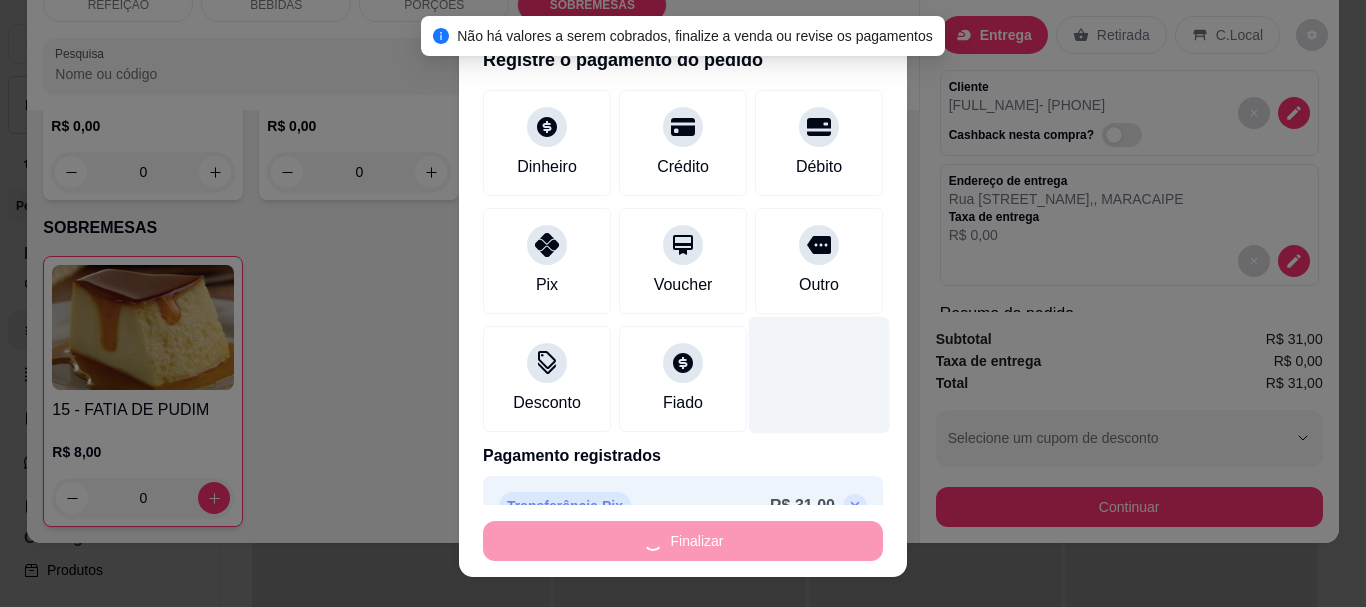 scroll, scrollTop: 1884, scrollLeft: 0, axis: vertical 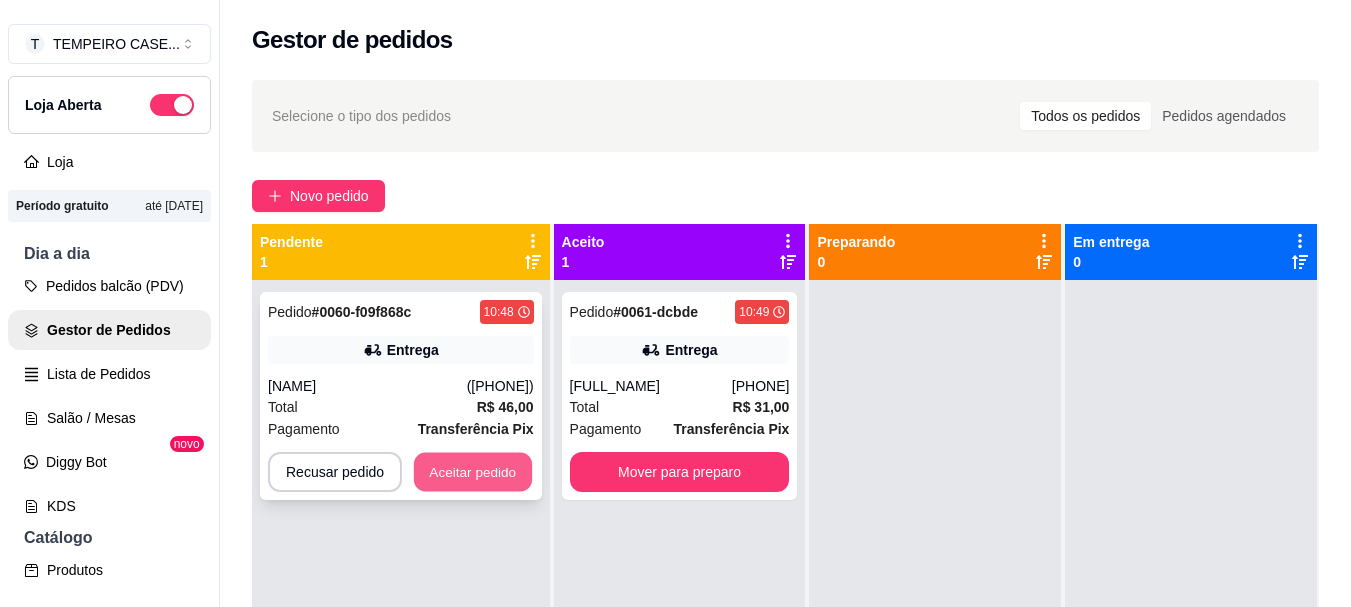 click on "Aceitar pedido" at bounding box center (473, 472) 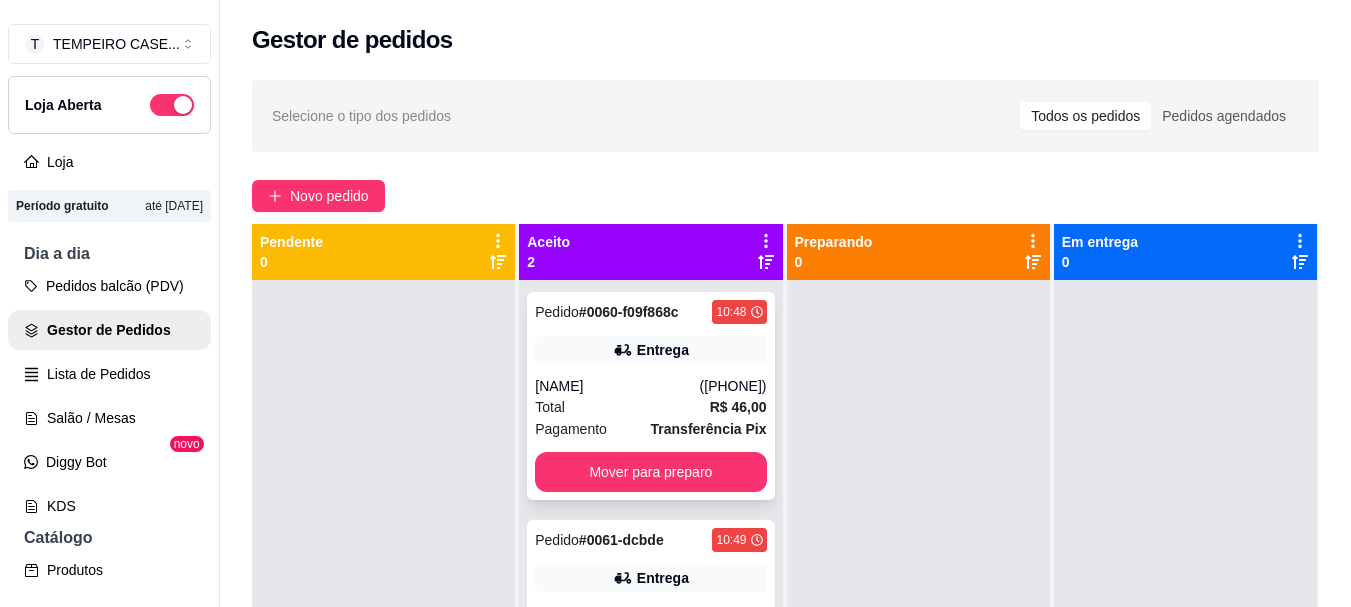 click on "[NAME]" at bounding box center (617, 386) 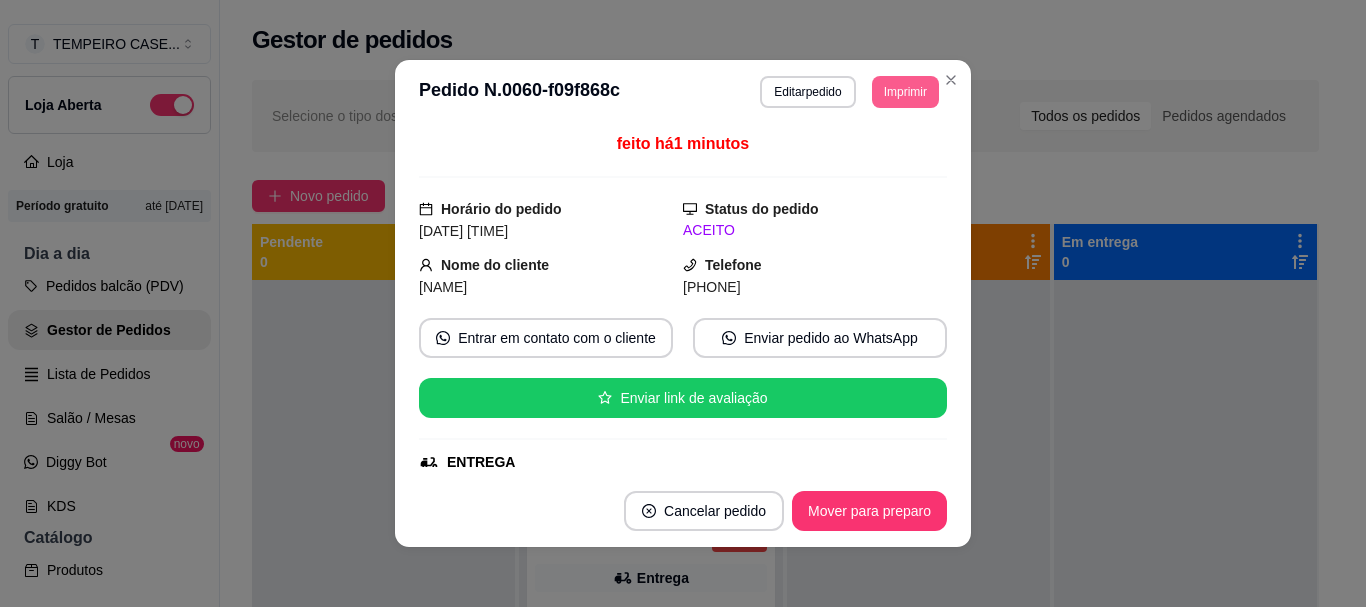 click on "Imprimir" at bounding box center [905, 92] 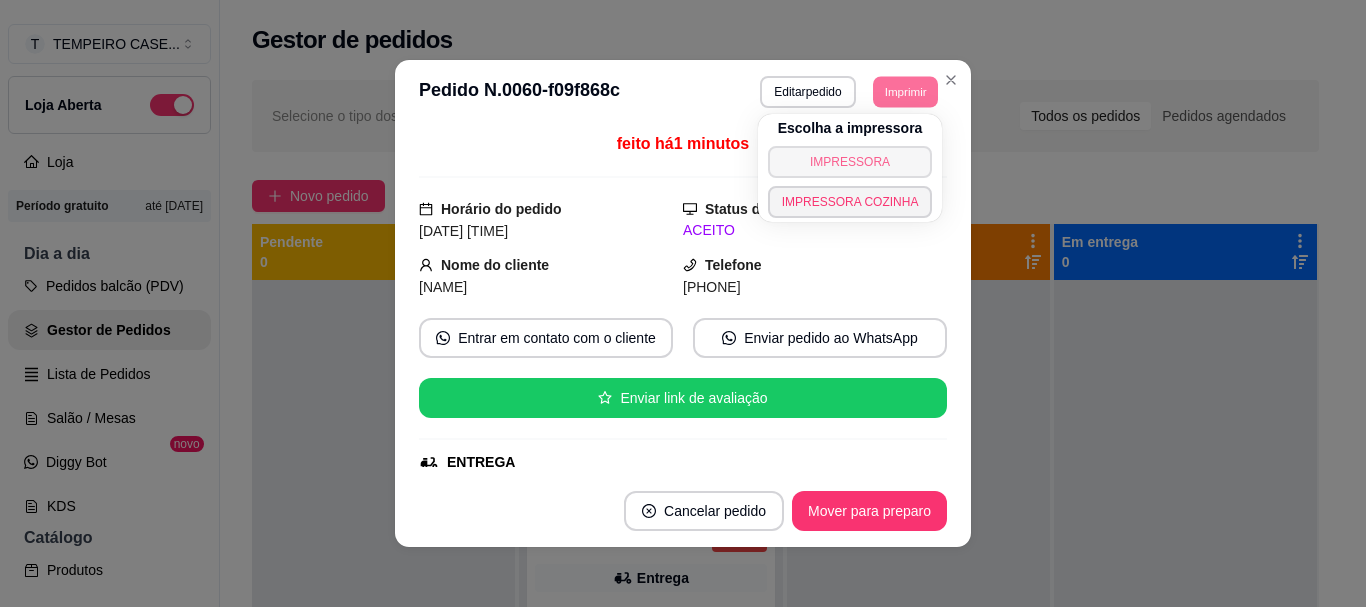 click on "IMPRESSORA" at bounding box center (850, 162) 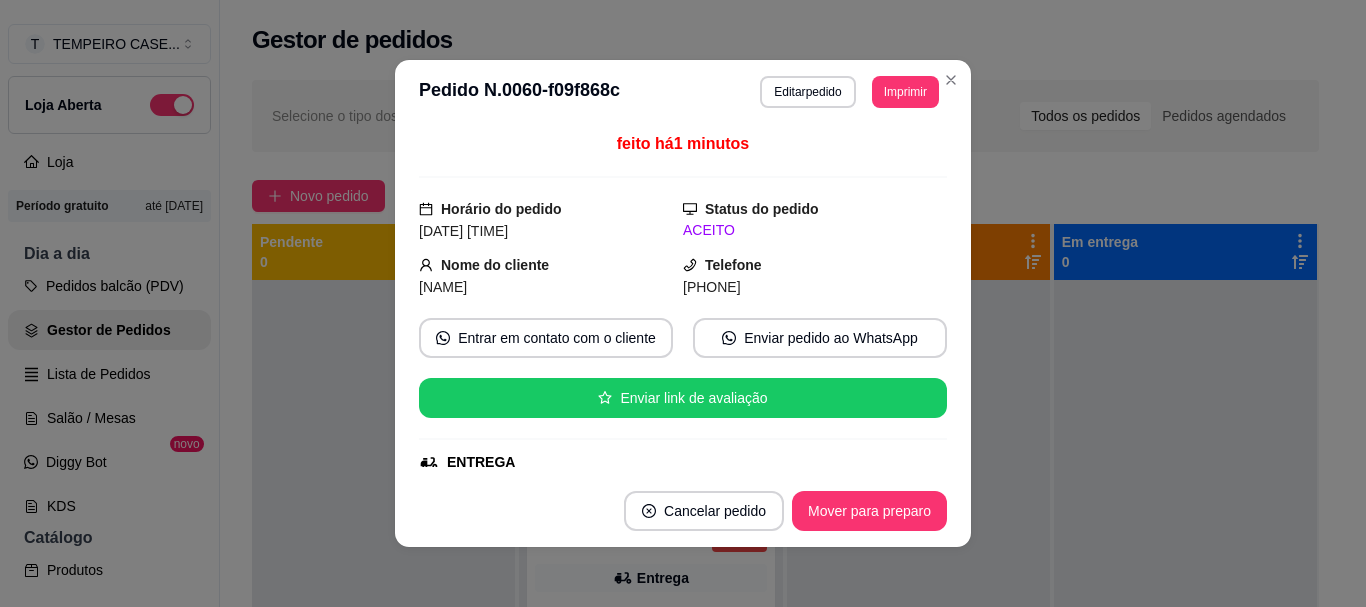 click on "**********" at bounding box center [849, 92] 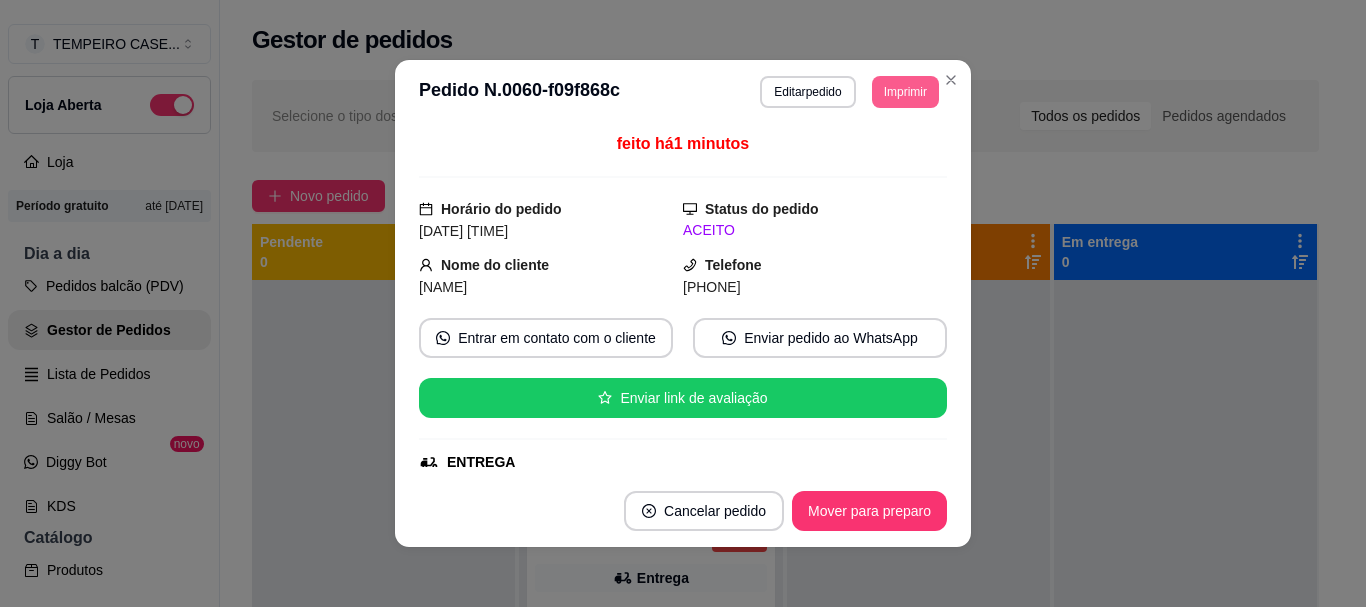 click on "Imprimir" at bounding box center (905, 92) 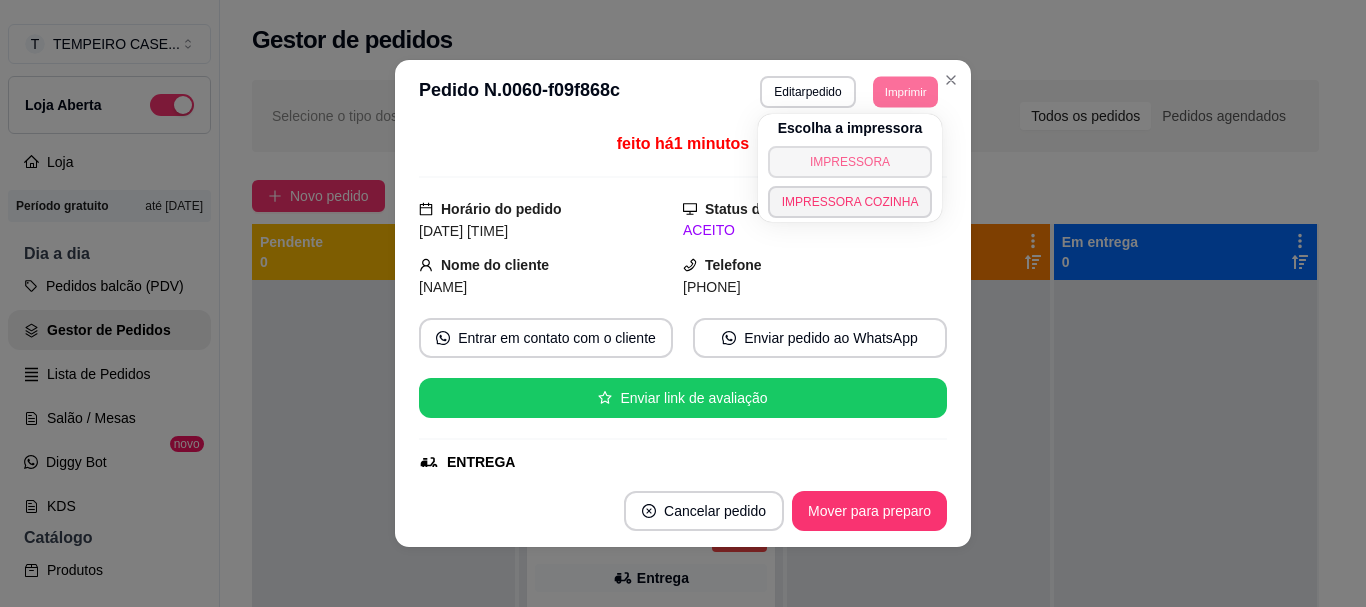 click on "IMPRESSORA" at bounding box center [850, 162] 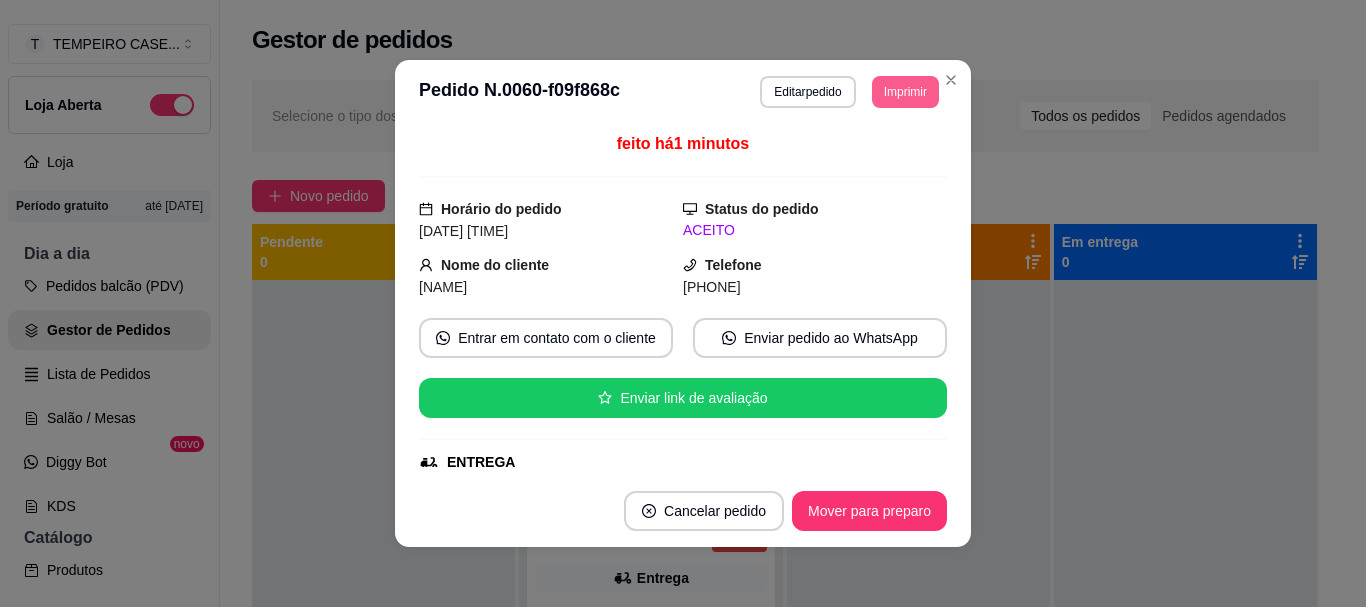 click on "Imprimir" at bounding box center [905, 92] 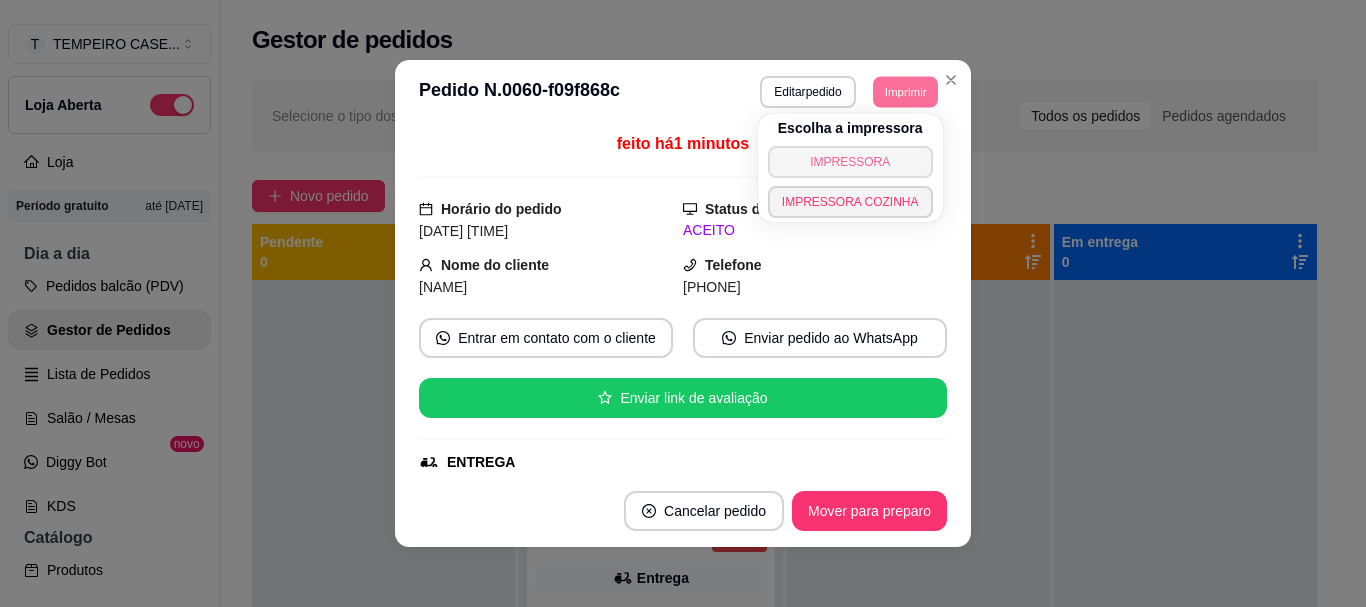 click on "IMPRESSORA" at bounding box center [850, 162] 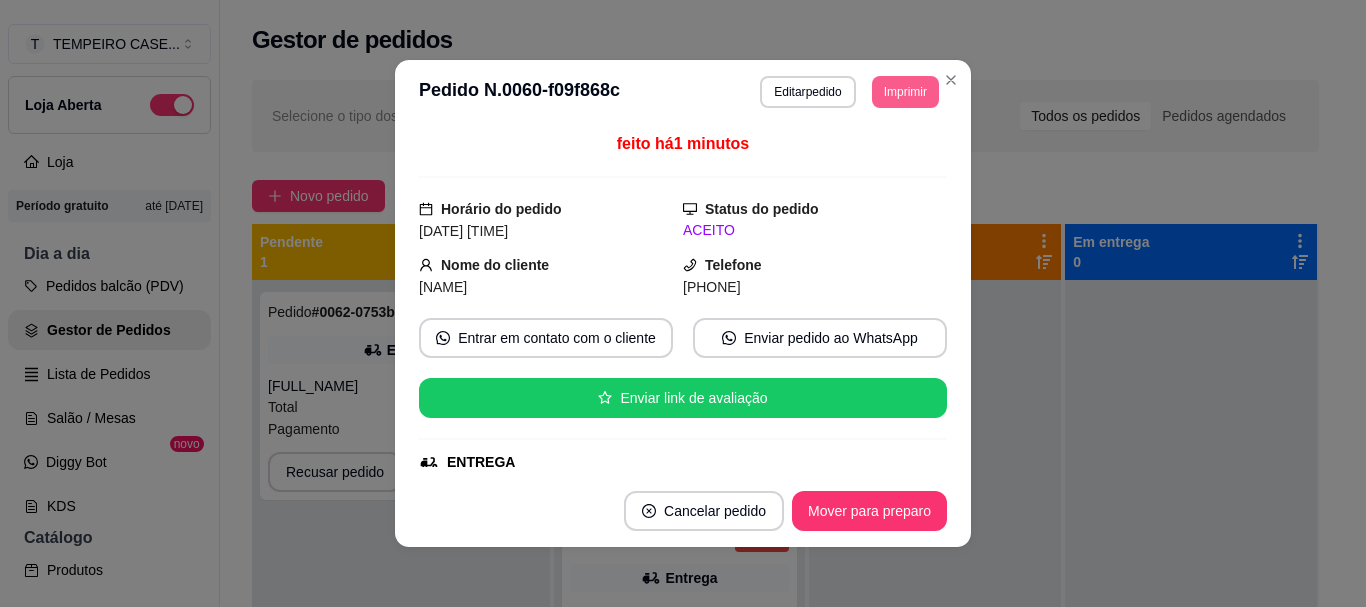click on "Imprimir" at bounding box center [905, 92] 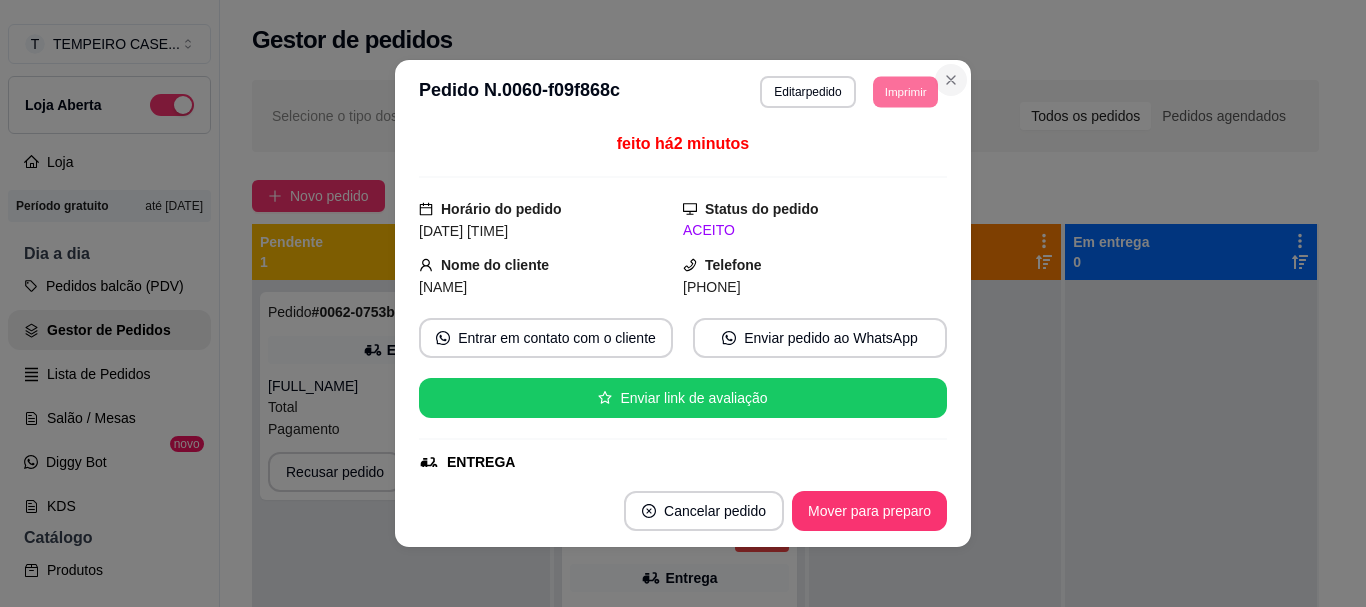 click at bounding box center [951, 80] 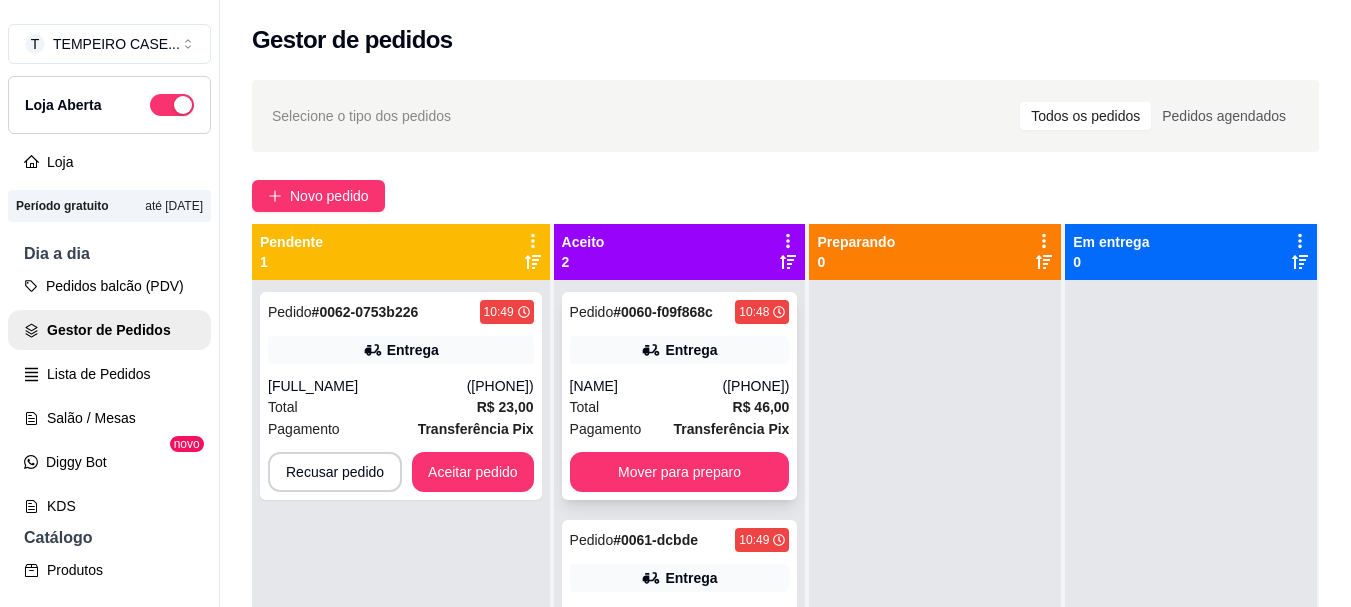 click on "Entrega" at bounding box center (680, 350) 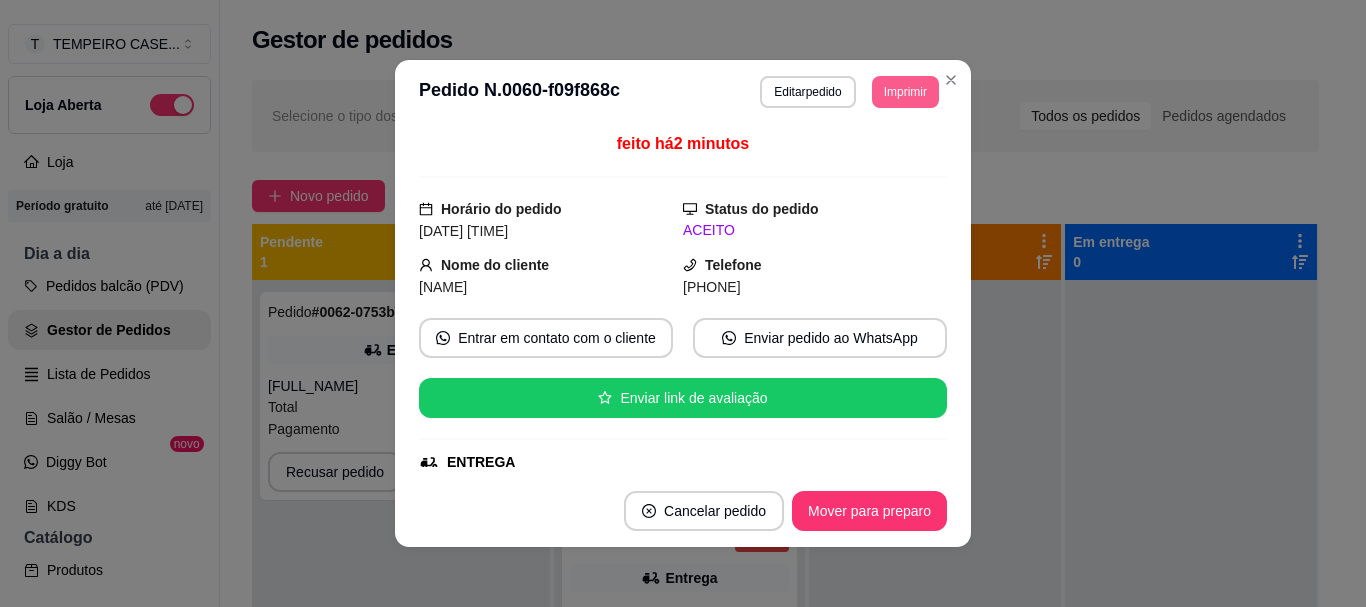 click on "Imprimir" at bounding box center (905, 92) 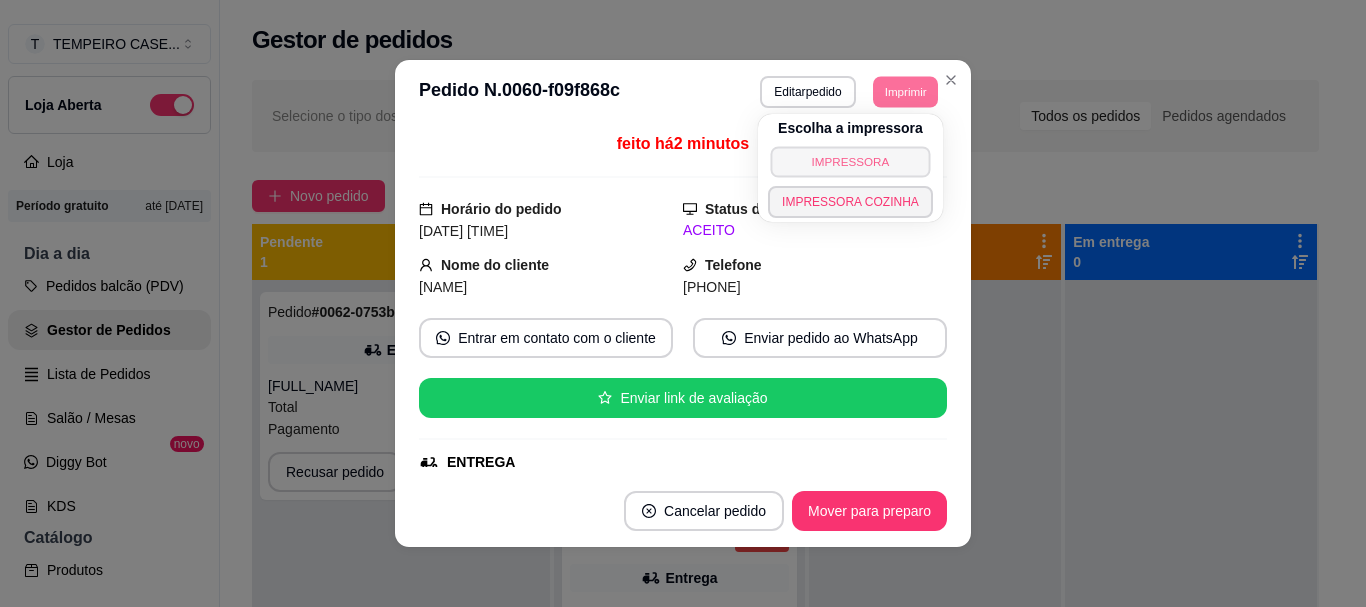 click on "IMPRESSORA" at bounding box center [851, 161] 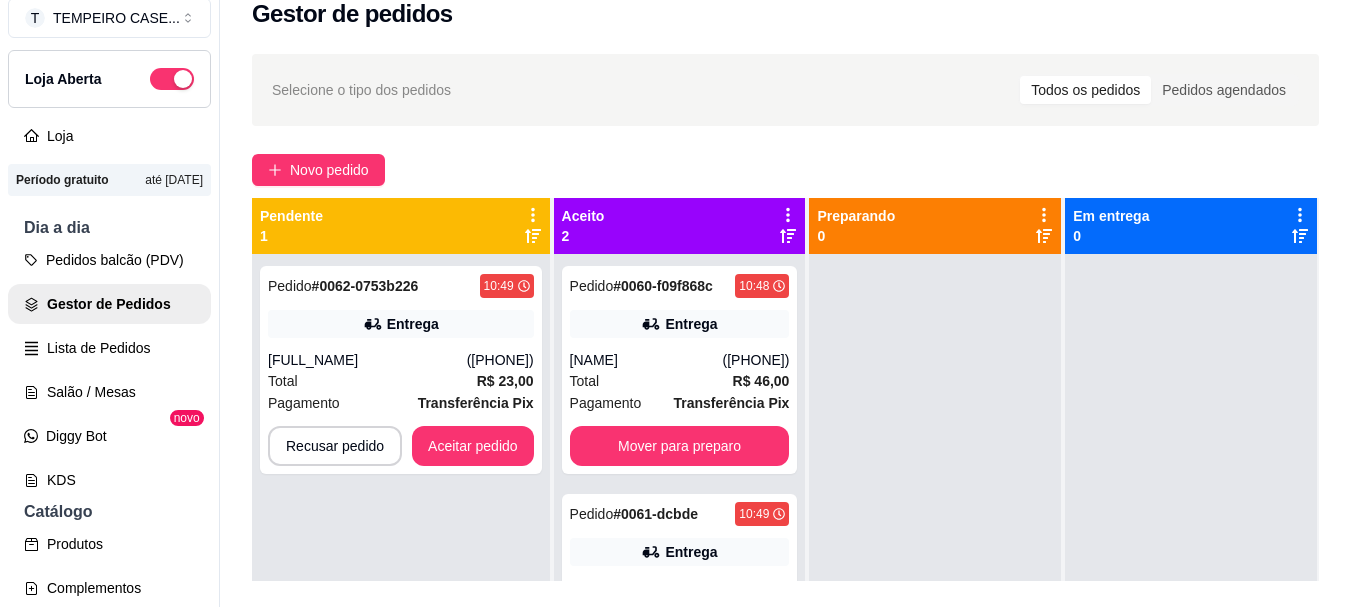 scroll, scrollTop: 32, scrollLeft: 0, axis: vertical 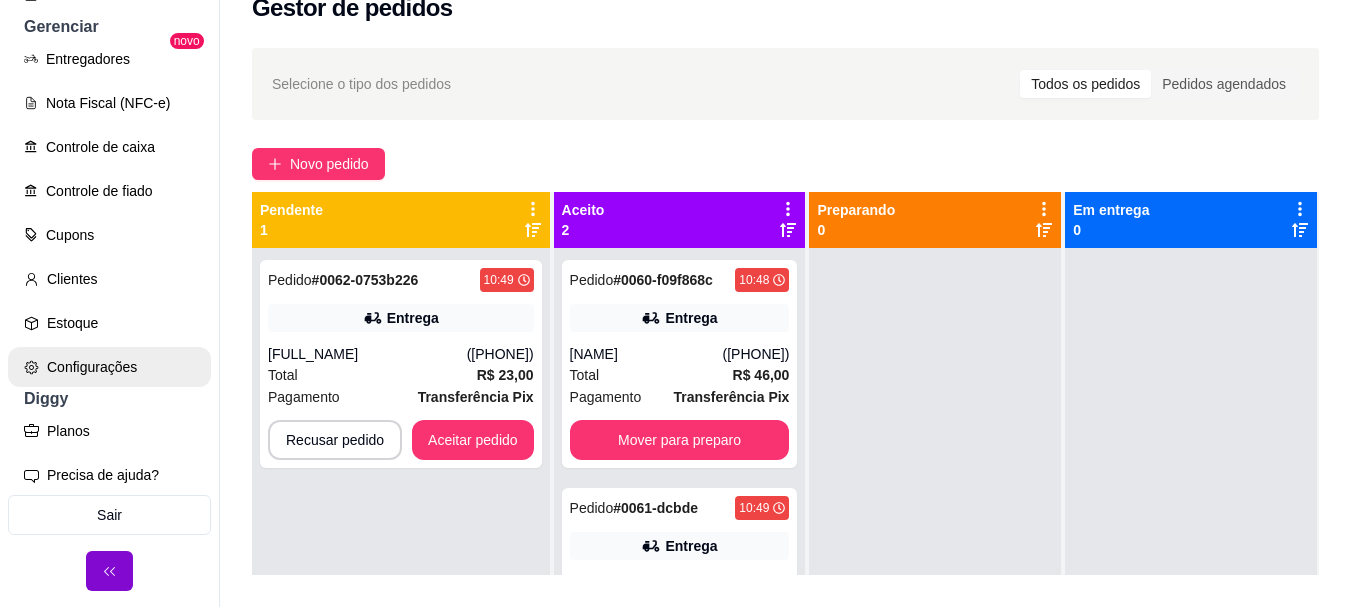 click on "Configurações" at bounding box center (109, 367) 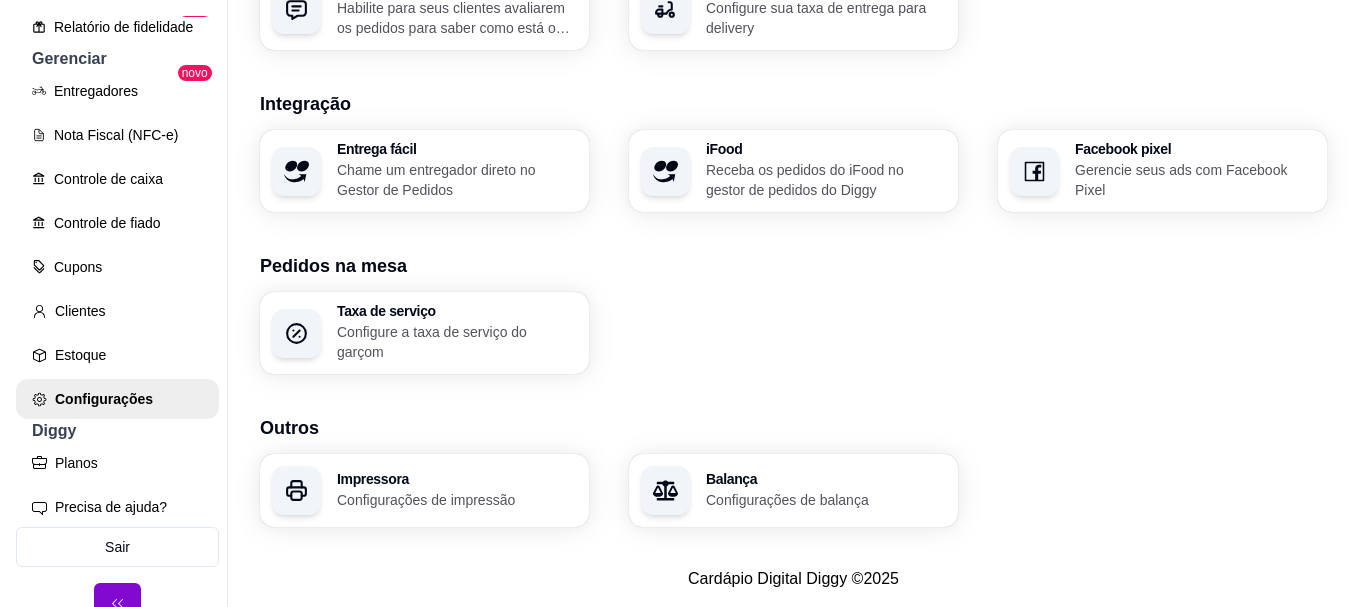 scroll, scrollTop: 817, scrollLeft: 0, axis: vertical 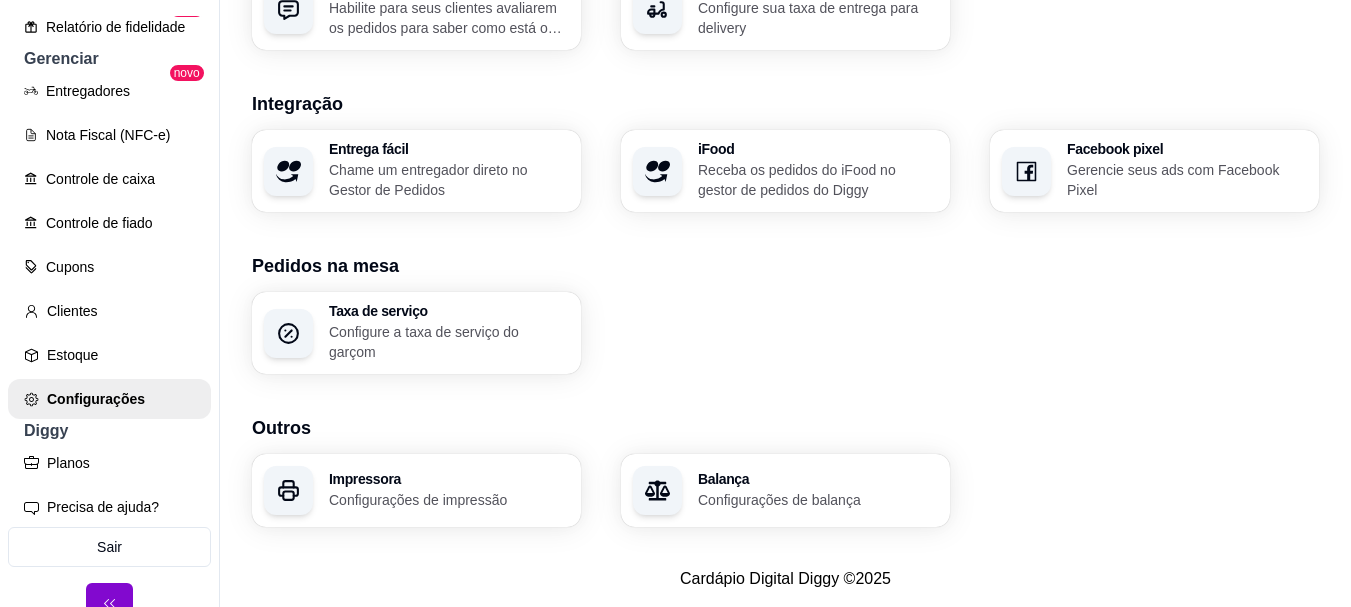 click on "Impressora" at bounding box center [449, 479] 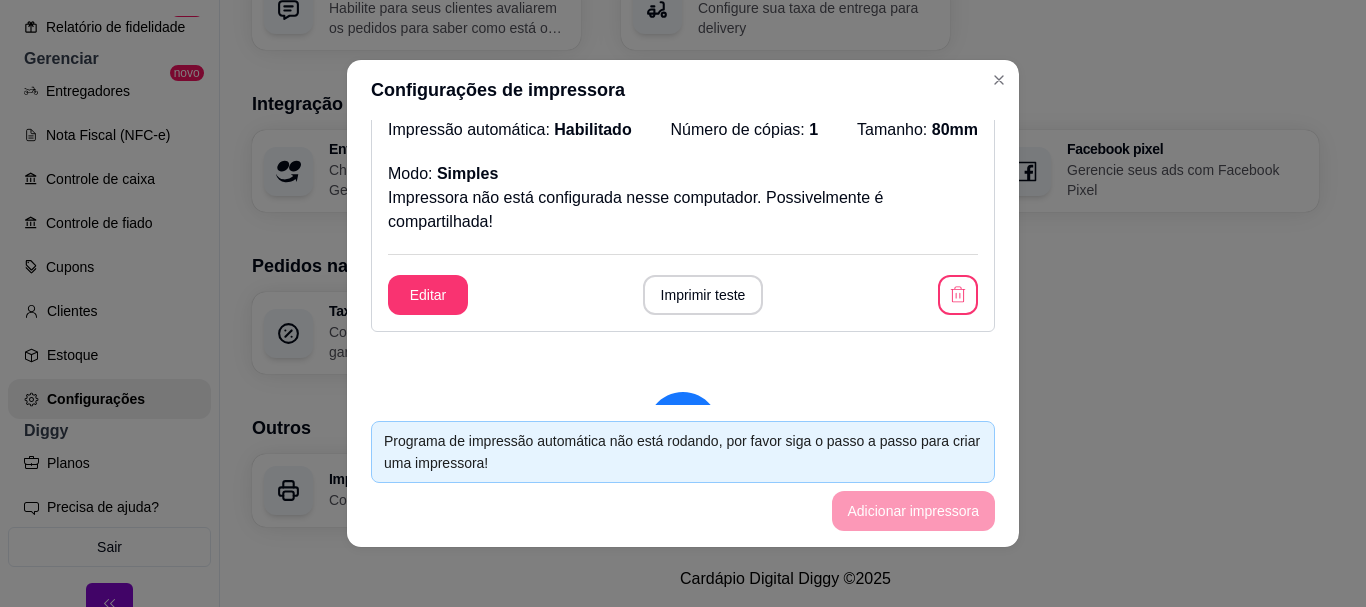 scroll, scrollTop: 300, scrollLeft: 0, axis: vertical 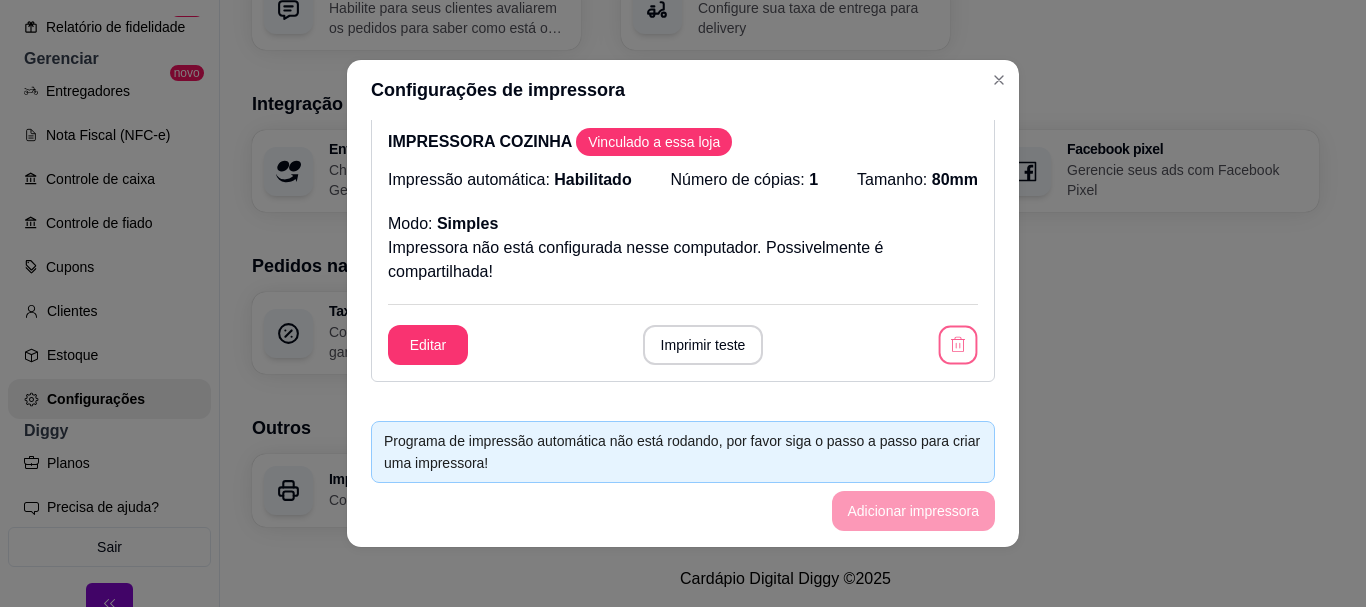 click at bounding box center [958, 345] 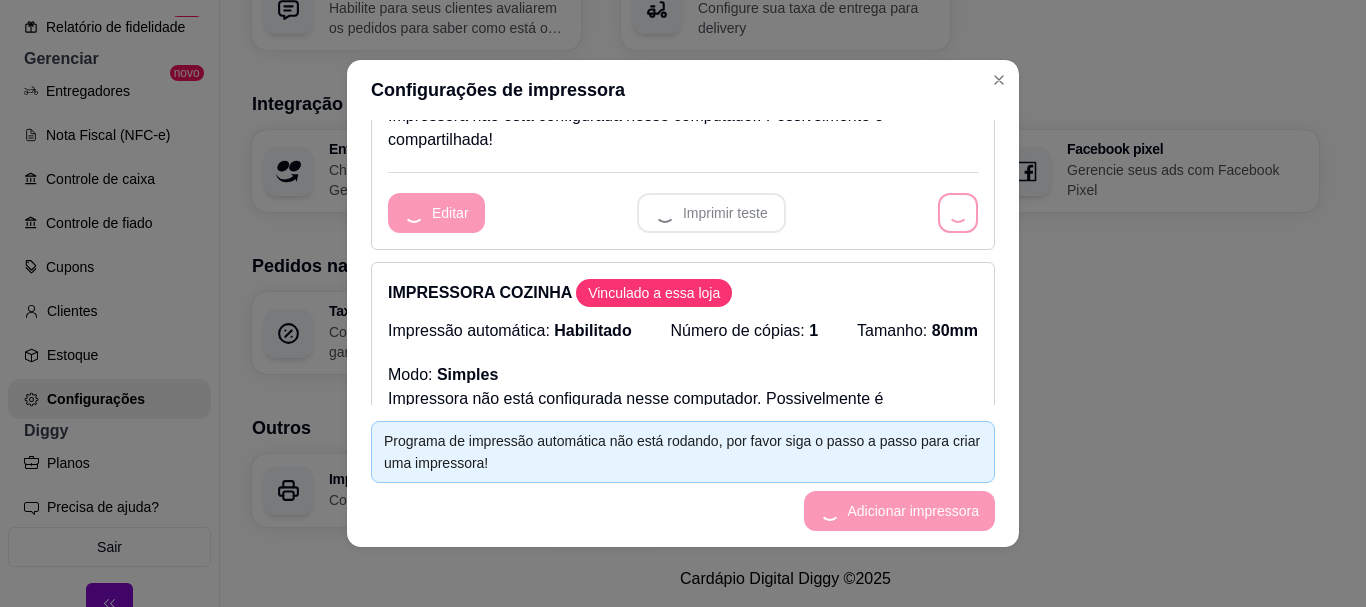 scroll, scrollTop: 100, scrollLeft: 0, axis: vertical 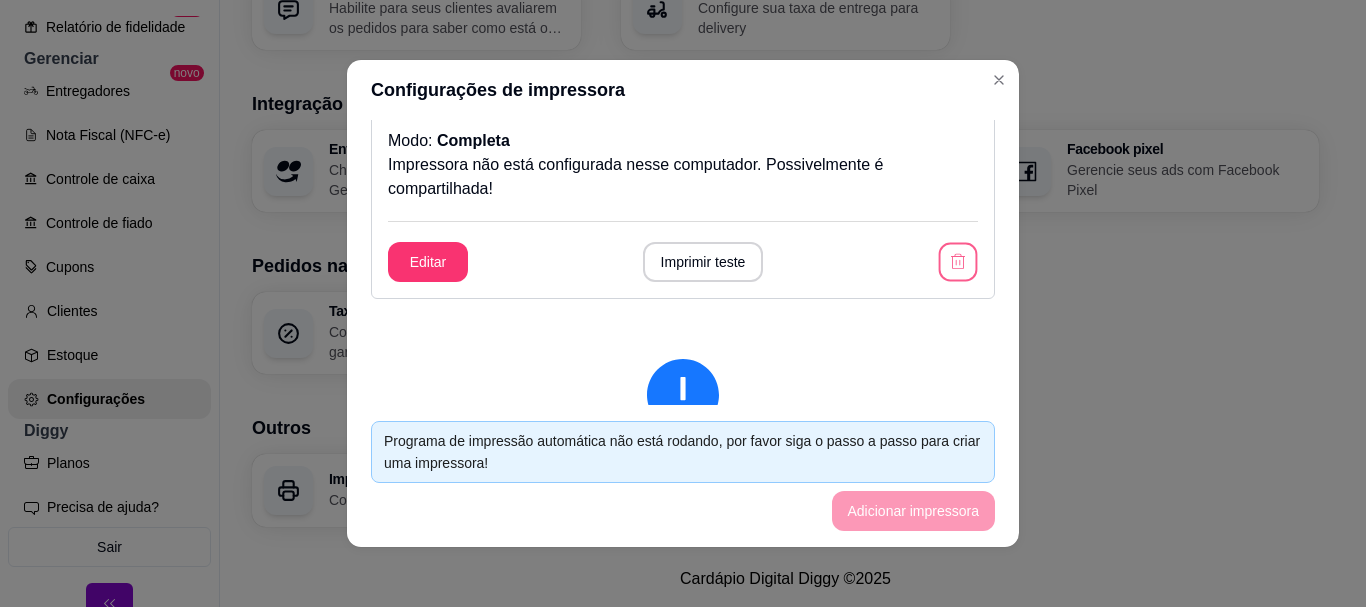 click 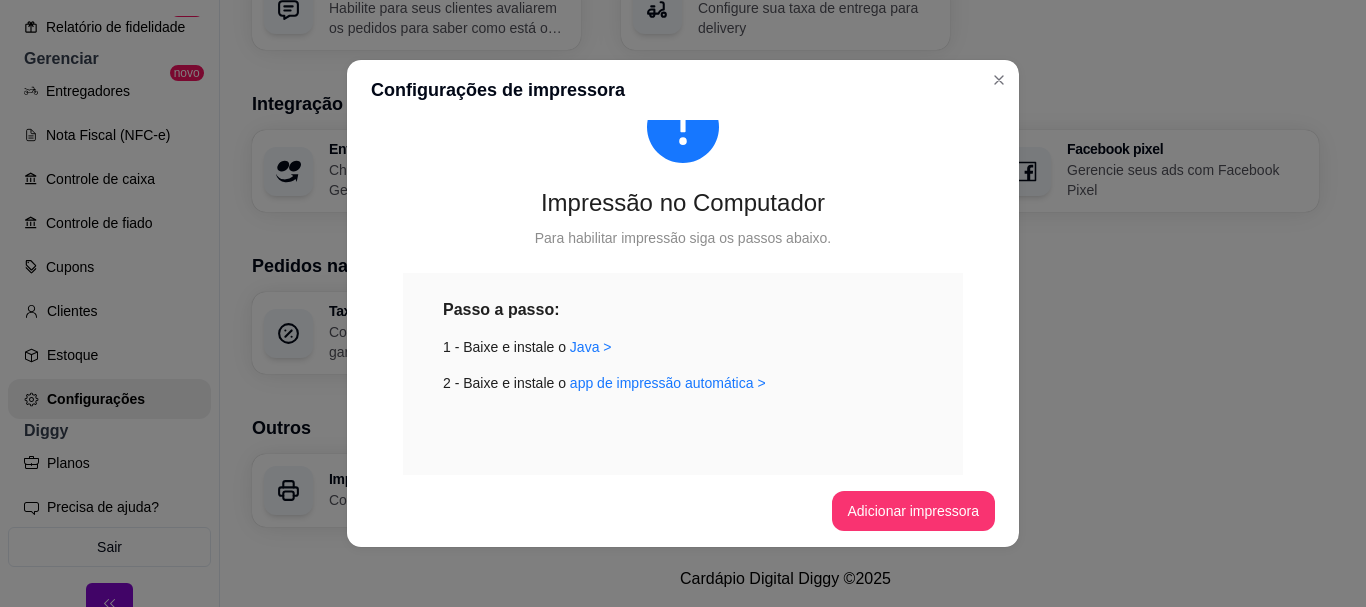 scroll, scrollTop: 300, scrollLeft: 0, axis: vertical 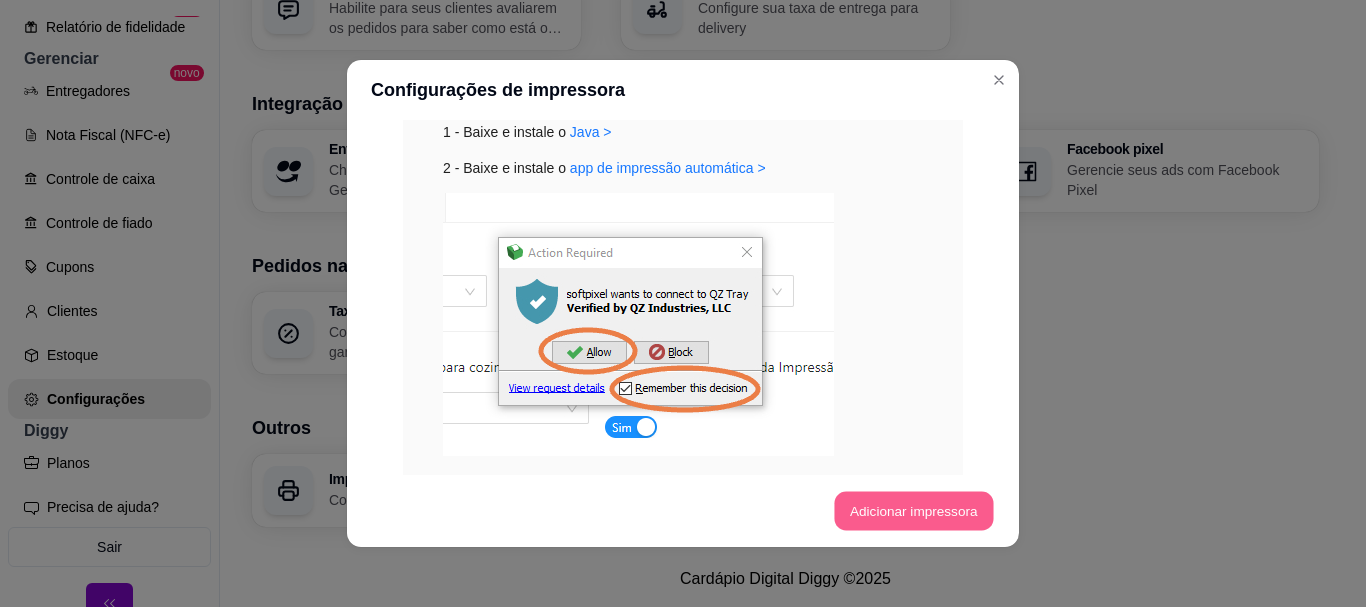 click on "Adicionar impressora" at bounding box center (913, 511) 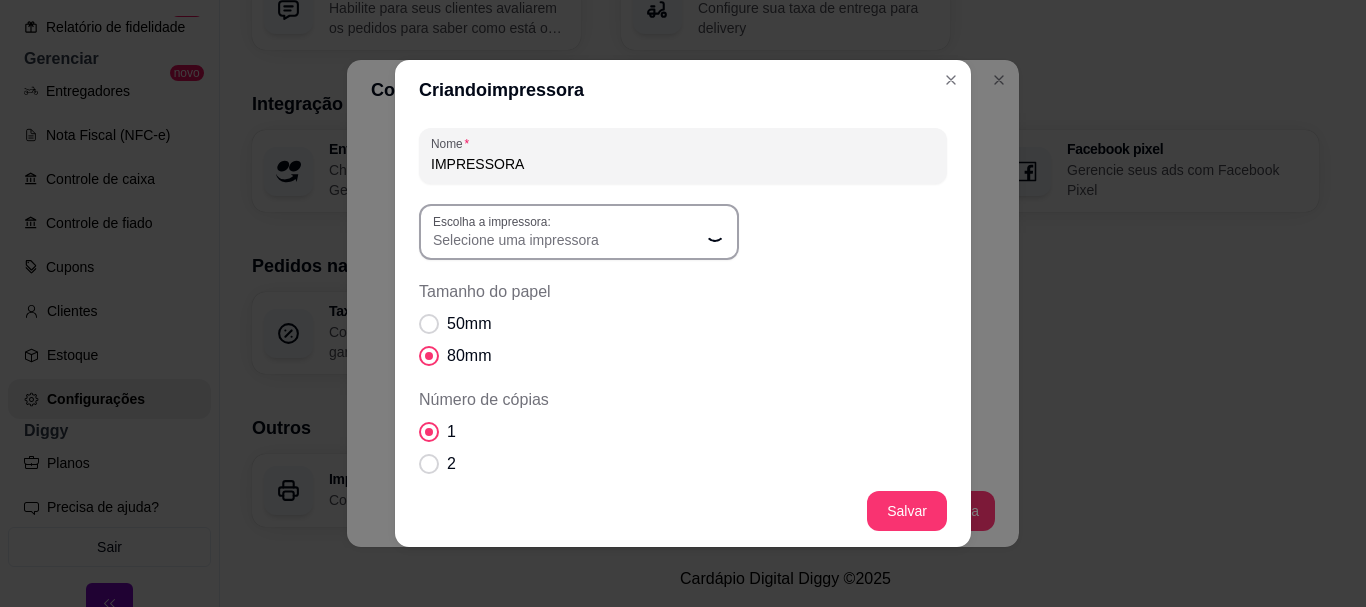 click on "Escolha a impressora:" at bounding box center [495, 221] 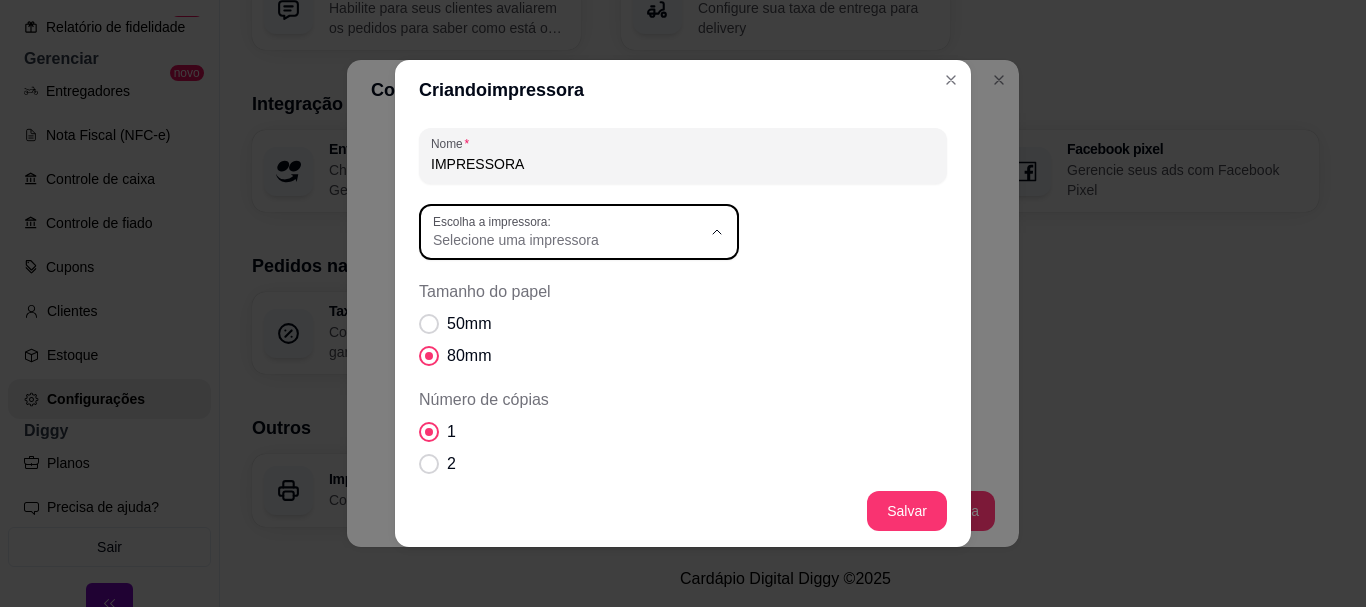 click on "Escolha a impressora: Selecione uma impressora" at bounding box center (579, 232) 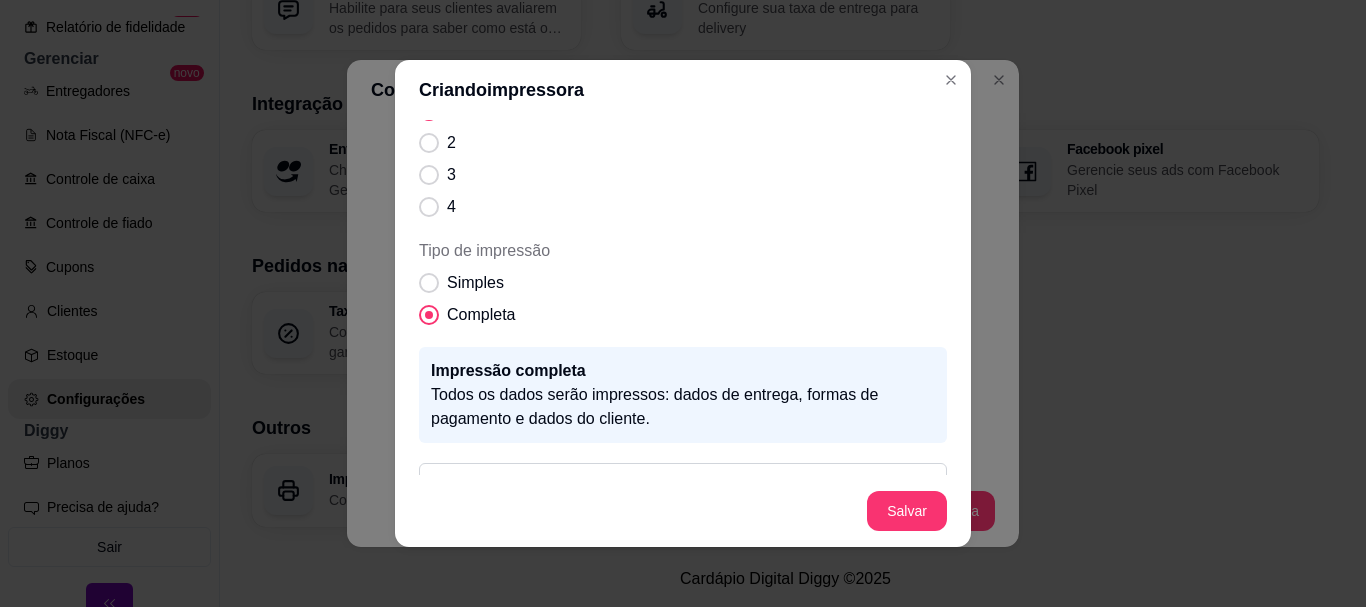 scroll, scrollTop: 375, scrollLeft: 0, axis: vertical 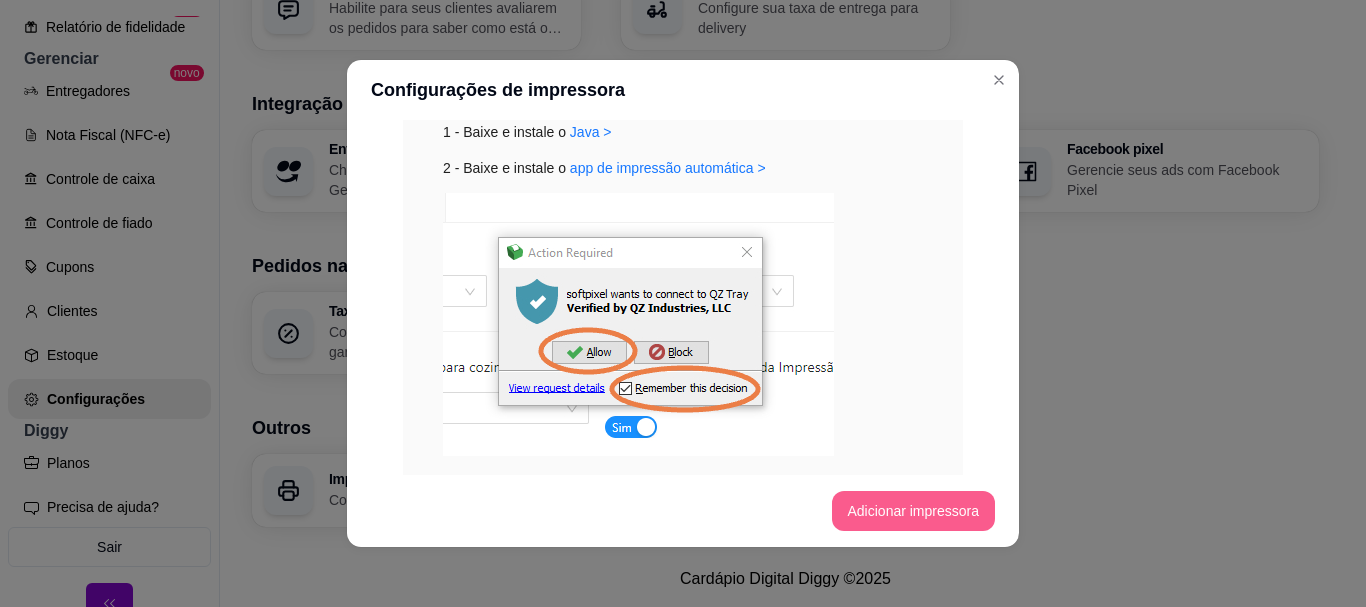 click on "Adicionar impressora" at bounding box center (914, 511) 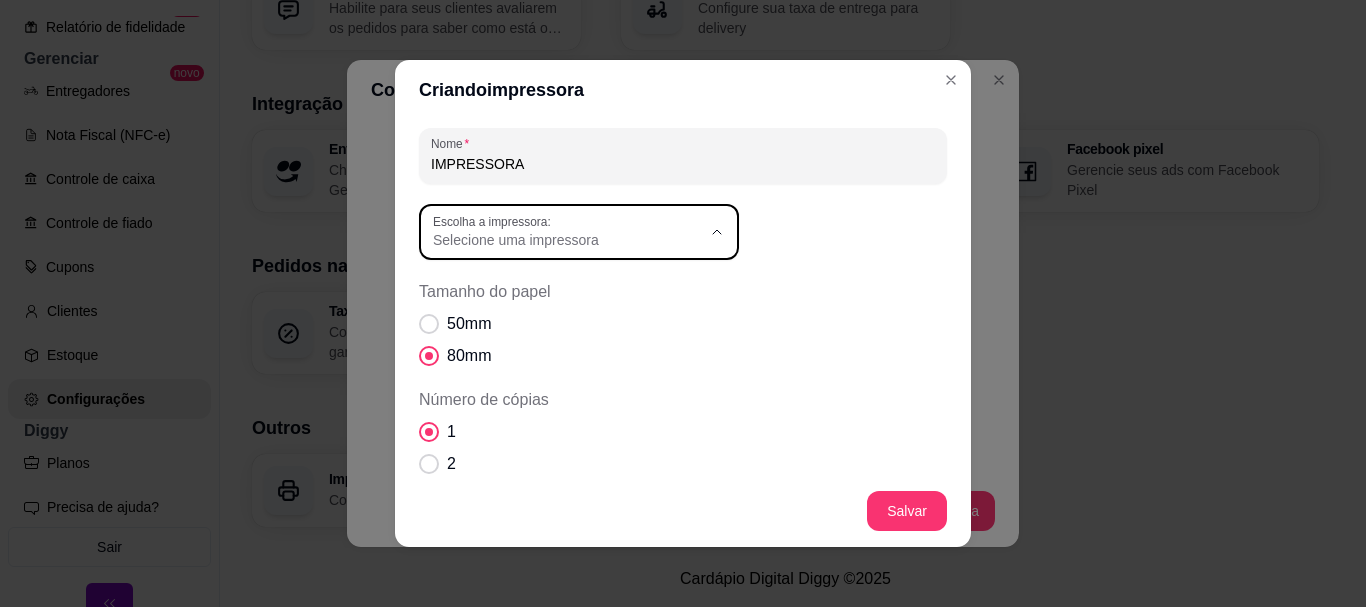 click on "Selecione uma impressora" at bounding box center [567, 240] 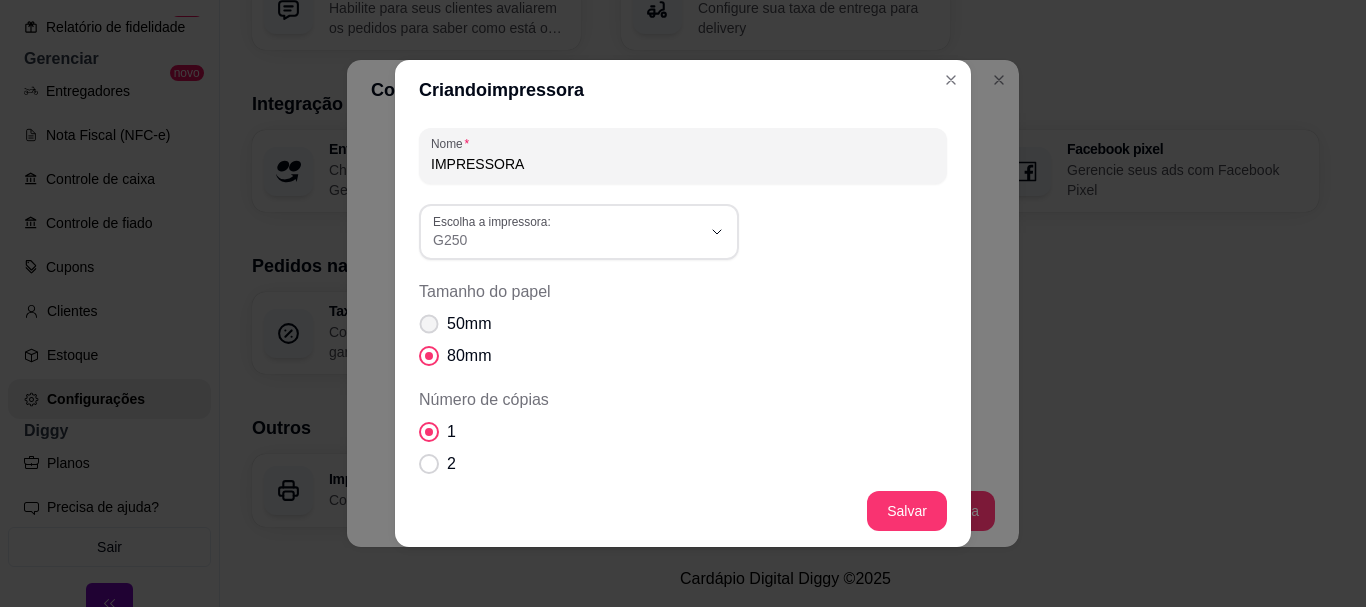click on "50mm" at bounding box center (469, 324) 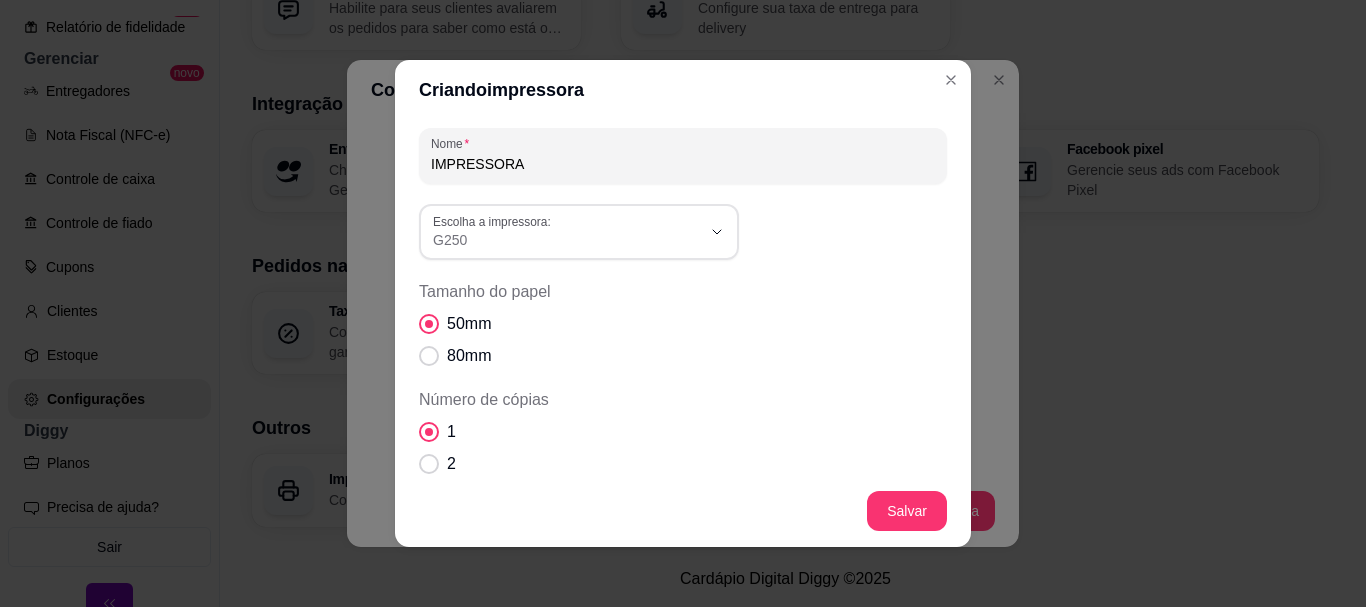 scroll, scrollTop: 375, scrollLeft: 0, axis: vertical 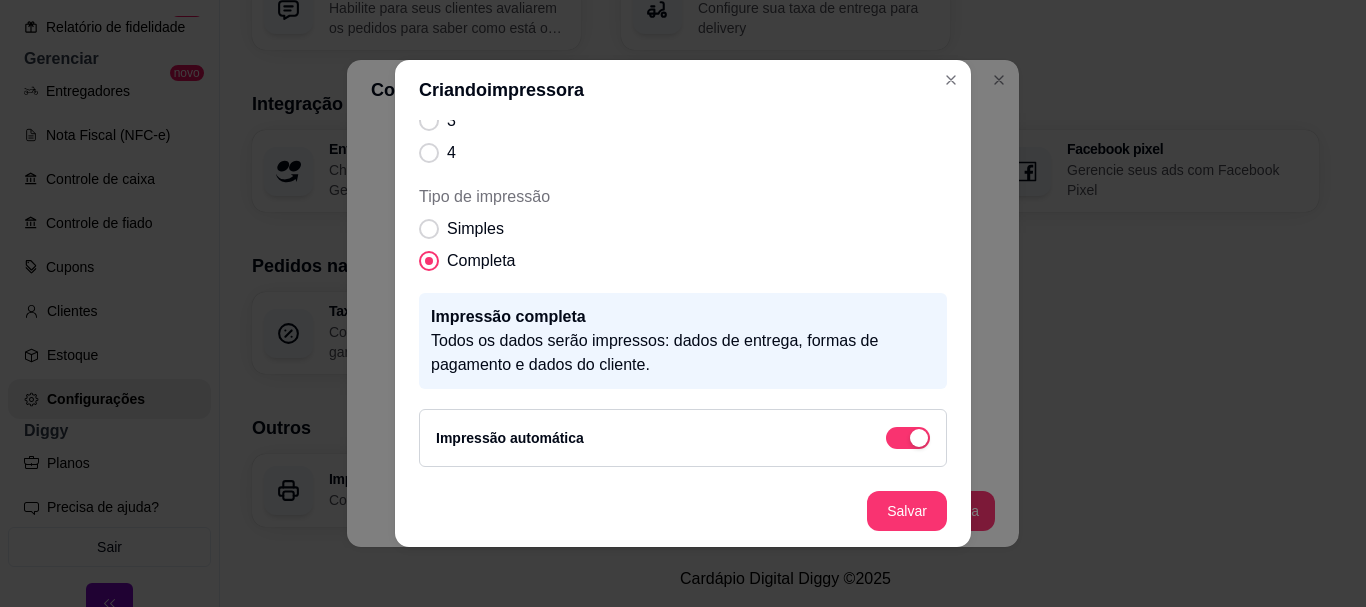 click on "Simples" at bounding box center [475, 229] 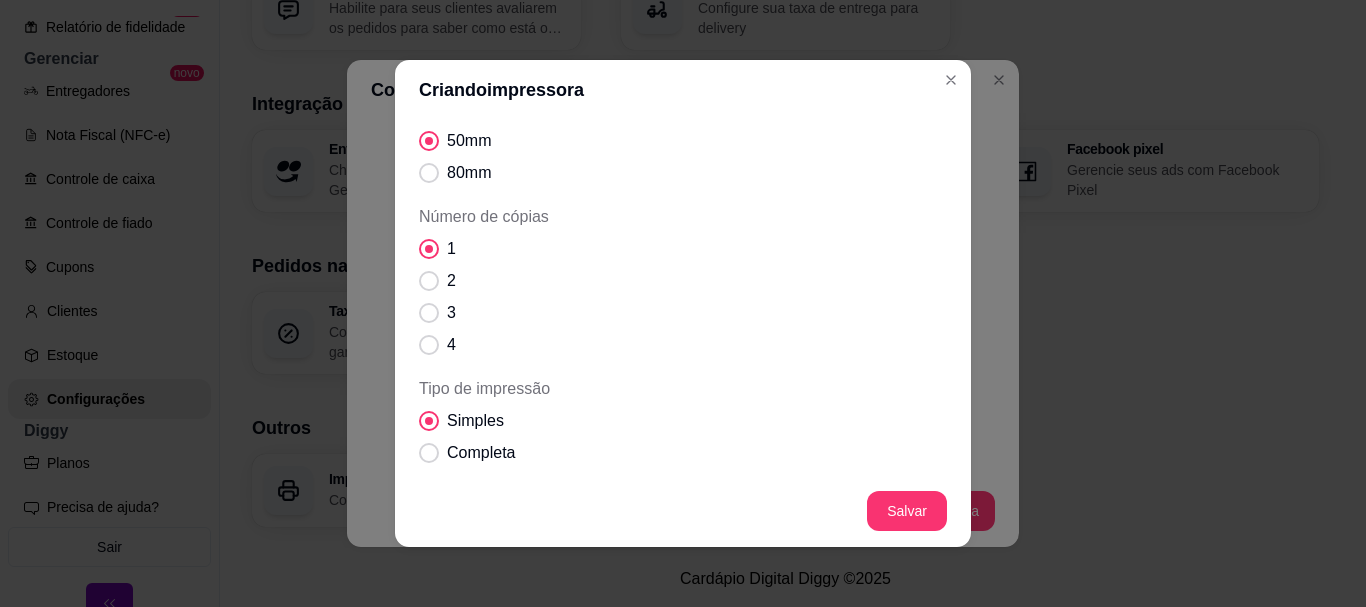 scroll, scrollTop: 0, scrollLeft: 0, axis: both 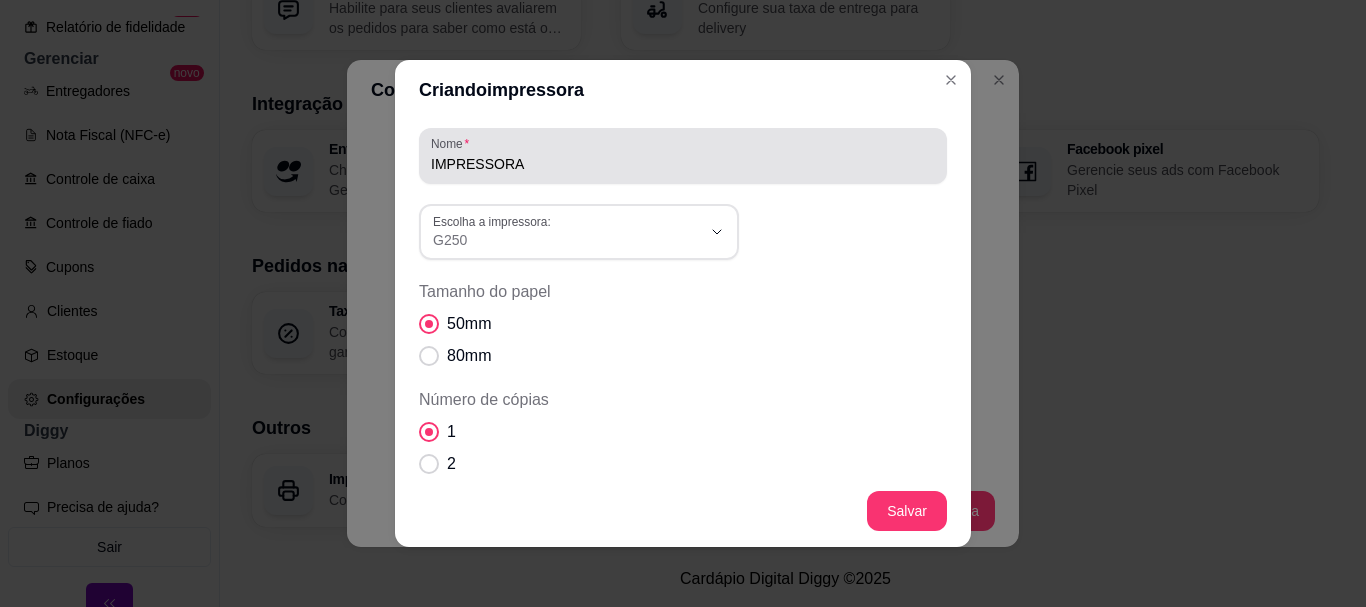 click on "IMPRESSORA" at bounding box center [683, 164] 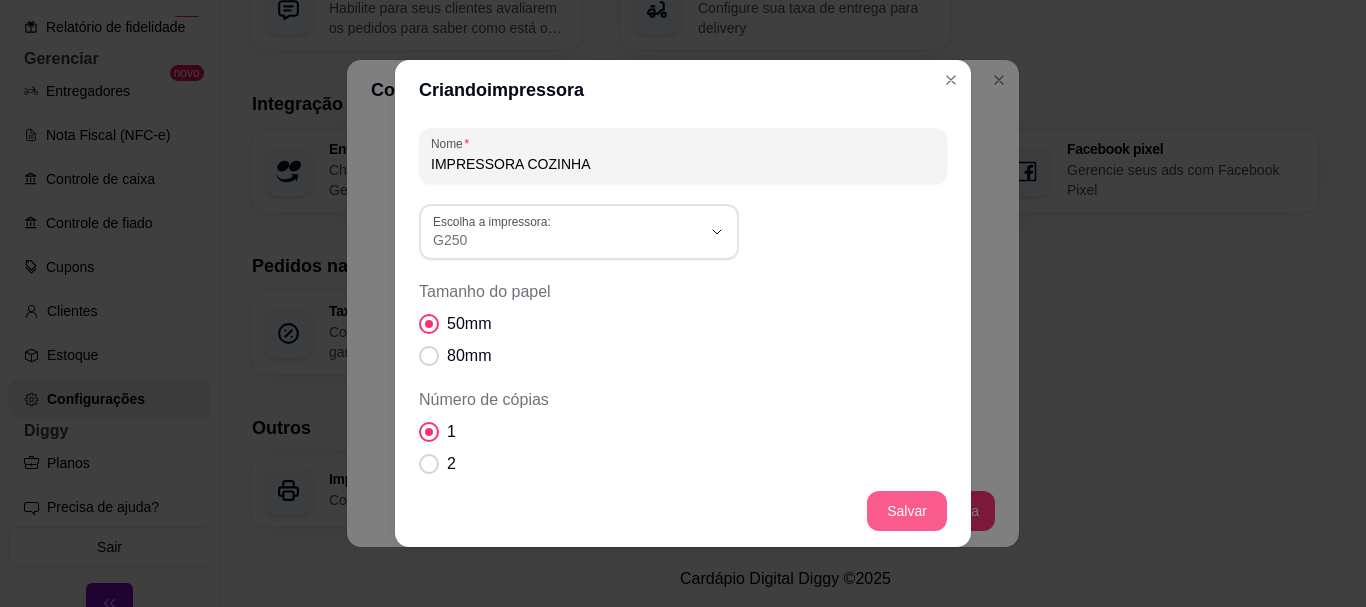 type on "IMPRESSORA COZINHA" 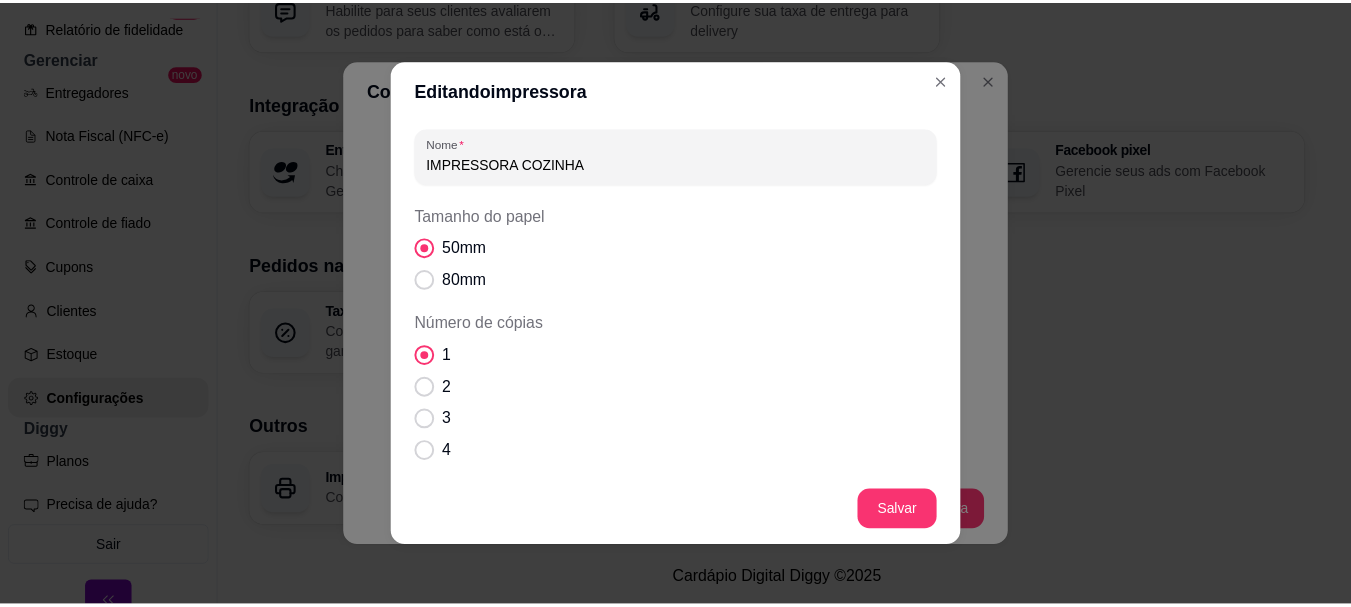 scroll, scrollTop: 770, scrollLeft: 0, axis: vertical 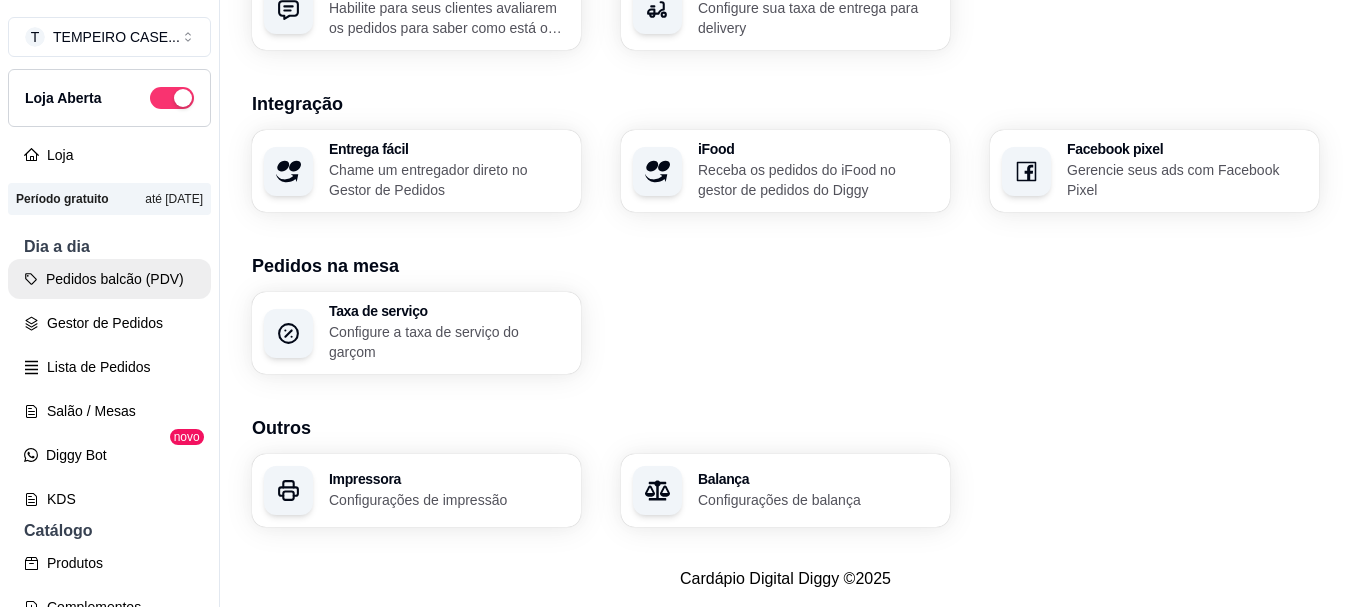 click on "Pedidos balcão (PDV)" at bounding box center [109, 279] 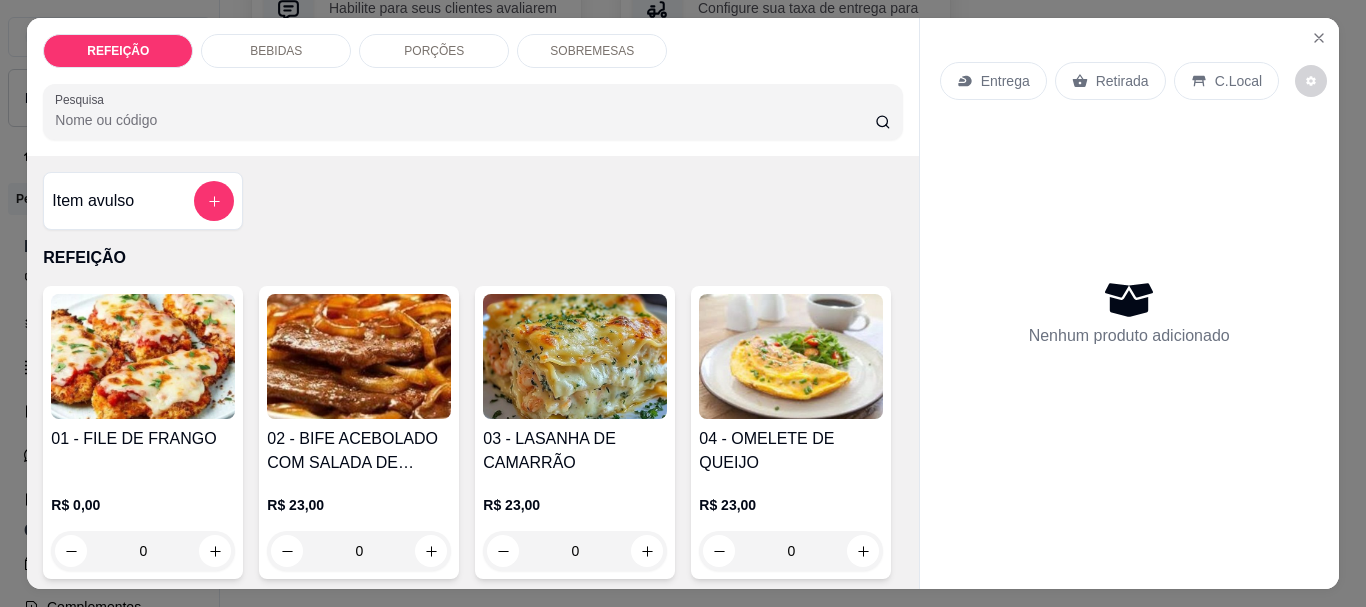 click 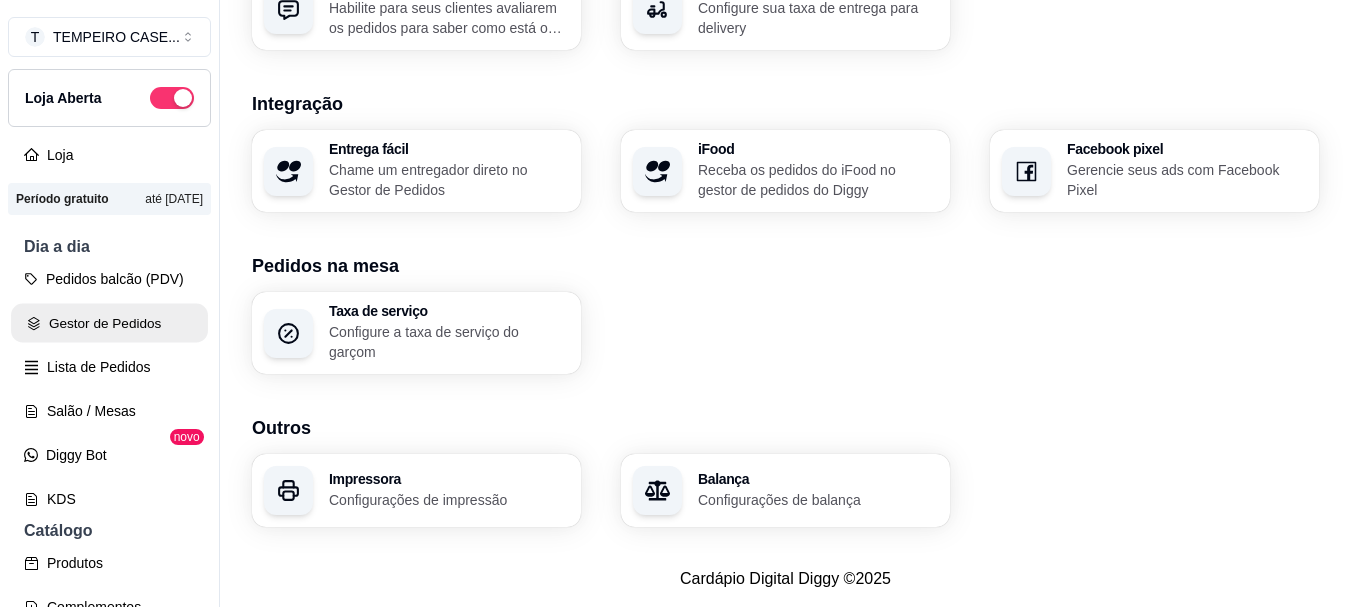 click on "Gestor de Pedidos" at bounding box center [109, 323] 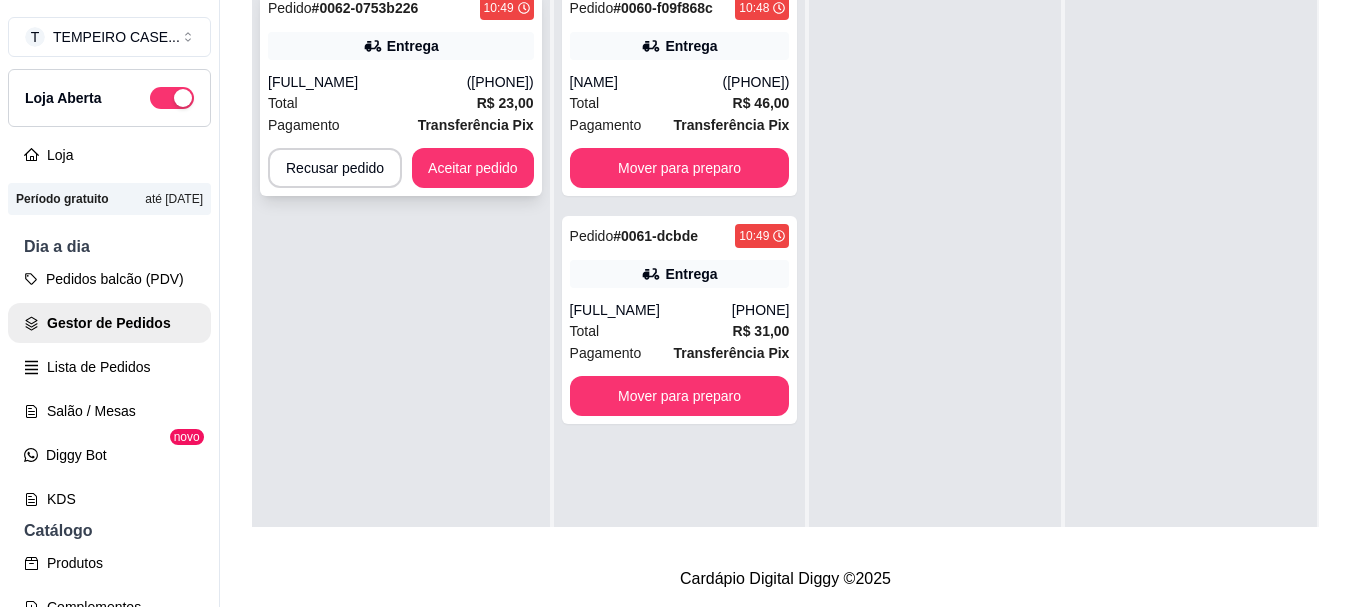 scroll, scrollTop: 0, scrollLeft: 0, axis: both 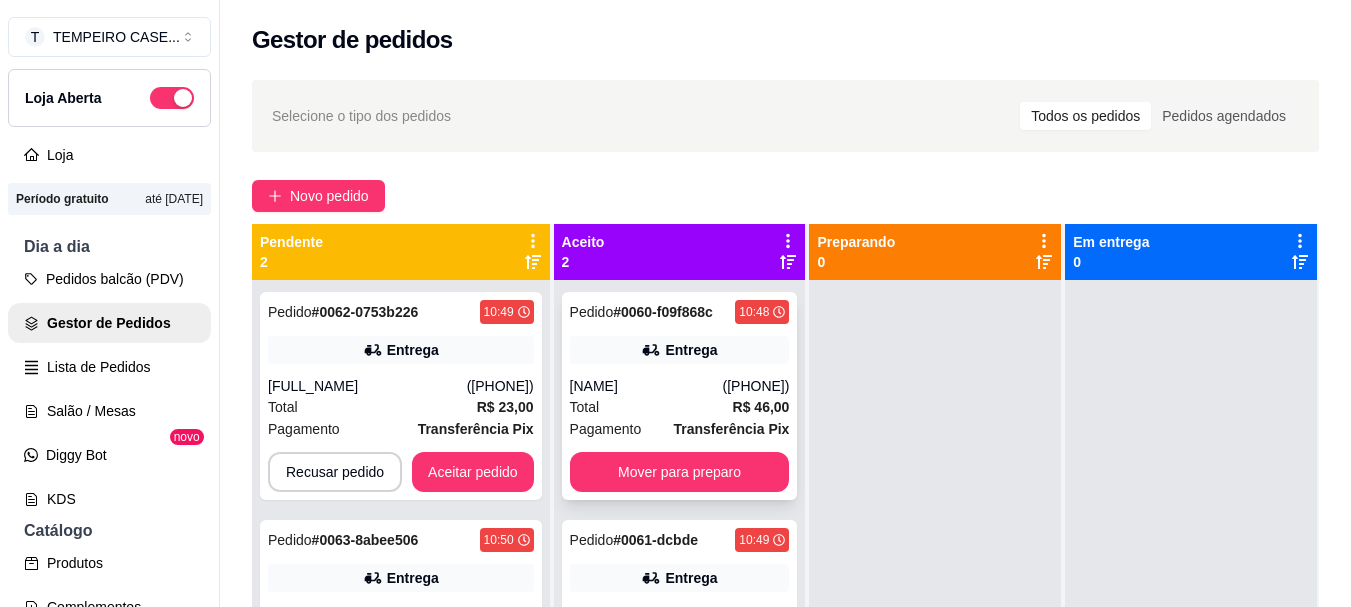 click on "Entrega" at bounding box center (691, 350) 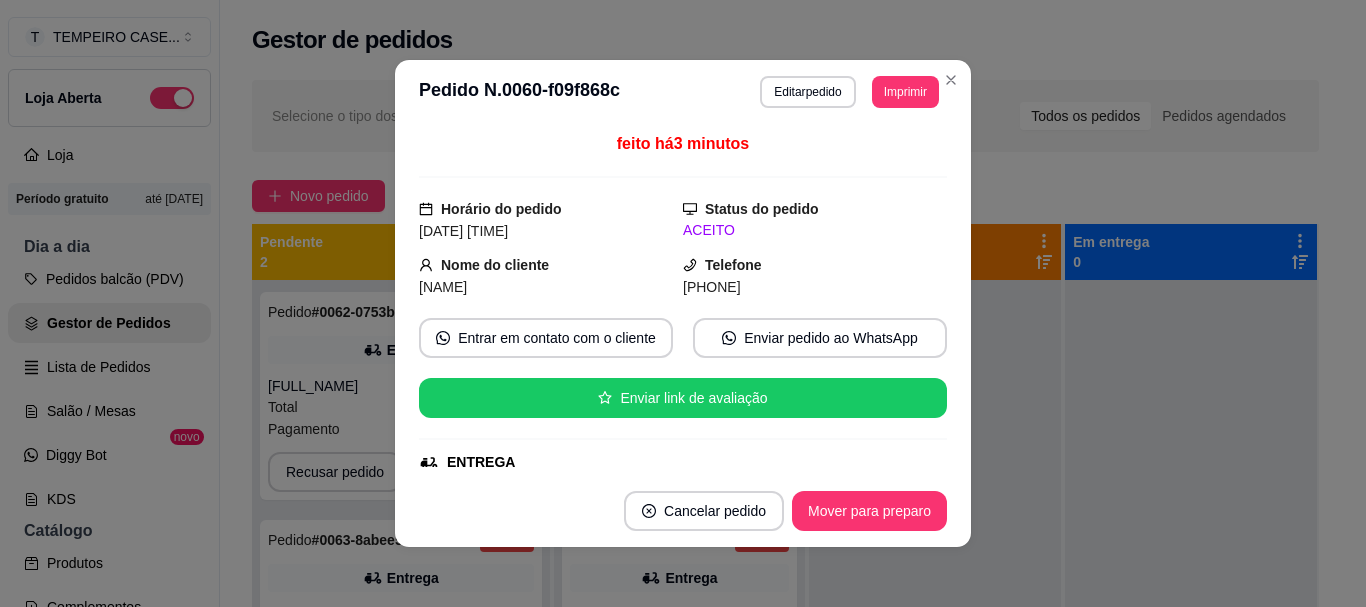 click on "Imprimir" at bounding box center [905, 92] 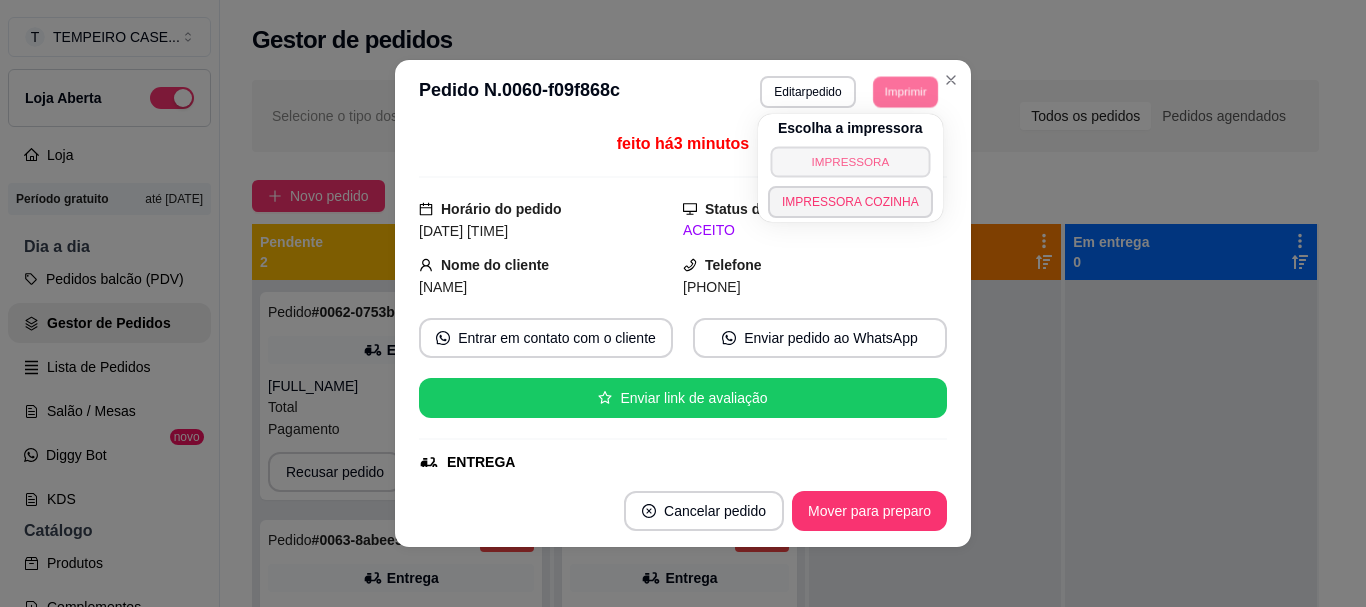 click on "IMPRESSORA" at bounding box center [850, 161] 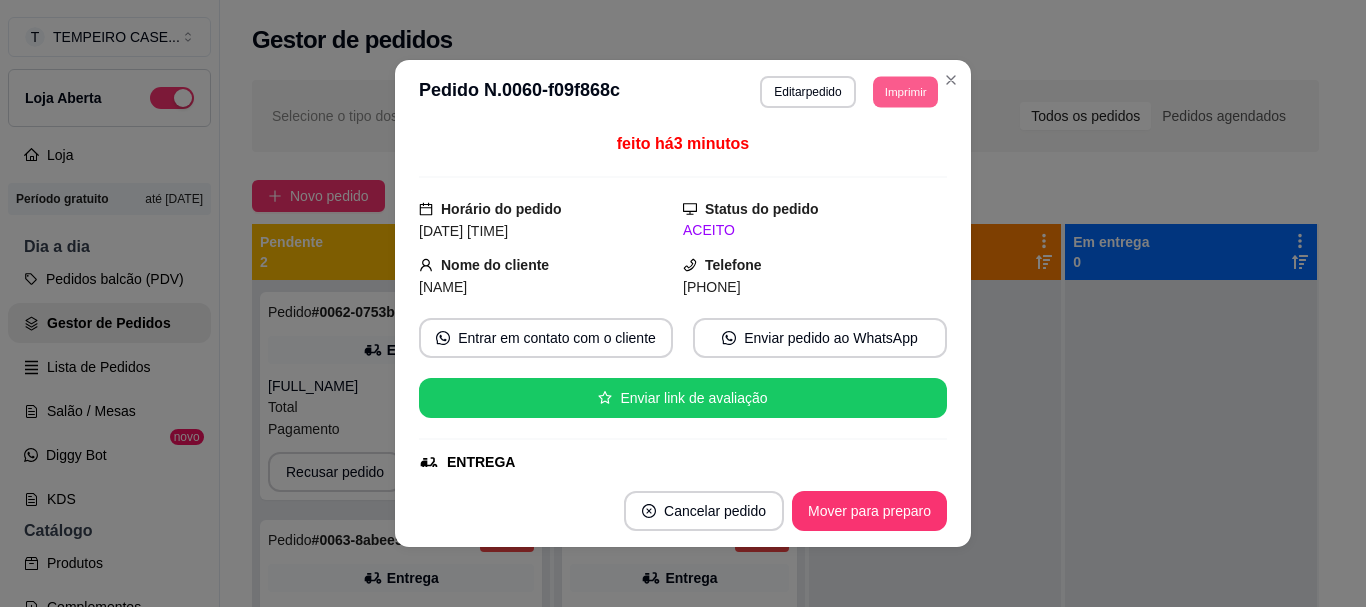 click on "Imprimir" at bounding box center (905, 91) 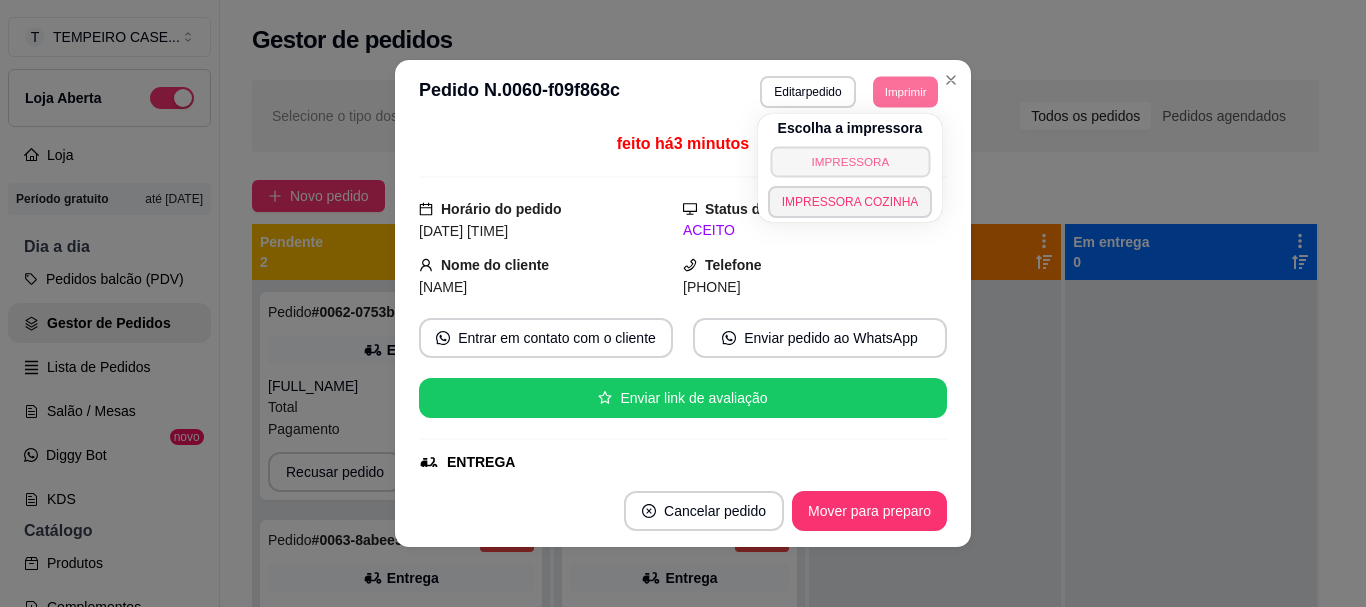 click on "IMPRESSORA" at bounding box center (850, 161) 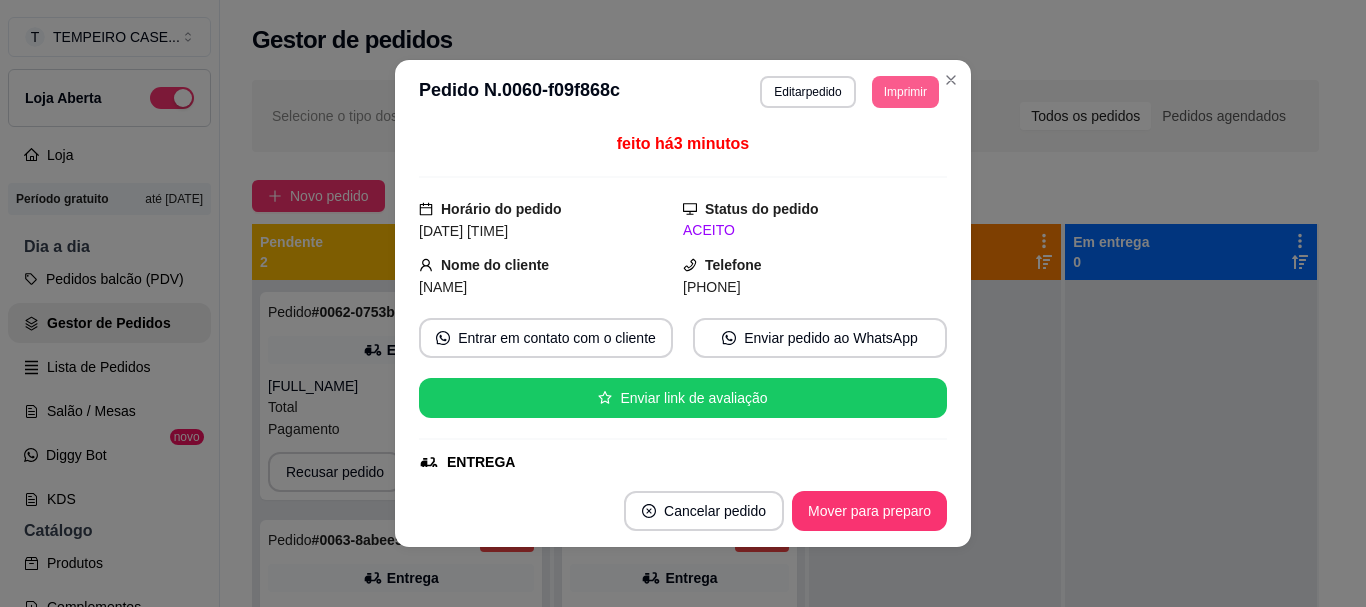 click on "Imprimir" at bounding box center [905, 92] 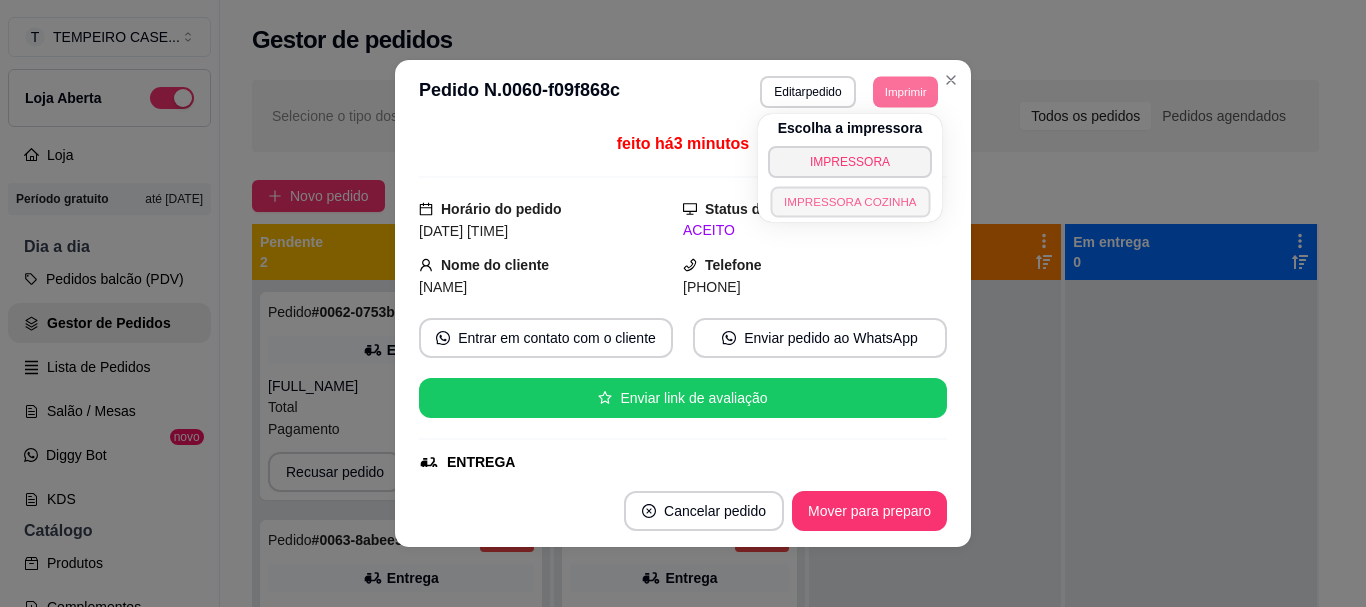 click on "IMPRESSORA COZINHA" at bounding box center [850, 201] 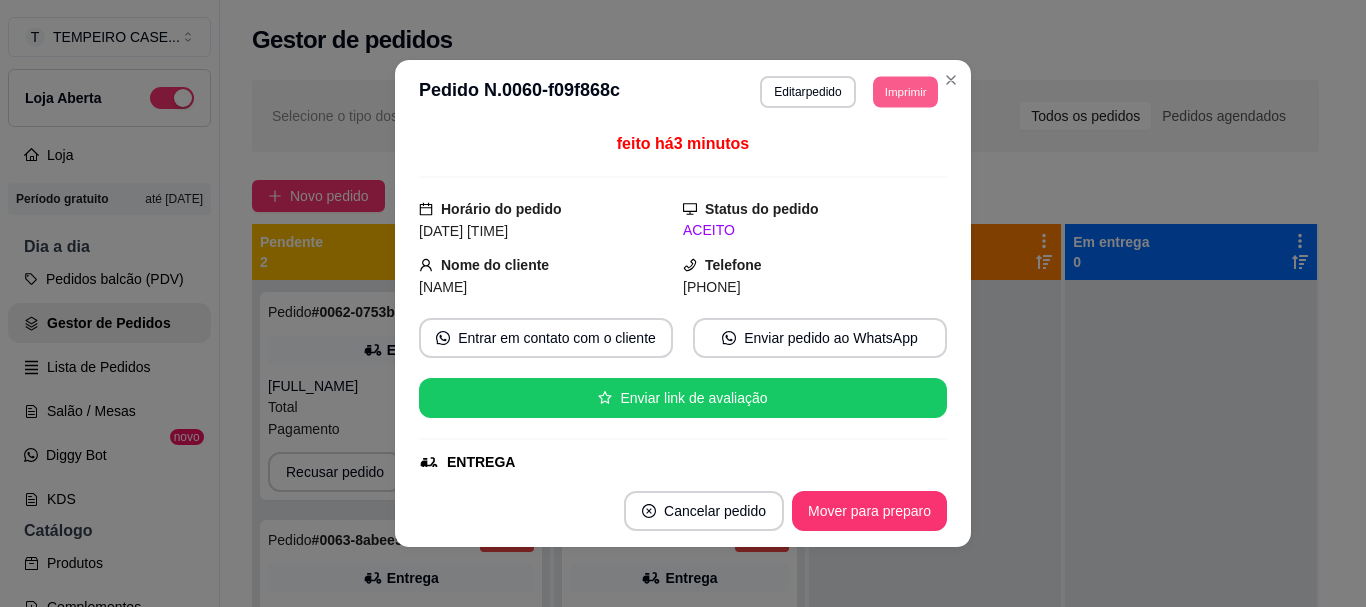 click on "Imprimir" at bounding box center [905, 91] 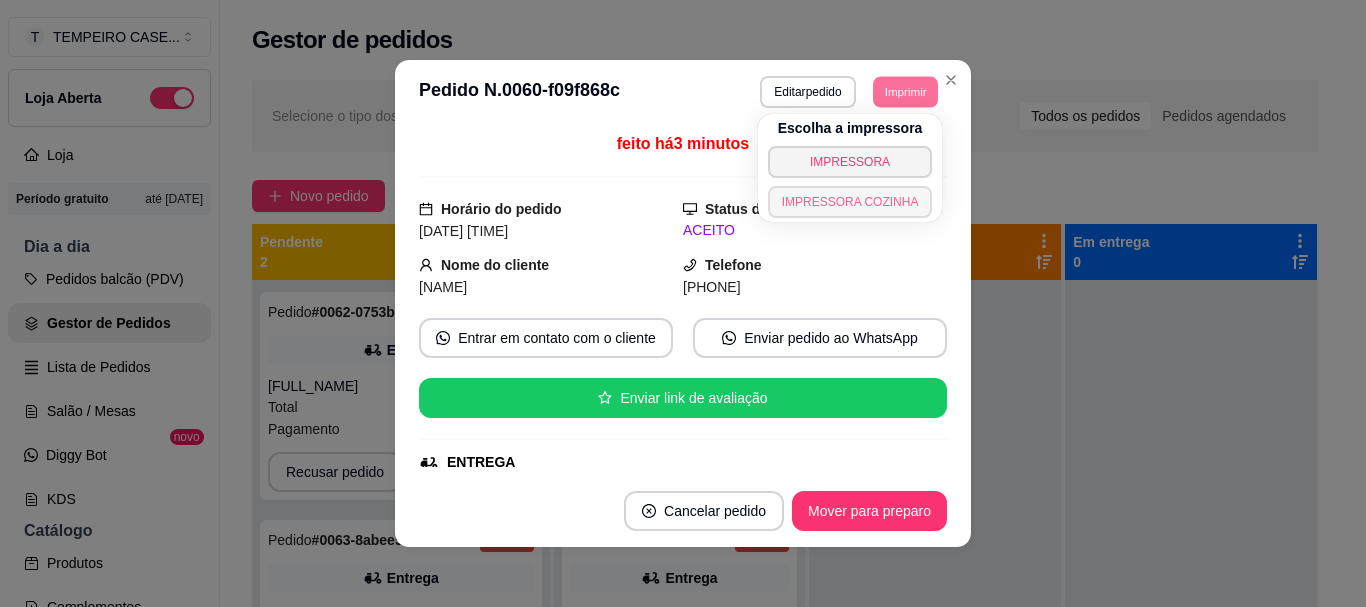 click on "IMPRESSORA COZINHA" at bounding box center (850, 202) 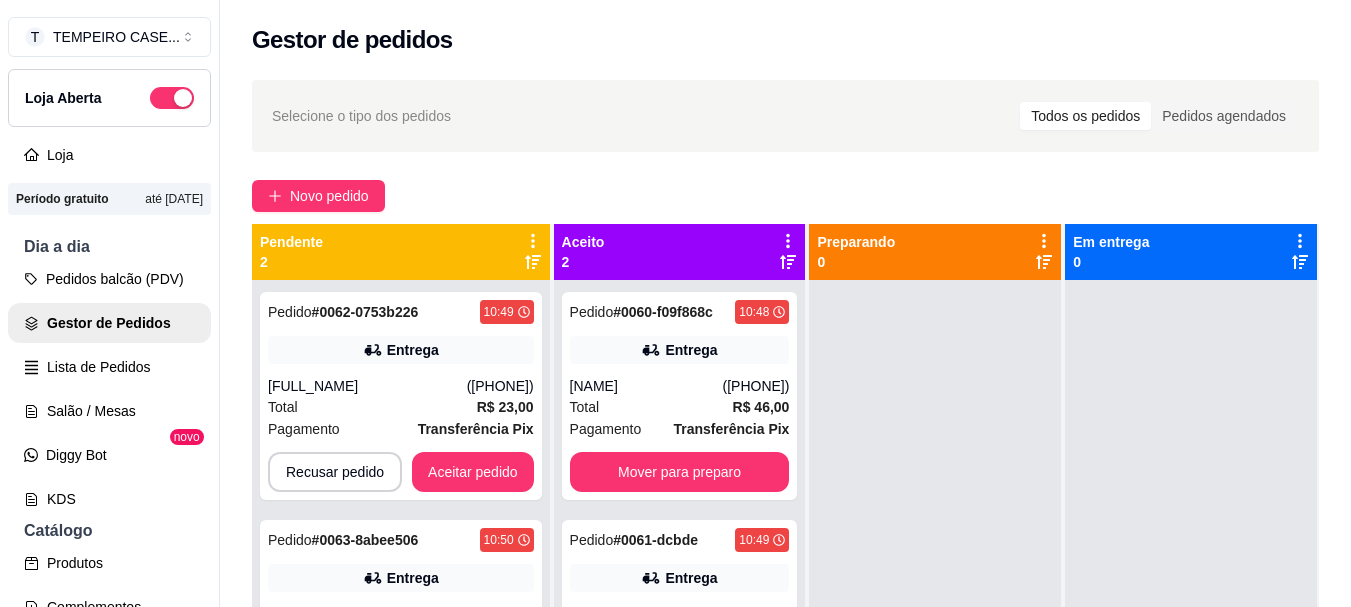 scroll, scrollTop: 71, scrollLeft: 0, axis: vertical 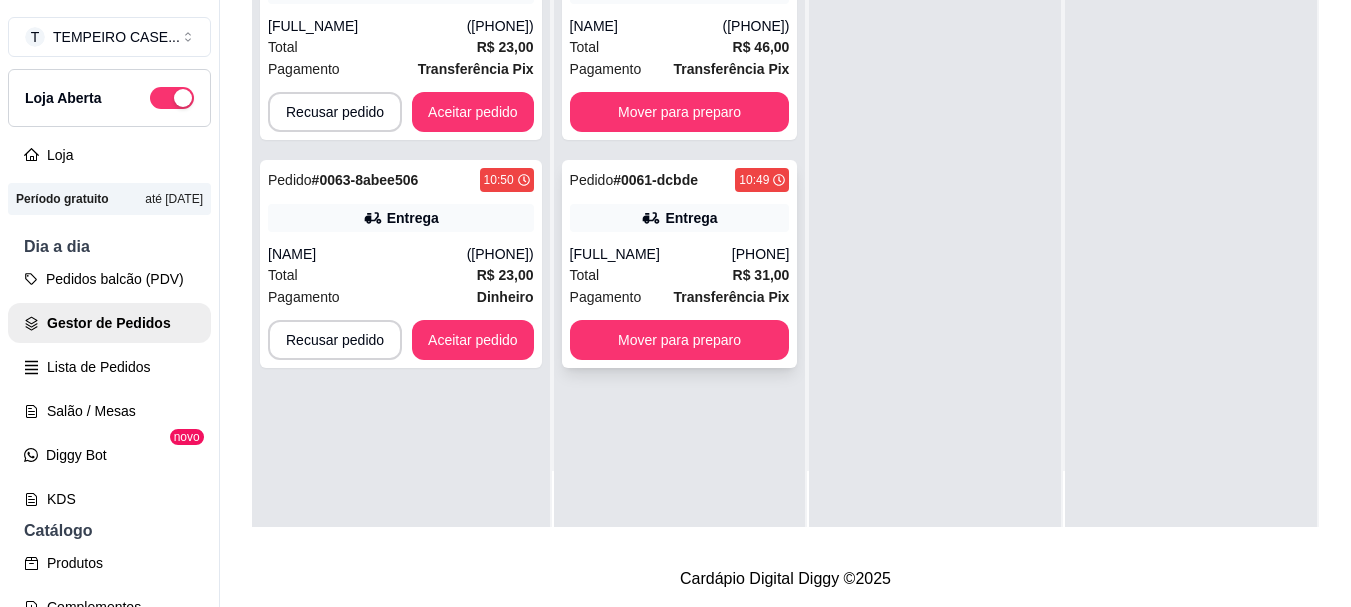 click on "[PHONE]" at bounding box center [761, 254] 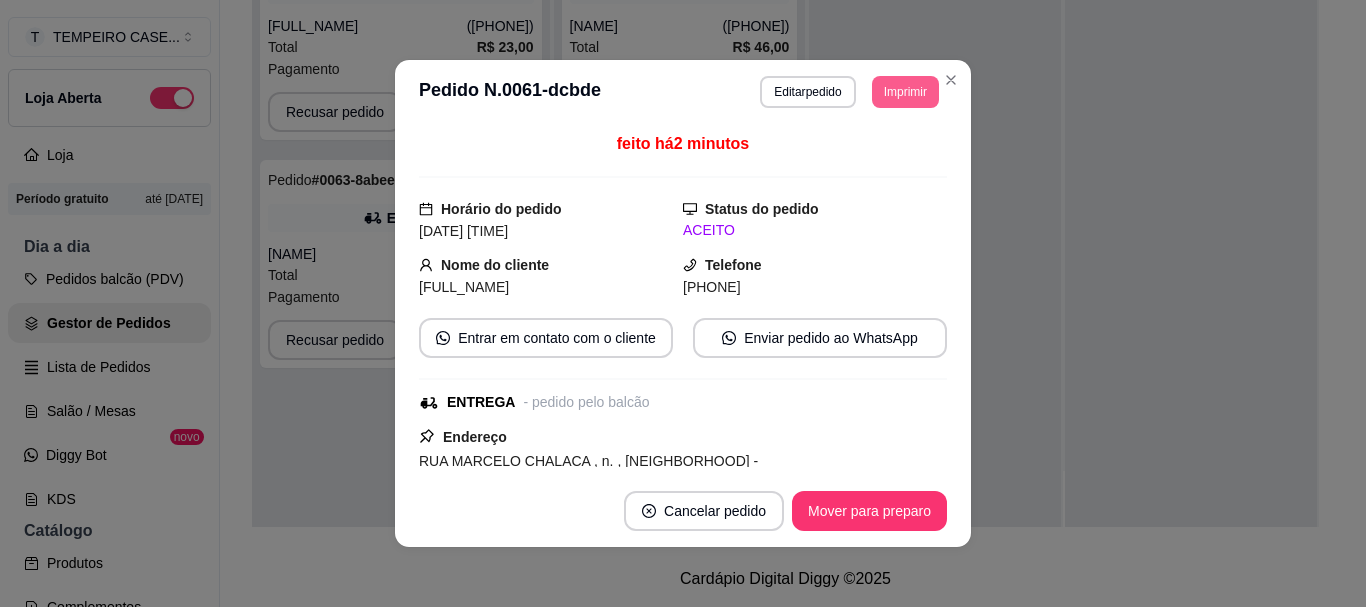 click on "Imprimir" at bounding box center [905, 92] 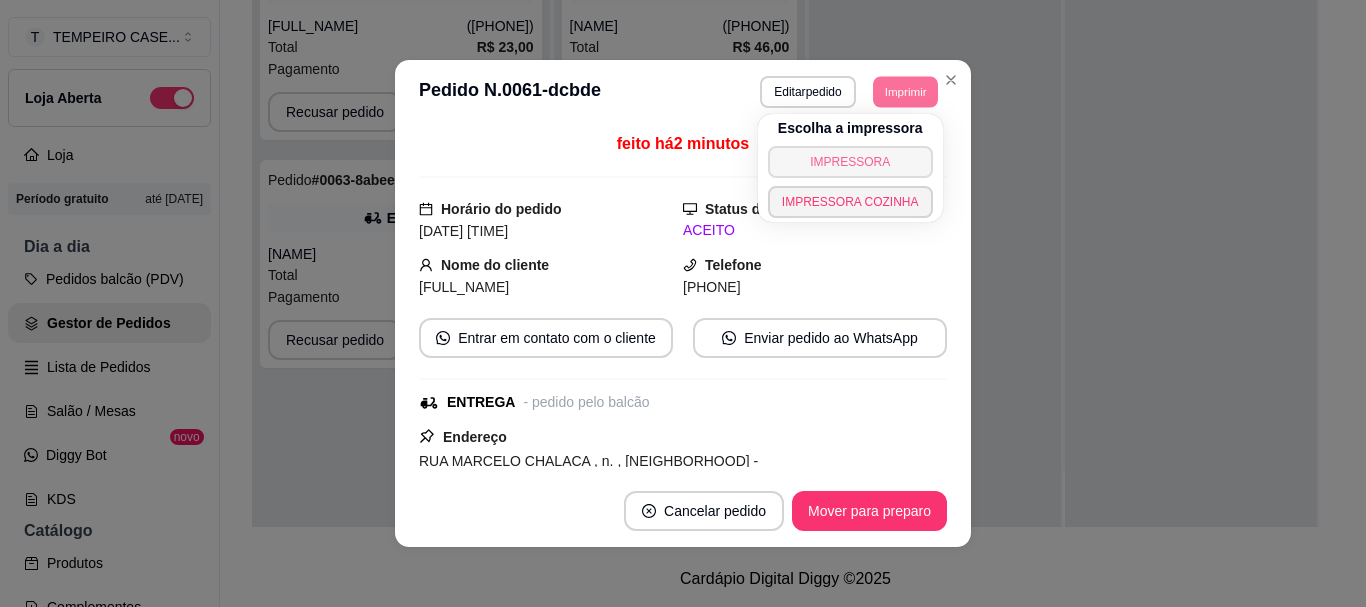 click on "IMPRESSORA" at bounding box center (850, 162) 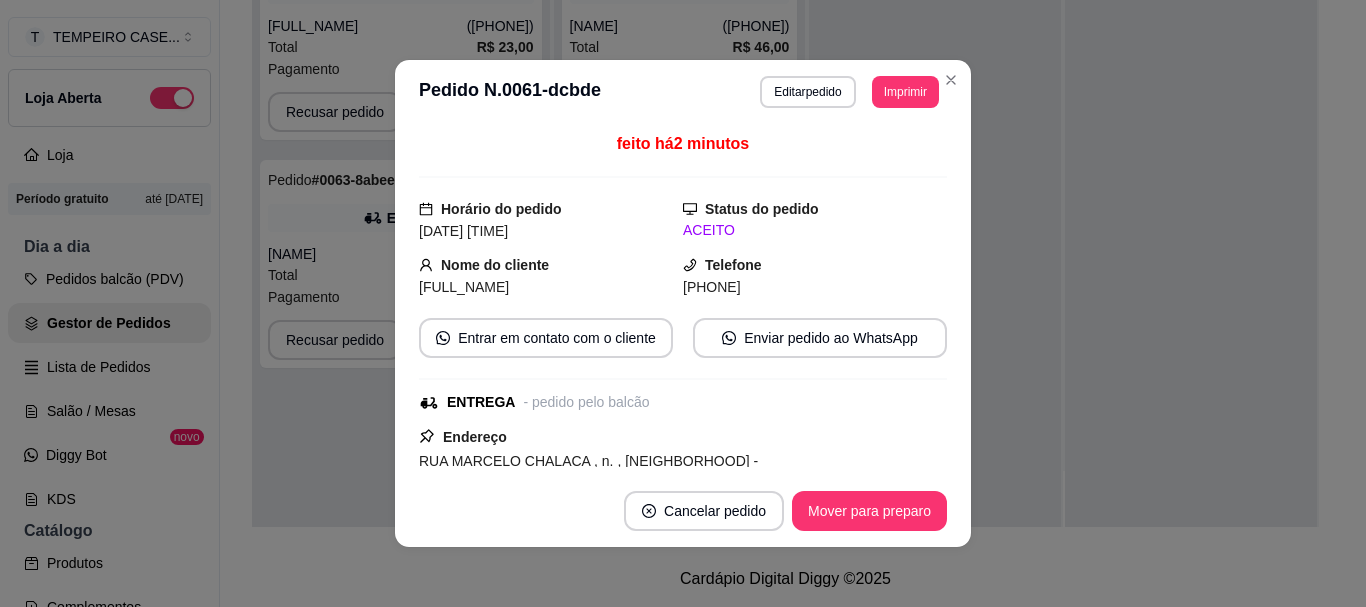 click on "**********" at bounding box center (683, 92) 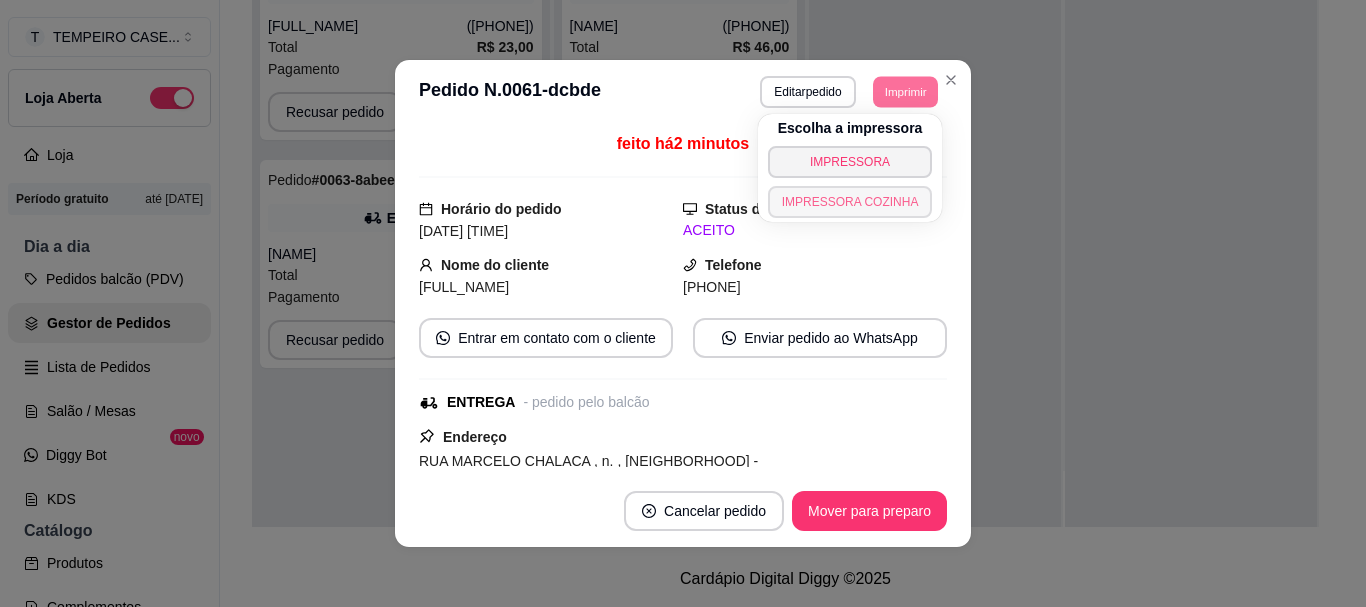 click on "IMPRESSORA COZINHA" at bounding box center [850, 202] 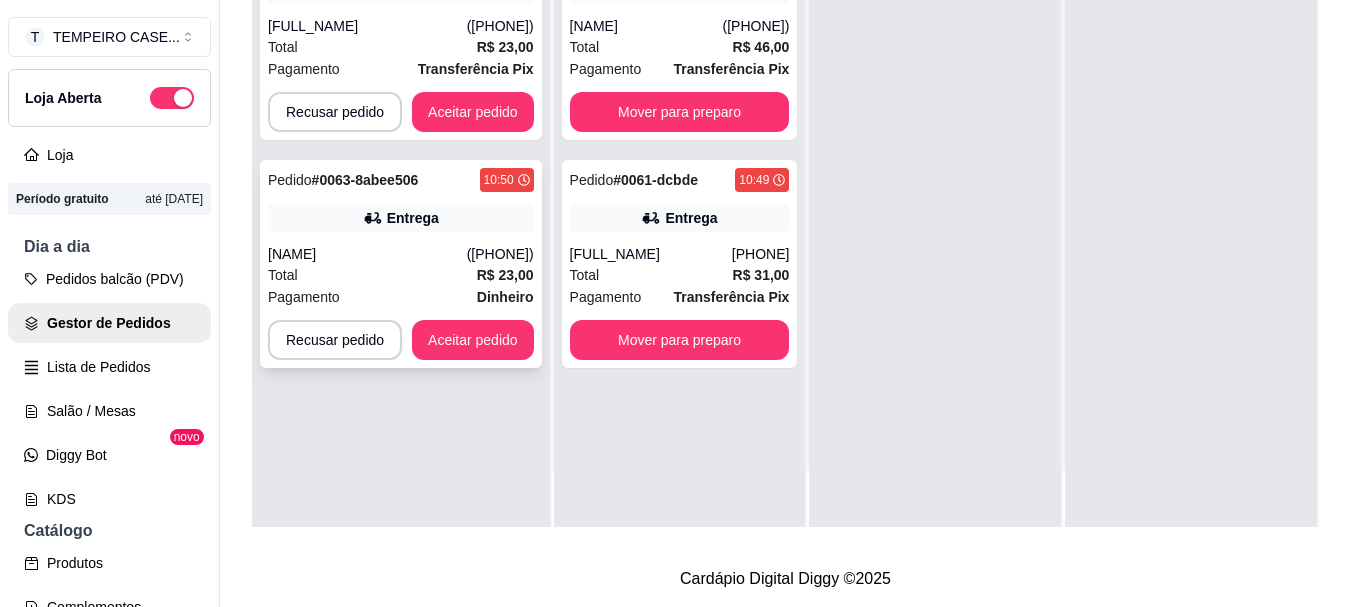 click on "([PHONE])" at bounding box center [500, 254] 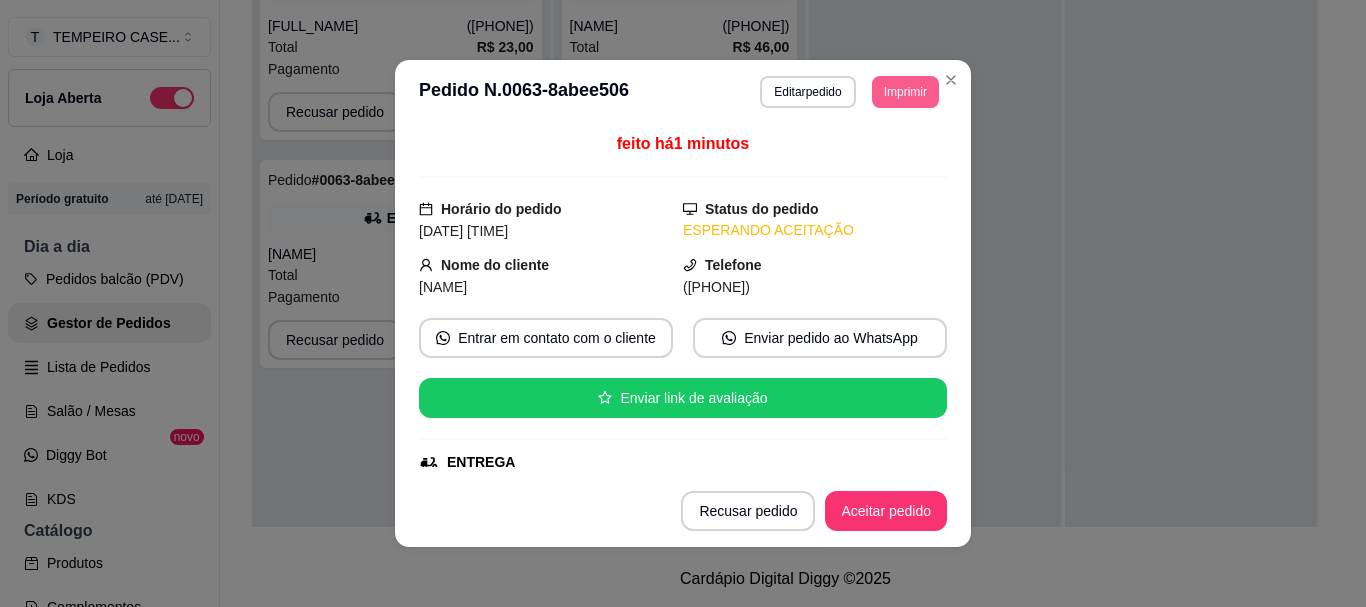 click on "Imprimir" at bounding box center (905, 92) 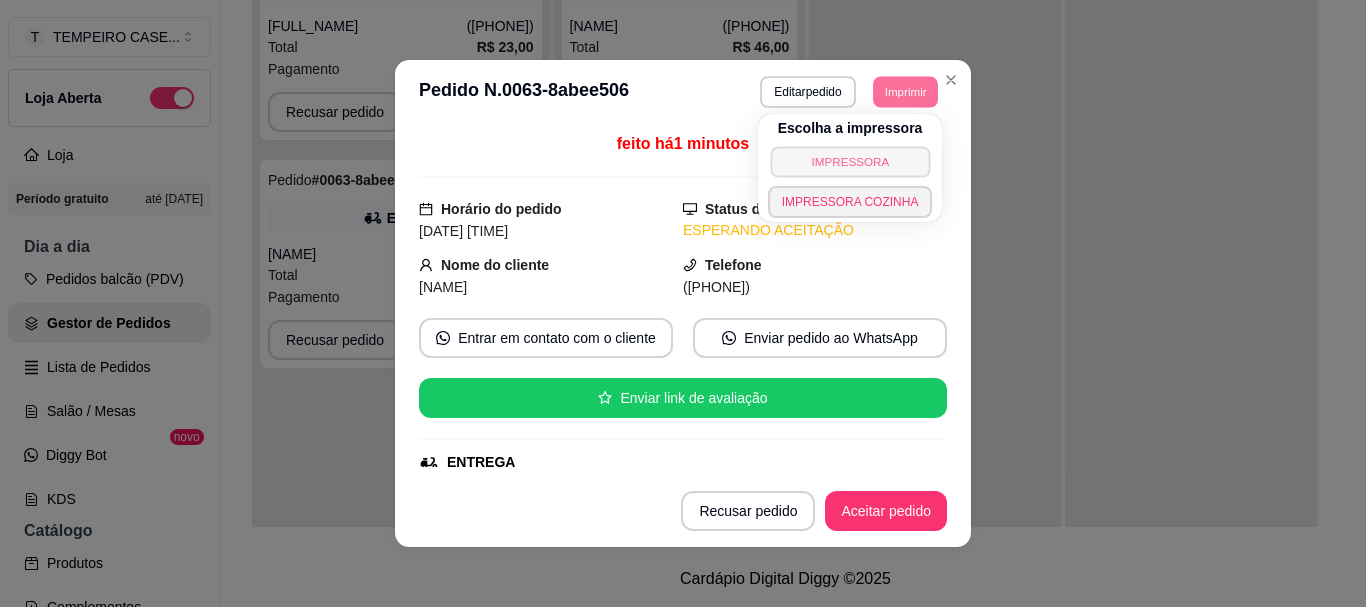 click on "IMPRESSORA" at bounding box center [850, 161] 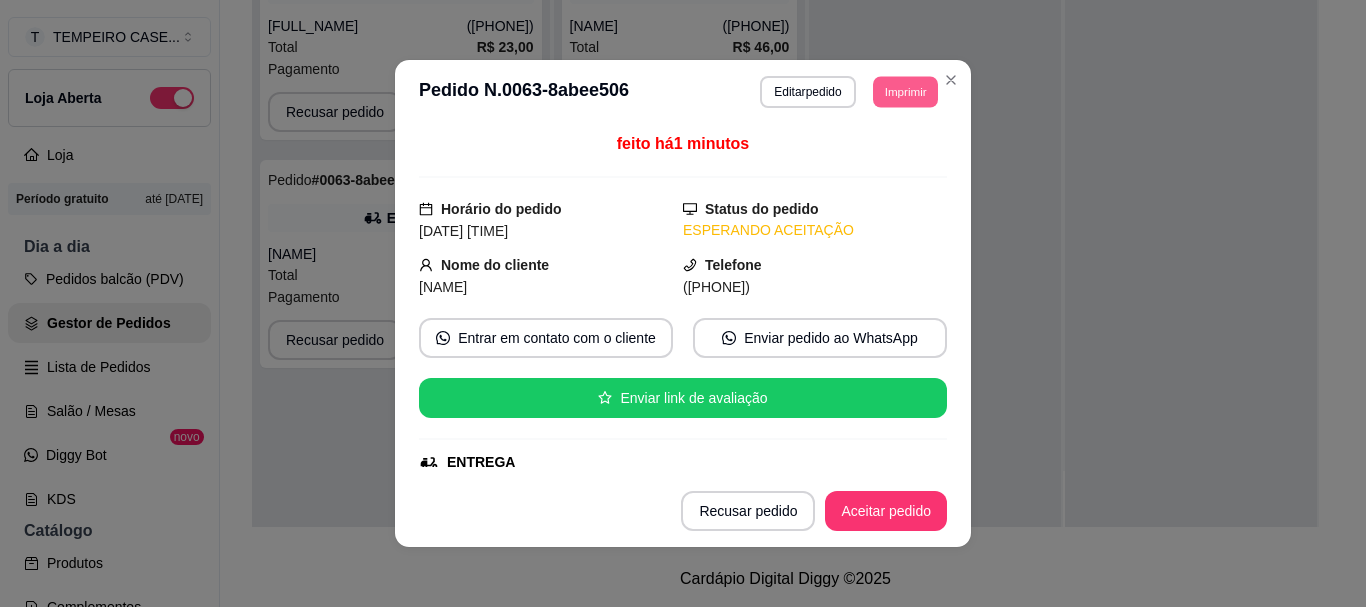 click on "Imprimir" at bounding box center (905, 91) 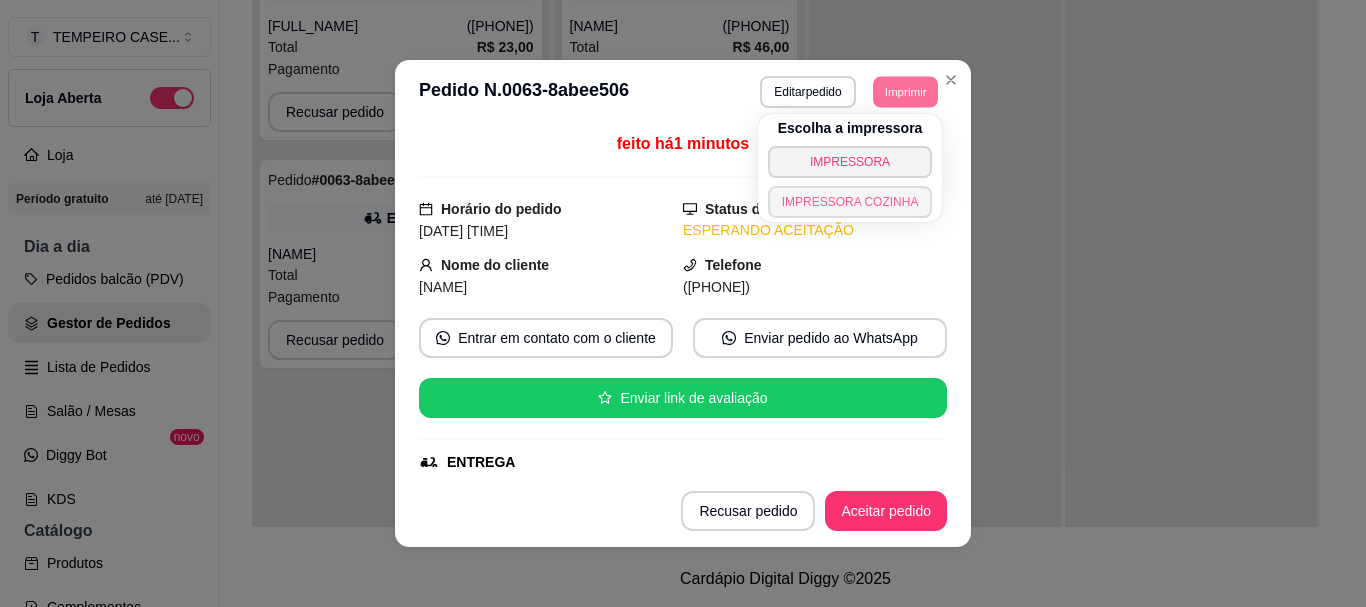 click on "IMPRESSORA COZINHA" at bounding box center [850, 202] 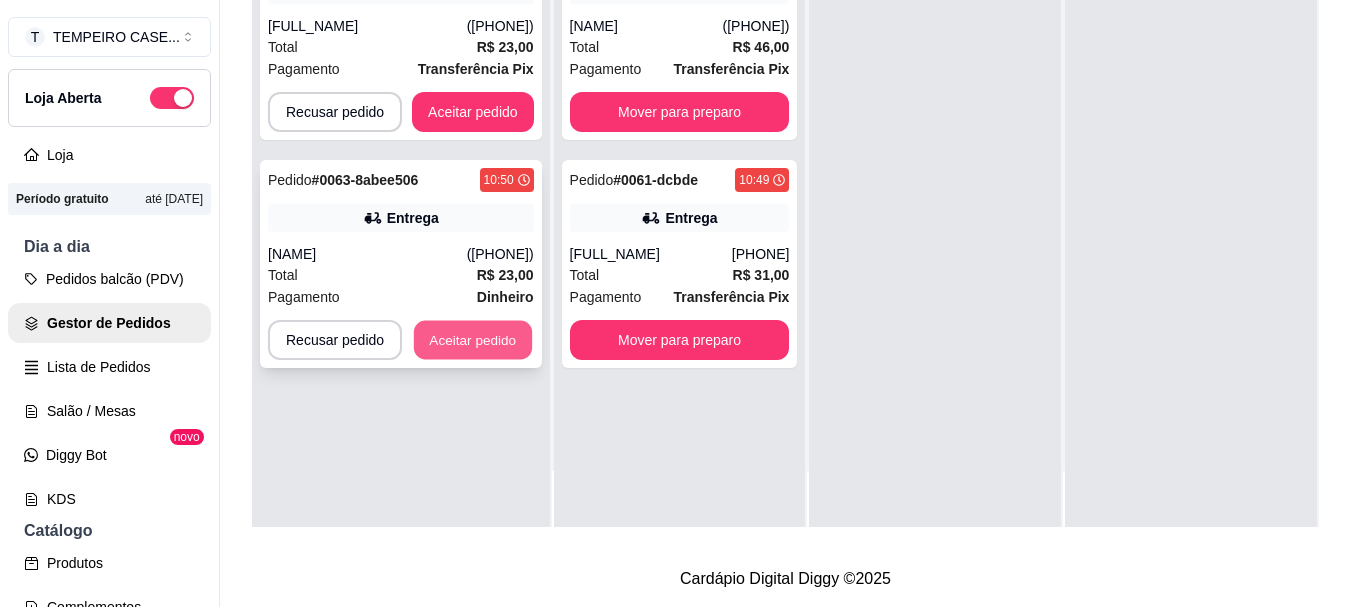 click on "Aceitar pedido" at bounding box center (473, 340) 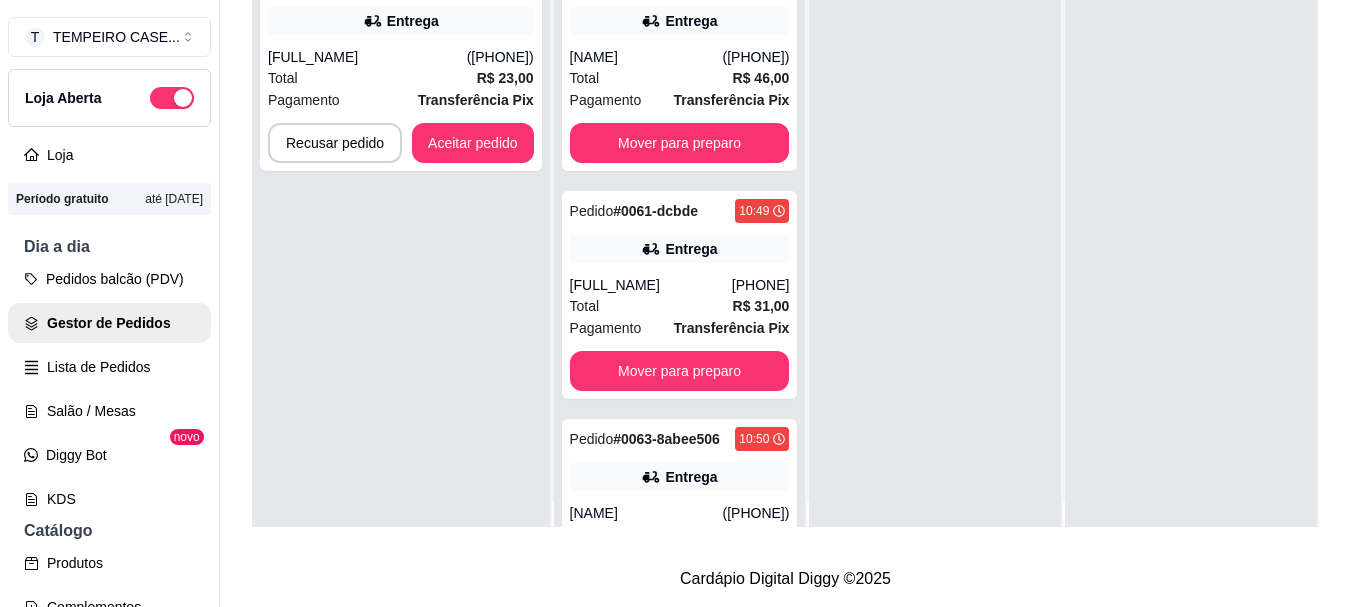 scroll, scrollTop: 0, scrollLeft: 0, axis: both 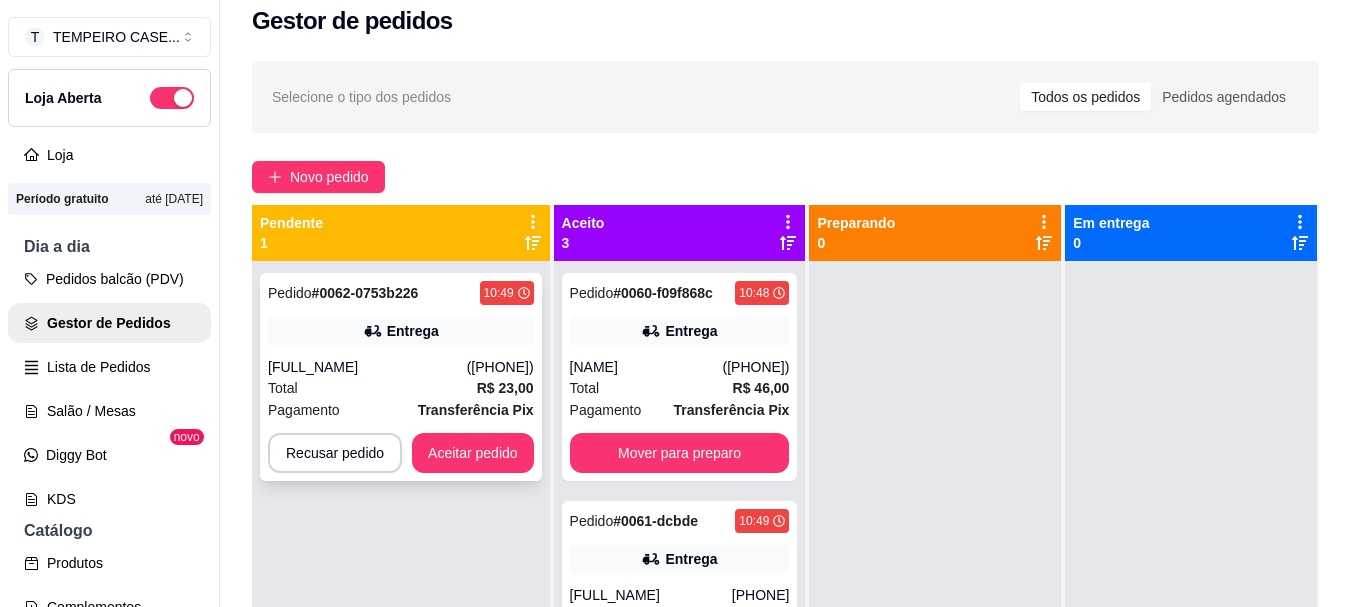 click on "Entrega" at bounding box center (413, 331) 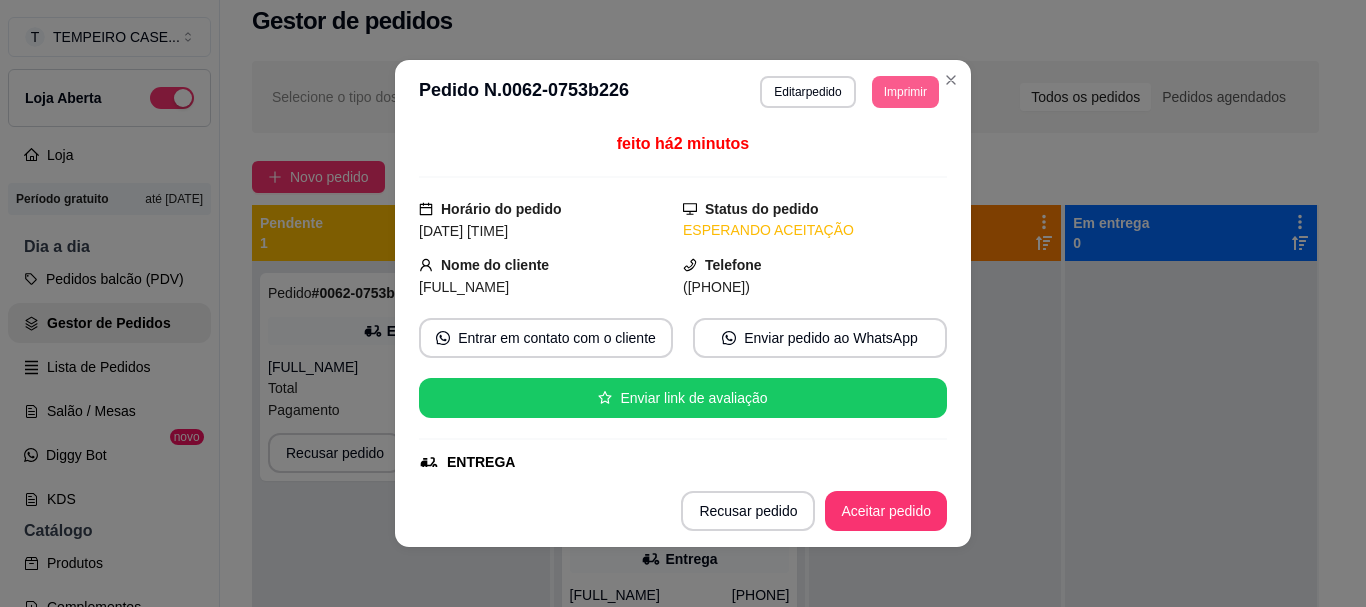 click on "Imprimir" at bounding box center (905, 92) 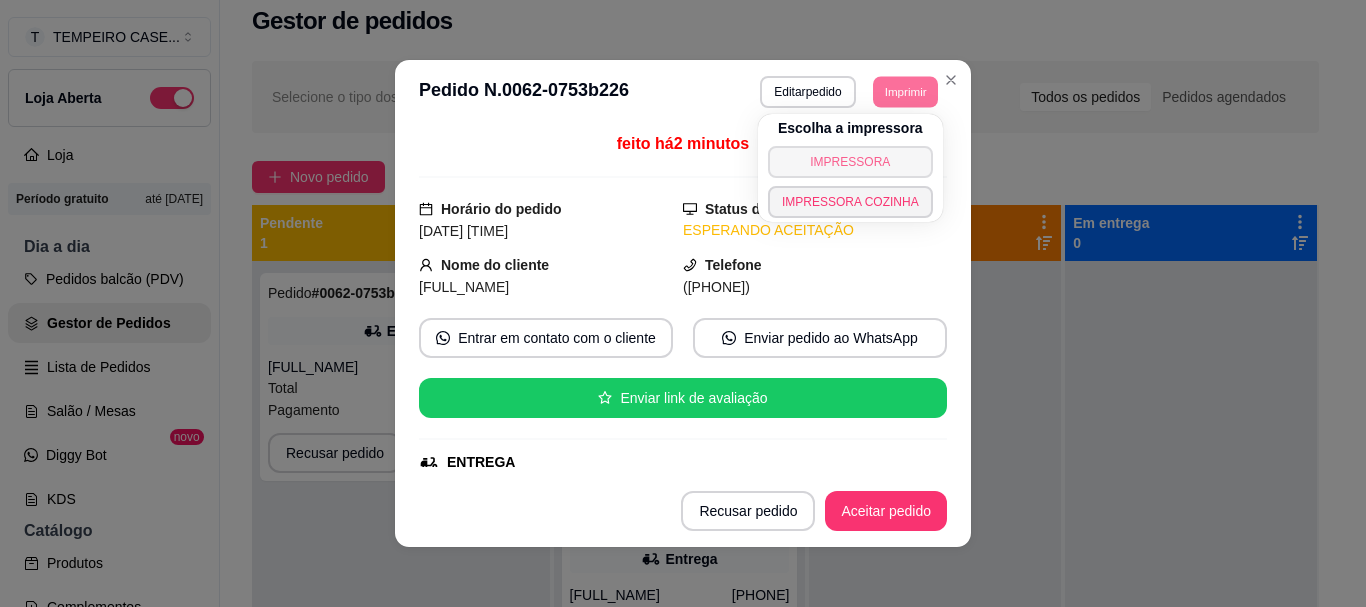 click on "IMPRESSORA" at bounding box center [850, 162] 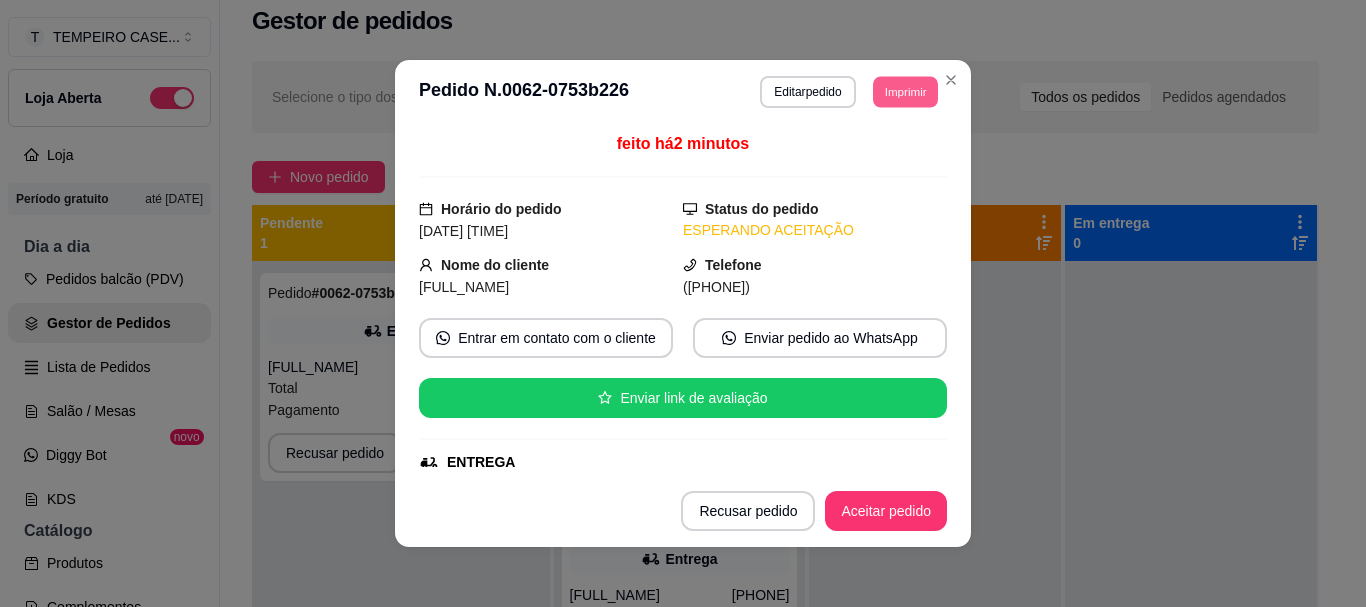 click on "Imprimir" at bounding box center [905, 91] 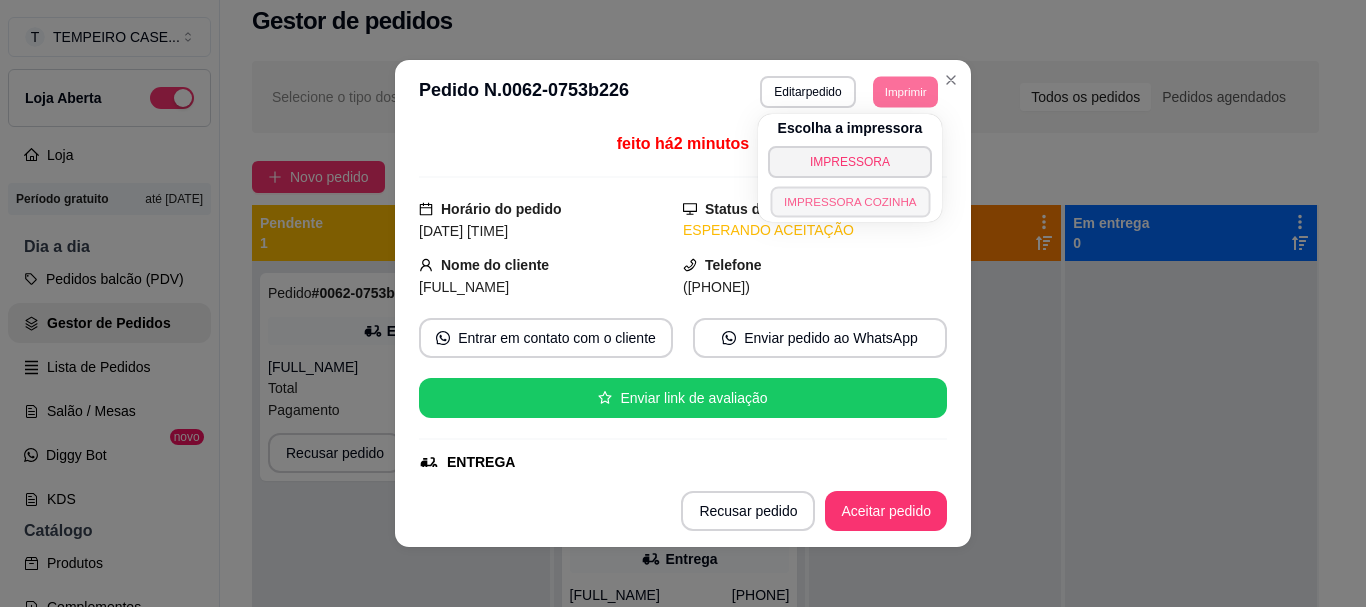 click on "IMPRESSORA COZINHA" at bounding box center [850, 201] 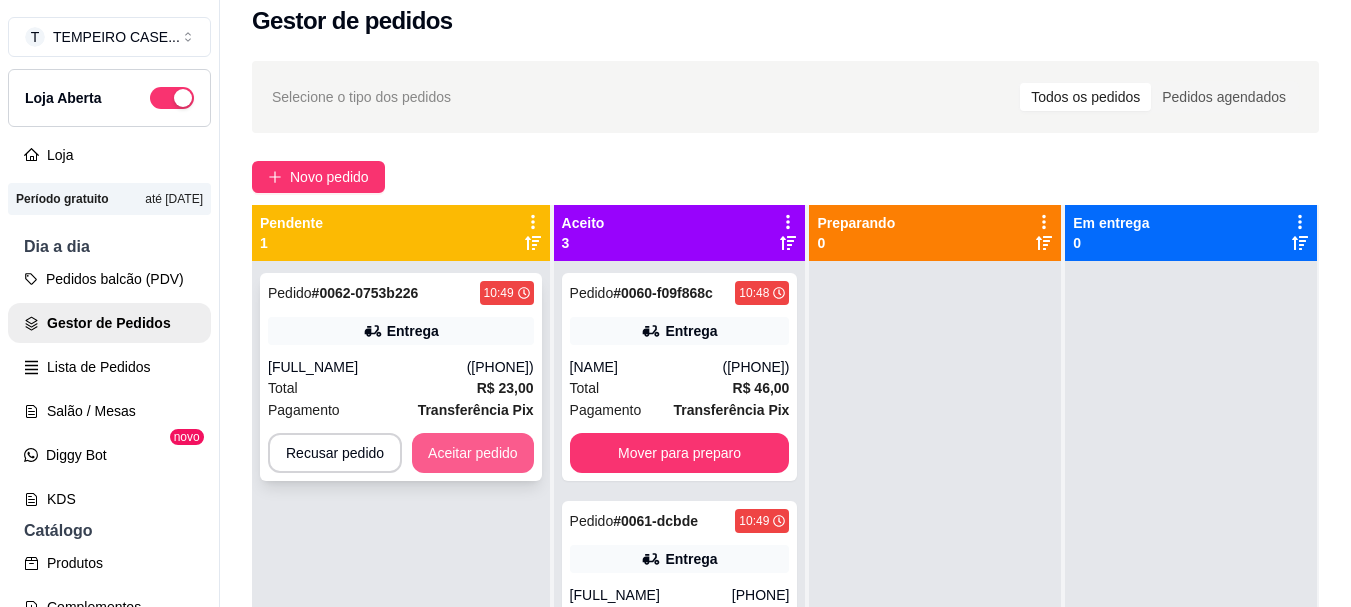 click on "Aceitar pedido" at bounding box center [473, 453] 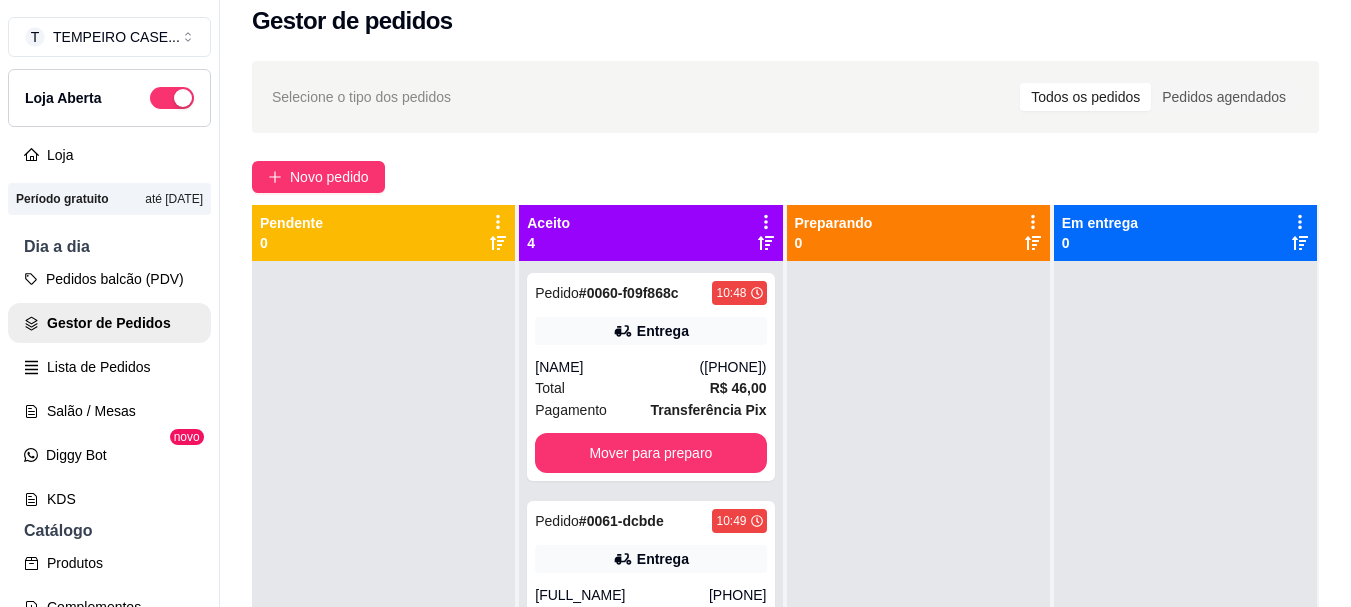 scroll, scrollTop: 385, scrollLeft: 0, axis: vertical 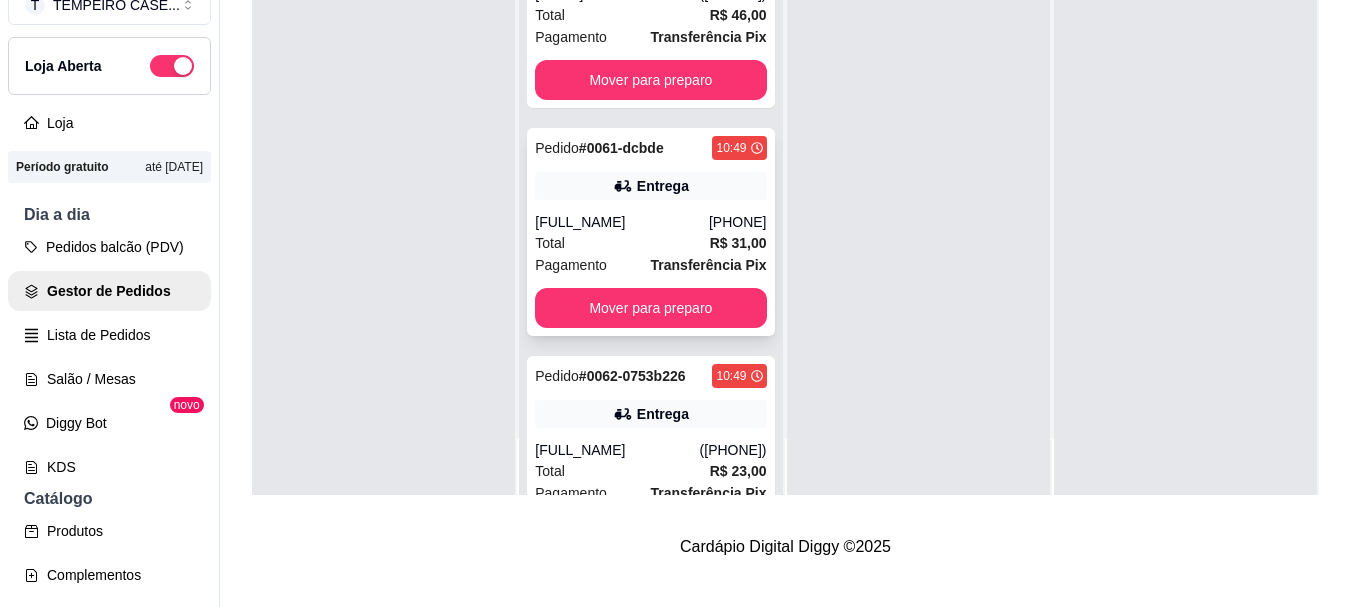 click on "[PHONE]" at bounding box center (738, 222) 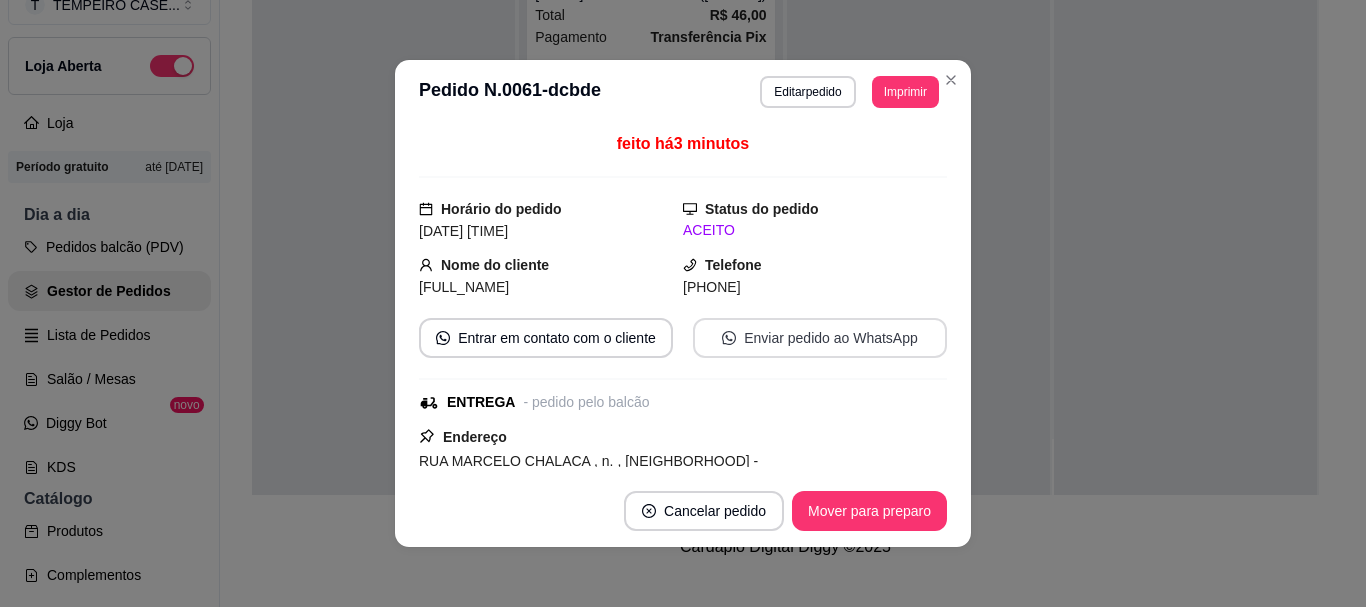 click on "Enviar pedido ao WhatsApp" at bounding box center [820, 338] 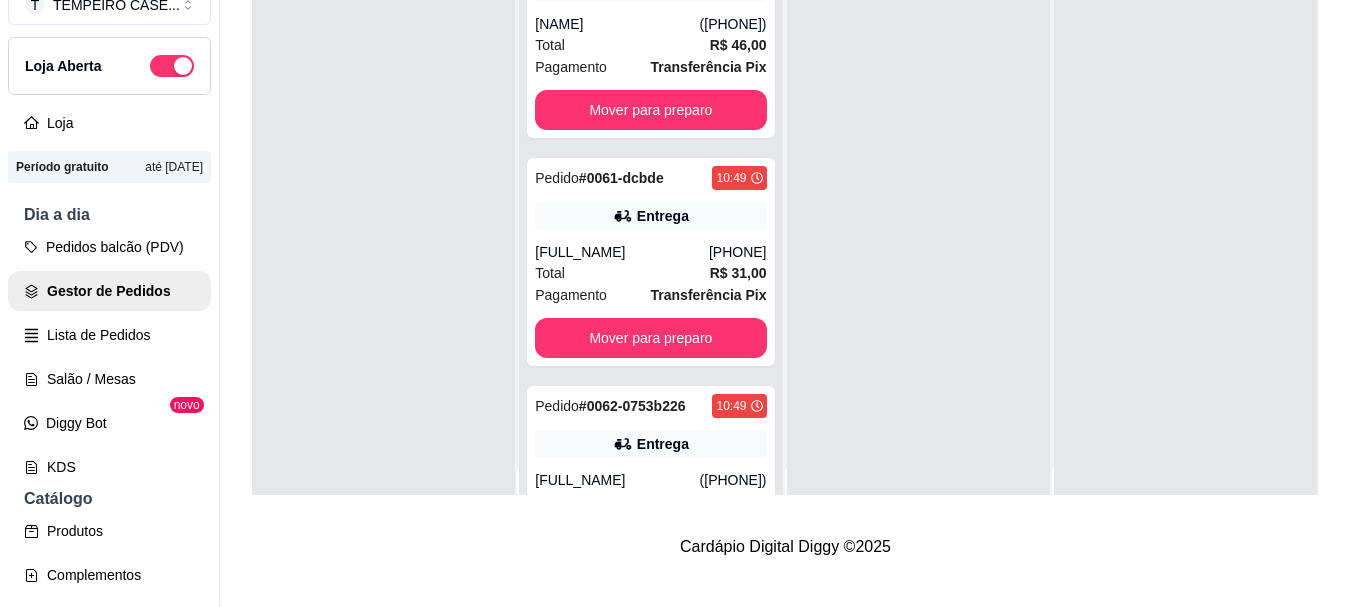 scroll, scrollTop: 0, scrollLeft: 0, axis: both 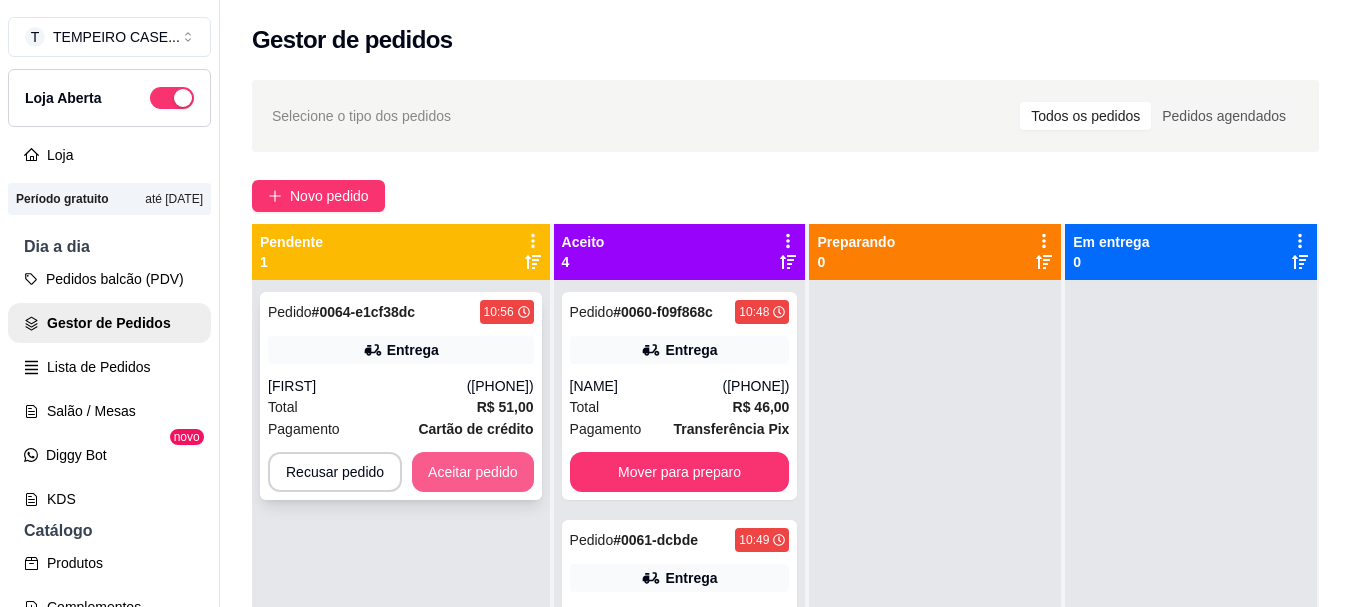 click on "Aceitar pedido" at bounding box center [473, 472] 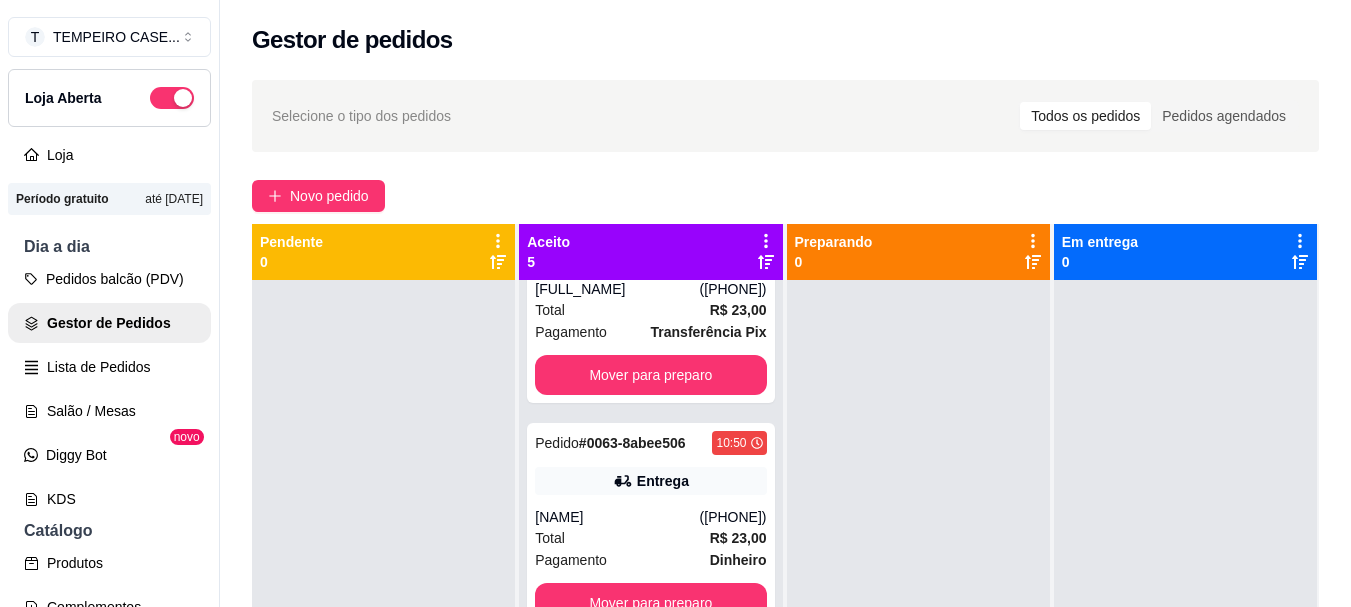 scroll, scrollTop: 613, scrollLeft: 0, axis: vertical 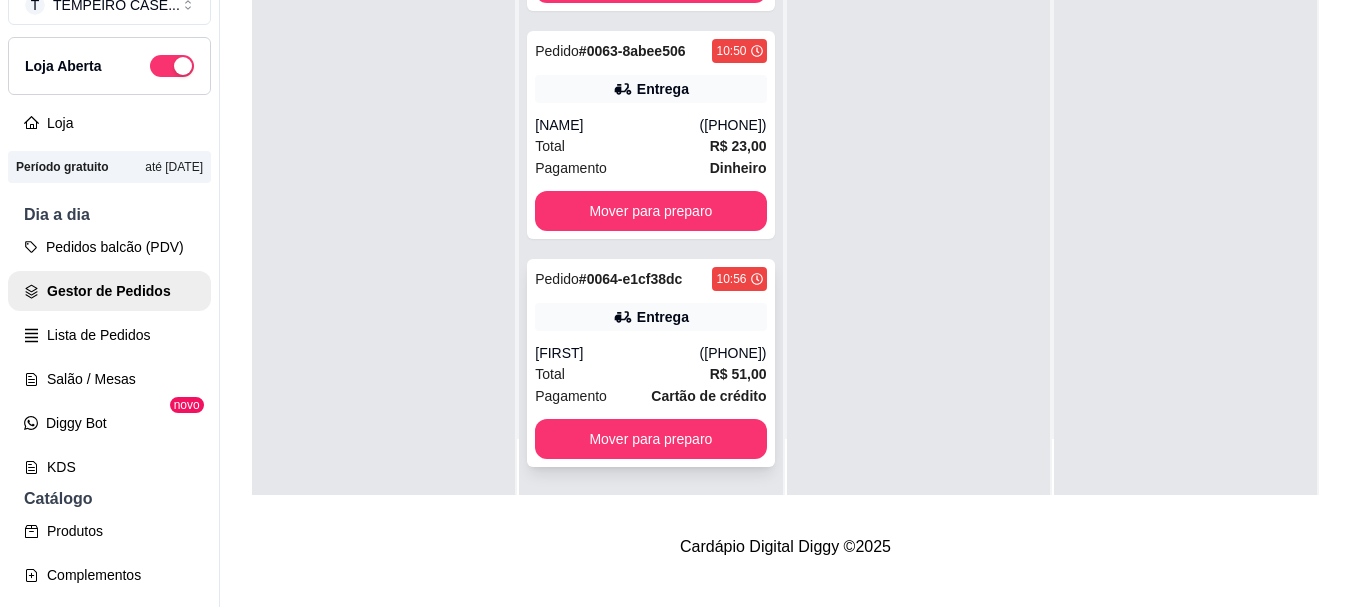 click on "Pedido  # [ORDER_ID] 10:56 Entrega [FIRST]  ([PHONE]) Total R$ 51,00 Pagamento Cartão de crédito Mover para preparo" at bounding box center [650, 363] 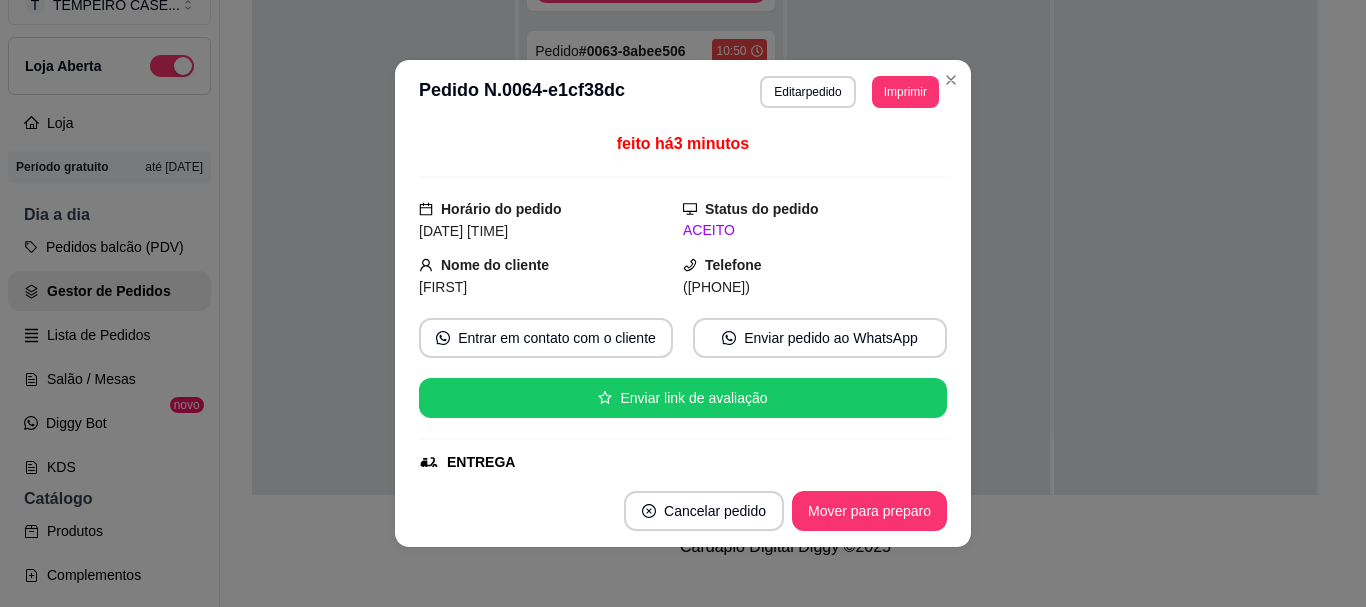 click on "**********" at bounding box center [683, 92] 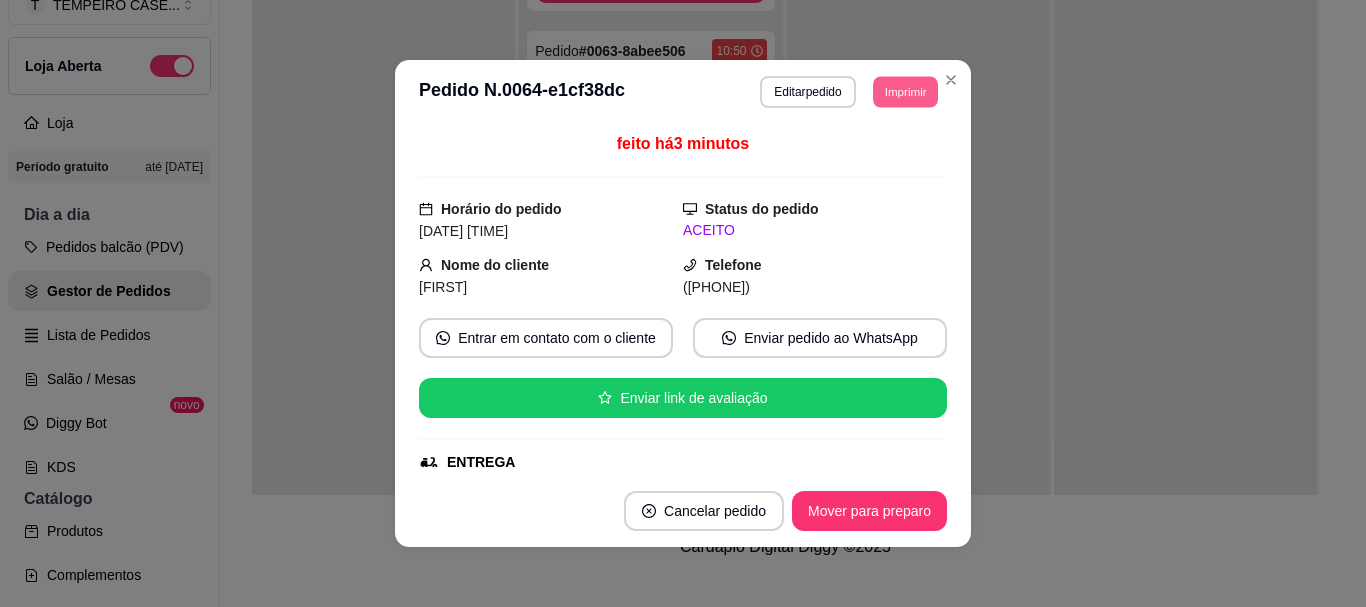 click on "Imprimir" at bounding box center (905, 91) 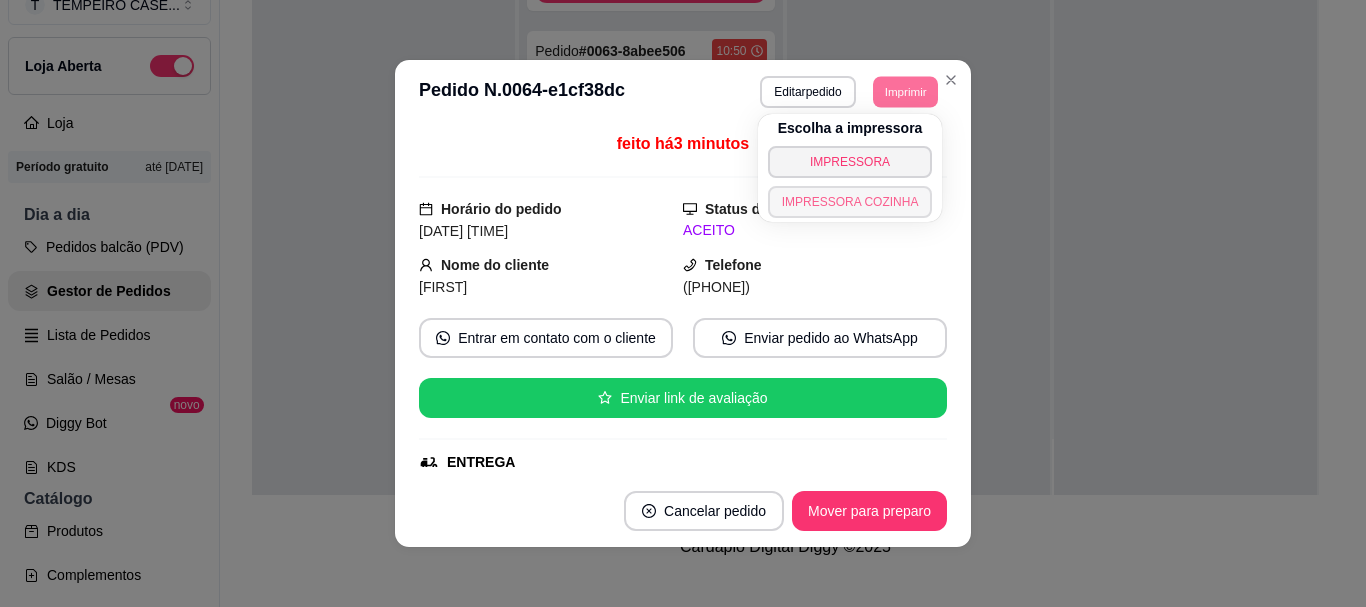 click on "IMPRESSORA COZINHA" at bounding box center [850, 202] 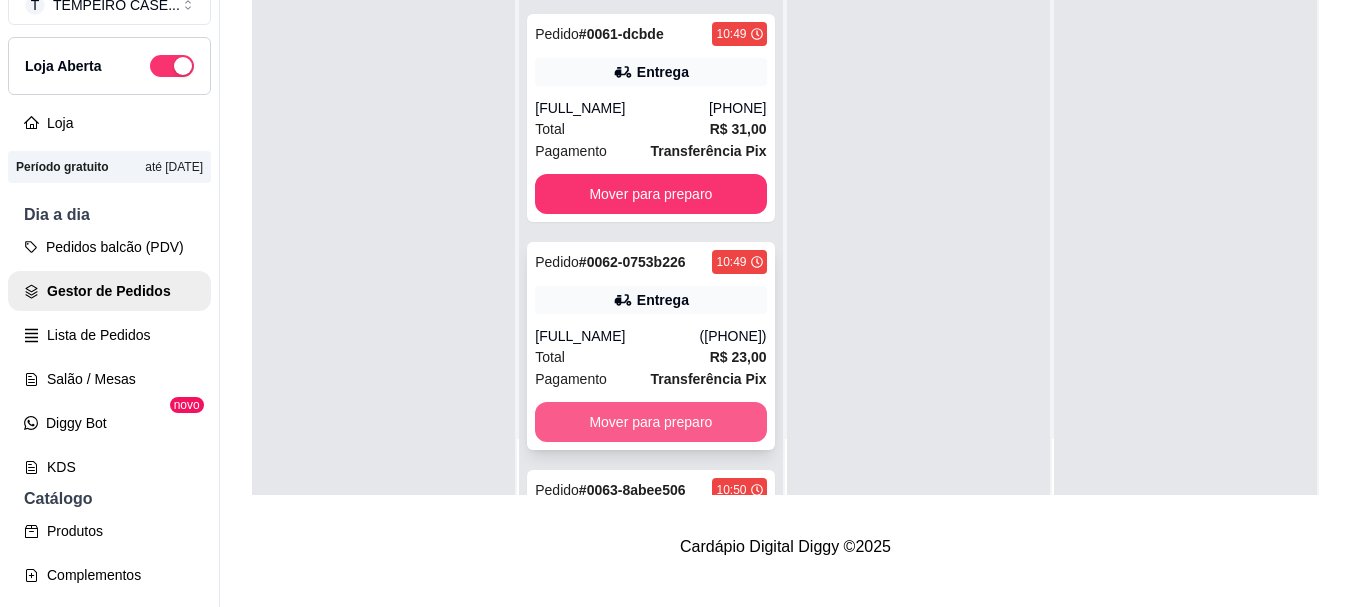 scroll, scrollTop: 0, scrollLeft: 0, axis: both 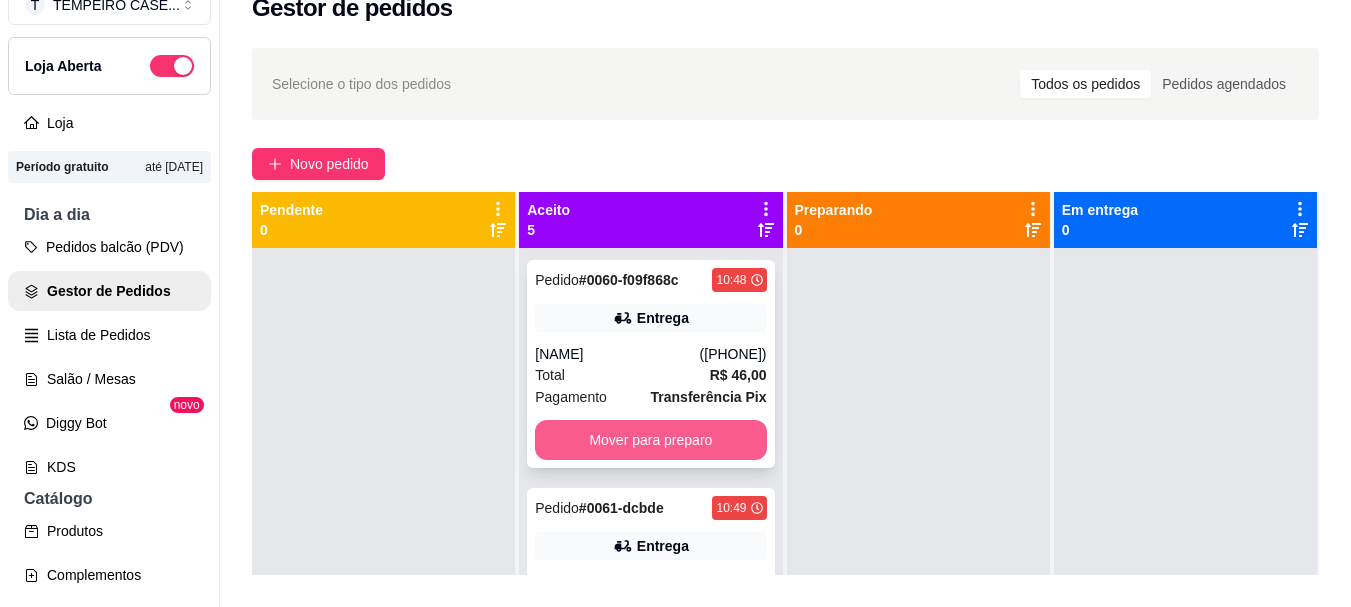 click on "Mover para preparo" at bounding box center (650, 440) 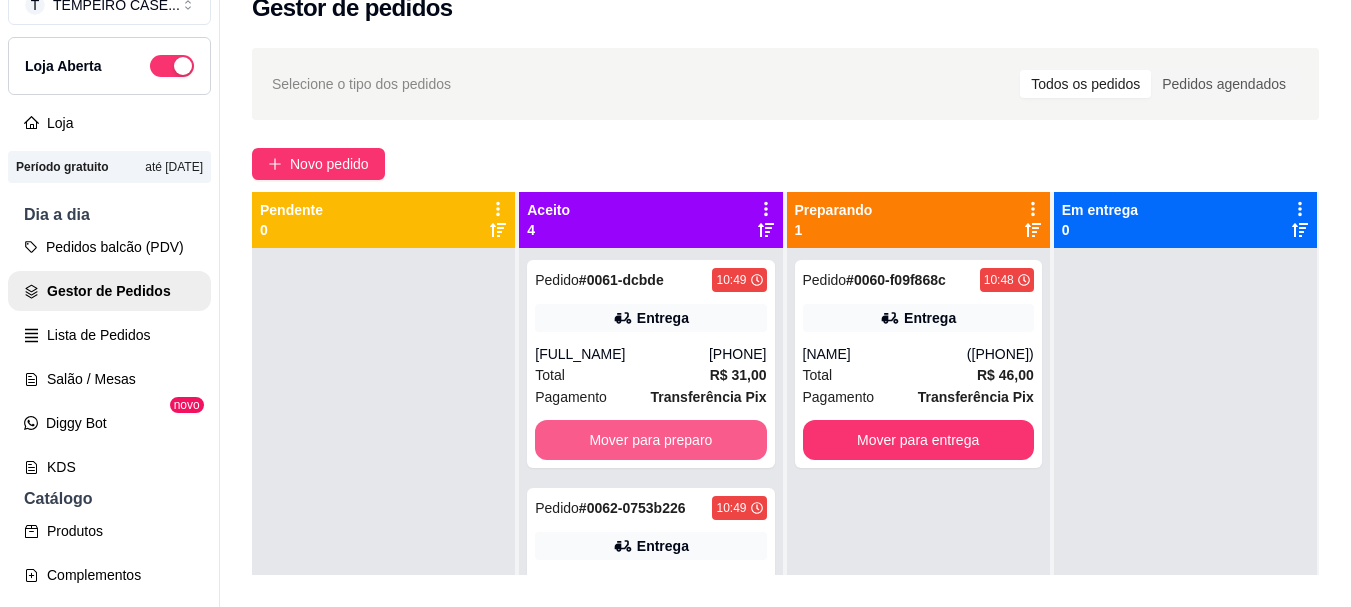 click on "Mover para preparo" at bounding box center (650, 440) 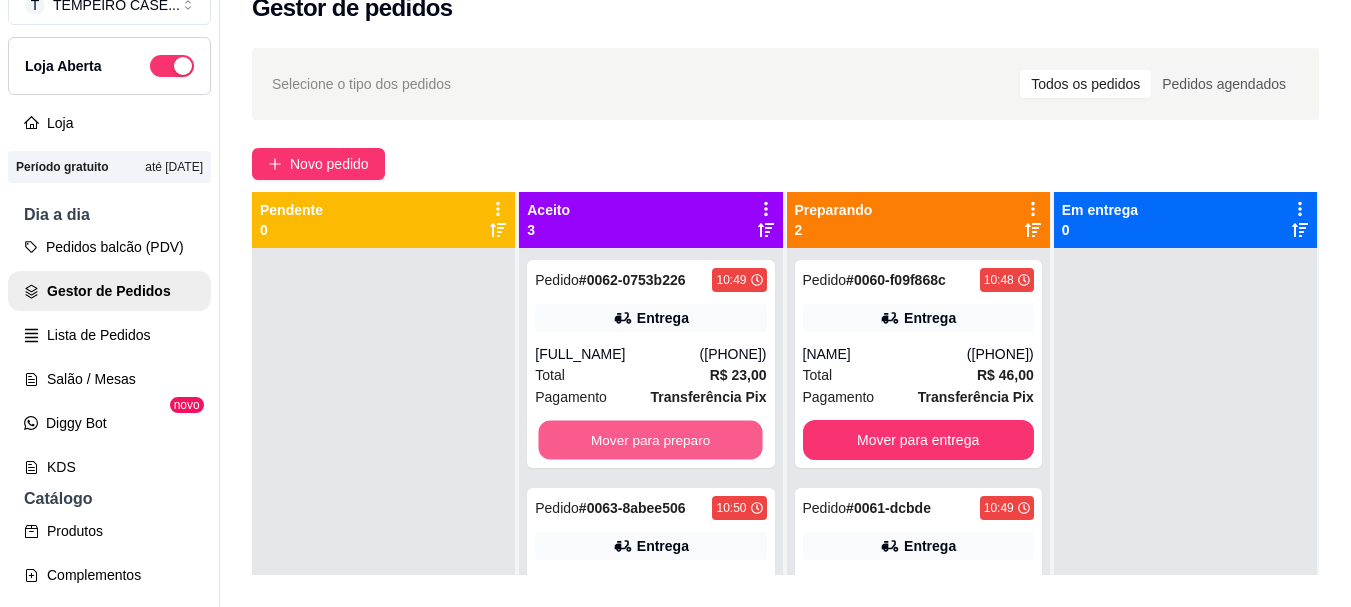 click on "Mover para preparo" at bounding box center [651, 440] 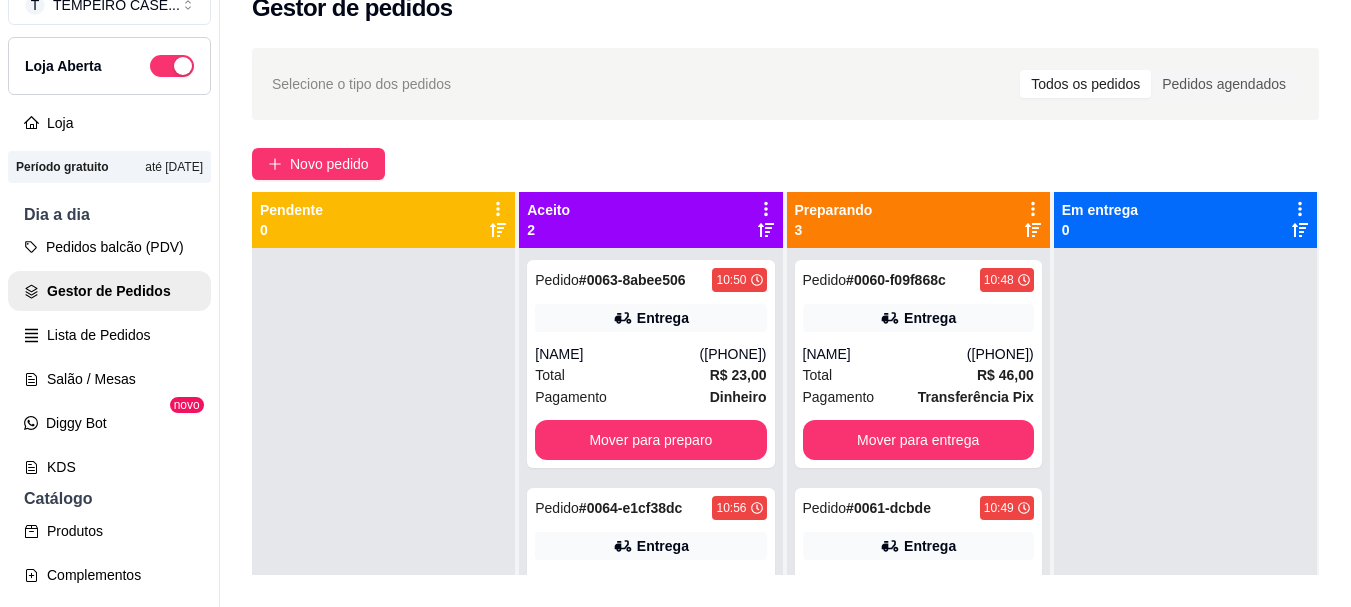 click on "Pedido  # [ORDER_ID] [TIME] Entrega [NAME] ([PHONE]) Total R$ 23,00 Pagamento Dinheiro Mover para preparo" at bounding box center (650, 364) 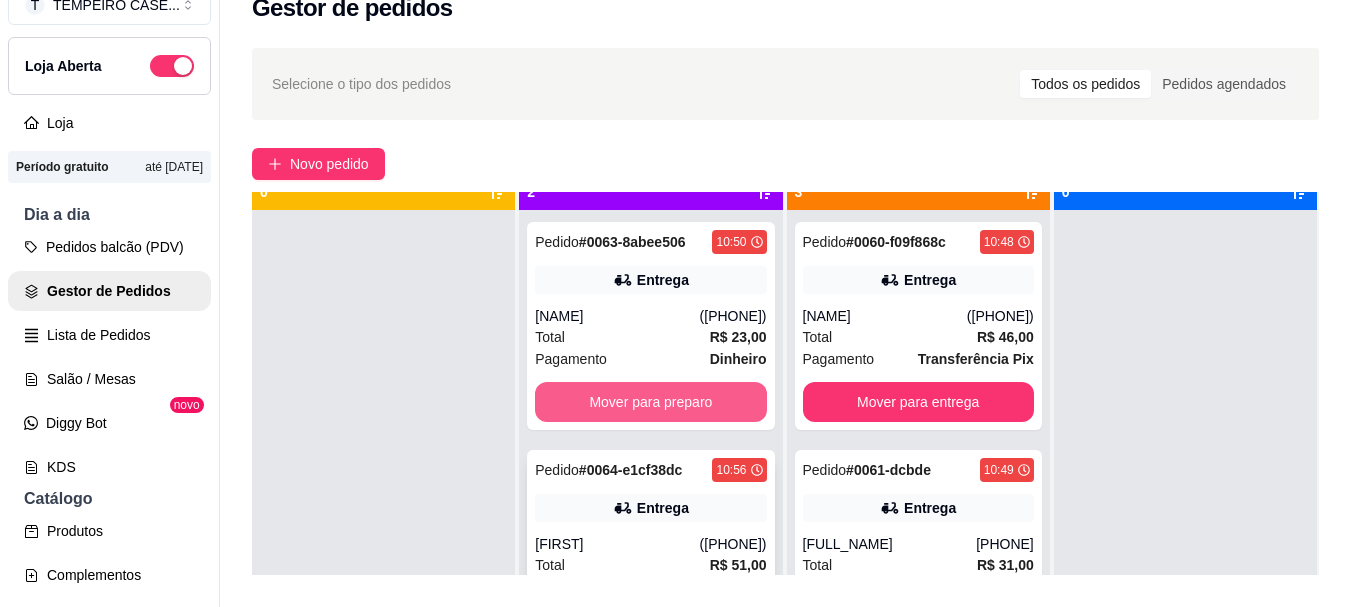 scroll, scrollTop: 56, scrollLeft: 0, axis: vertical 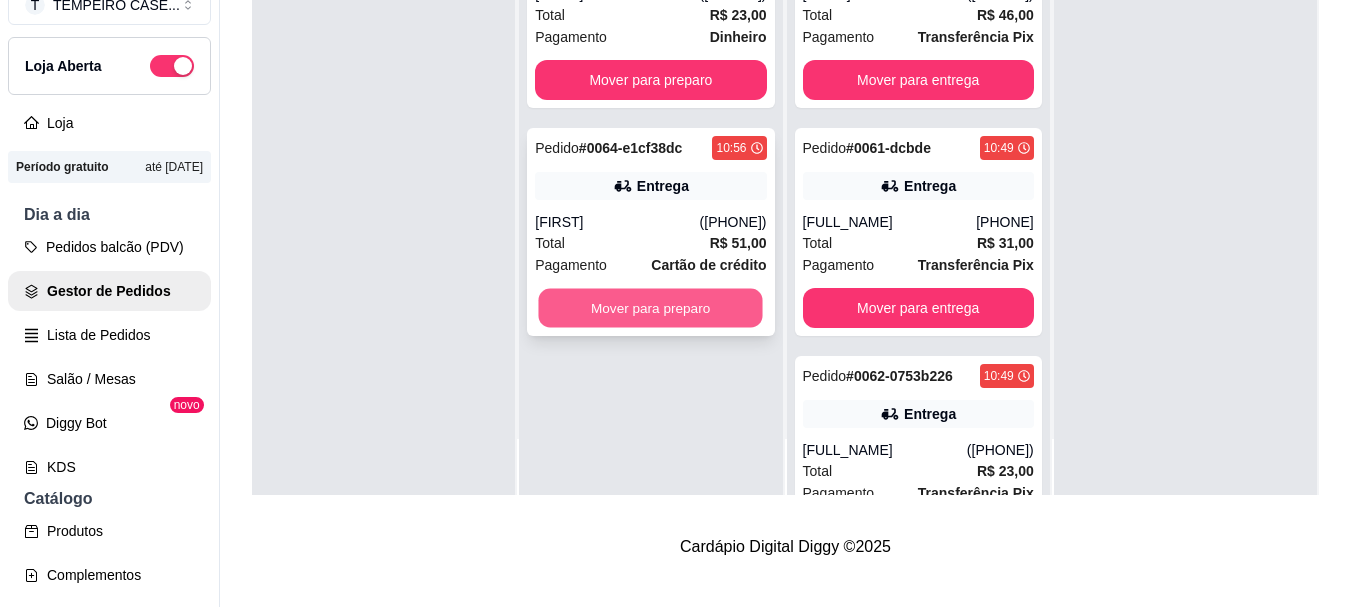 click on "Mover para preparo" at bounding box center (651, 308) 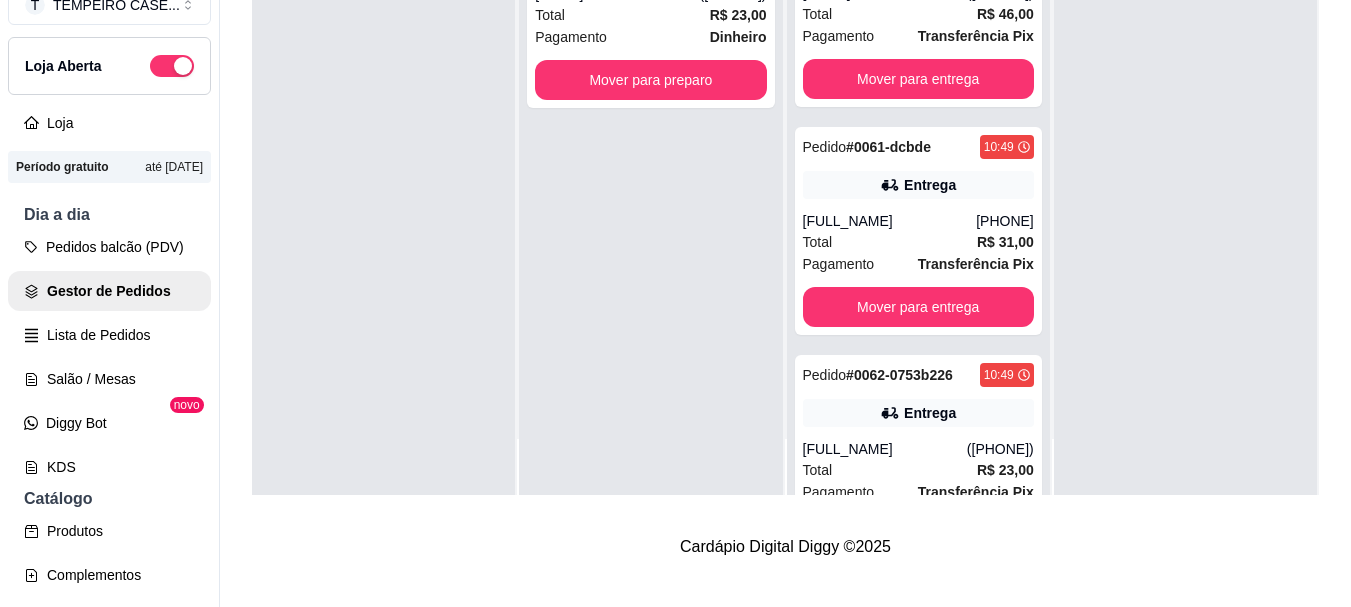 scroll, scrollTop: 0, scrollLeft: 0, axis: both 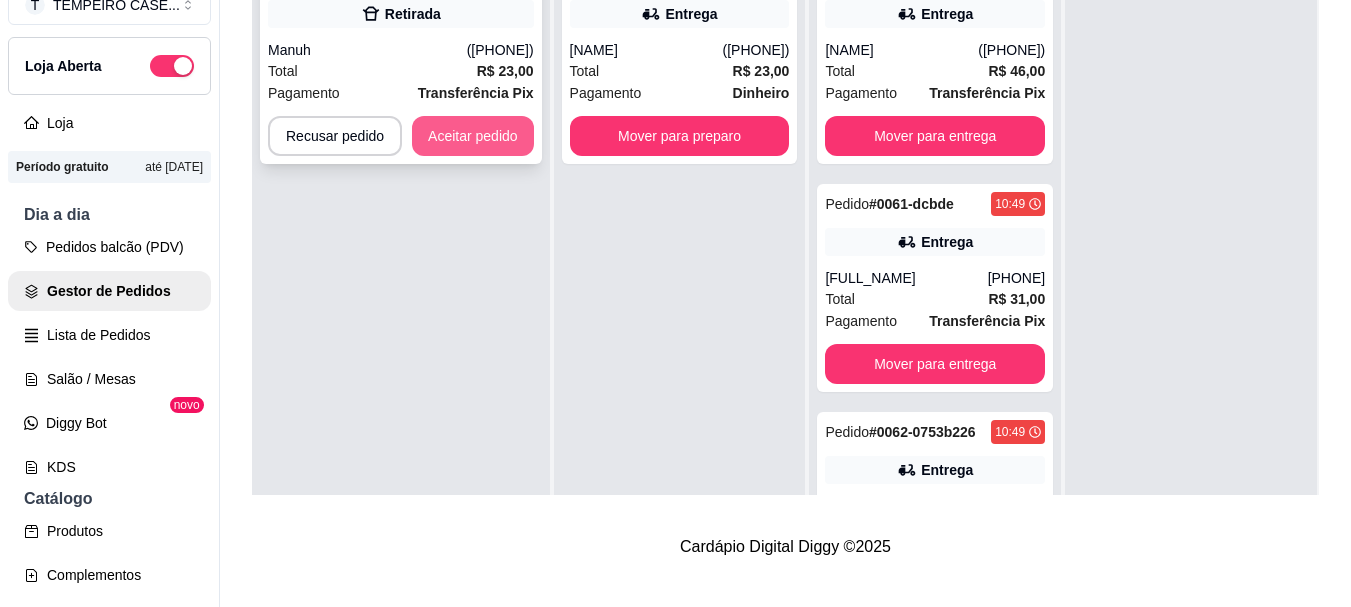 click on "Aceitar pedido" at bounding box center (473, 136) 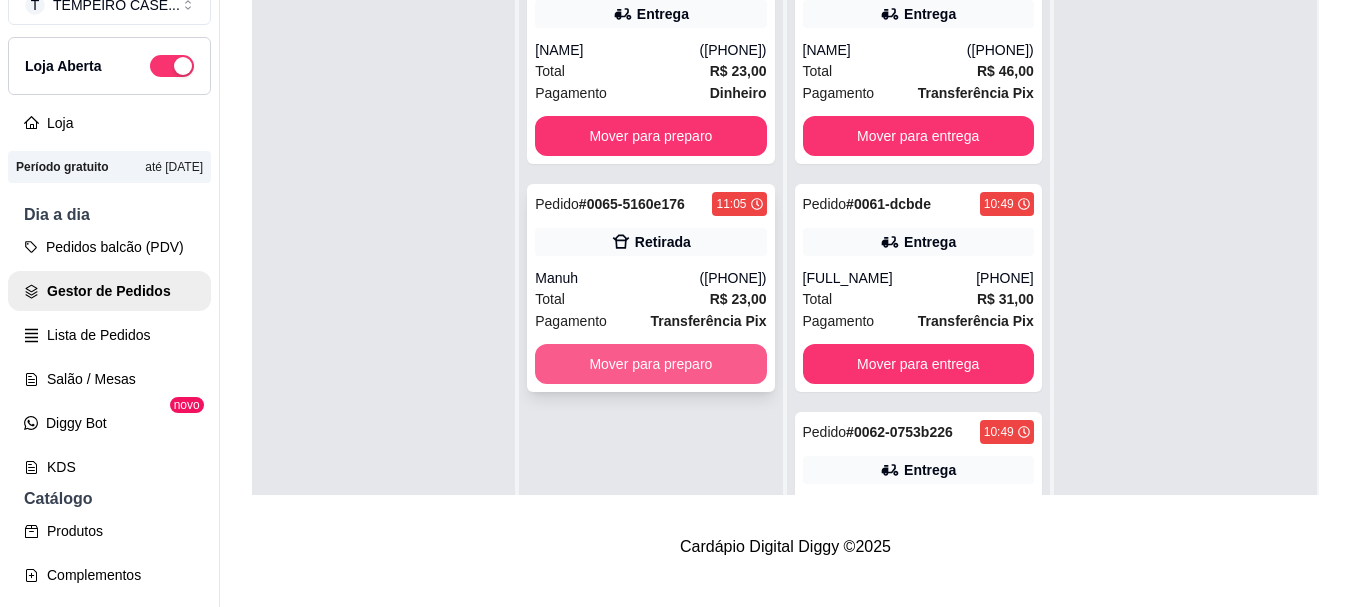click on "Mover para preparo" at bounding box center (650, 364) 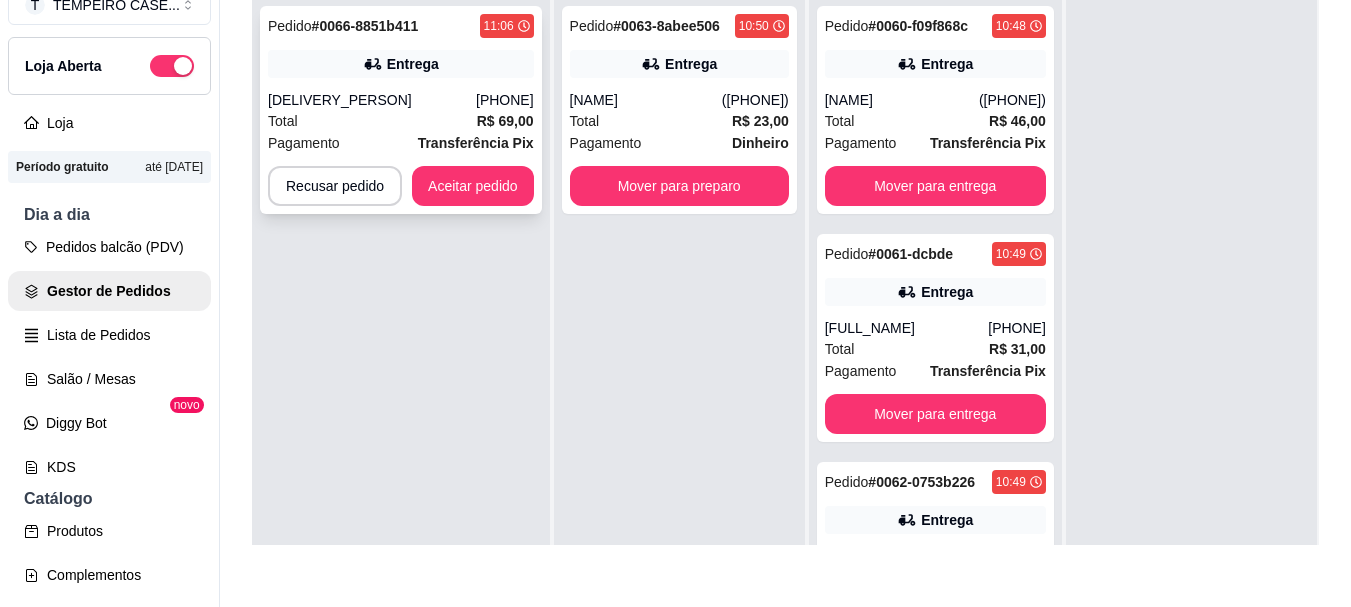scroll, scrollTop: 119, scrollLeft: 0, axis: vertical 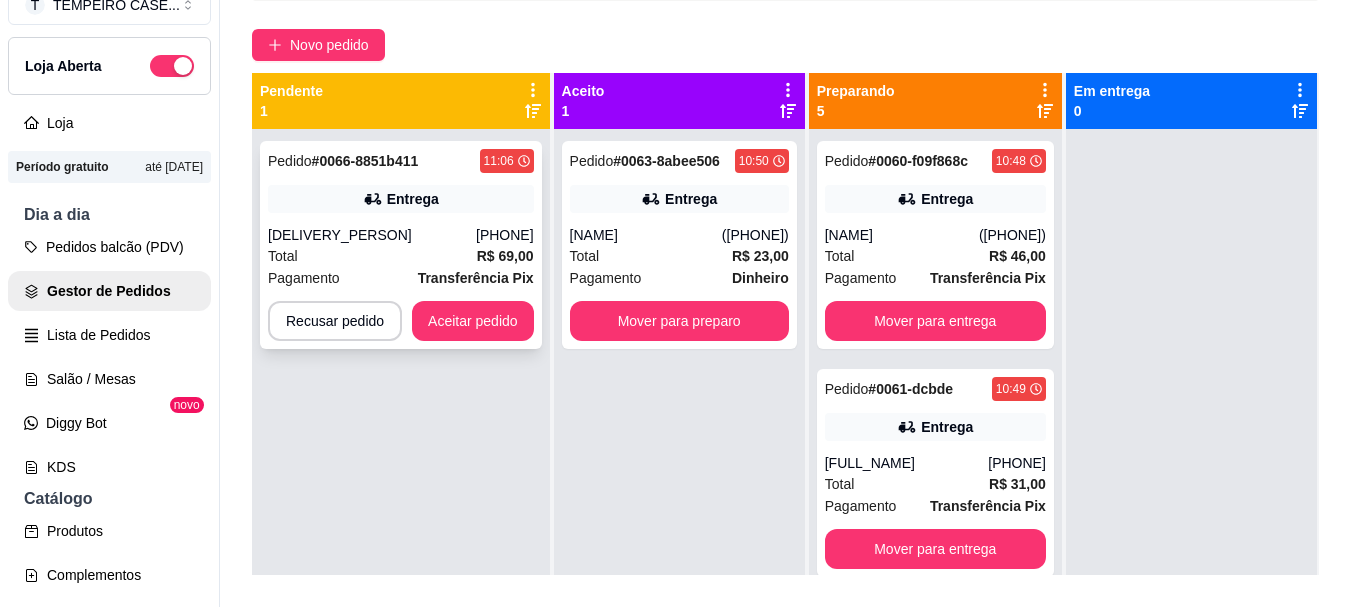 click on "Pedido  # [ORDER_ID] [TIME] Entrega [DELIVERY_PERSON] ([PHONE]) Total R$ 69,00 Pagamento Transferência Pix Recusar pedido Aceitar pedido" at bounding box center [401, 245] 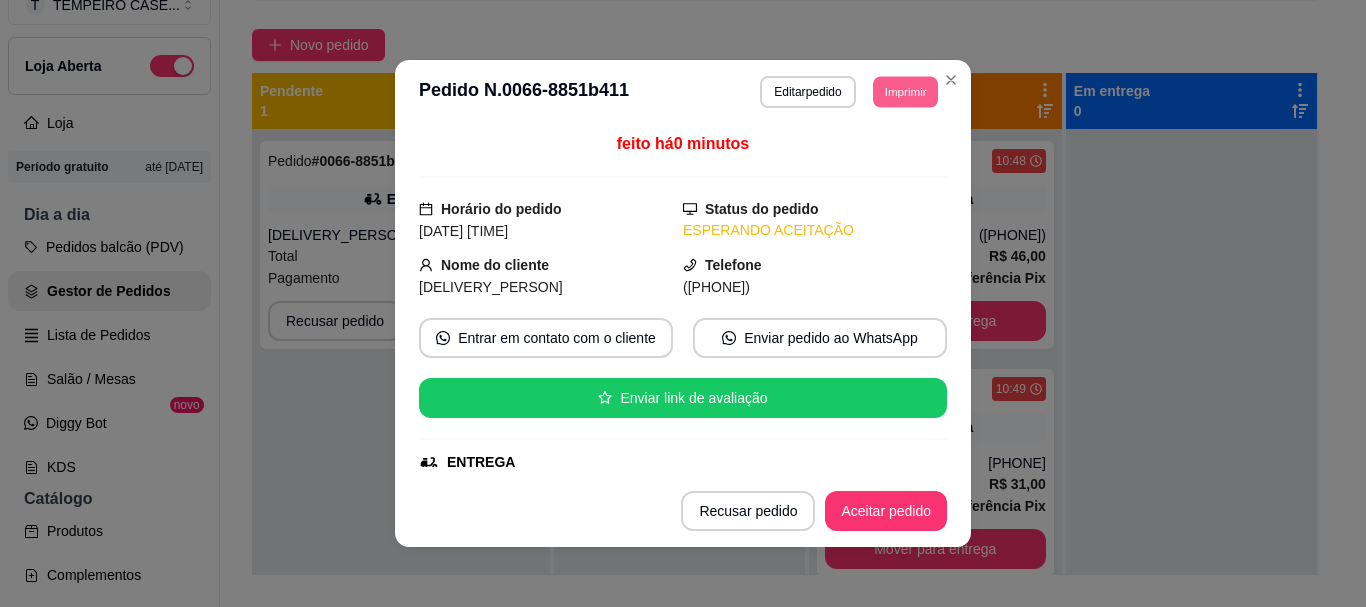 click on "Imprimir" at bounding box center [905, 91] 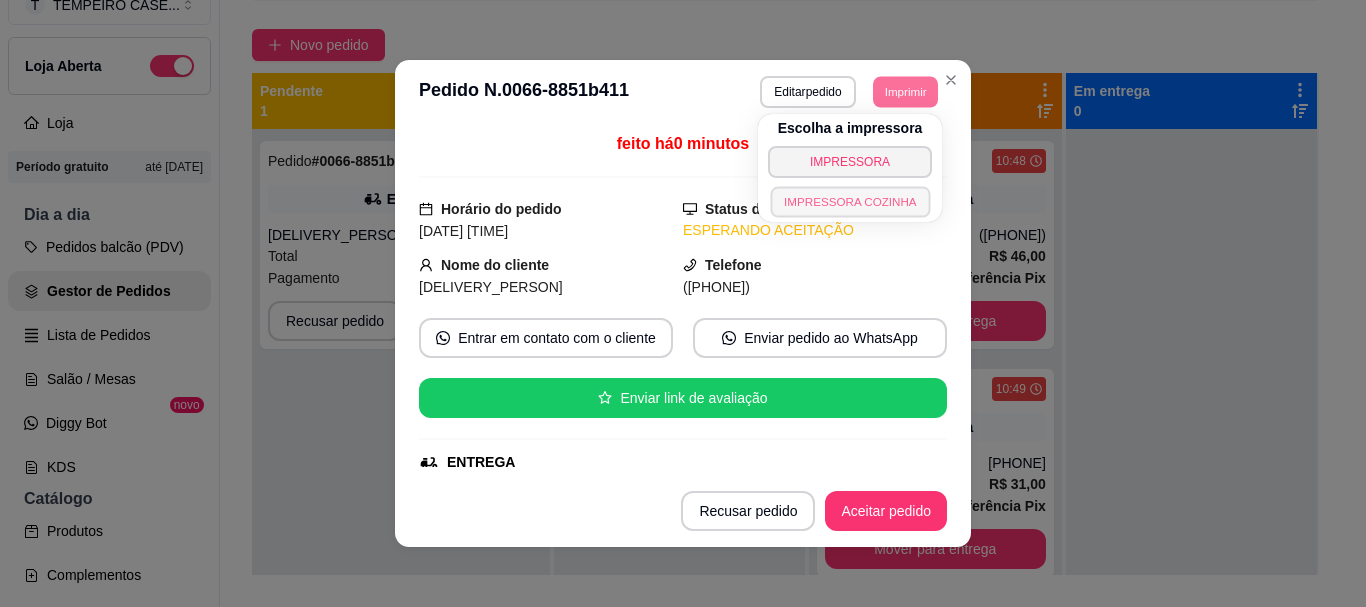 click on "IMPRESSORA COZINHA" at bounding box center [850, 201] 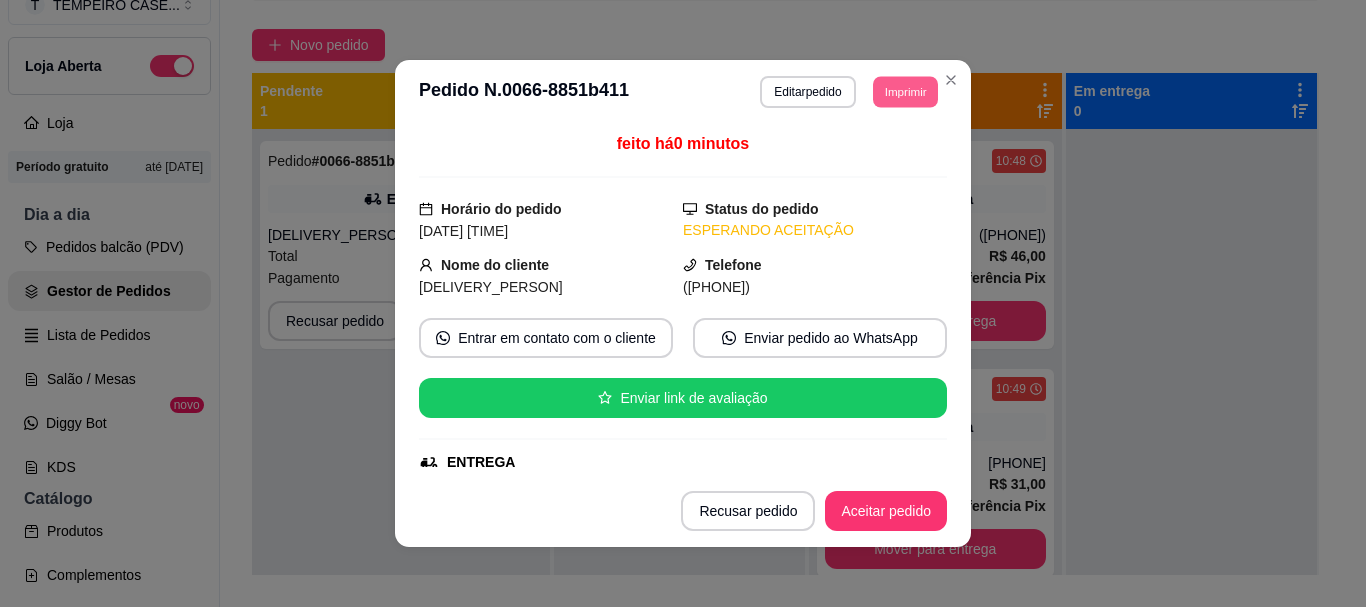 click on "Imprimir" at bounding box center [905, 91] 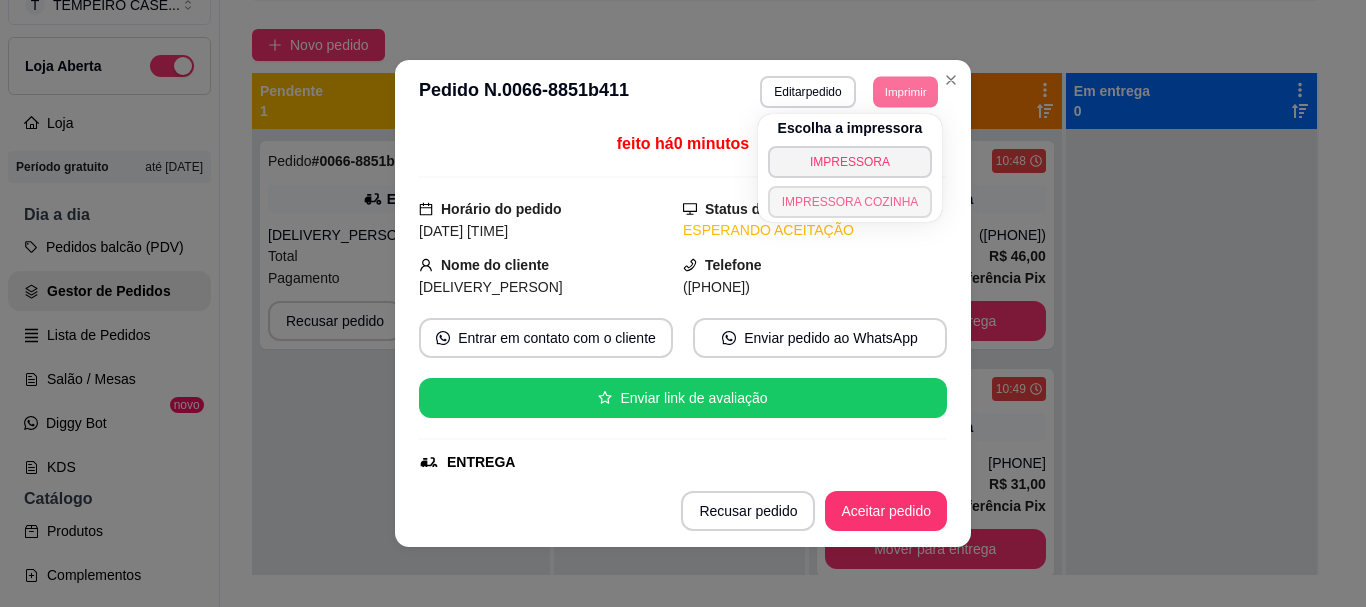 click on "IMPRESSORA COZINHA" at bounding box center (850, 202) 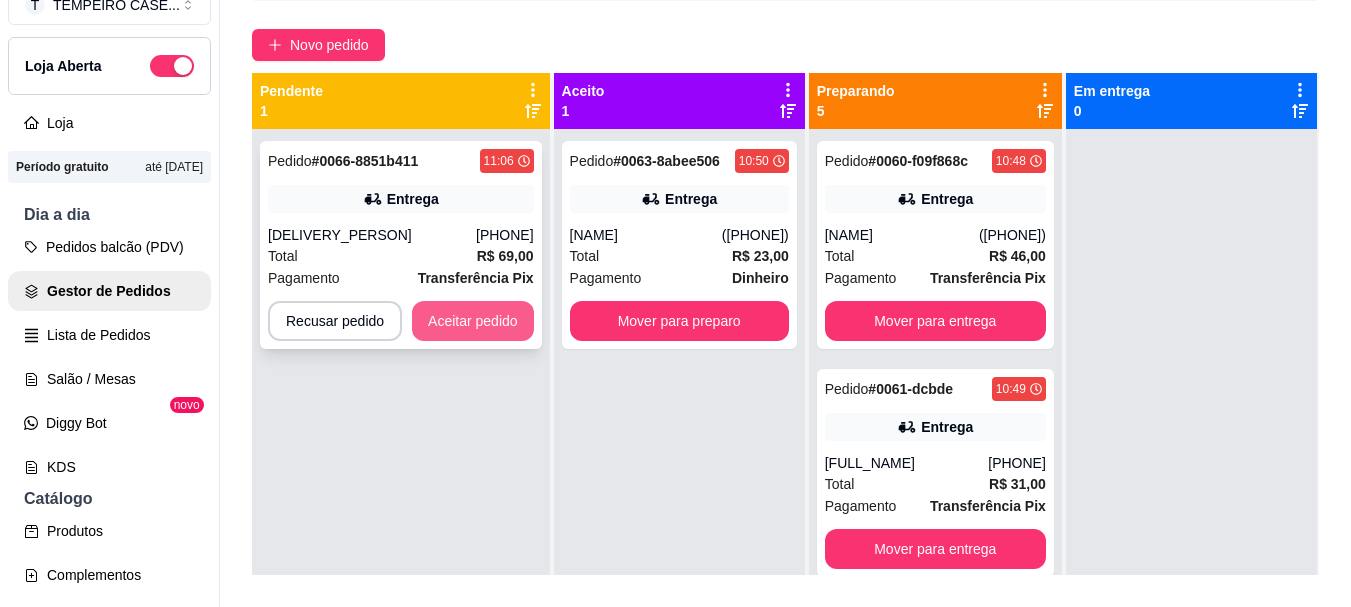 click on "Aceitar pedido" at bounding box center (473, 321) 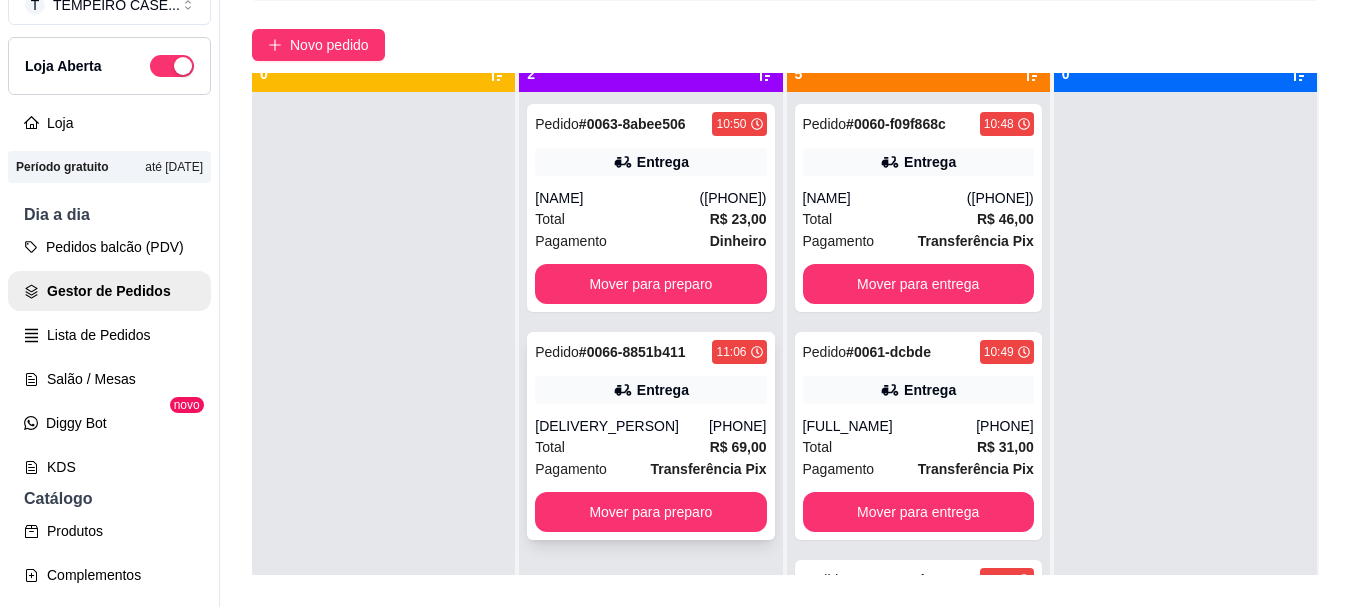 scroll, scrollTop: 56, scrollLeft: 0, axis: vertical 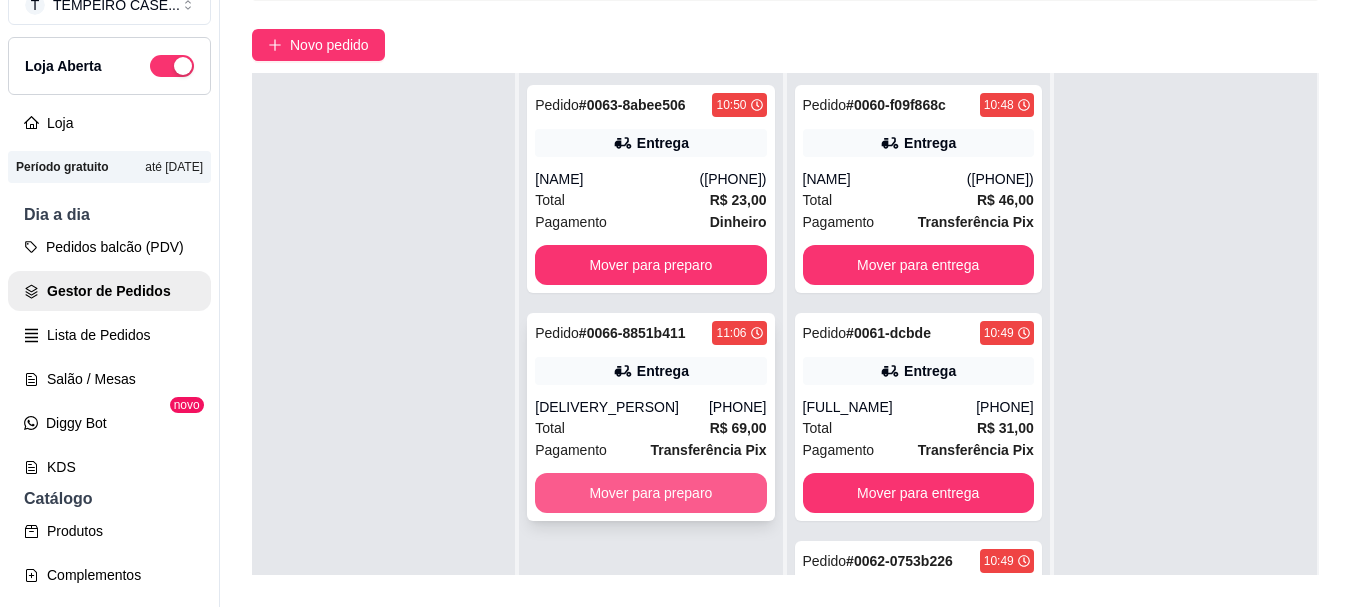 click on "Mover para preparo" at bounding box center [650, 493] 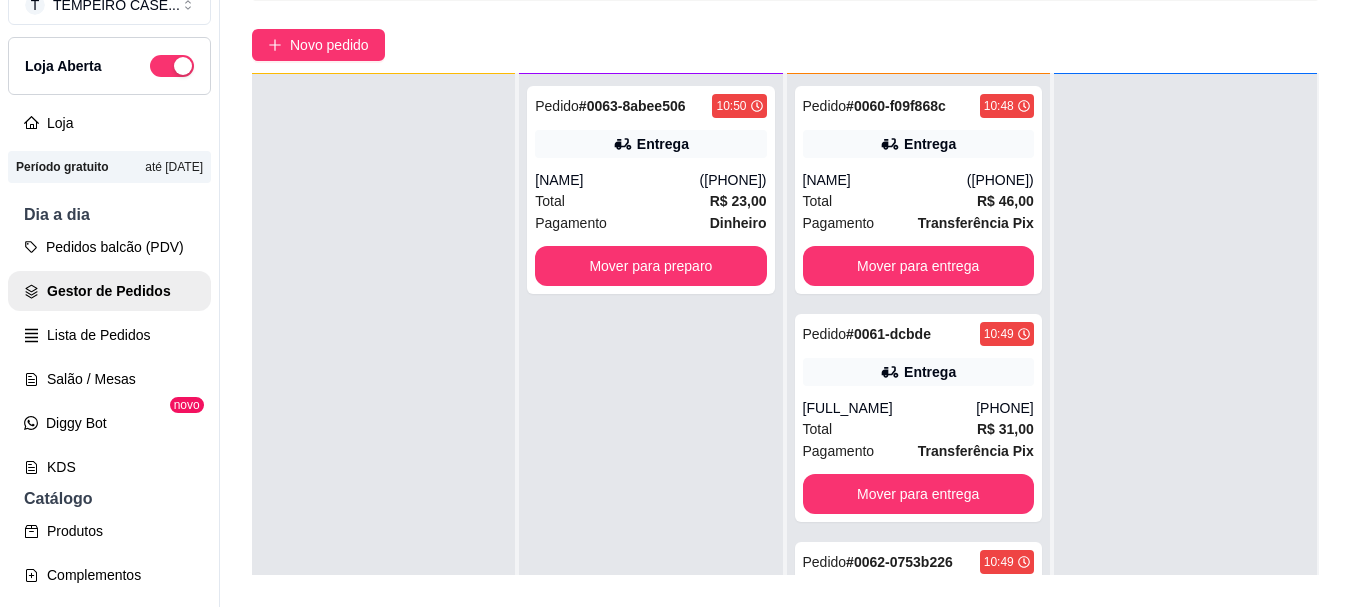 scroll, scrollTop: 56, scrollLeft: 0, axis: vertical 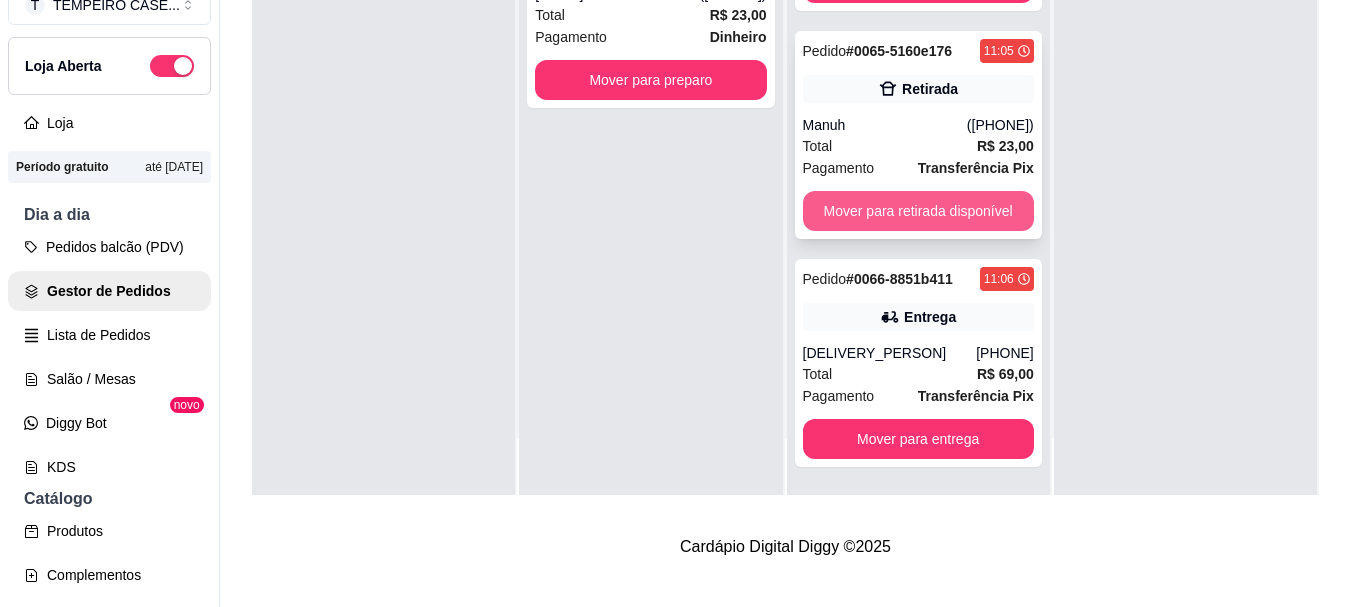 click on "Mover para retirada disponível" at bounding box center (918, 211) 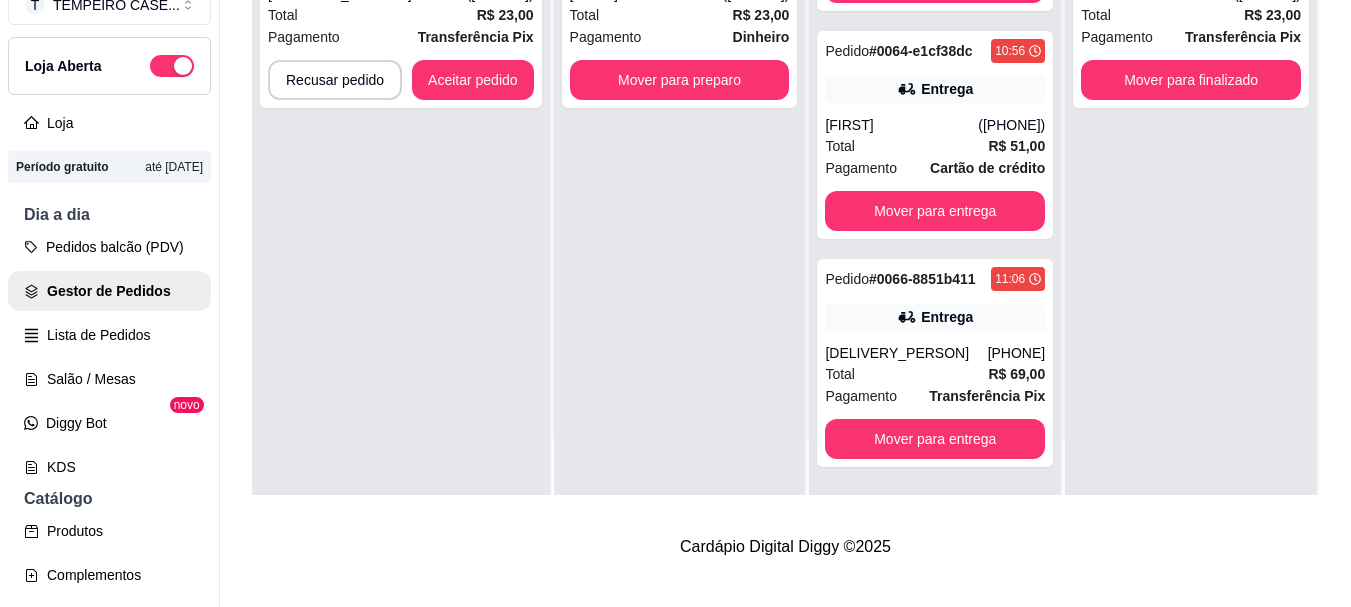 scroll, scrollTop: 657, scrollLeft: 0, axis: vertical 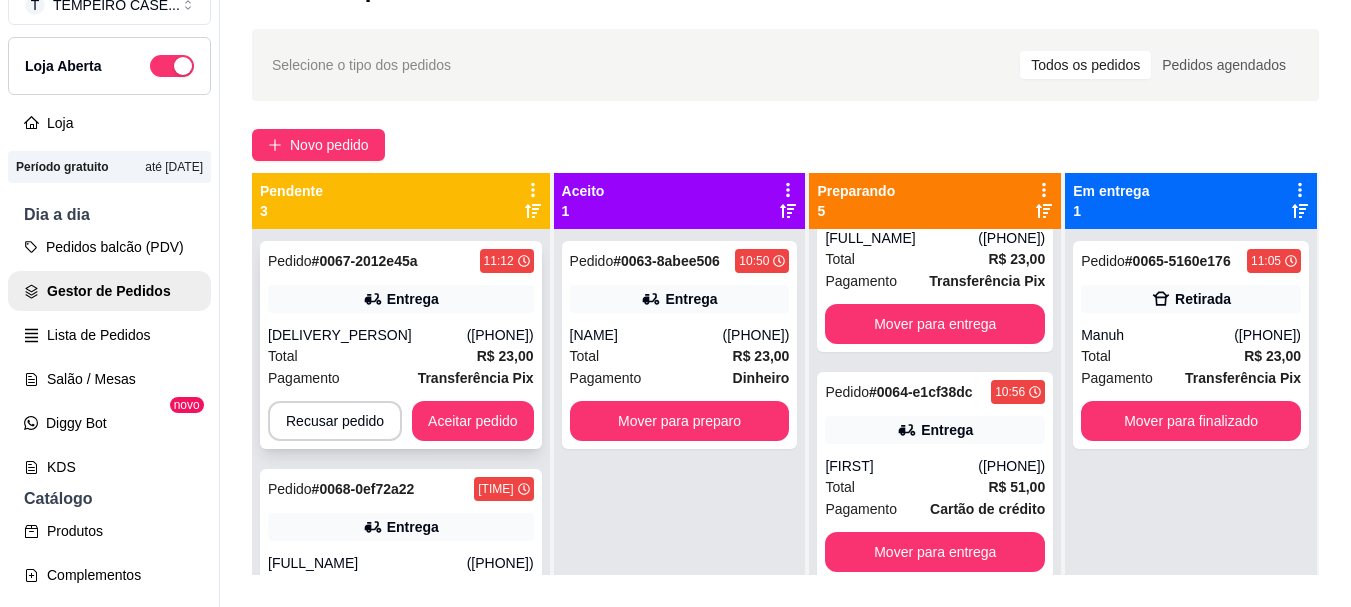 click on "Pedido  # [ORDER_ID] [TIME] Entrega [DELIVERY_PERSON] ([PHONE]) Total R$ 23,00 Pagamento Transferência Pix Recusar pedido Aceitar pedido" at bounding box center [401, 345] 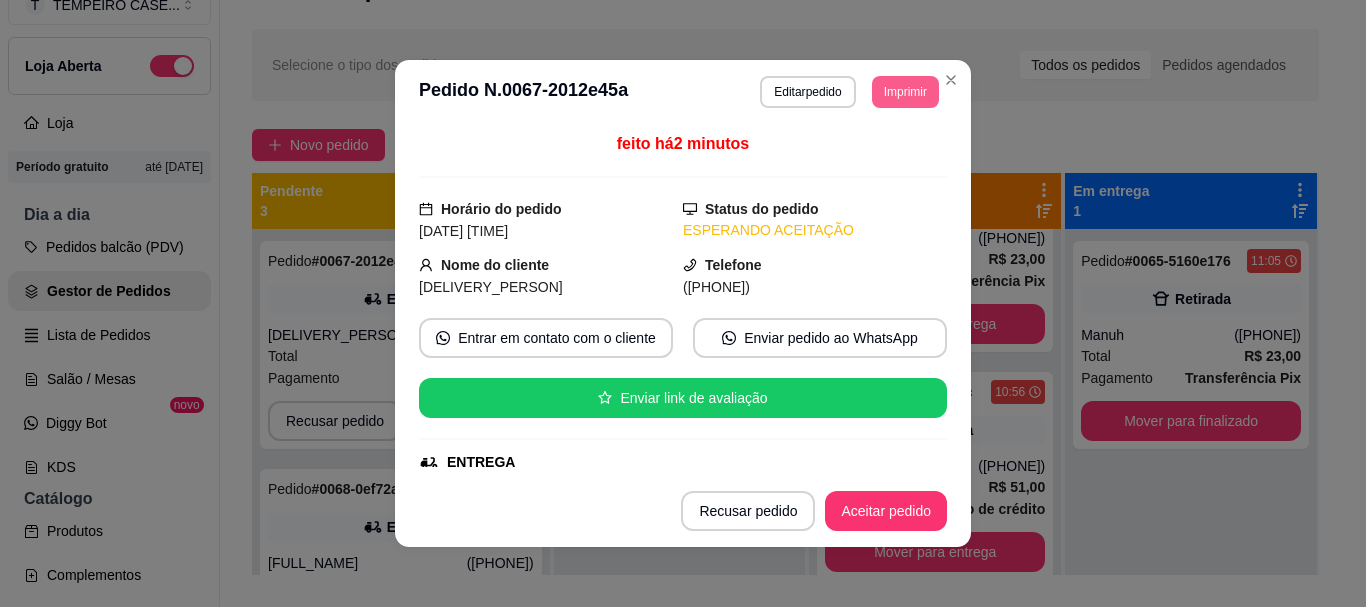 click on "Imprimir" at bounding box center [905, 92] 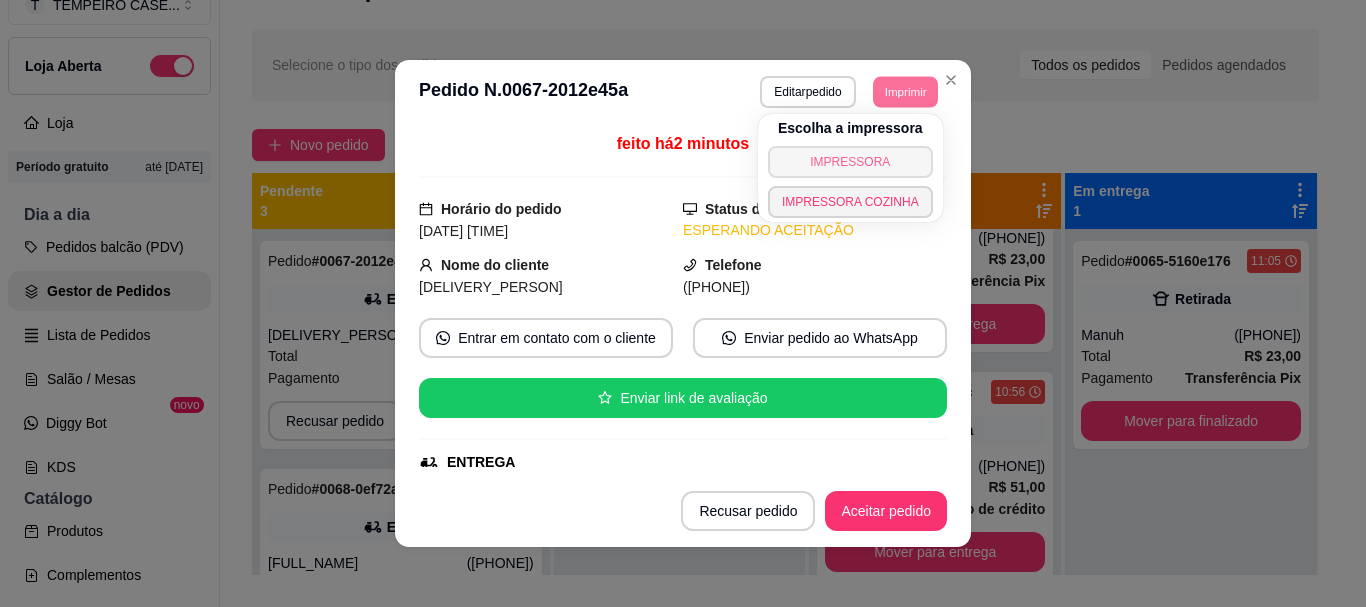 click on "IMPRESSORA" at bounding box center (850, 162) 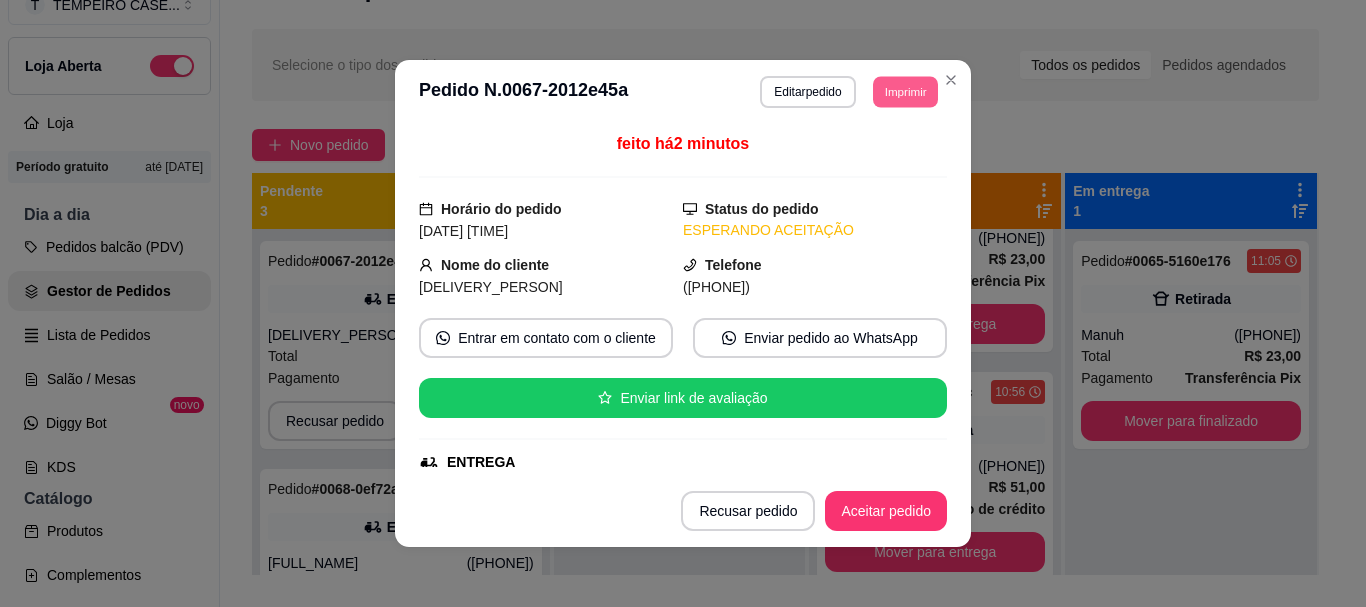 click on "Imprimir" at bounding box center (905, 91) 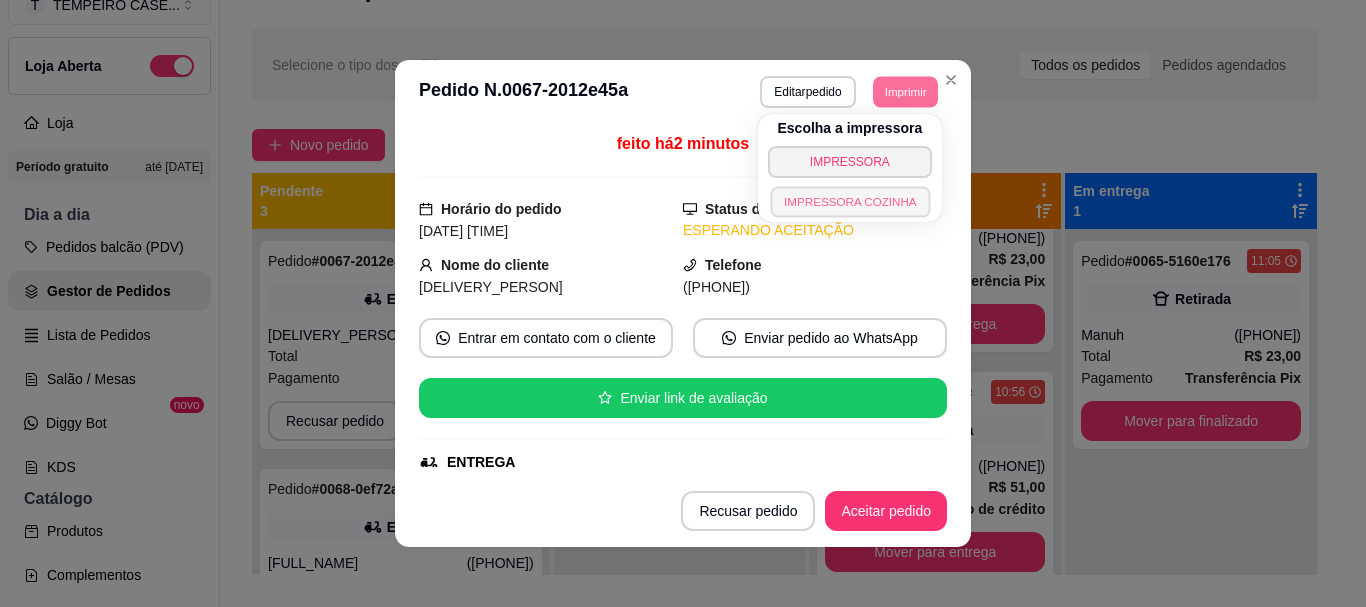 click on "IMPRESSORA COZINHA" at bounding box center [850, 201] 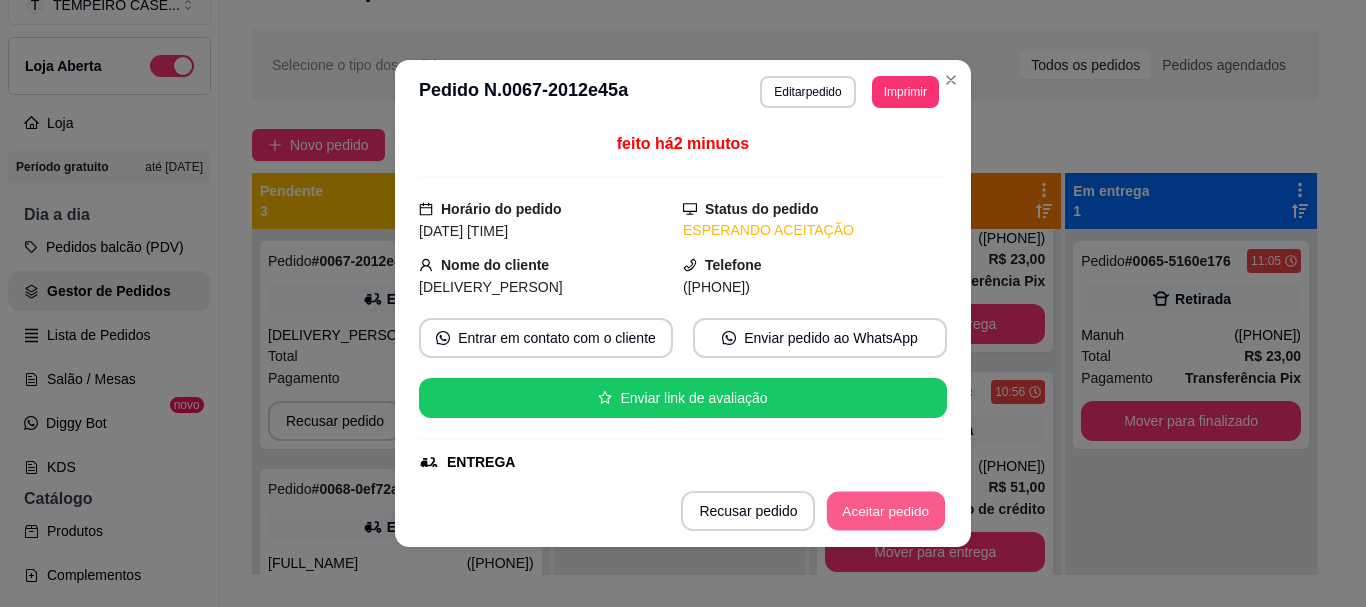 click on "Aceitar pedido" at bounding box center (886, 511) 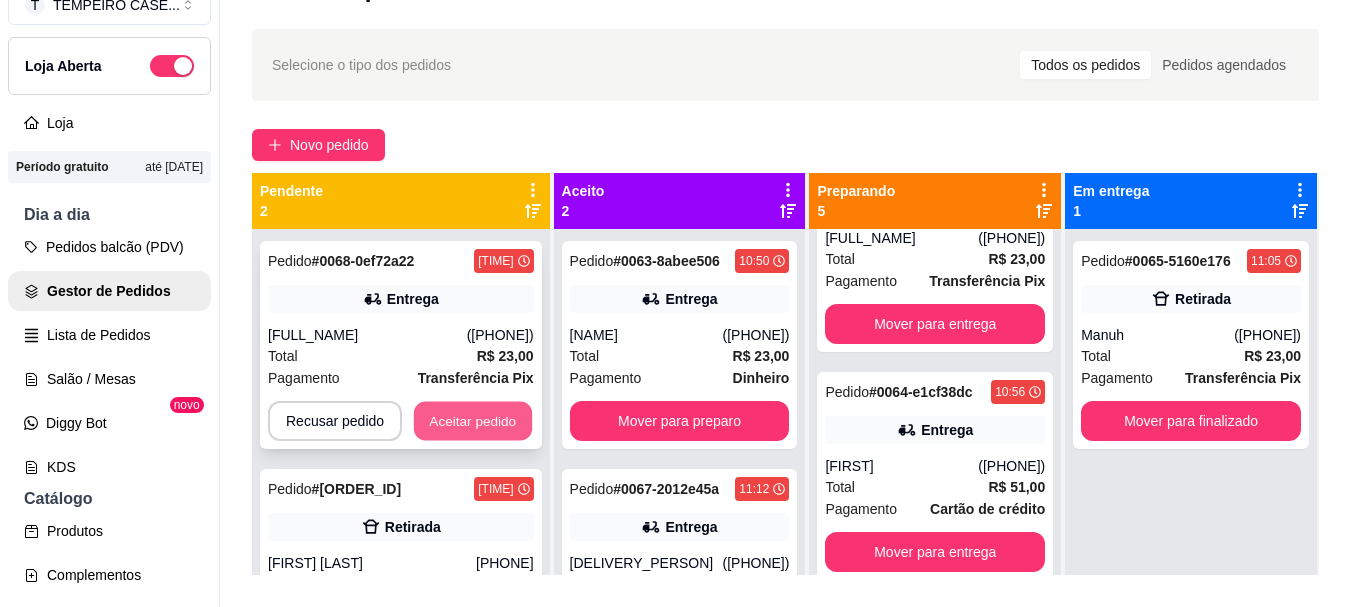 click on "Aceitar pedido" at bounding box center (473, 421) 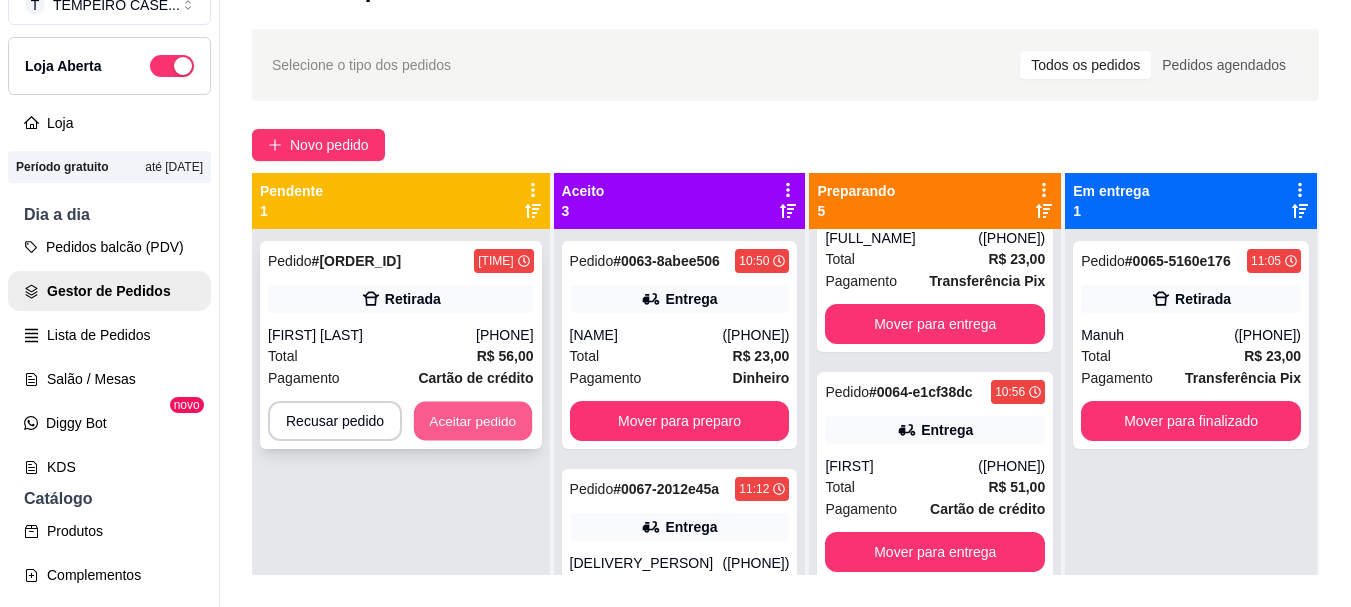 click on "Aceitar pedido" at bounding box center [473, 421] 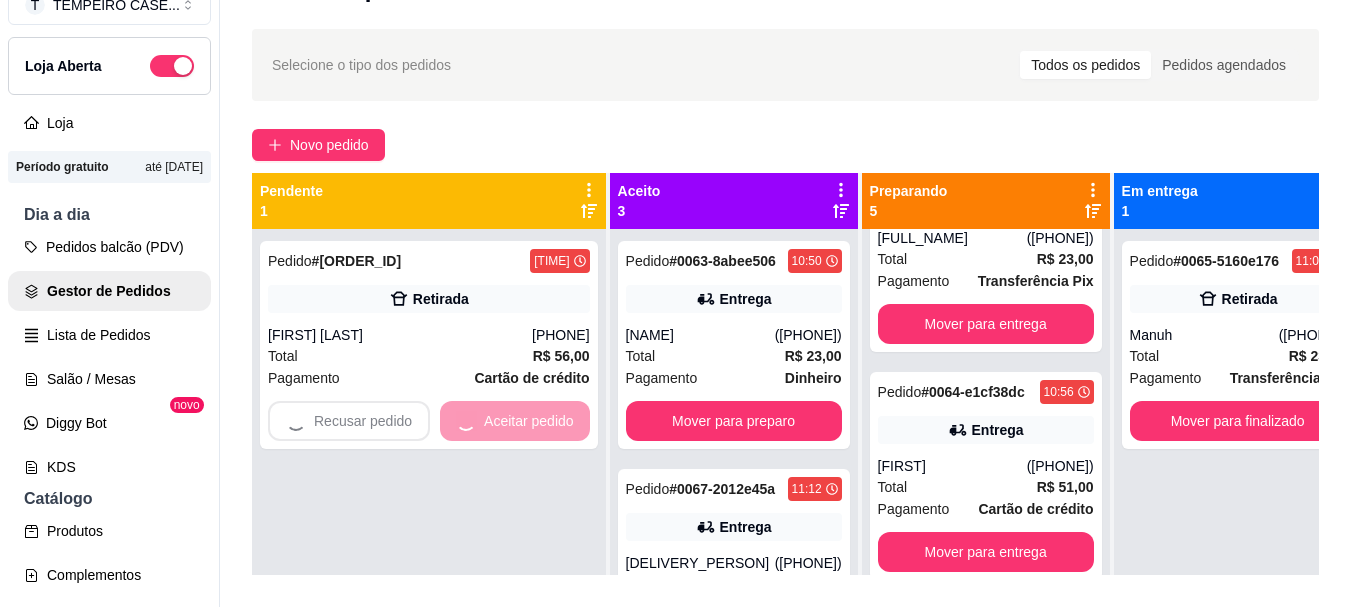 scroll, scrollTop: 633, scrollLeft: 0, axis: vertical 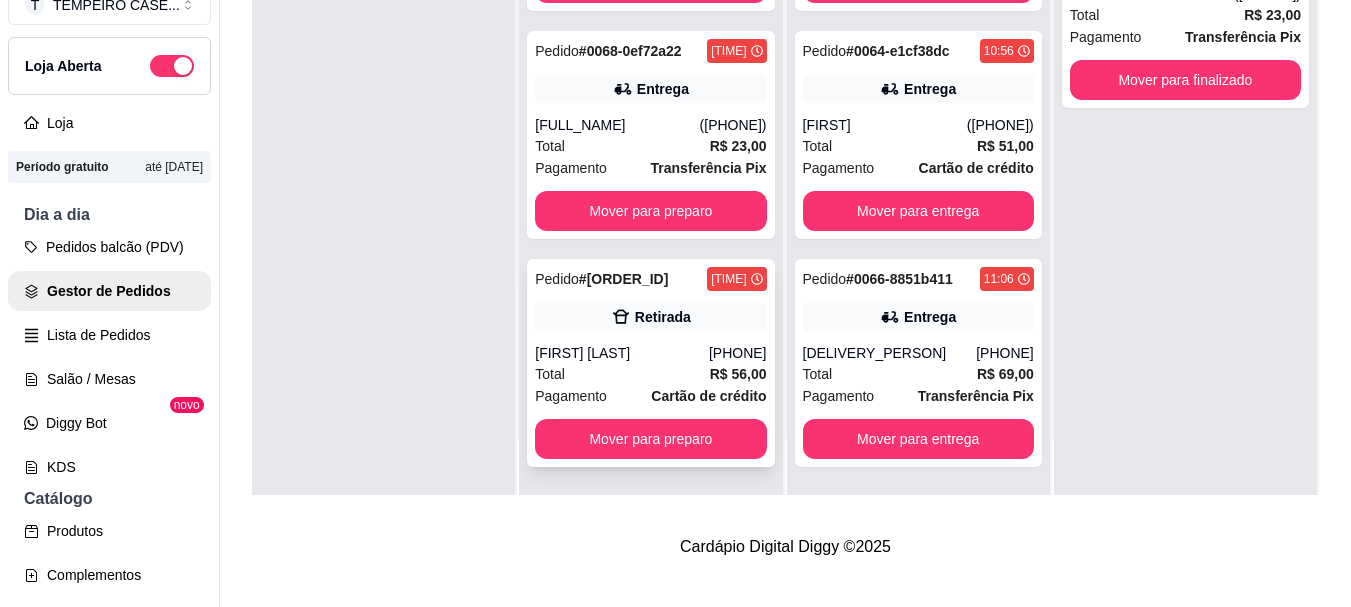 click on "Pedido  # [ORDER_ID] 11:13 Retirada [FIRST] [LAST]  ([PHONE]) Total R$ 56,00 Pagamento Cartão de crédito Mover para preparo" at bounding box center (650, 363) 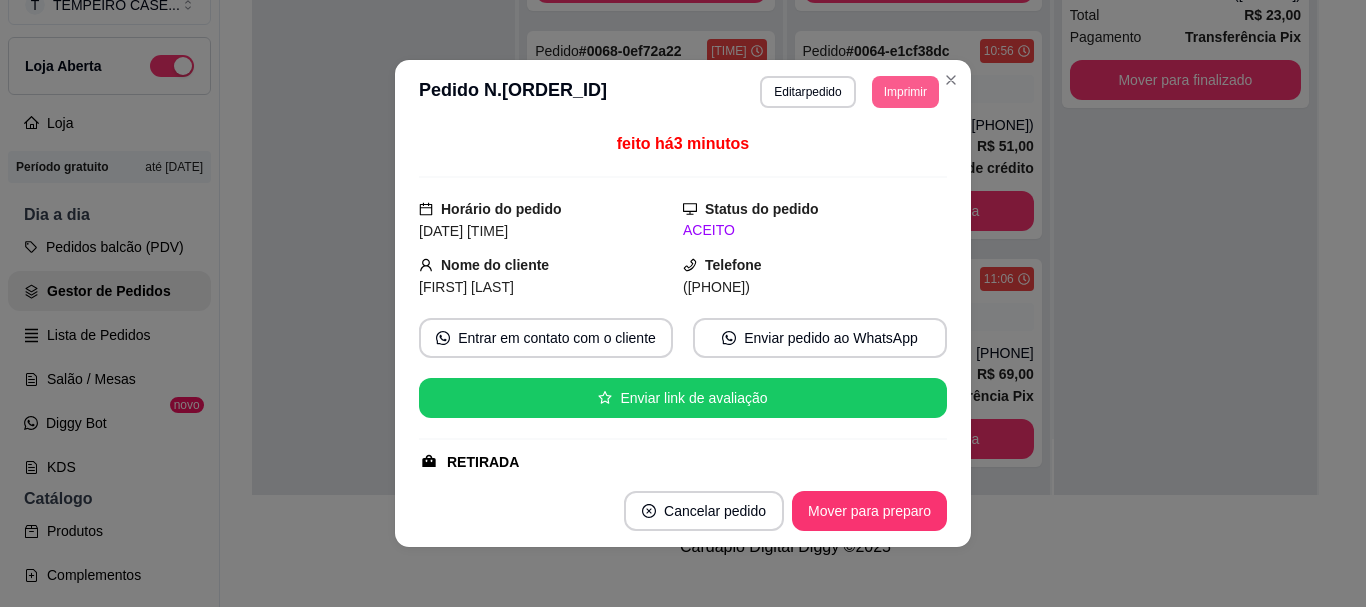 click on "Imprimir" at bounding box center (905, 92) 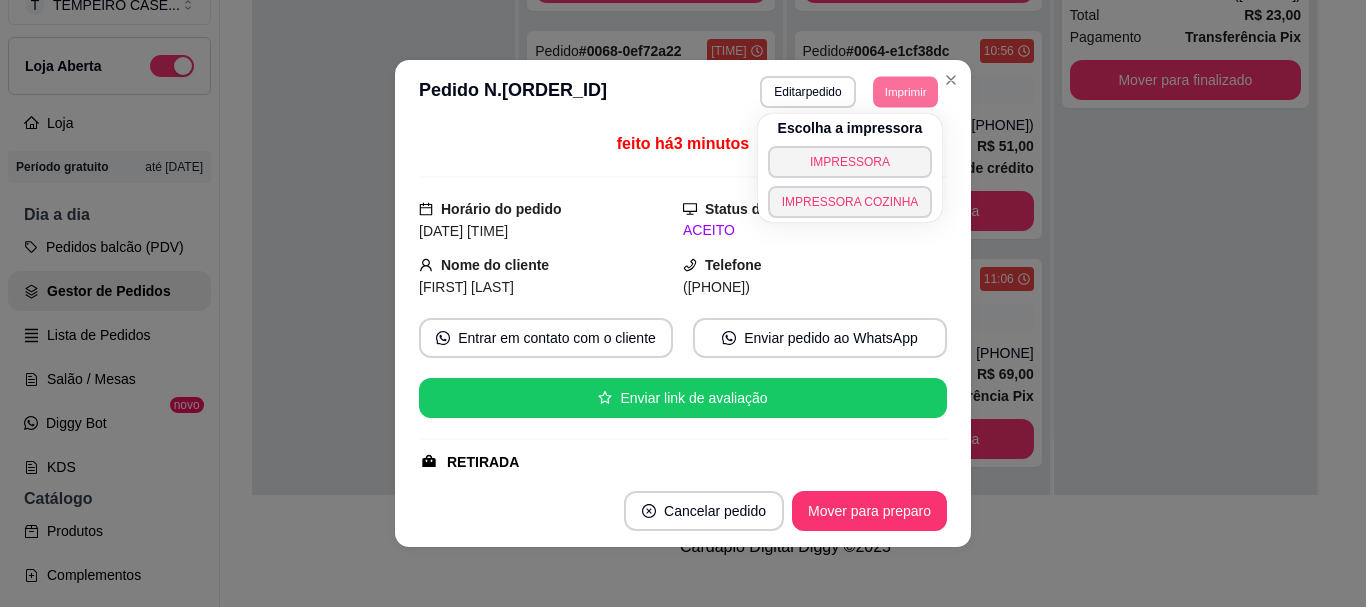 click on "Escolha a impressora IMPRESSORA IMPRESSORA COZINHA" at bounding box center (850, 168) 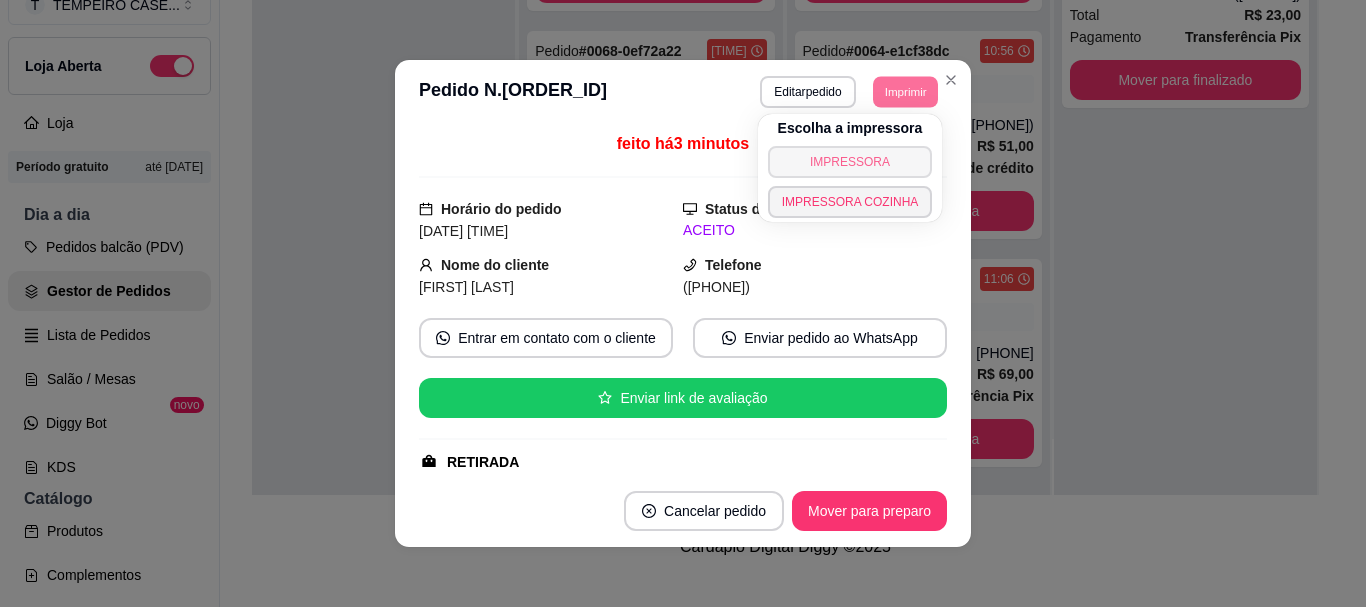 click on "IMPRESSORA" at bounding box center [850, 162] 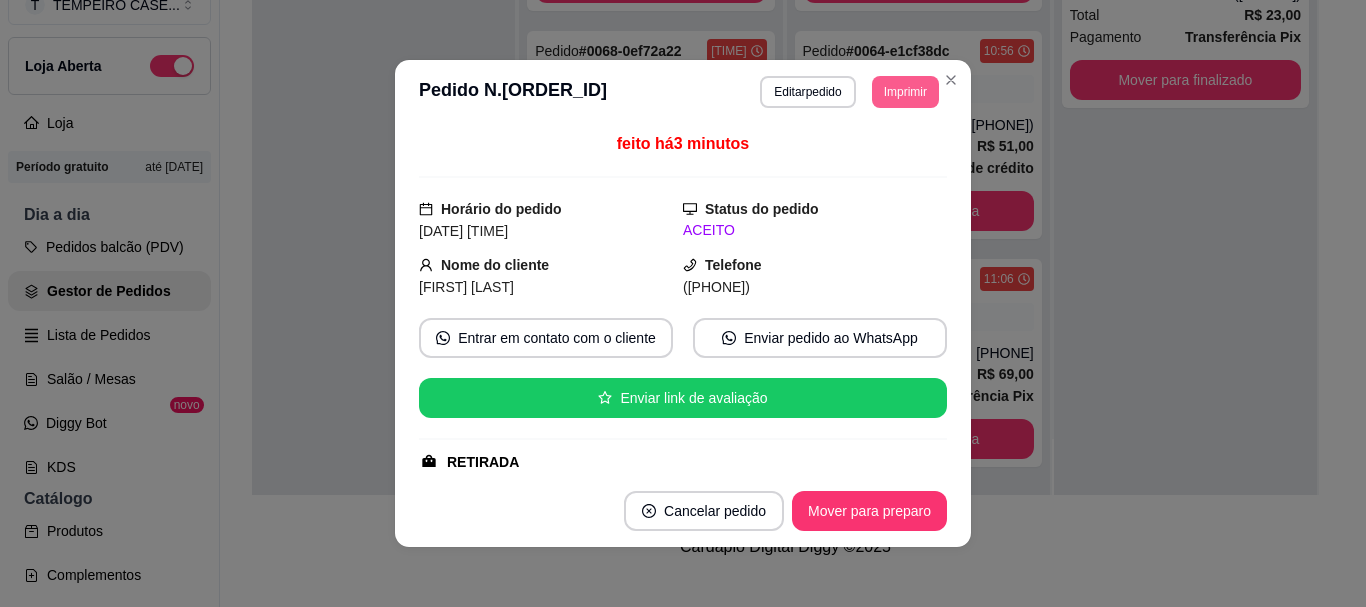 click on "Imprimir" at bounding box center [905, 92] 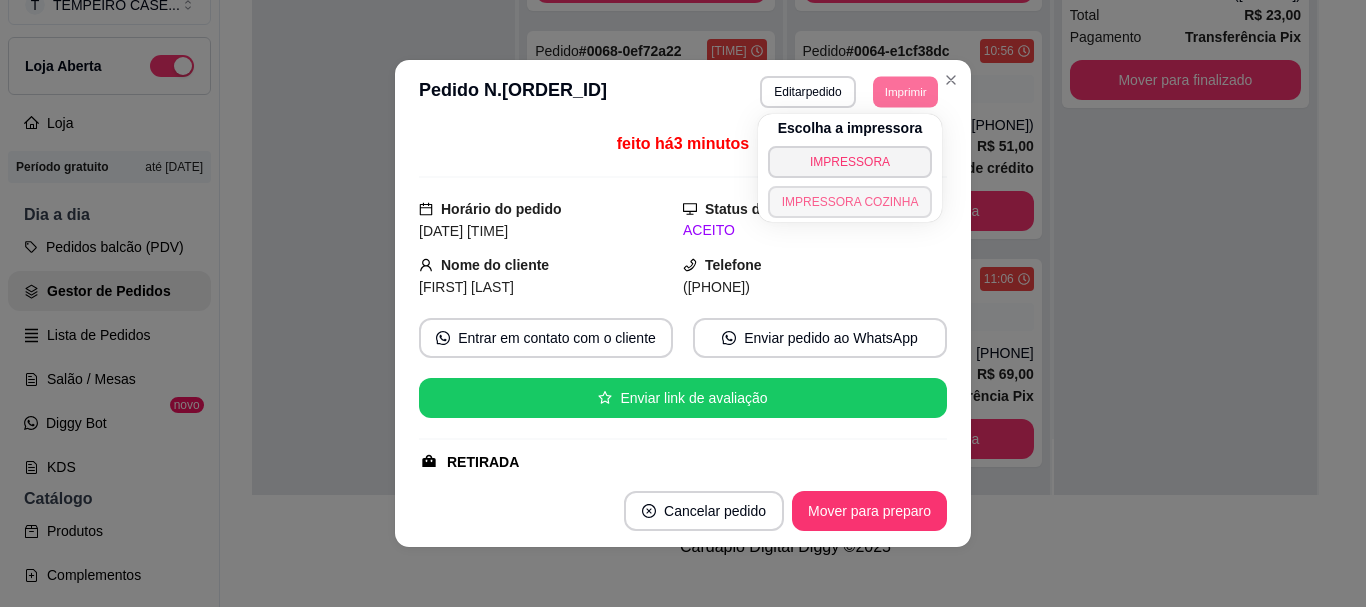 click on "IMPRESSORA COZINHA" at bounding box center (850, 202) 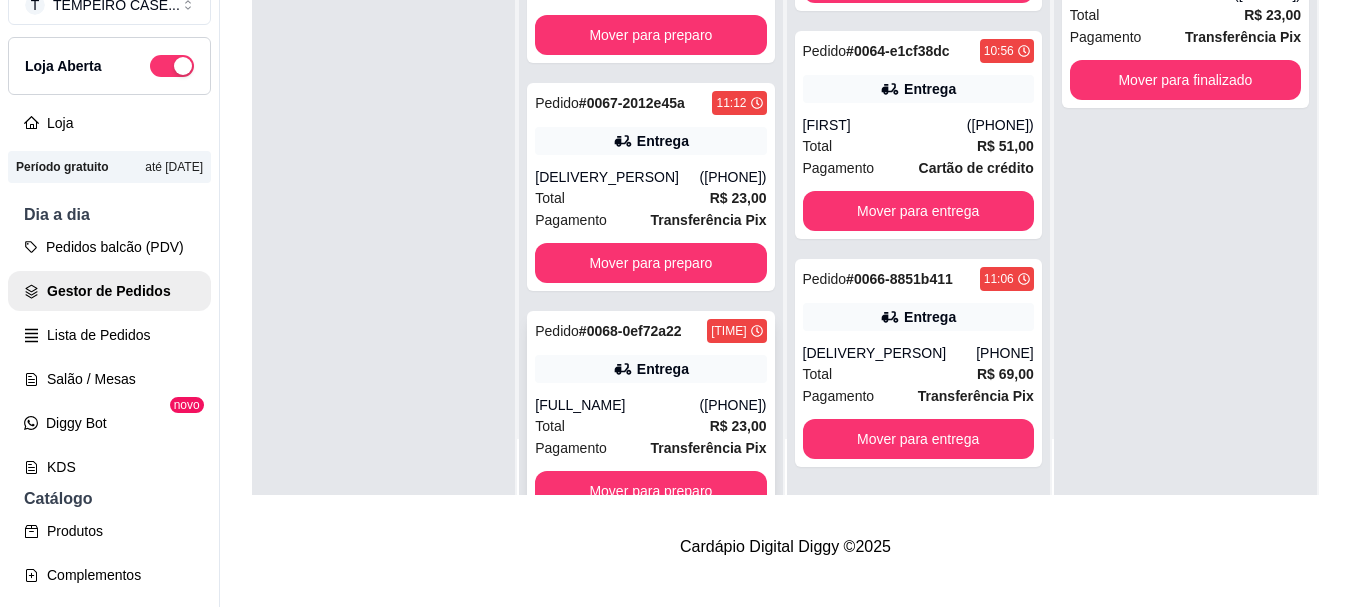 scroll, scrollTop: 0, scrollLeft: 0, axis: both 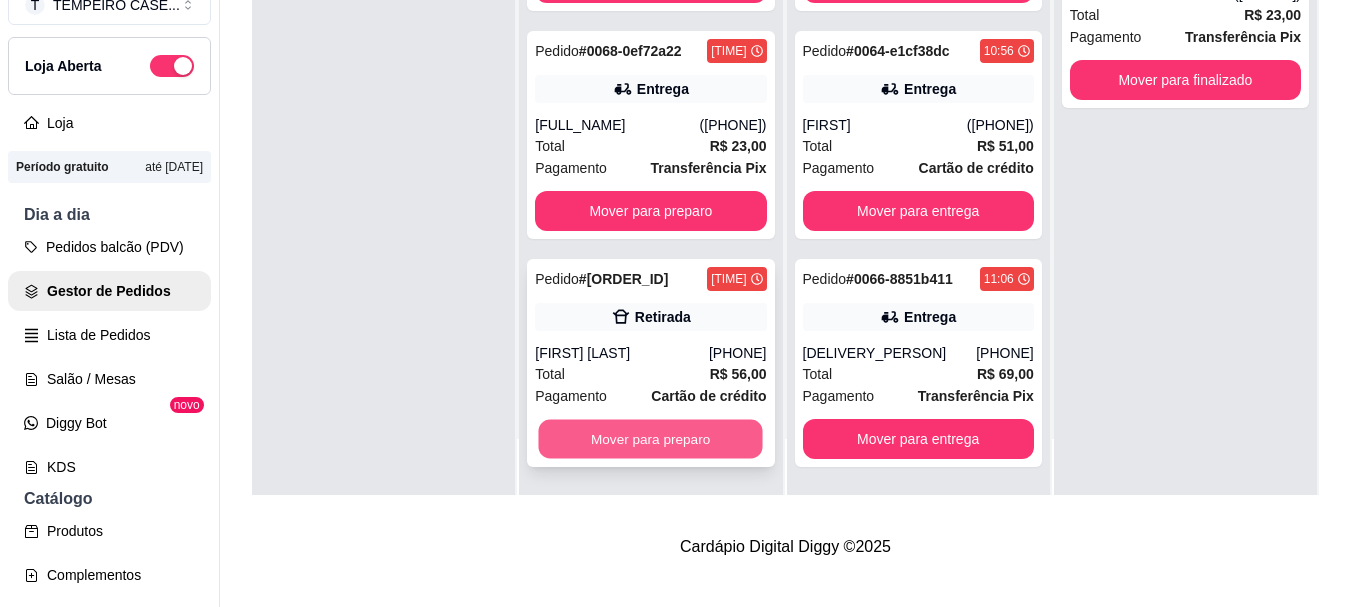 click on "Mover para preparo" at bounding box center (651, 439) 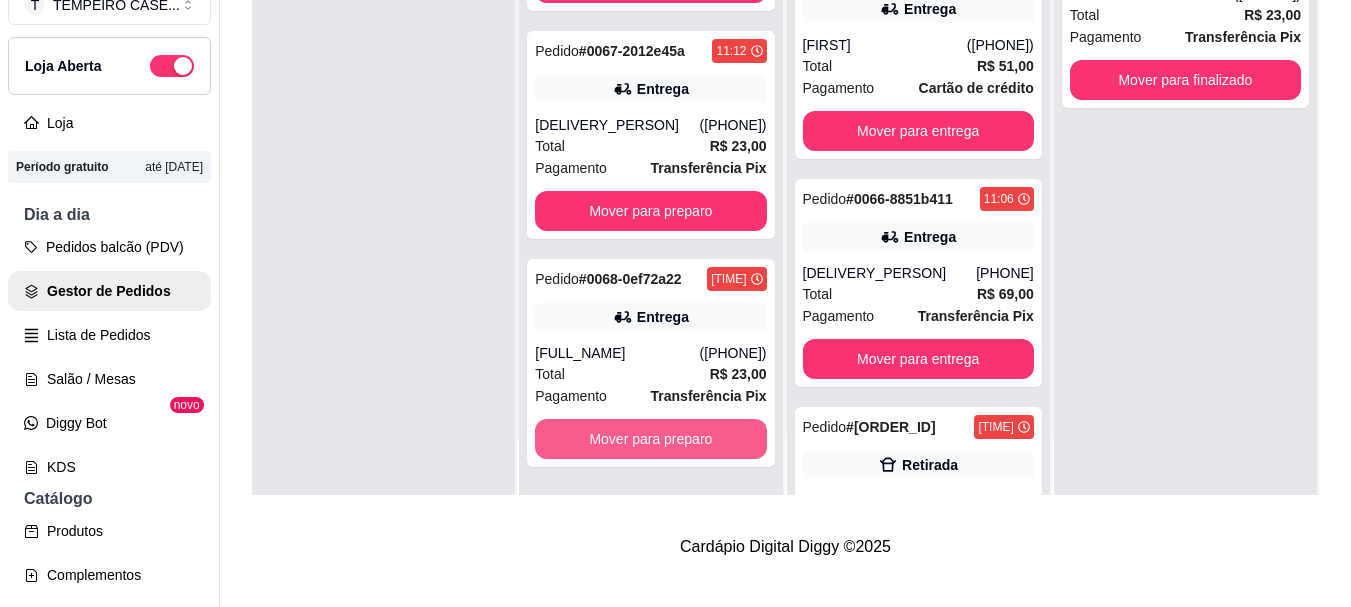 scroll, scrollTop: 121, scrollLeft: 0, axis: vertical 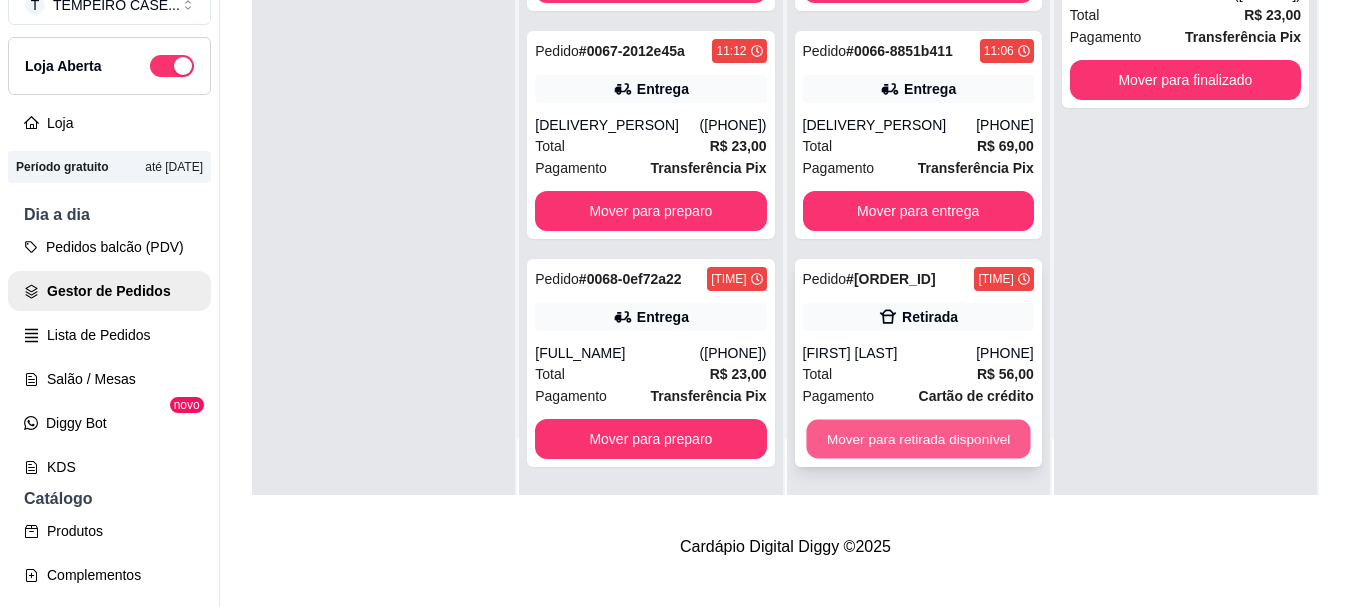 click on "Mover para retirada disponível" at bounding box center (918, 439) 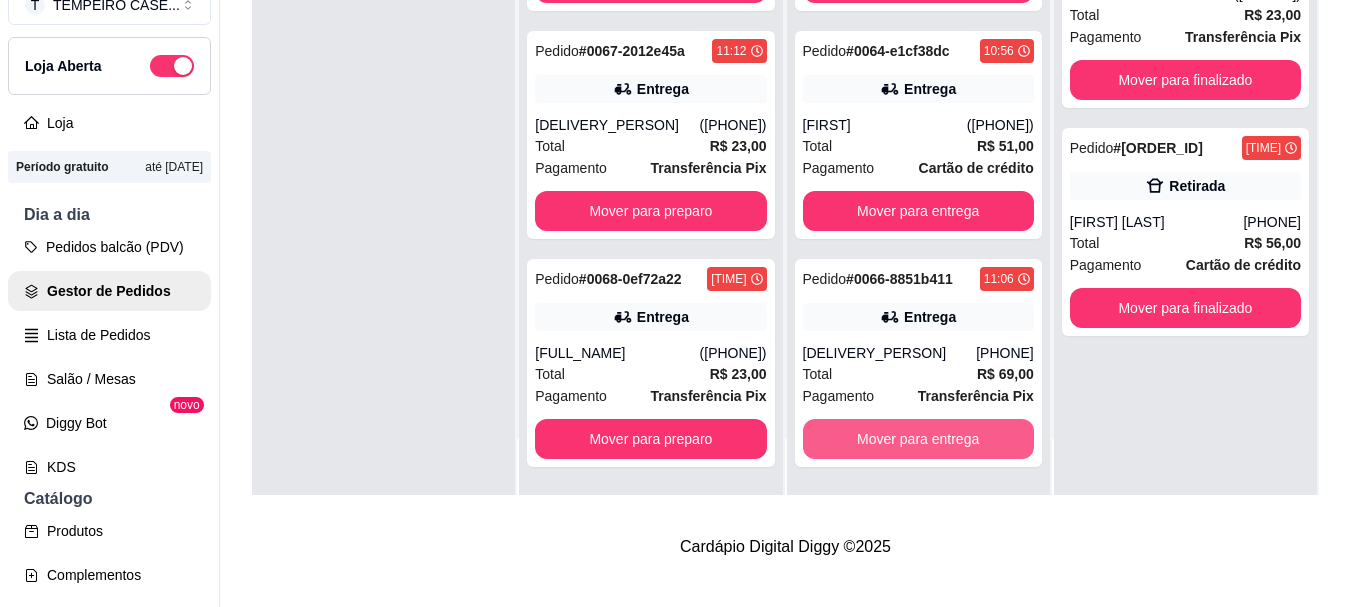 scroll, scrollTop: 97, scrollLeft: 0, axis: vertical 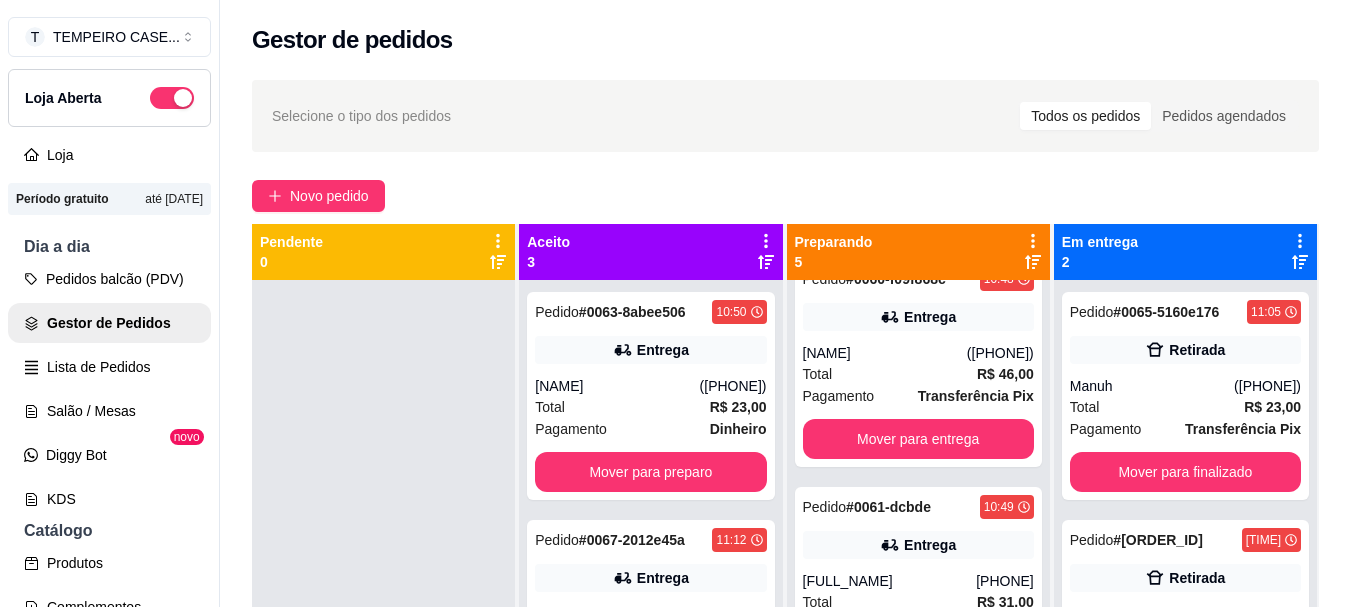 click on "Selecione o tipo dos pedidos Todos os pedidos Pedidos agendados Novo pedido Pendente 0 Aceito 3 Pedido  # [ORDER_ID] 10:50 Entrega [FIRST]  ([PHONE]) Total R$ 23,00 Pagamento Dinheiro Mover para preparo Pedido  # [ORDER_ID] 11:12 Entrega [FIRST]  ([PHONE]) Total R$ 23,00 Pagamento Transferência Pix Mover para preparo Pedido  # [ORDER_ID] 11:13 Entrega [FIRST] [LAST]  ([PHONE]) Total R$ 23,00 Pagamento Transferência Pix Mover para preparo Preparando 5 Pedido  # [ORDER_ID] 10:48 Entrega [FULL_NAME]  ([PHONE]) Total R$ 46,00 Pagamento Transferência Pix Mover para entrega Pedido  # [ORDER_ID] 10:49 Entrega [FULL_NAME] (([PHONE])) Total R$ 31,00 Pagamento Transferência Pix Mover para entrega Pedido  # [ORDER_ID] 10:49 Entrega [FIRST] [LAST]  ([PHONE]) Total R$ 23,00 Pagamento Transferência Pix Mover para entrega Pedido  # [ORDER_ID] 10:56 Entrega [FIRST]  ([PHONE]) Total R$ 51,00 Pagamento Cartão de crédito Mover para entrega # 2" at bounding box center [785, 461] 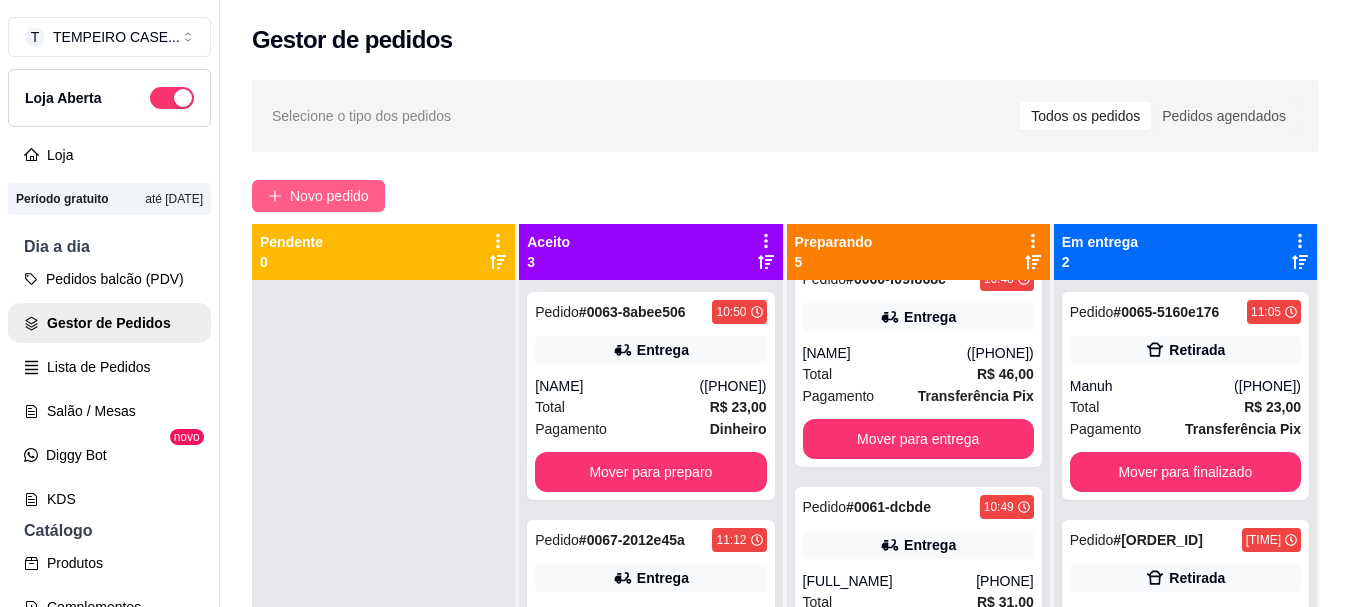 click on "Novo pedido" at bounding box center (329, 196) 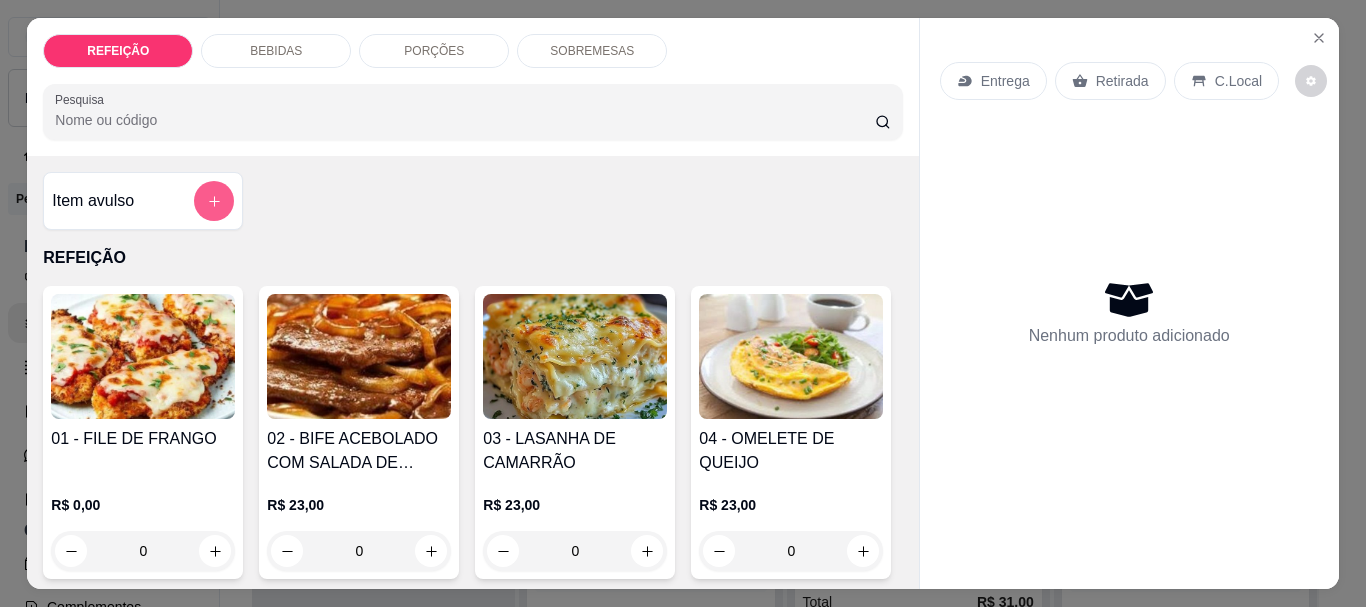 click at bounding box center (214, 201) 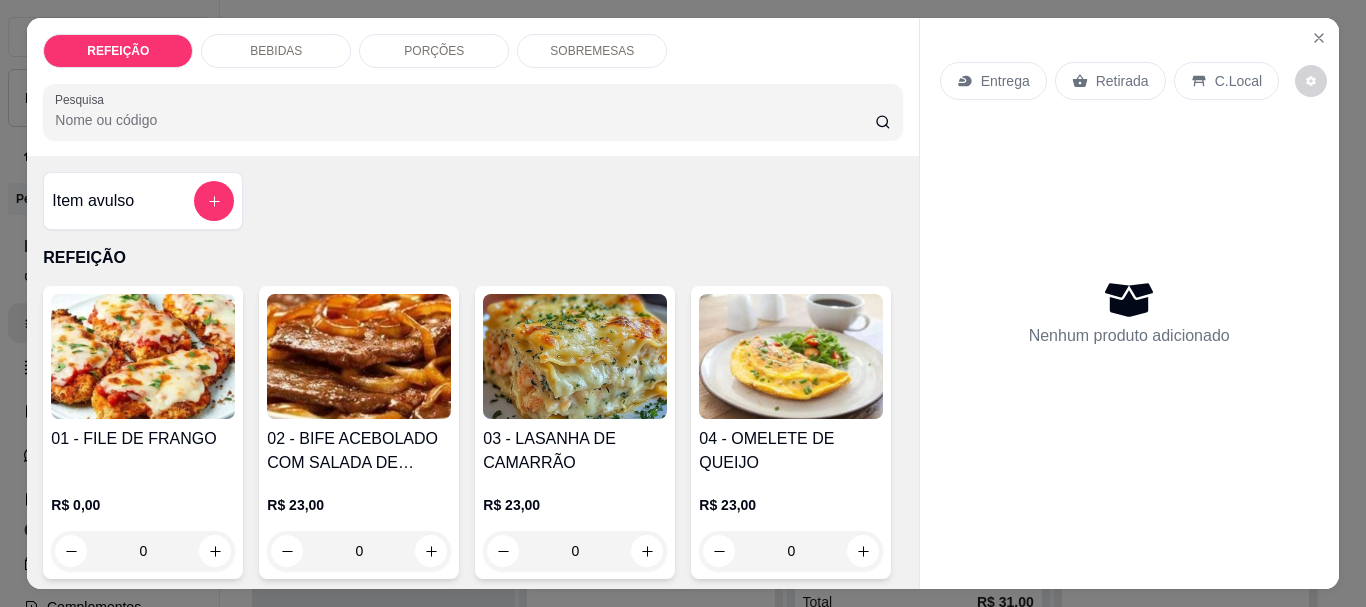 click at bounding box center (359, 356) 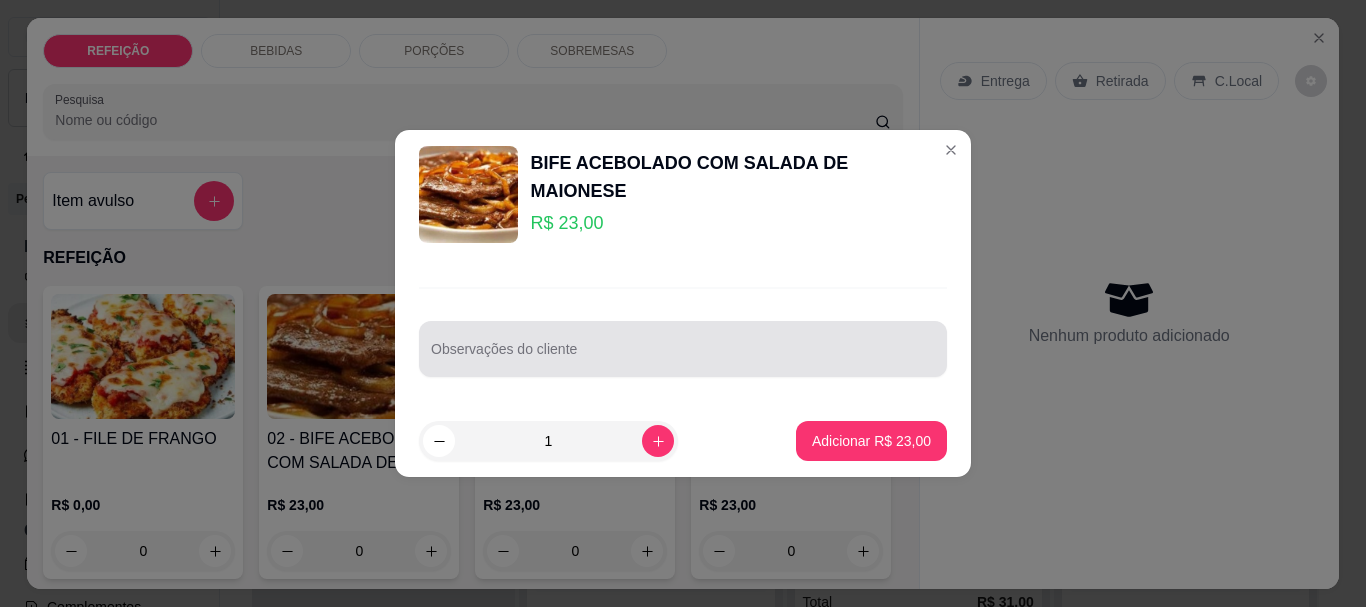 click at bounding box center (683, 349) 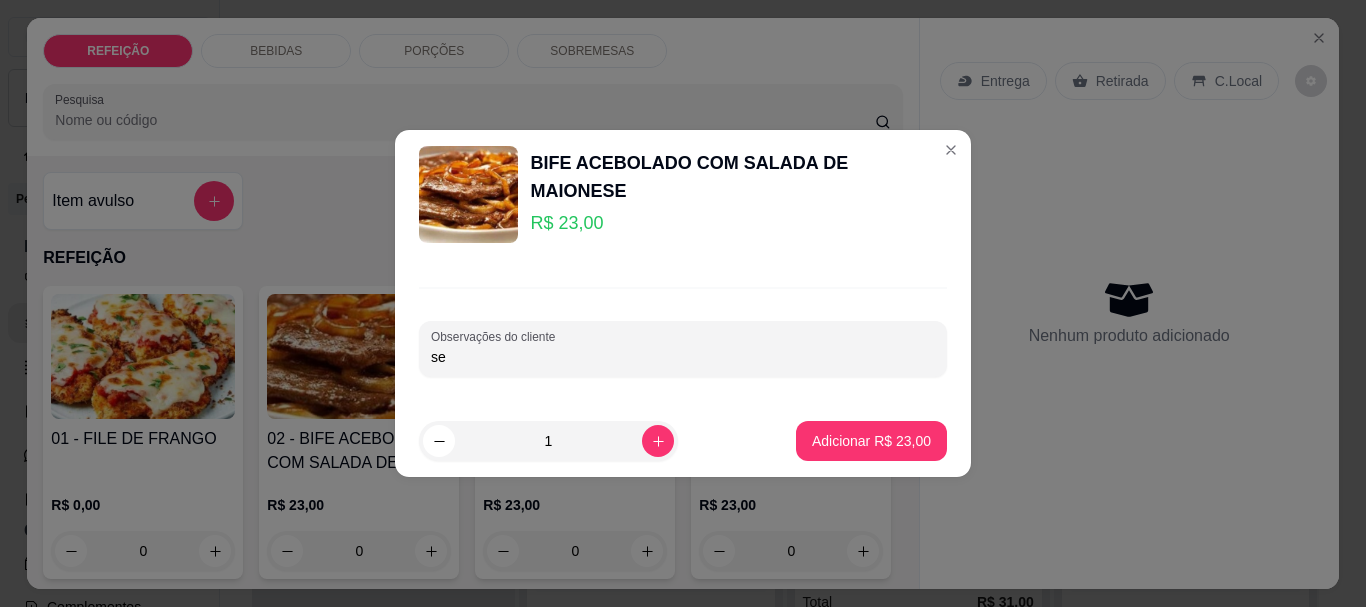 type on "s" 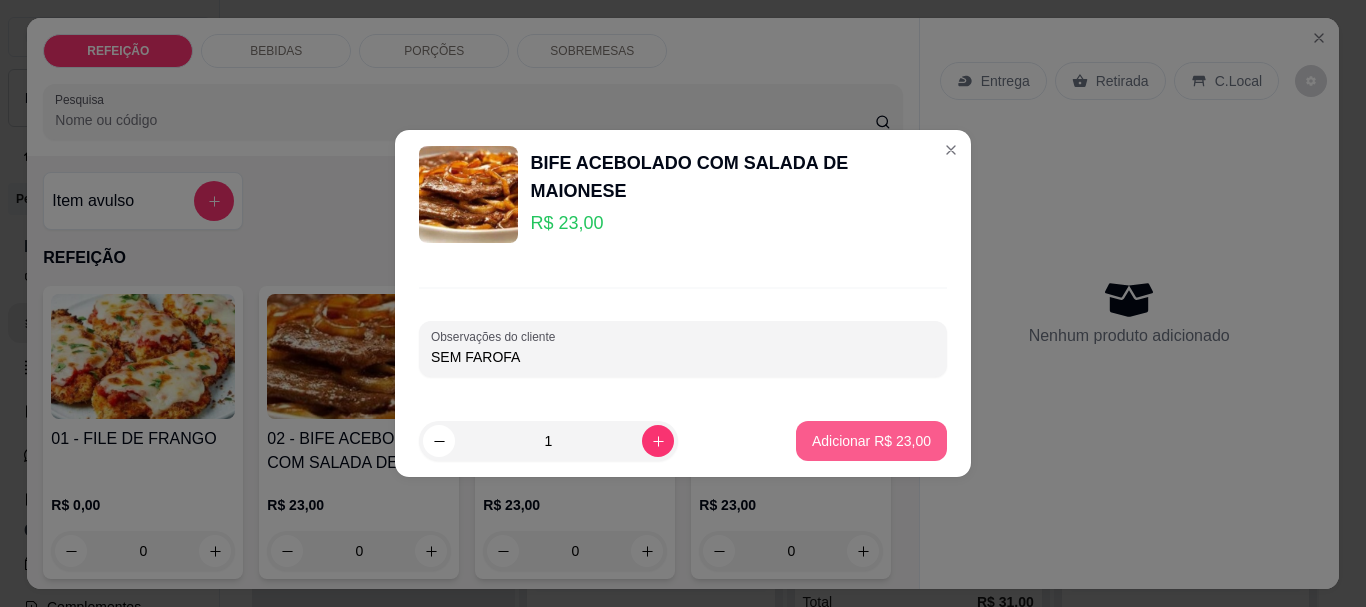 type on "SEM FAROFA" 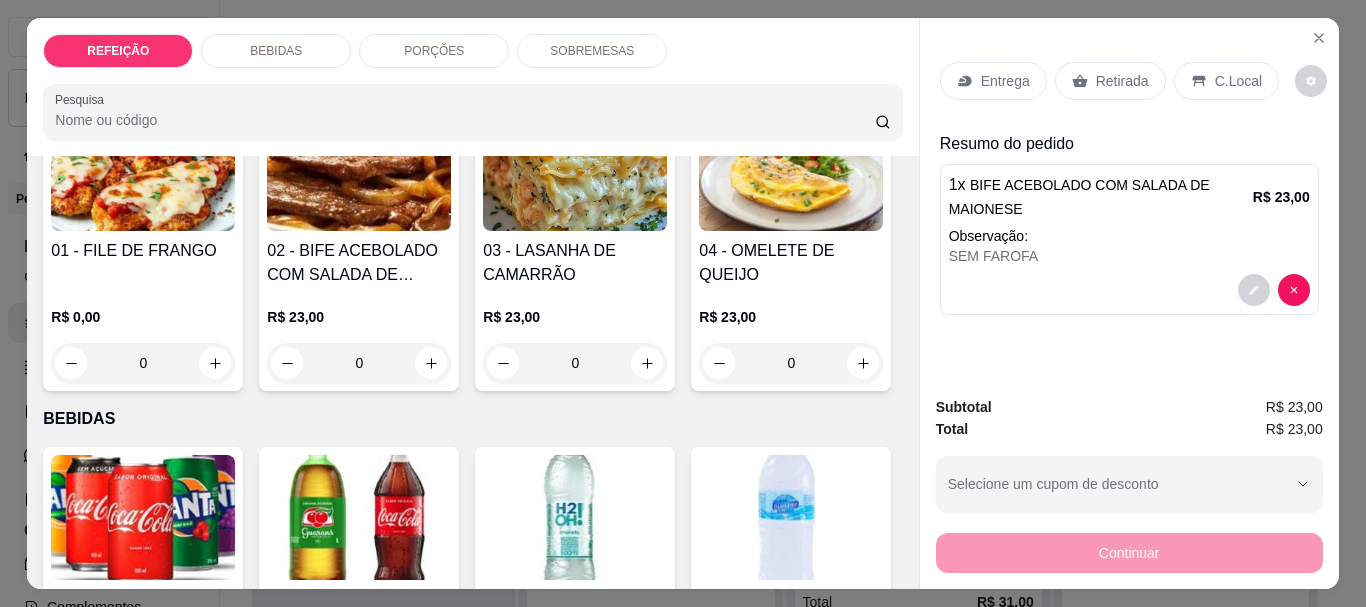 scroll, scrollTop: 200, scrollLeft: 0, axis: vertical 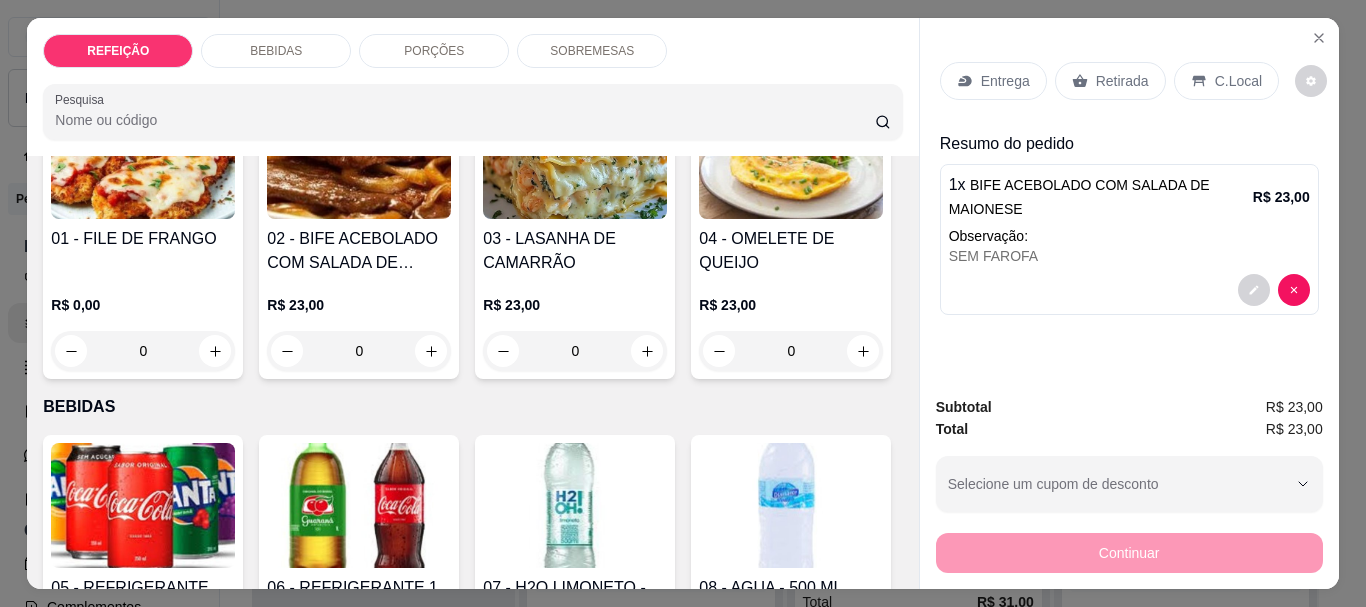 click on "01 - FILE DE FRANGO" at bounding box center [143, 251] 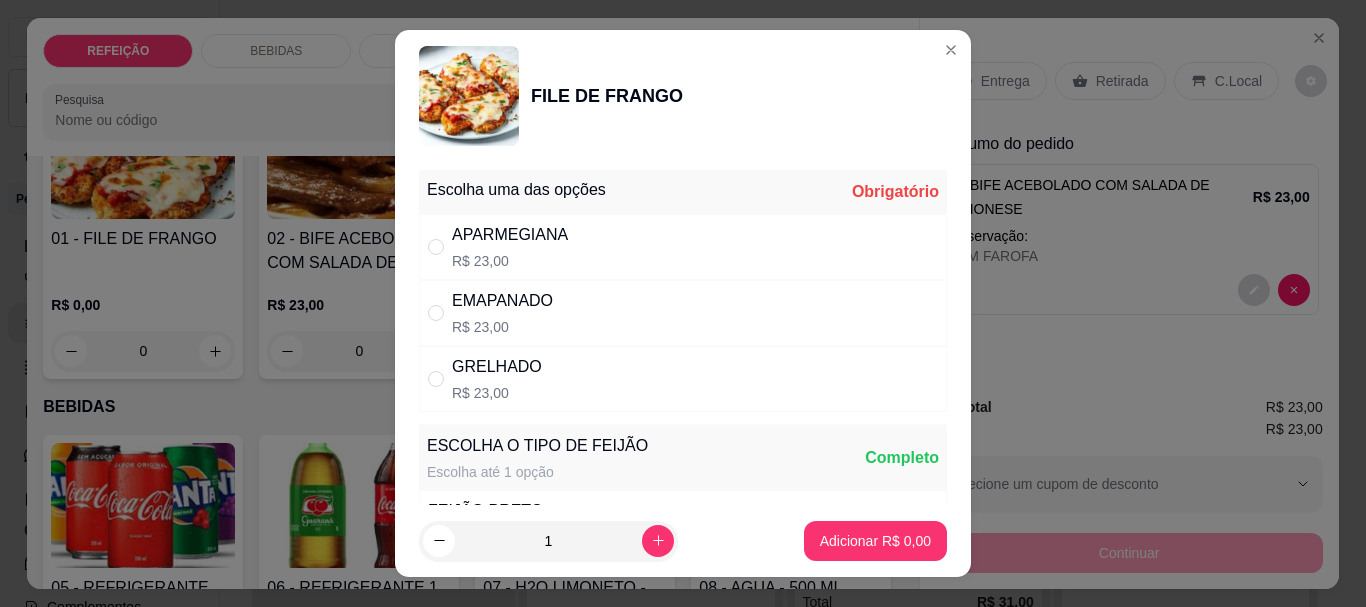 click on "R$ 23,00" at bounding box center [510, 261] 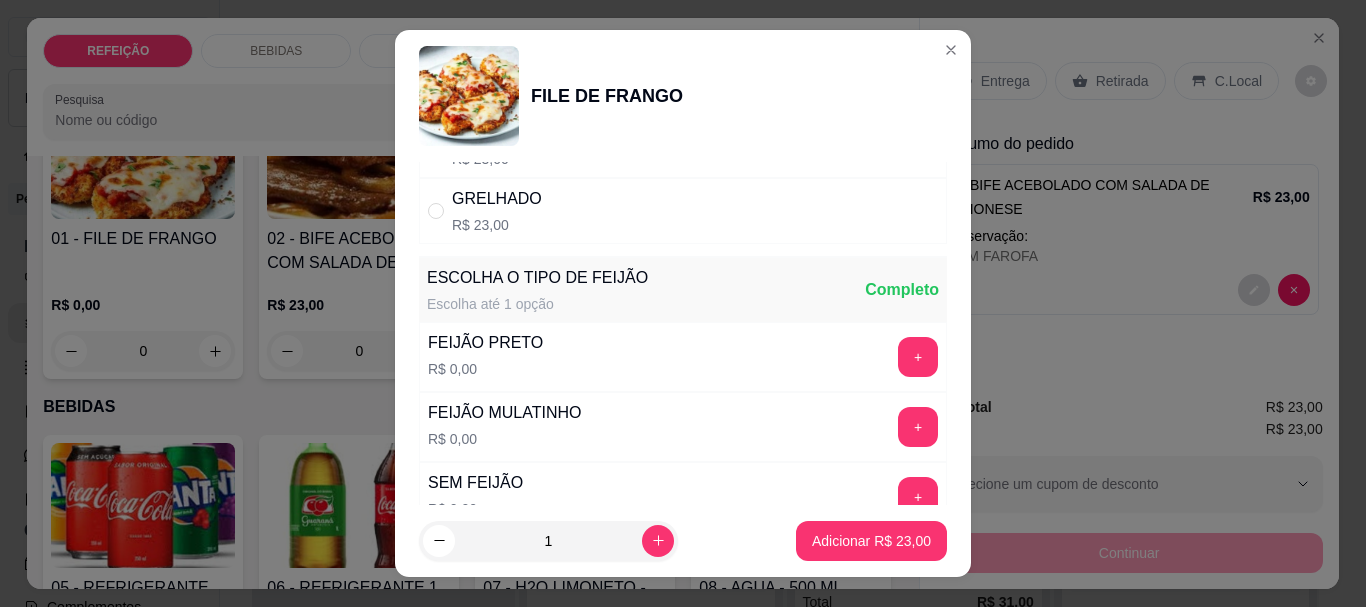 scroll, scrollTop: 345, scrollLeft: 0, axis: vertical 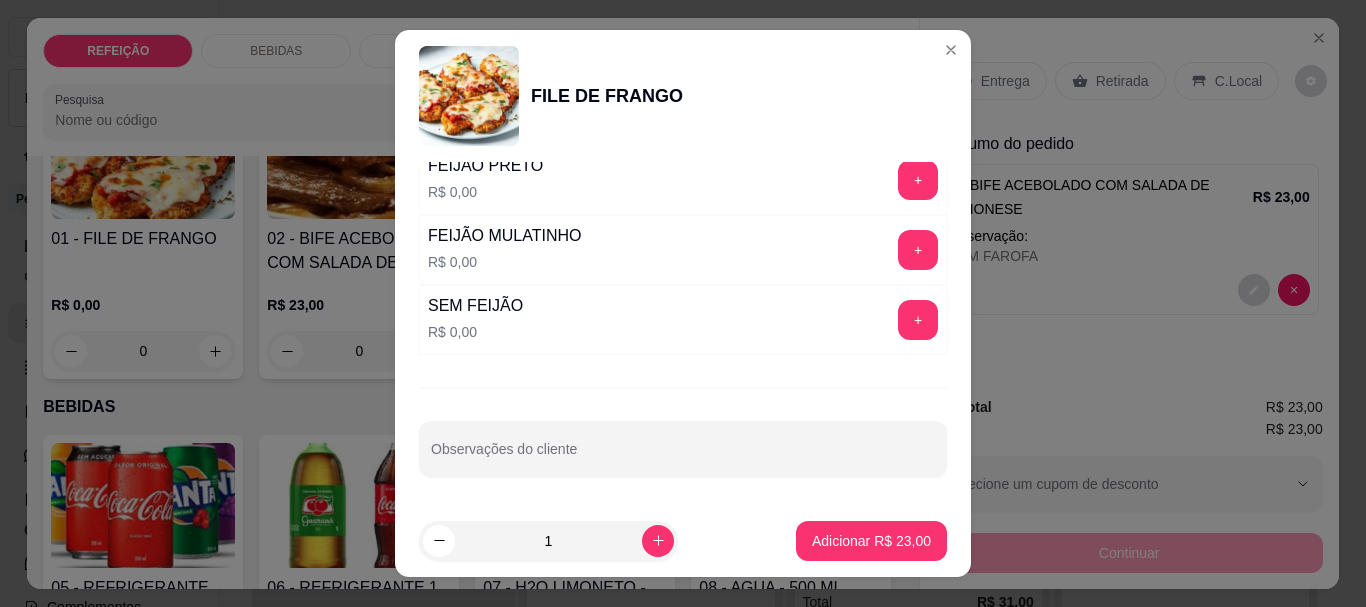 click on "FEIJÃO MULATINHO R$ 0,00 +" at bounding box center [683, 250] 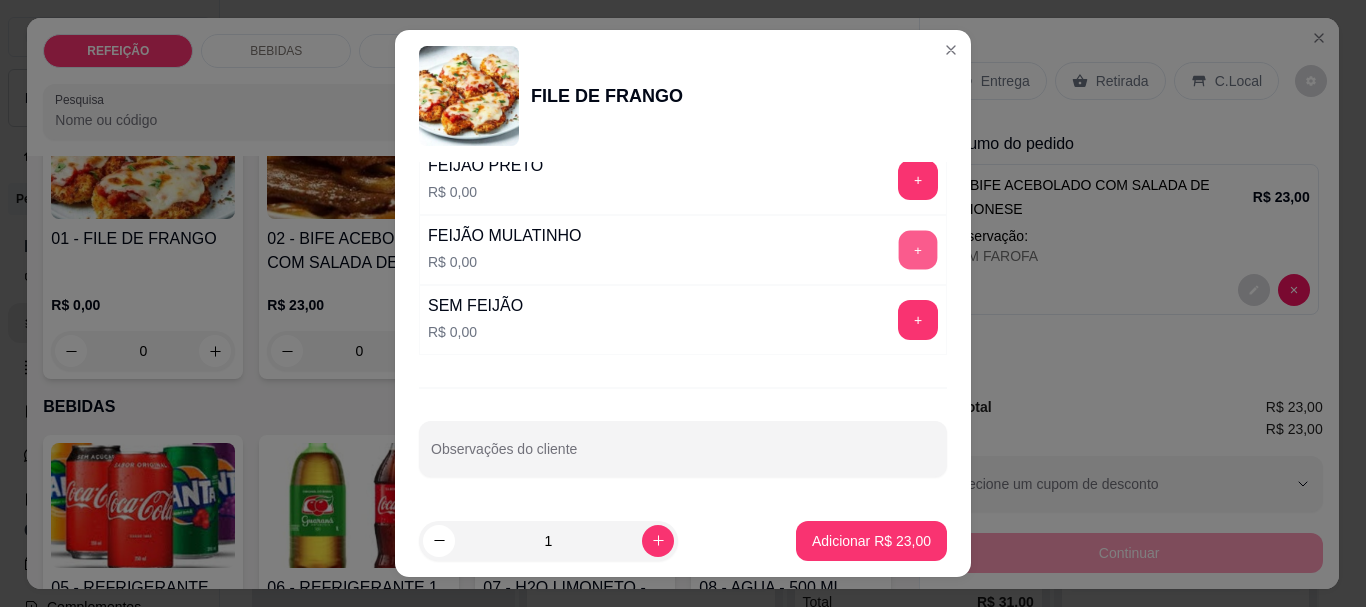 click on "+" at bounding box center [918, 250] 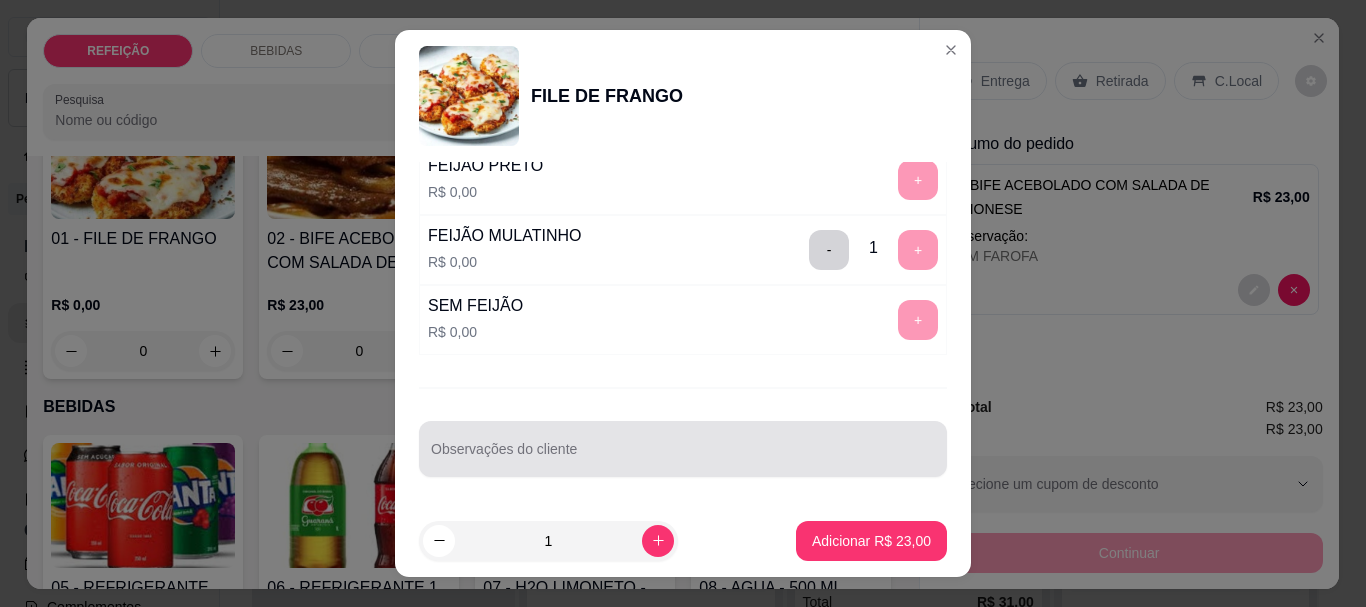 click on "Observações do cliente" at bounding box center (683, 449) 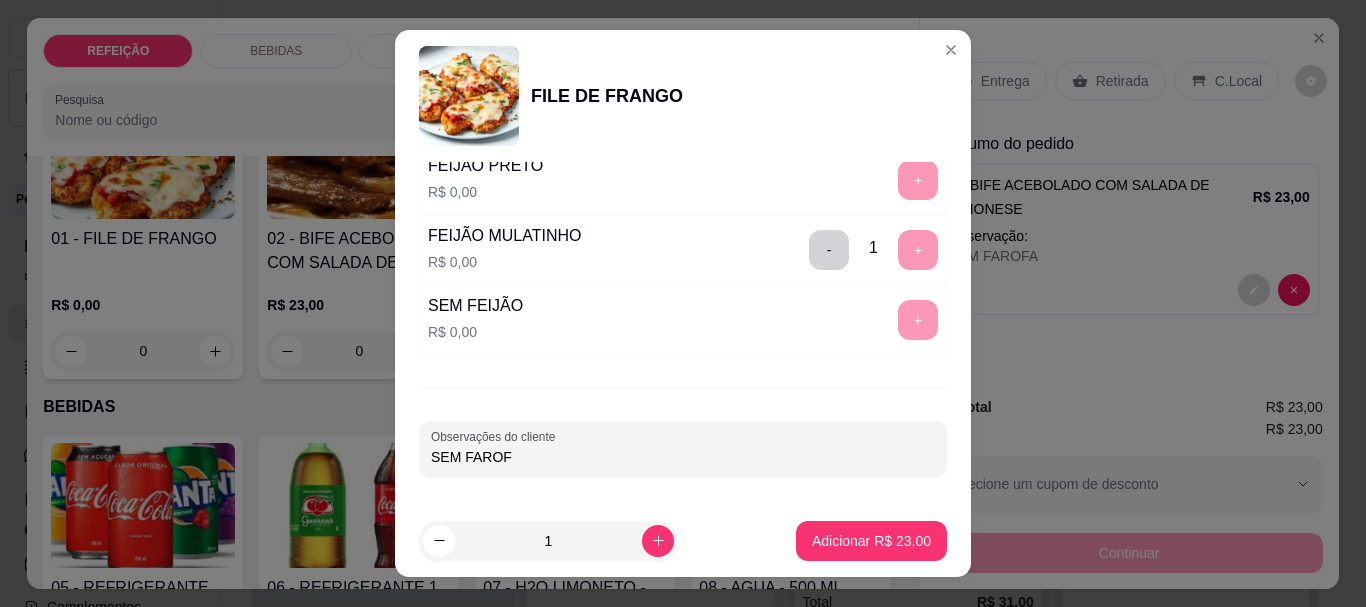 type on "SEM FAROFA" 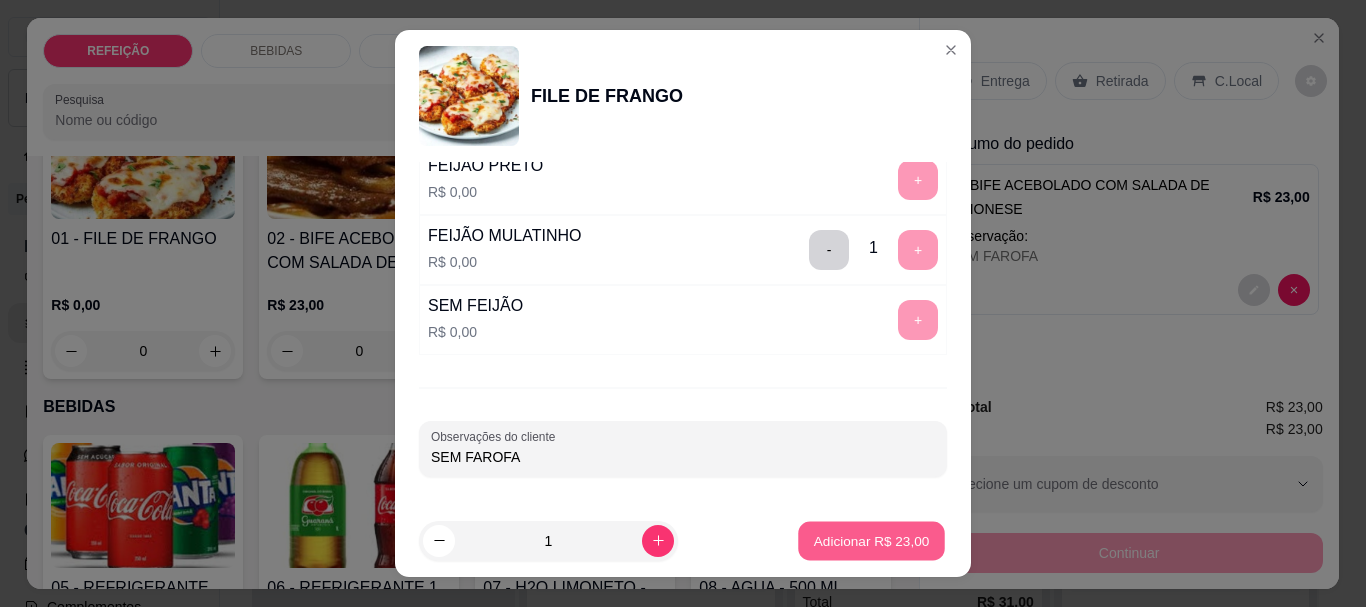 click on "Adicionar   R$ 23,00" at bounding box center [872, 540] 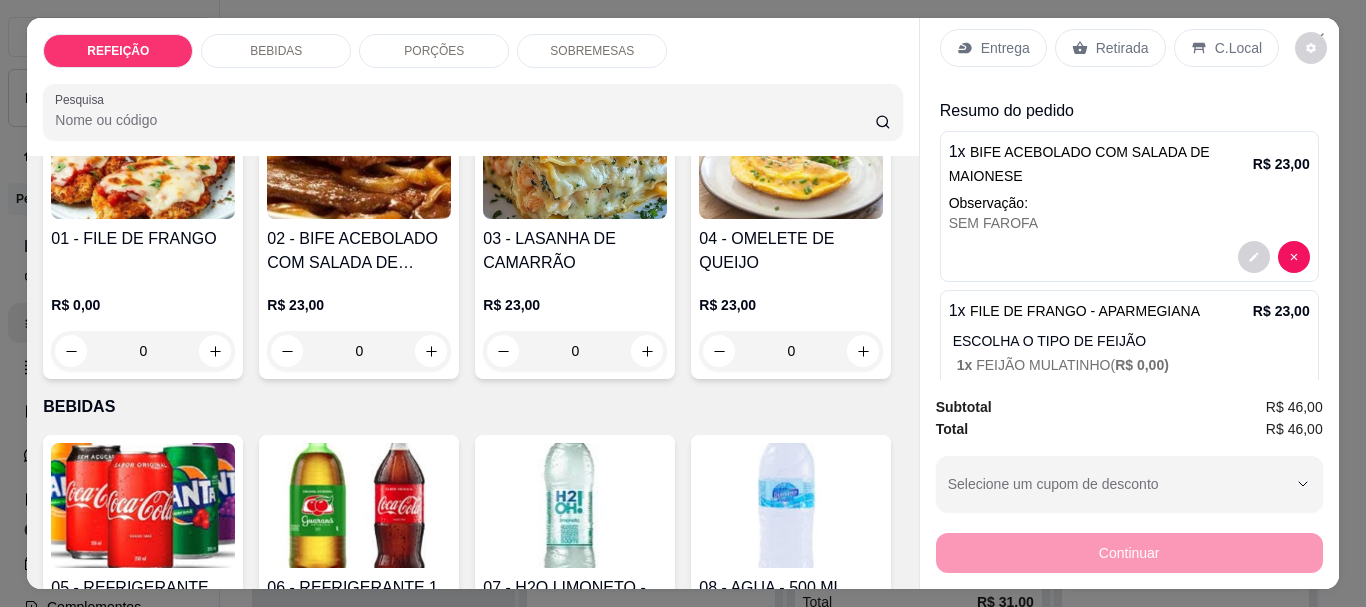 scroll, scrollTop: 0, scrollLeft: 0, axis: both 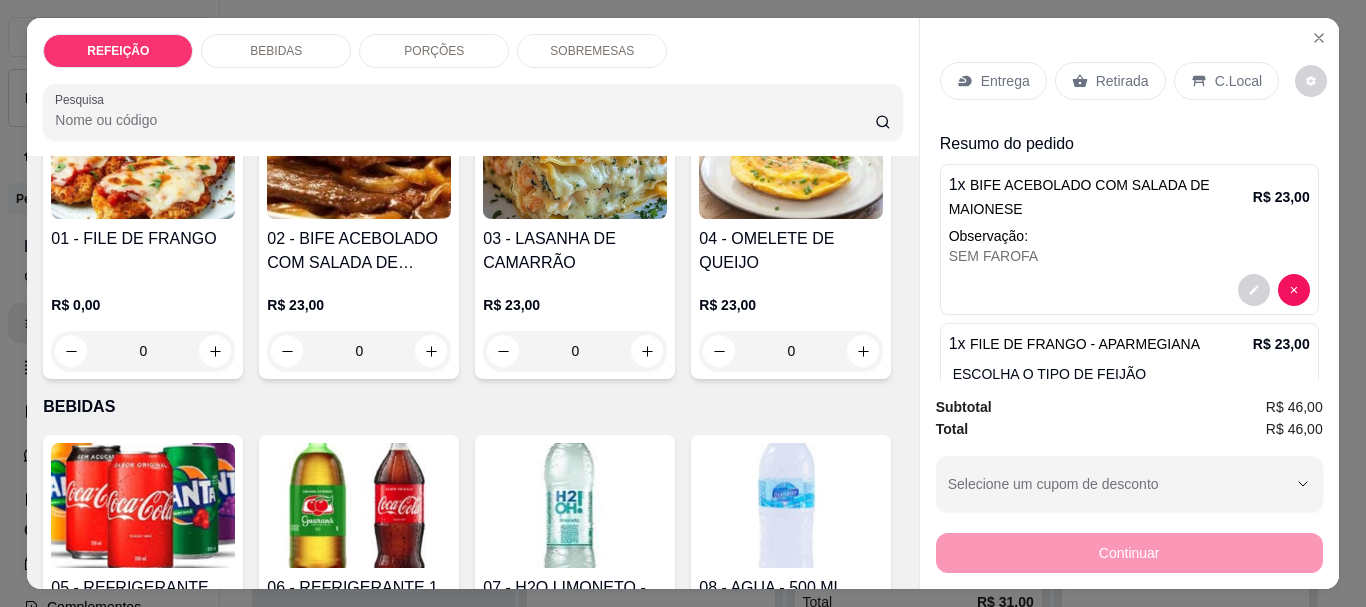 click on "C.Local" at bounding box center [1226, 81] 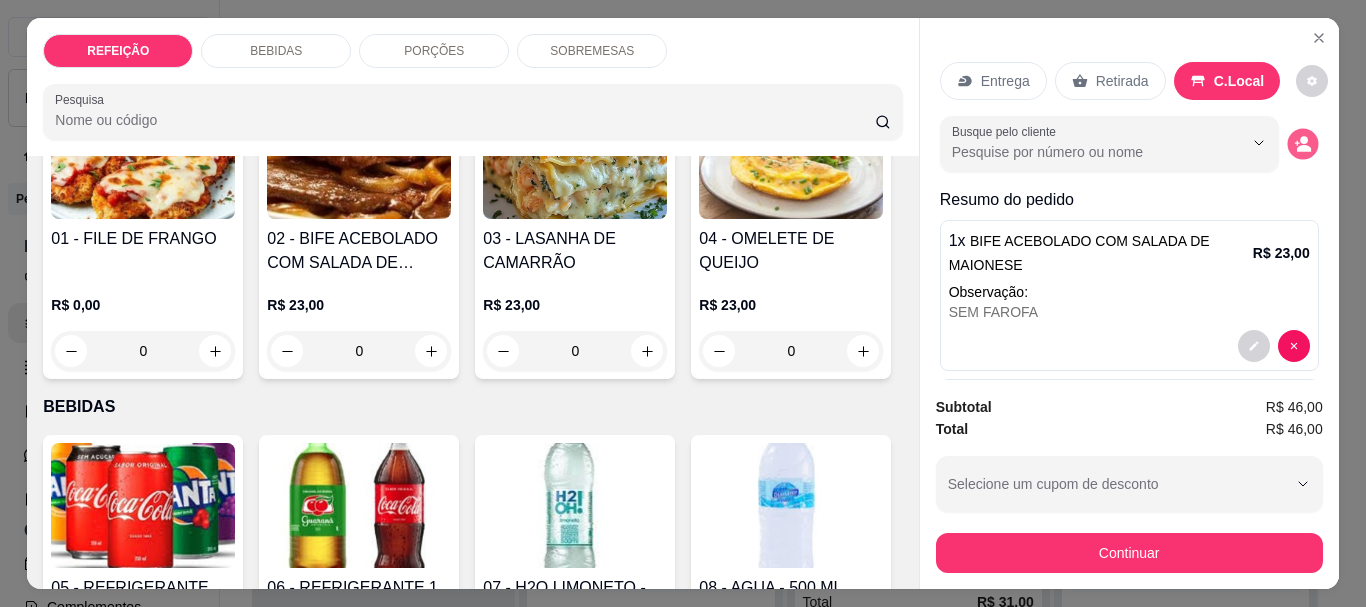 click at bounding box center (1302, 144) 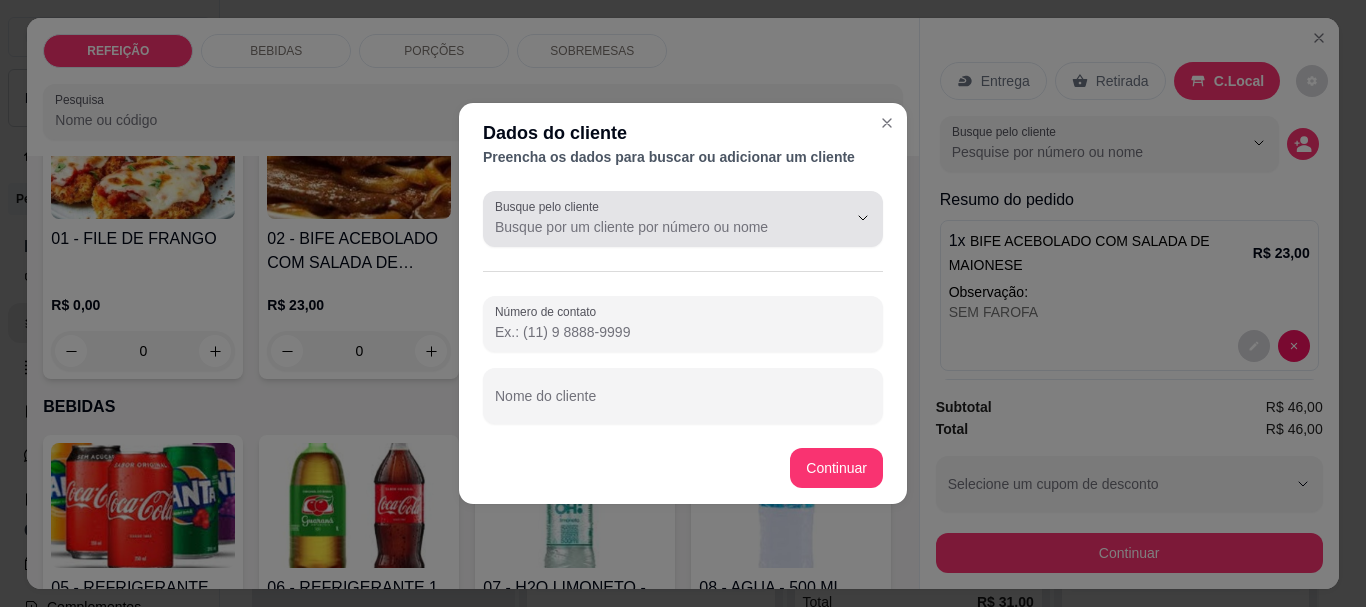 click on "Busque pelo cliente" at bounding box center [655, 227] 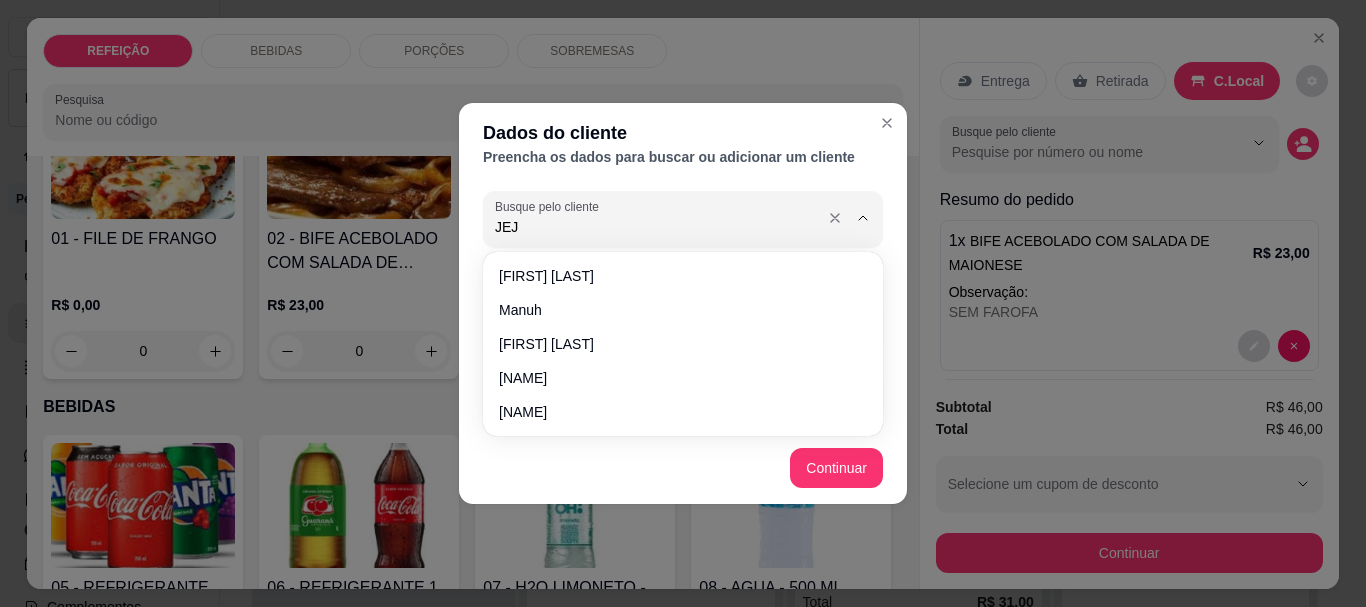 type on "JEJE" 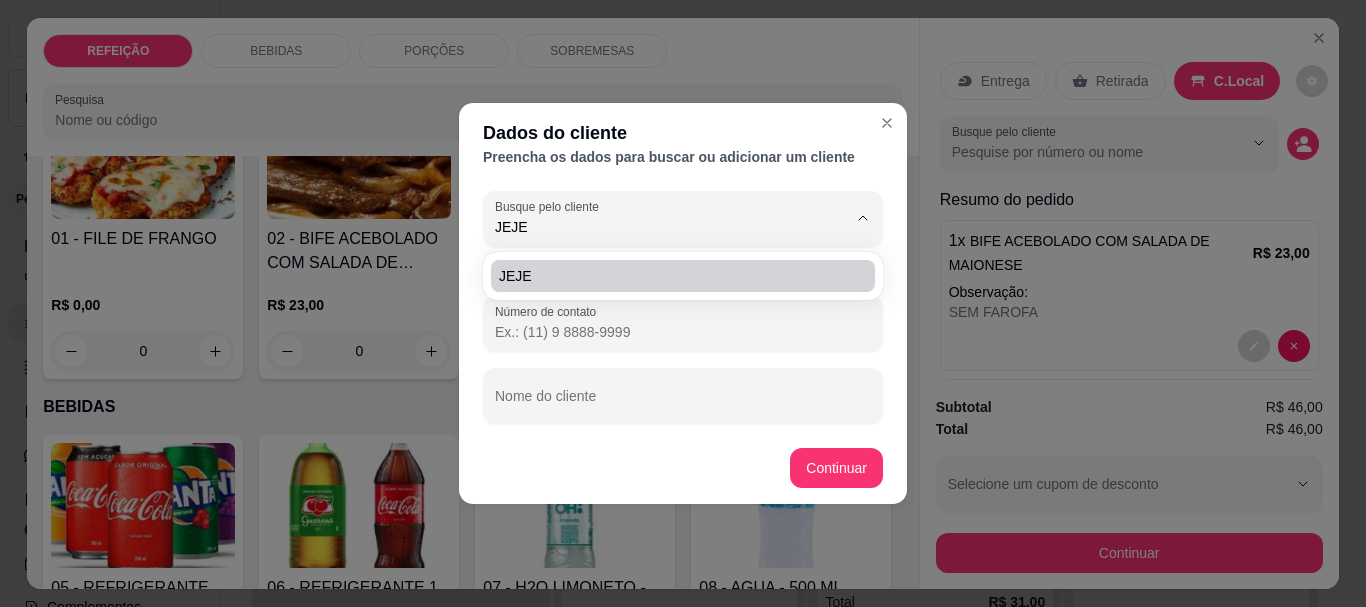 click on "JEJE" at bounding box center (683, 276) 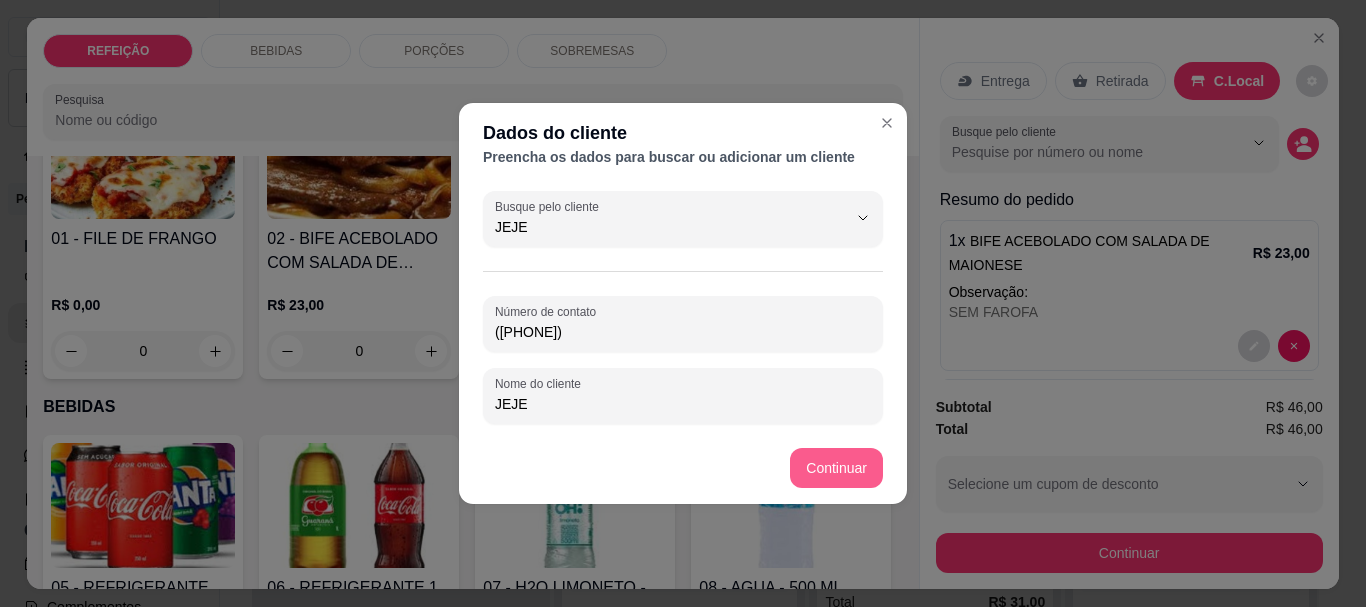 type on "JEJE" 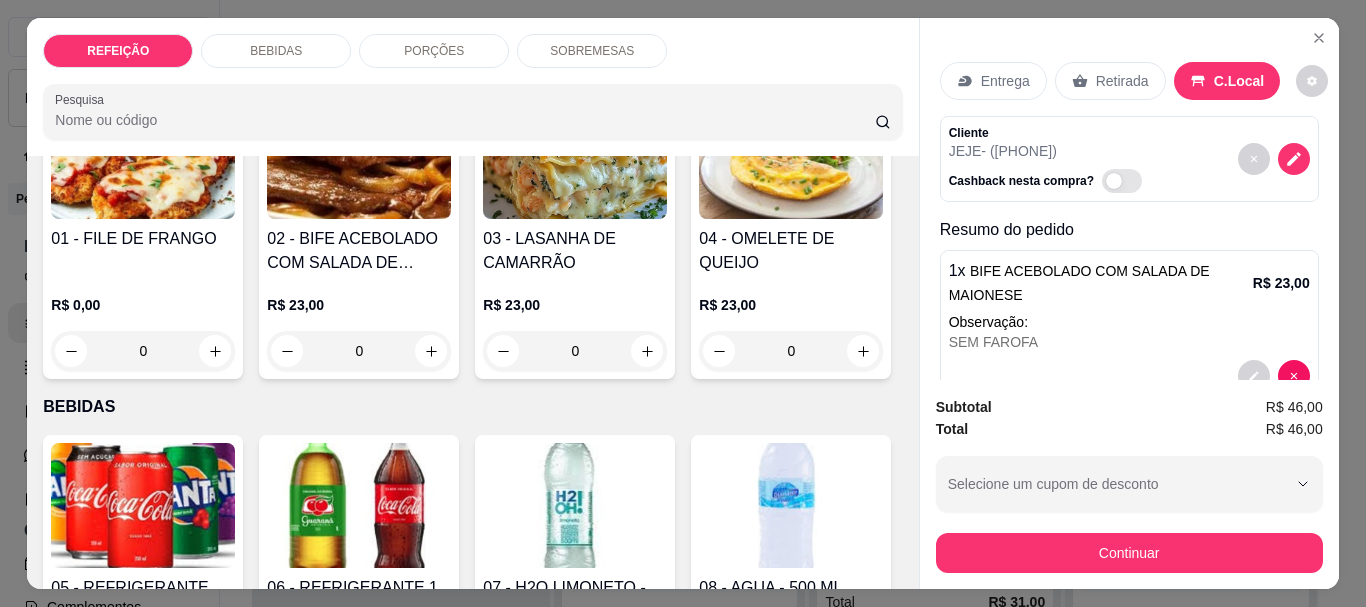 type 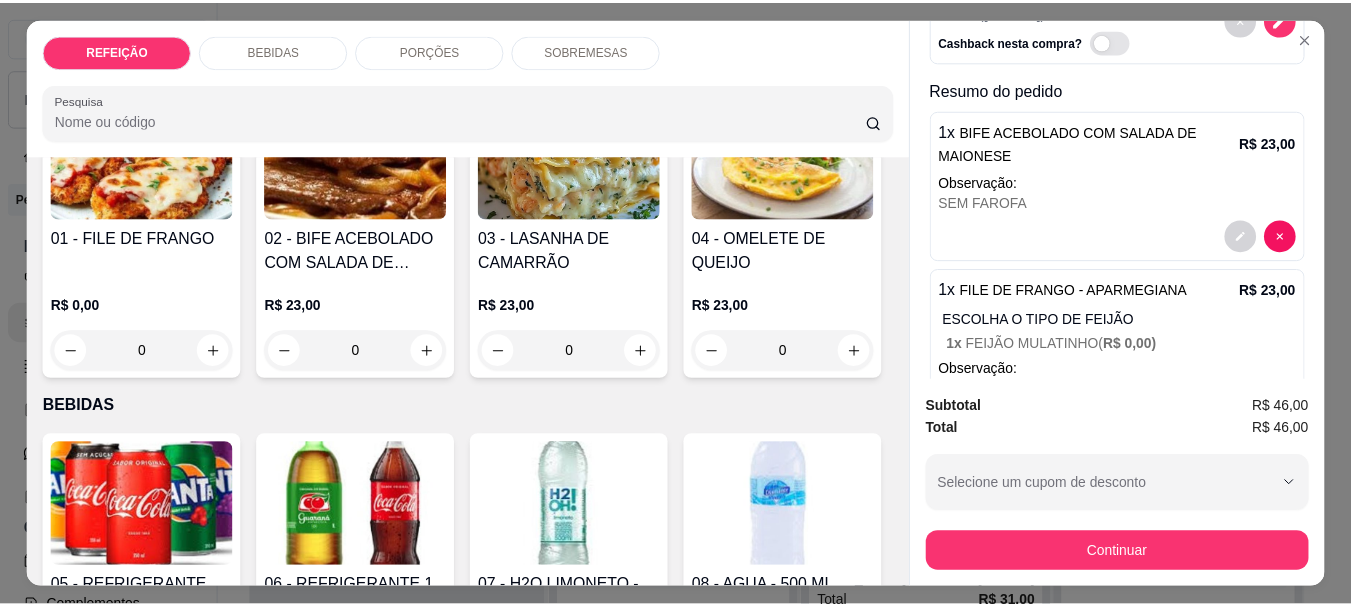 scroll, scrollTop: 0, scrollLeft: 0, axis: both 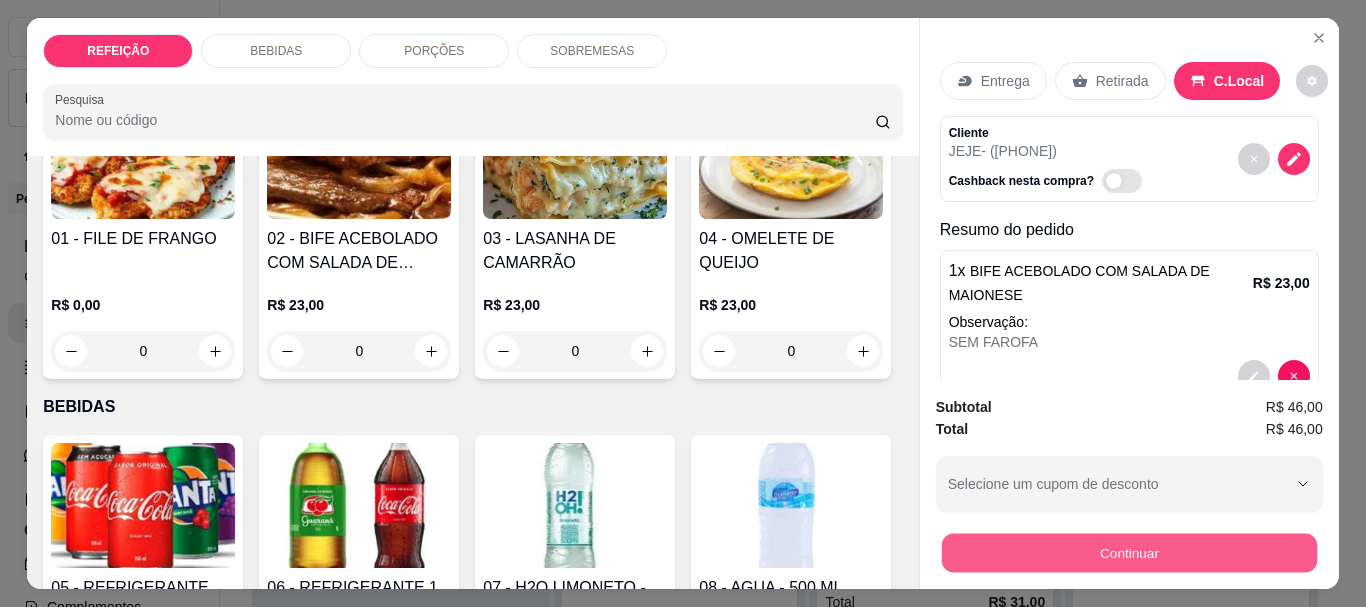 click on "Continuar" at bounding box center [1128, 552] 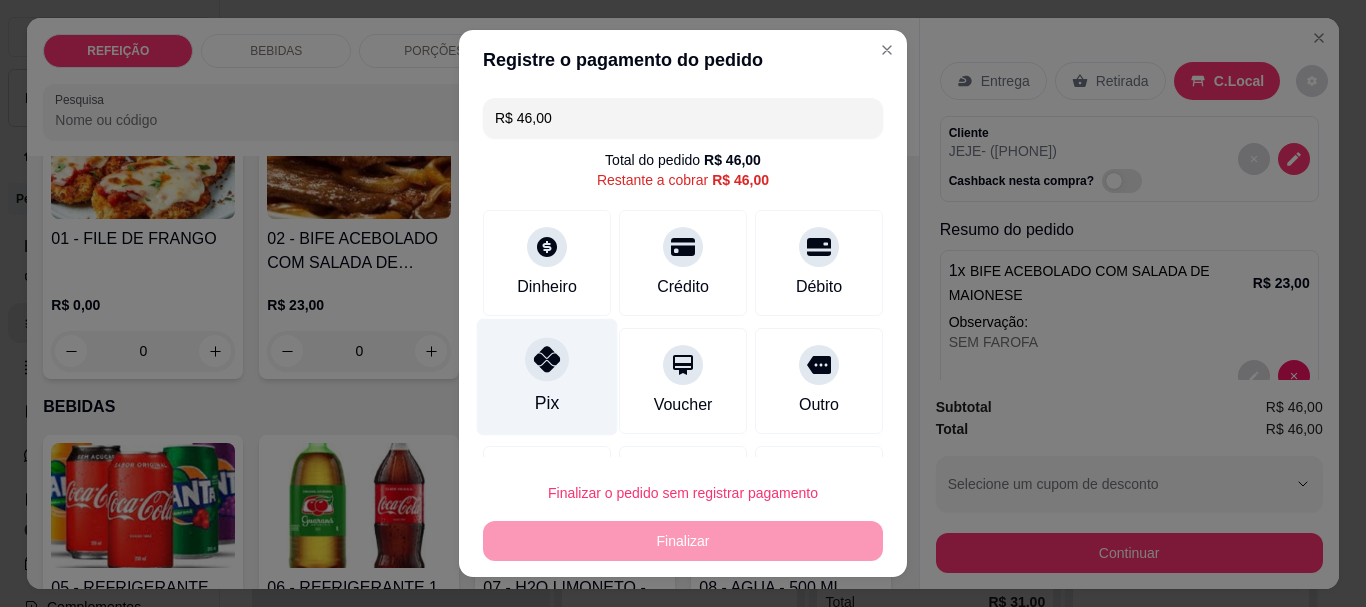 click on "Pix" at bounding box center (547, 377) 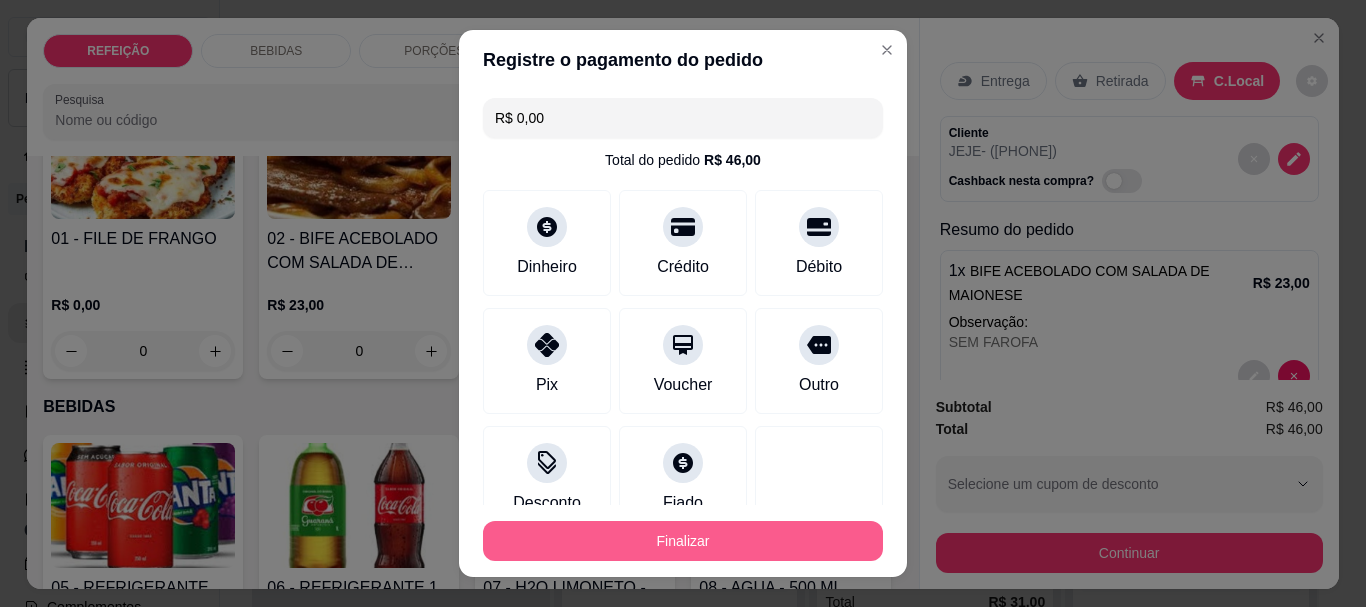 click on "Finalizar" at bounding box center (683, 541) 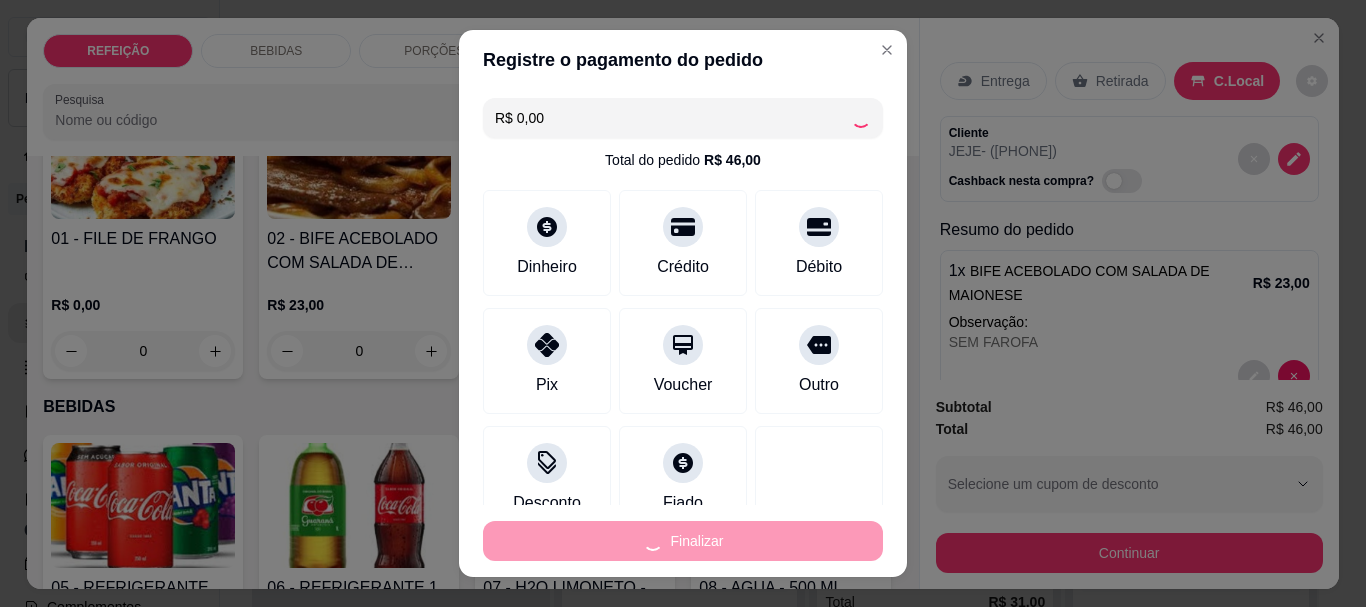 type on "-R$ 46,00" 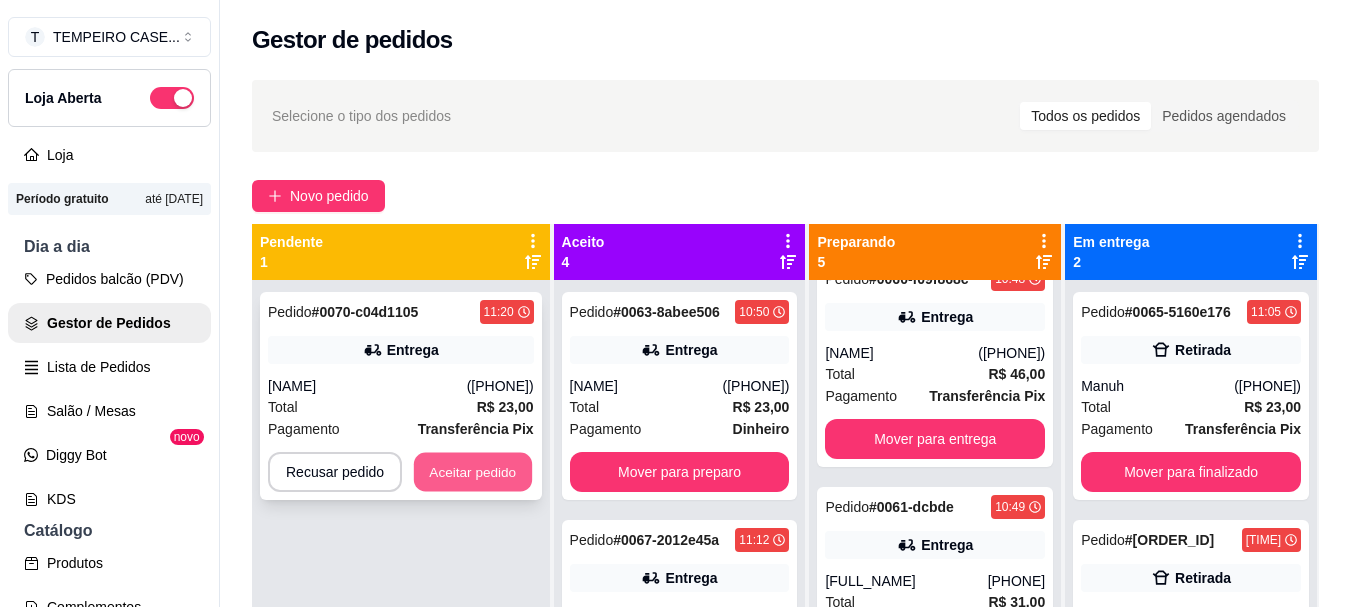 click on "Aceitar pedido" at bounding box center [473, 472] 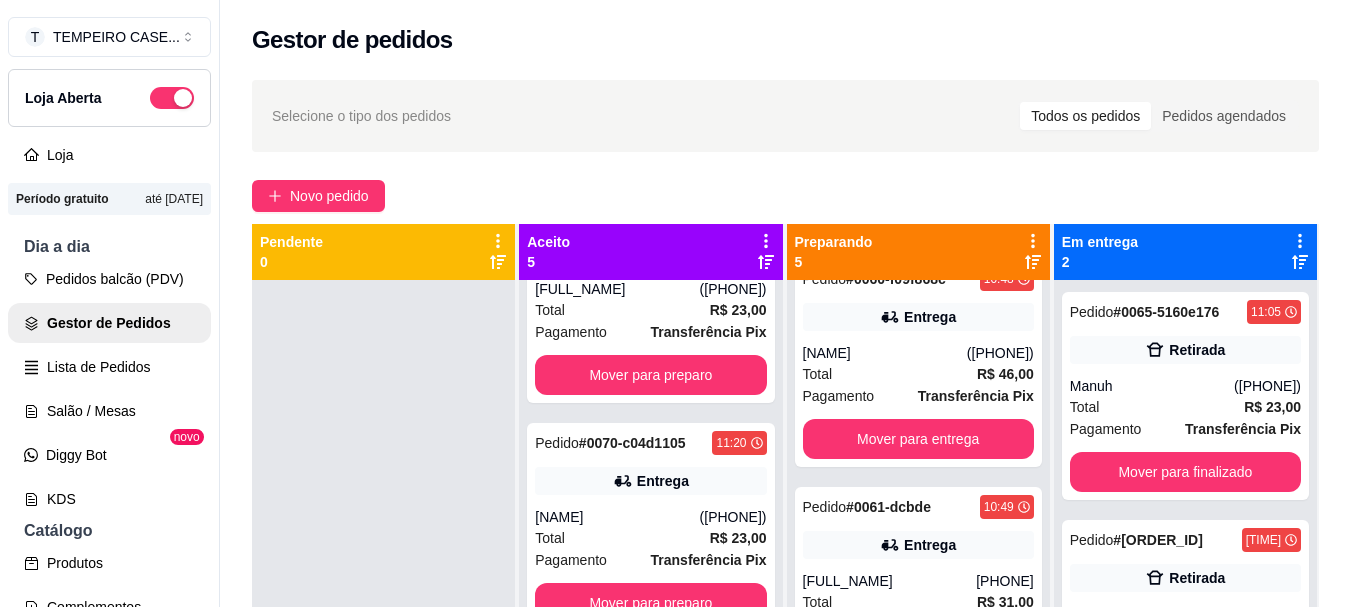 scroll, scrollTop: 573, scrollLeft: 0, axis: vertical 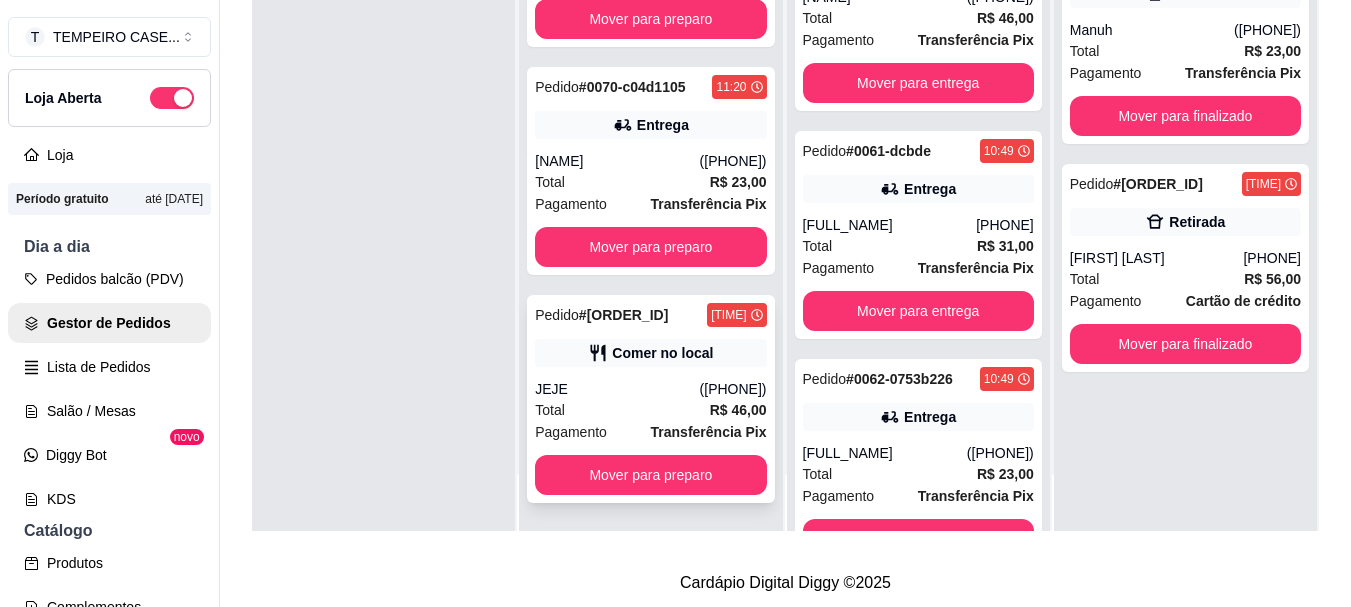 click on "Total R$ 46,00" at bounding box center [650, 410] 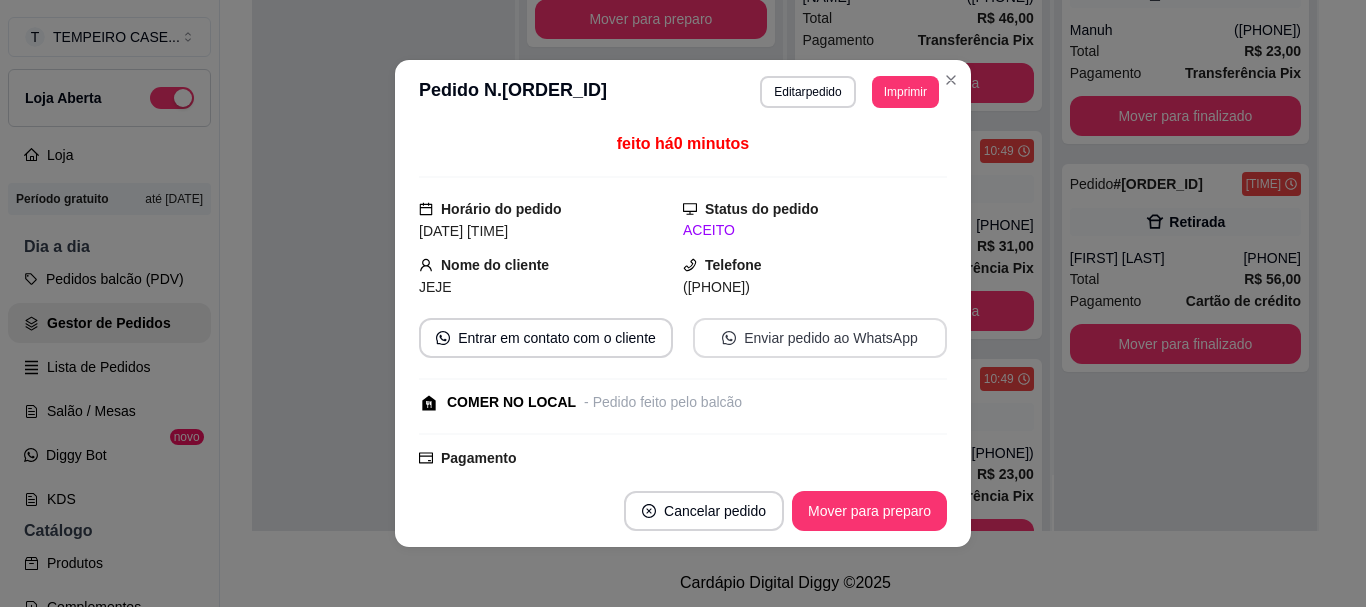 click on "Enviar pedido ao WhatsApp" at bounding box center (820, 338) 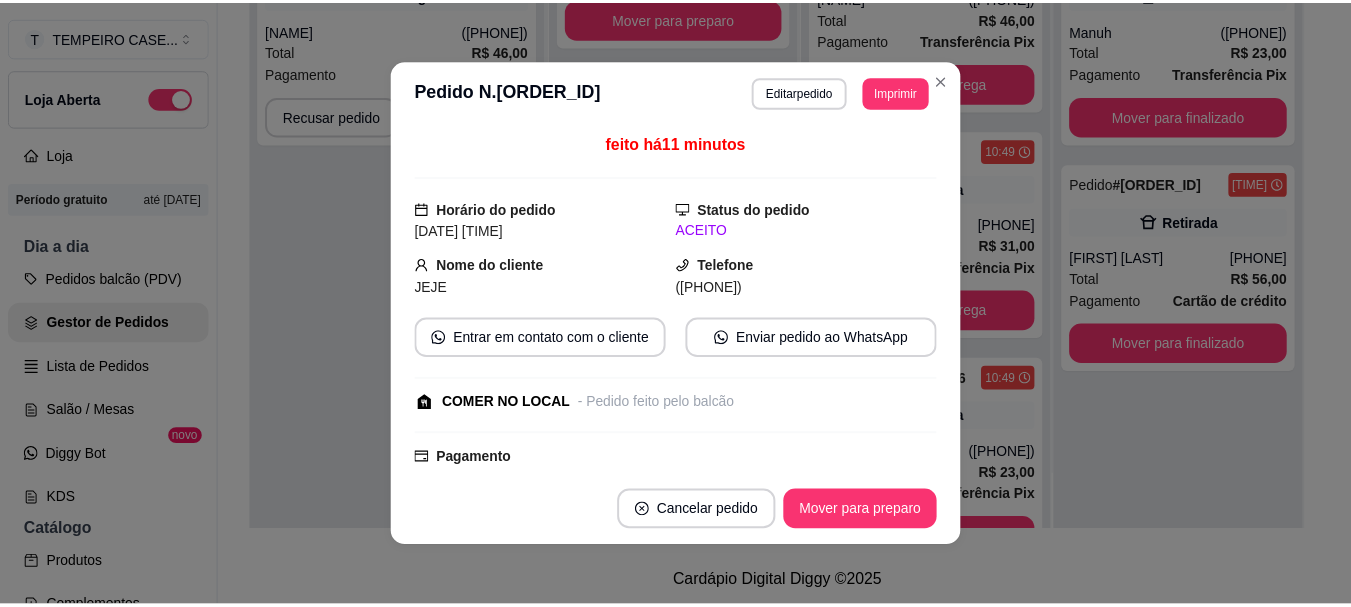 scroll, scrollTop: 645, scrollLeft: 0, axis: vertical 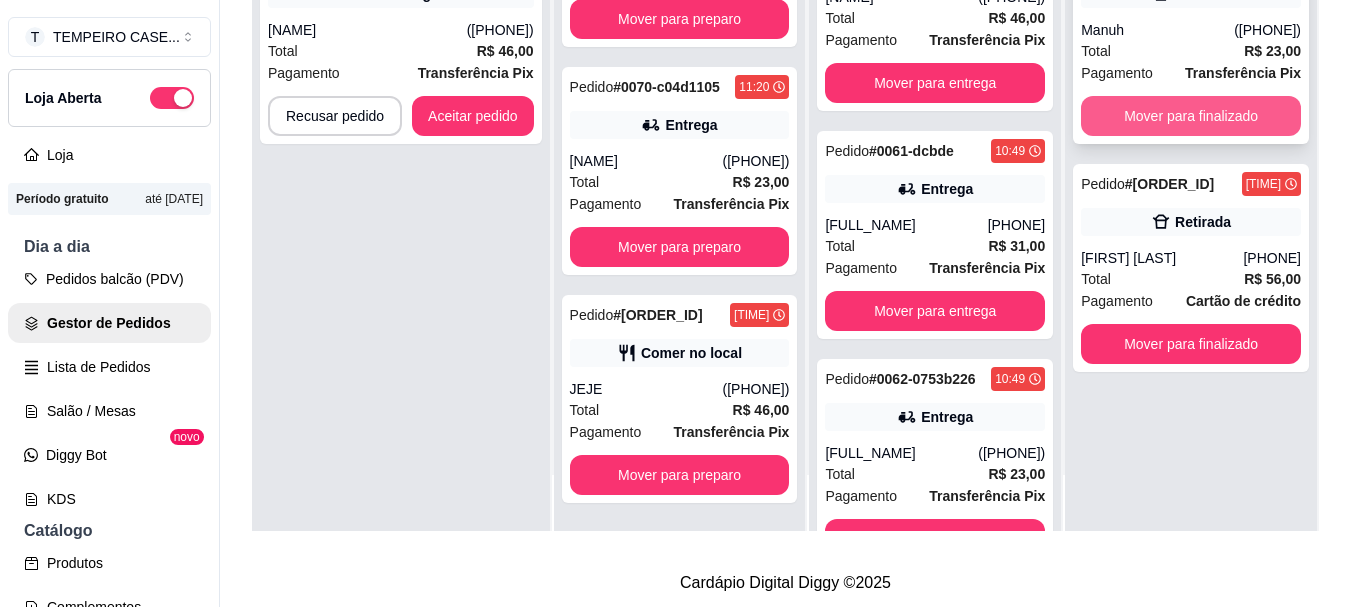 click on "Mover para finalizado" at bounding box center [1191, 116] 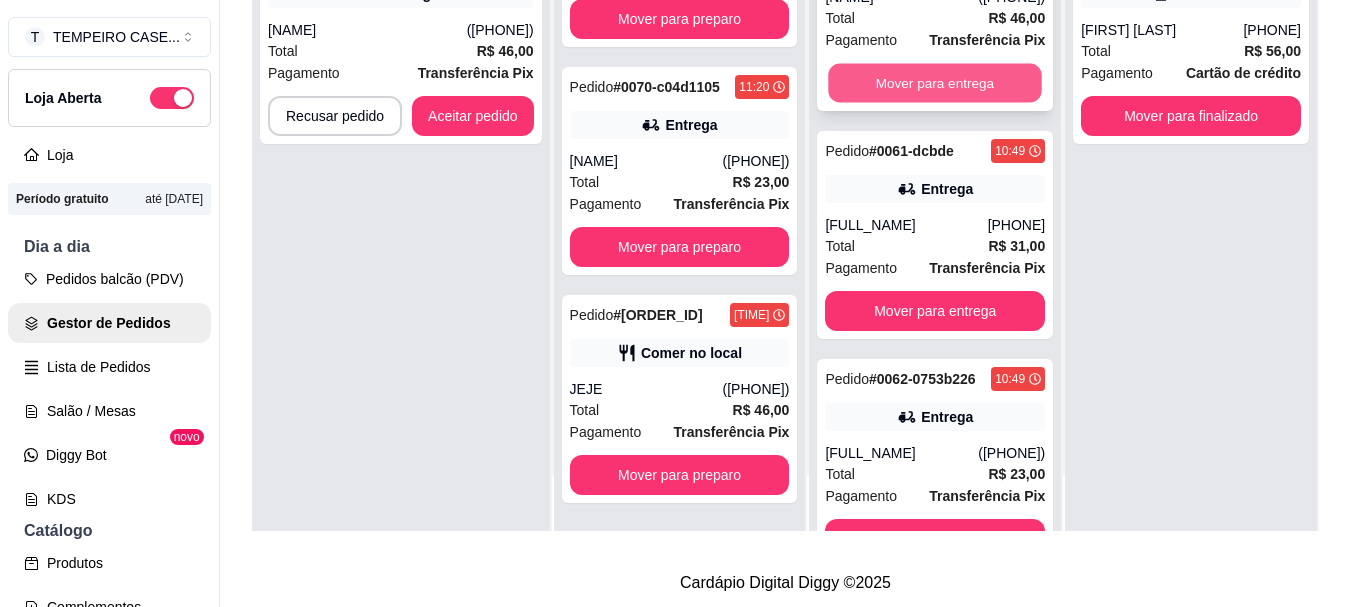 click on "Mover para entrega" at bounding box center [935, 83] 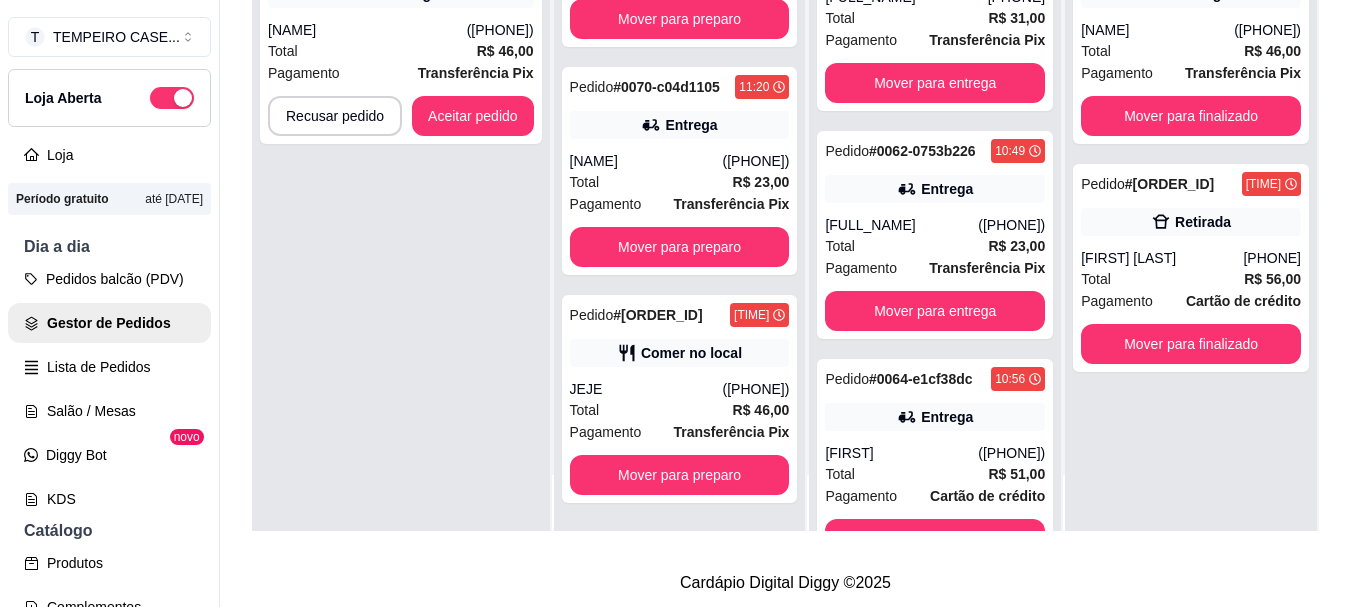 scroll, scrollTop: 0, scrollLeft: 0, axis: both 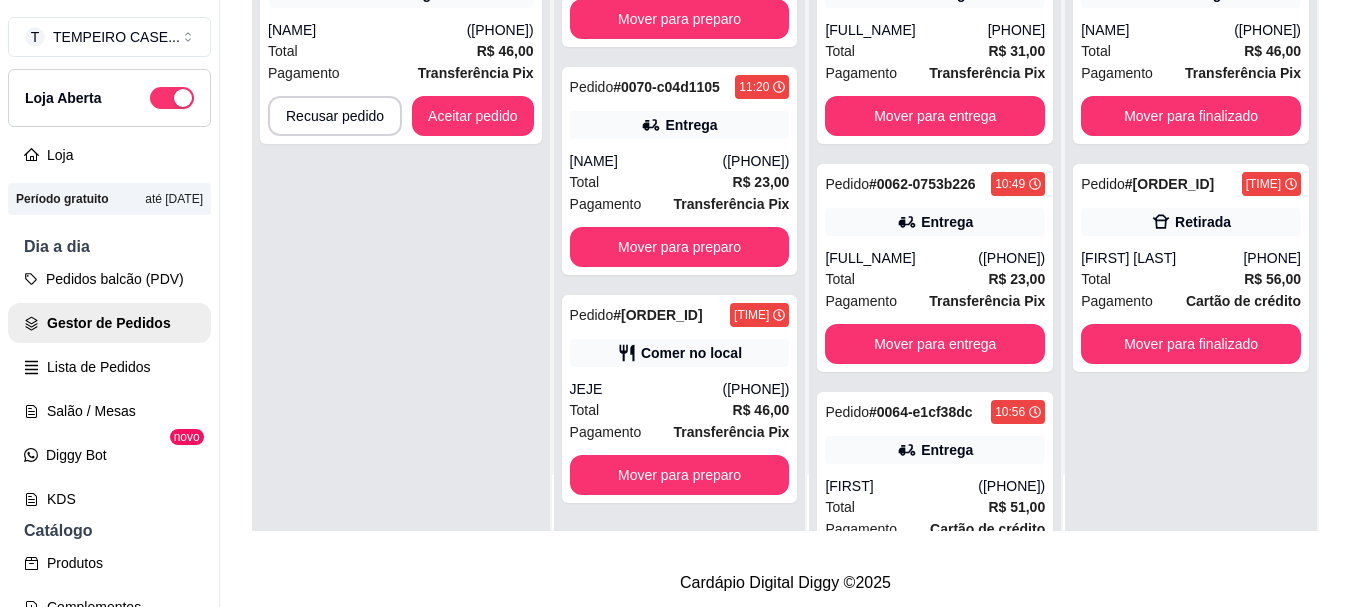click on "Transferência Pix" at bounding box center (987, 73) 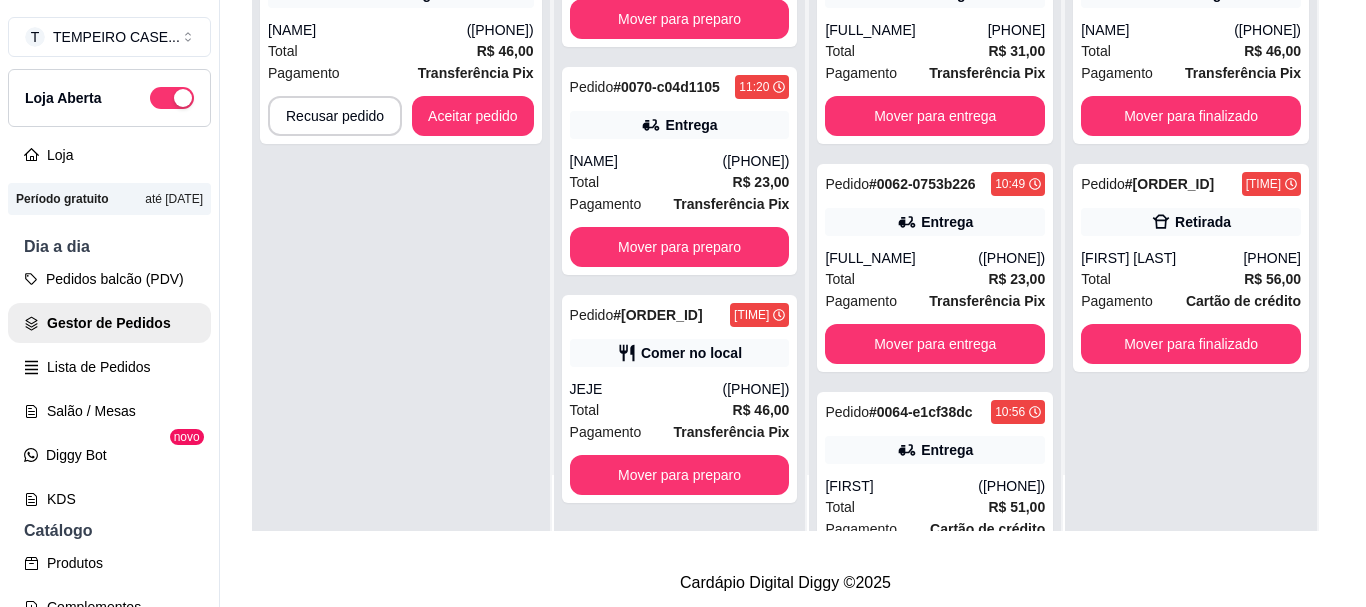 click on "**********" at bounding box center [683, 303] 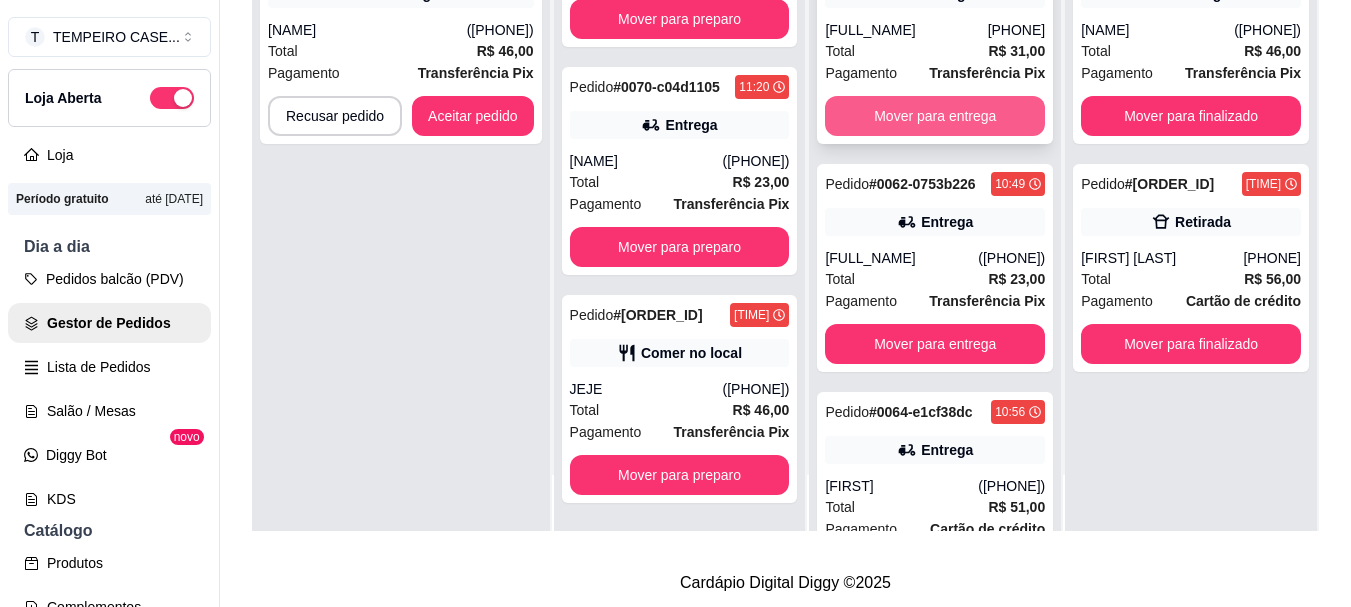 click on "Mover para entrega" at bounding box center [935, 116] 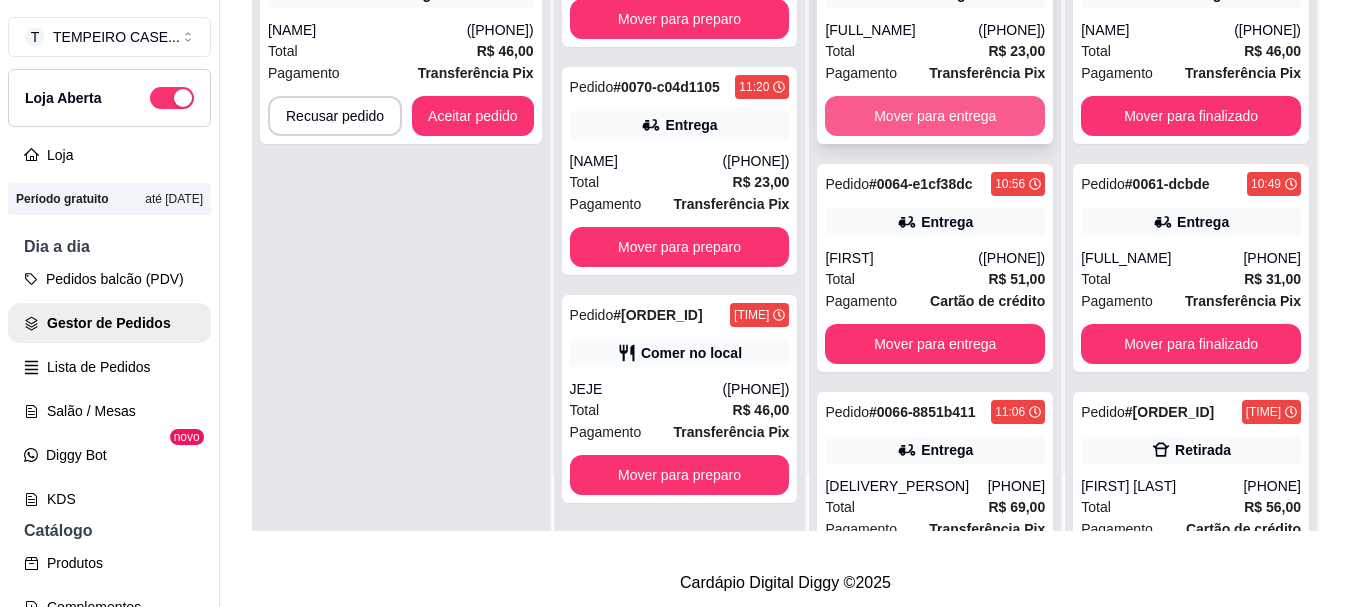 click on "Mover para entrega" at bounding box center (935, 116) 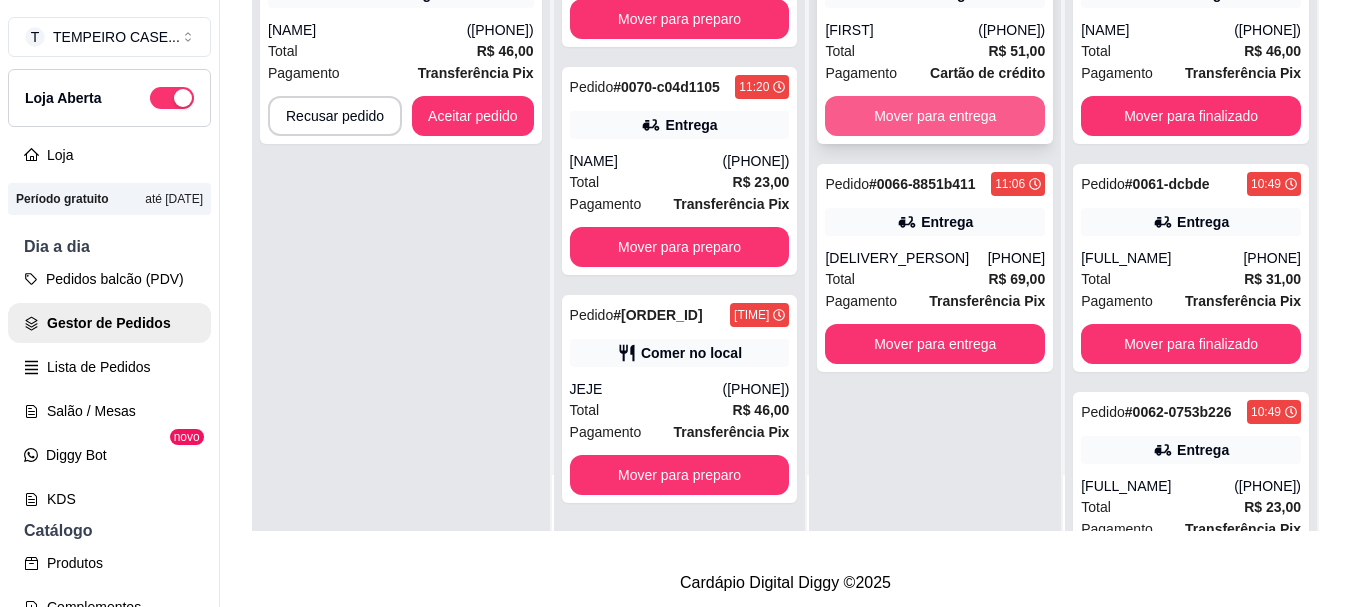 click on "Mover para entrega" at bounding box center (935, 116) 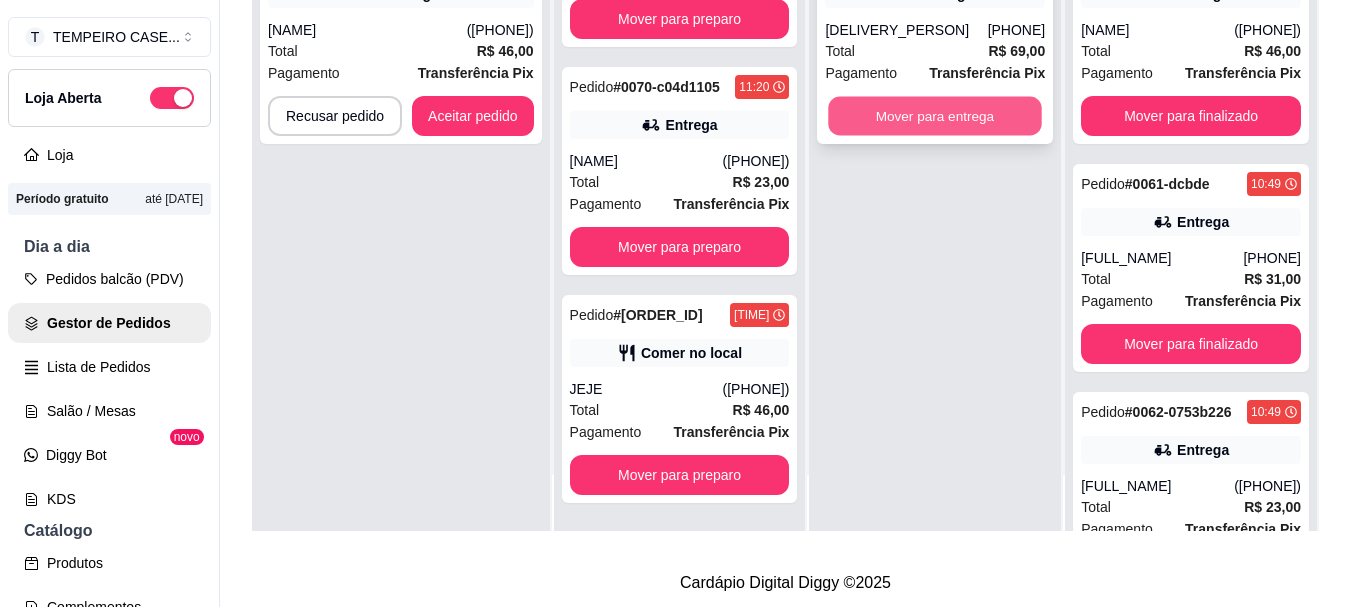 click on "Mover para entrega" at bounding box center (935, 116) 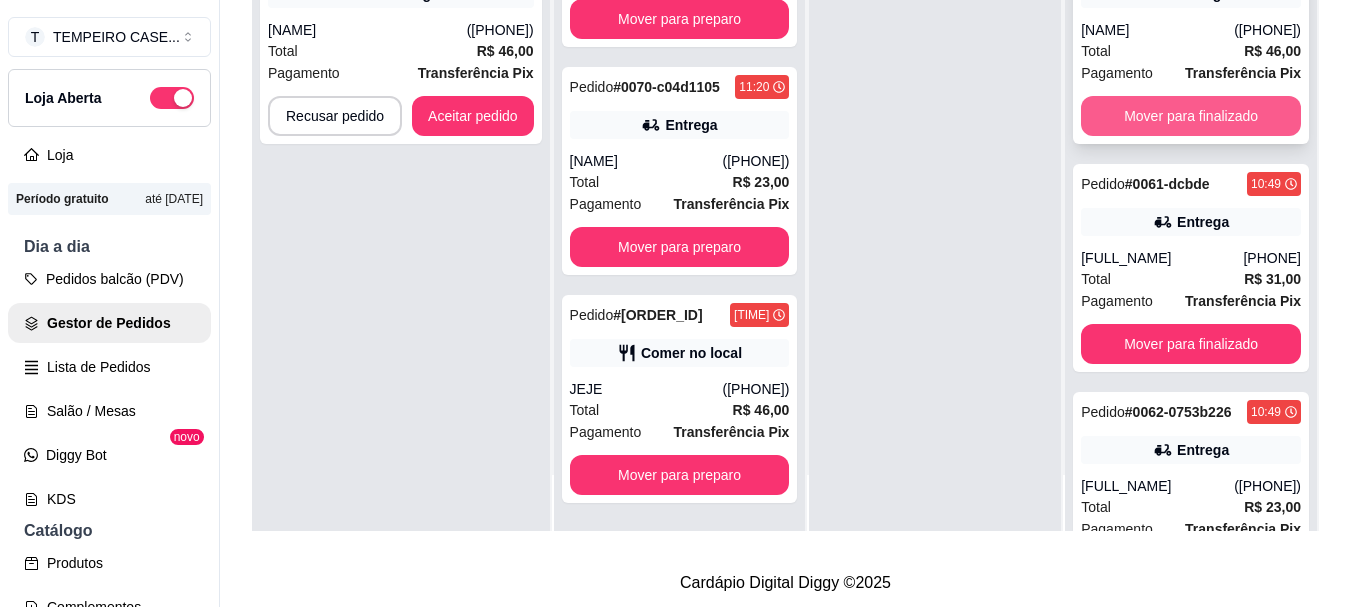 click on "Mover para finalizado" at bounding box center [1191, 116] 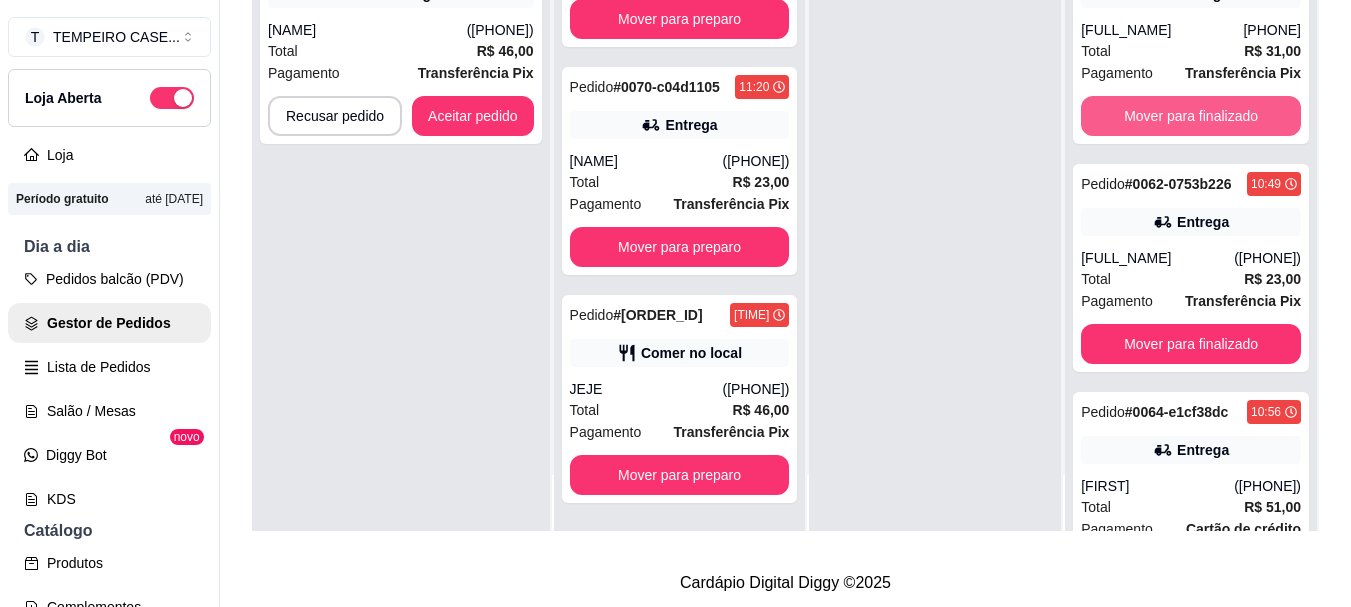 click on "Mover para finalizado" at bounding box center (1191, 116) 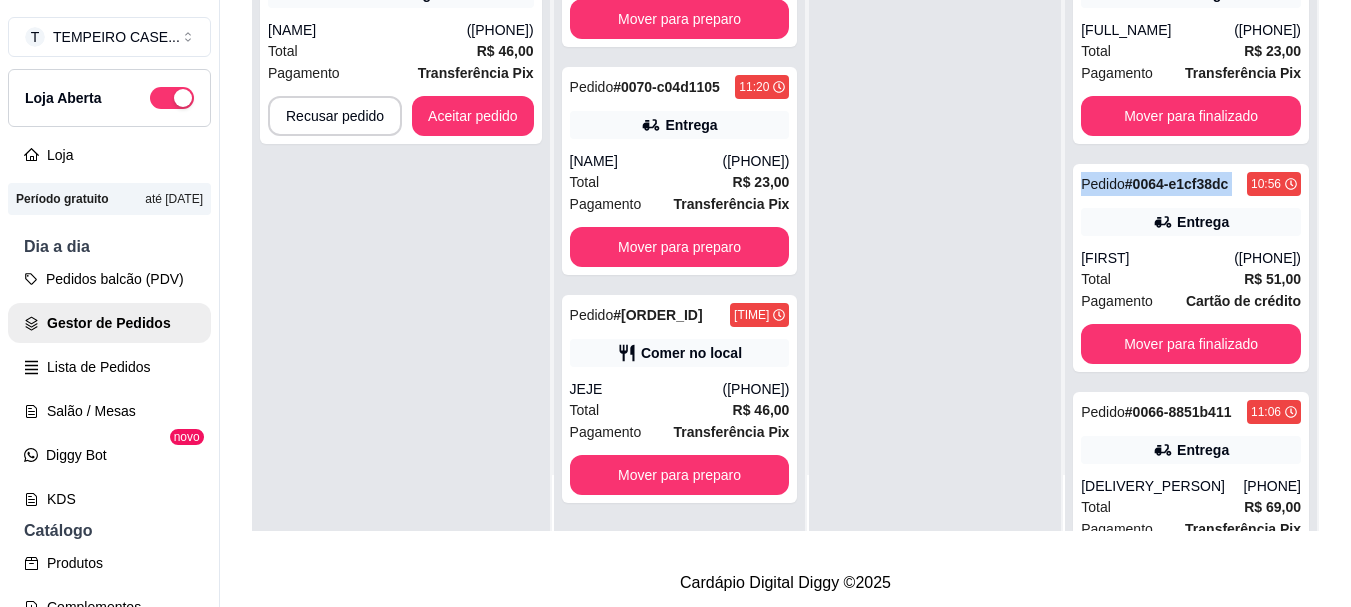 click on "Pedido  #[ORDER_ID] [TIME] Entrega [FIRST] [LAST]  ([PHONE]) Total R$ 23,00 Pagamento Transferência Pix Mover para finalizado" at bounding box center [1191, 40] 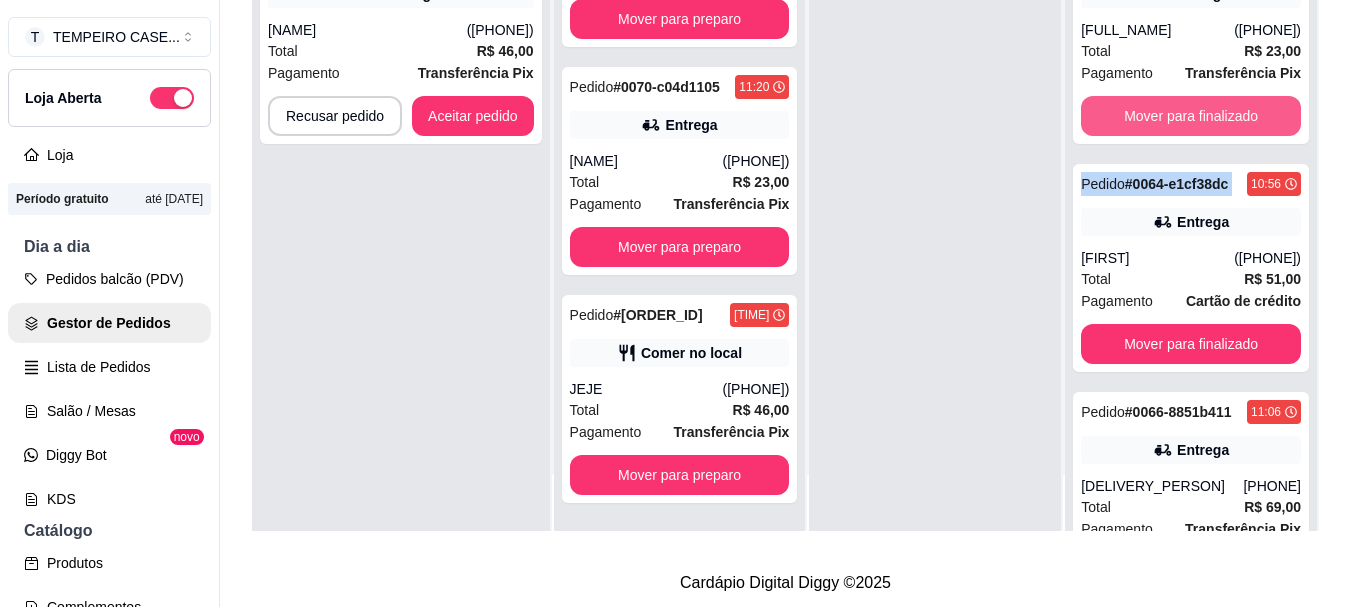 click on "Mover para finalizado" at bounding box center (1191, 116) 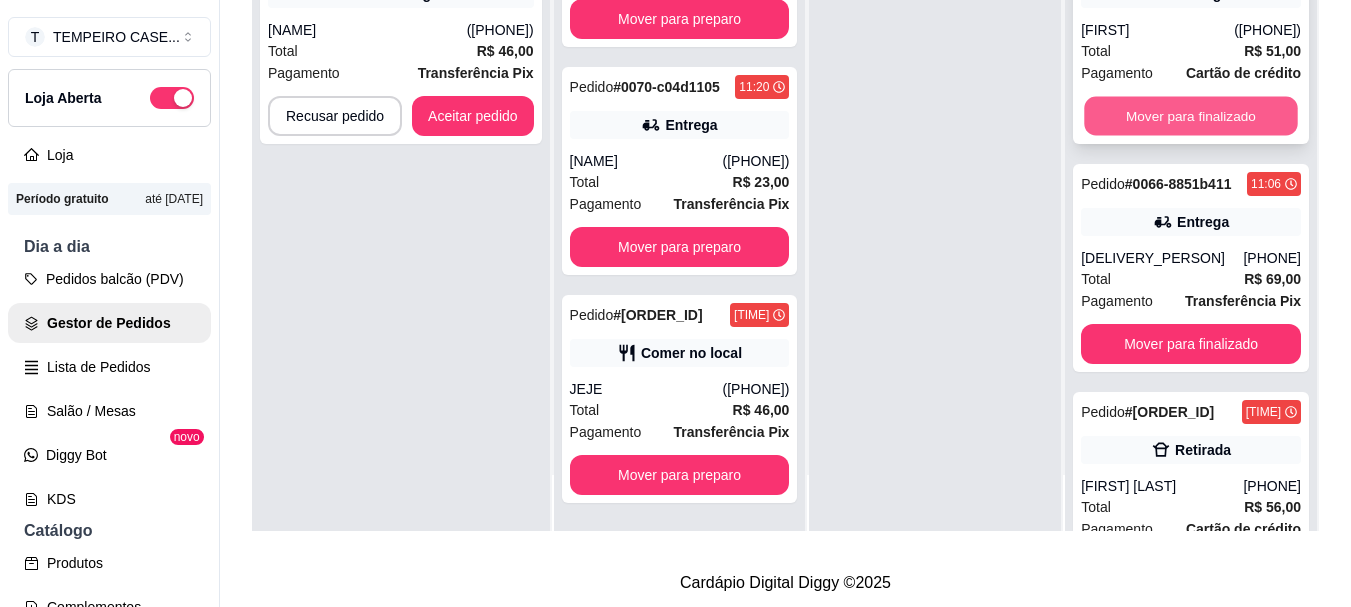 click on "Mover para finalizado" at bounding box center [1191, 116] 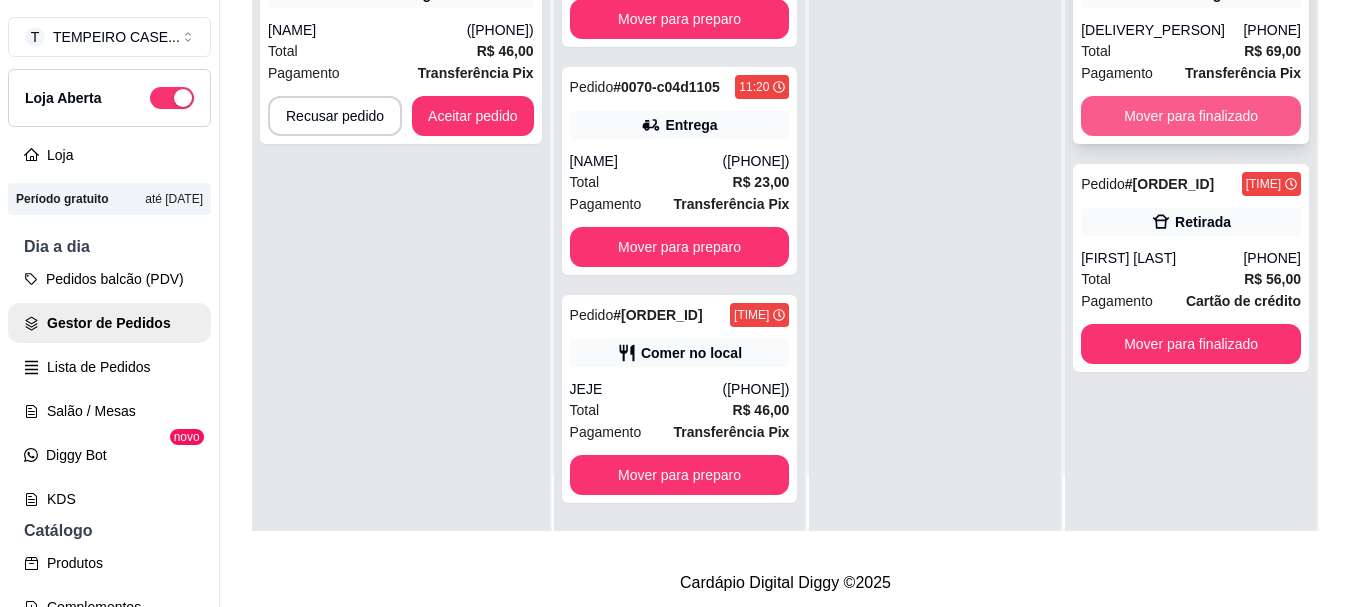 click on "Mover para finalizado" at bounding box center [1191, 116] 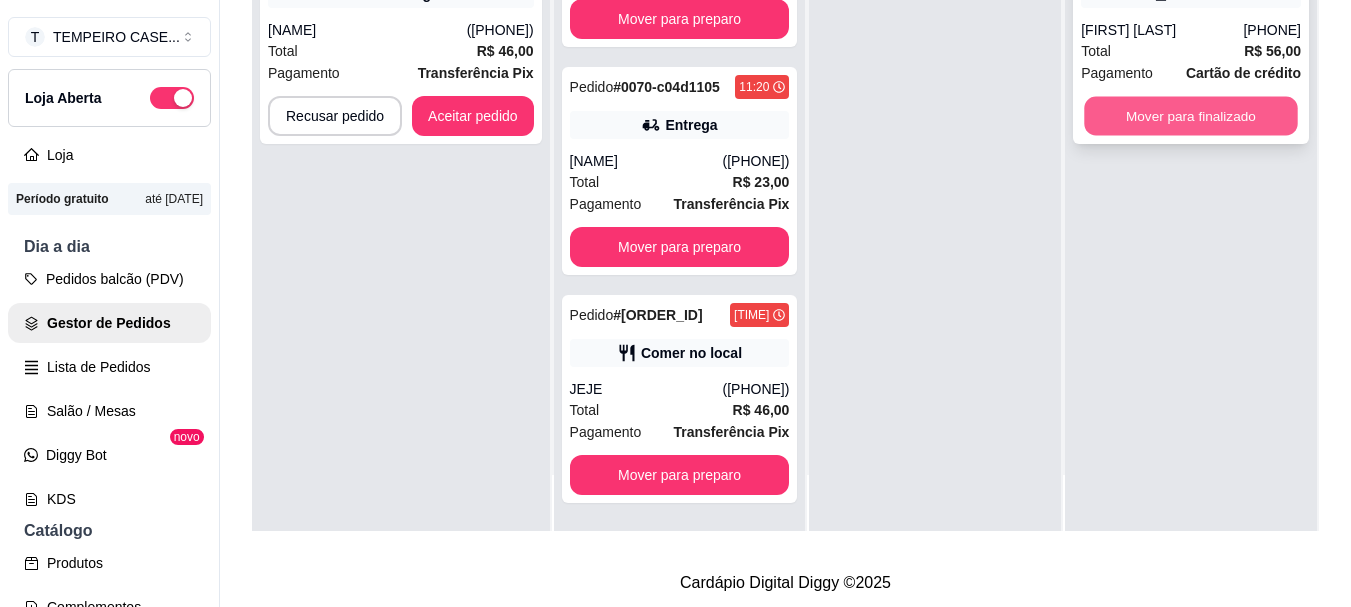click on "Mover para finalizado" at bounding box center [1191, 116] 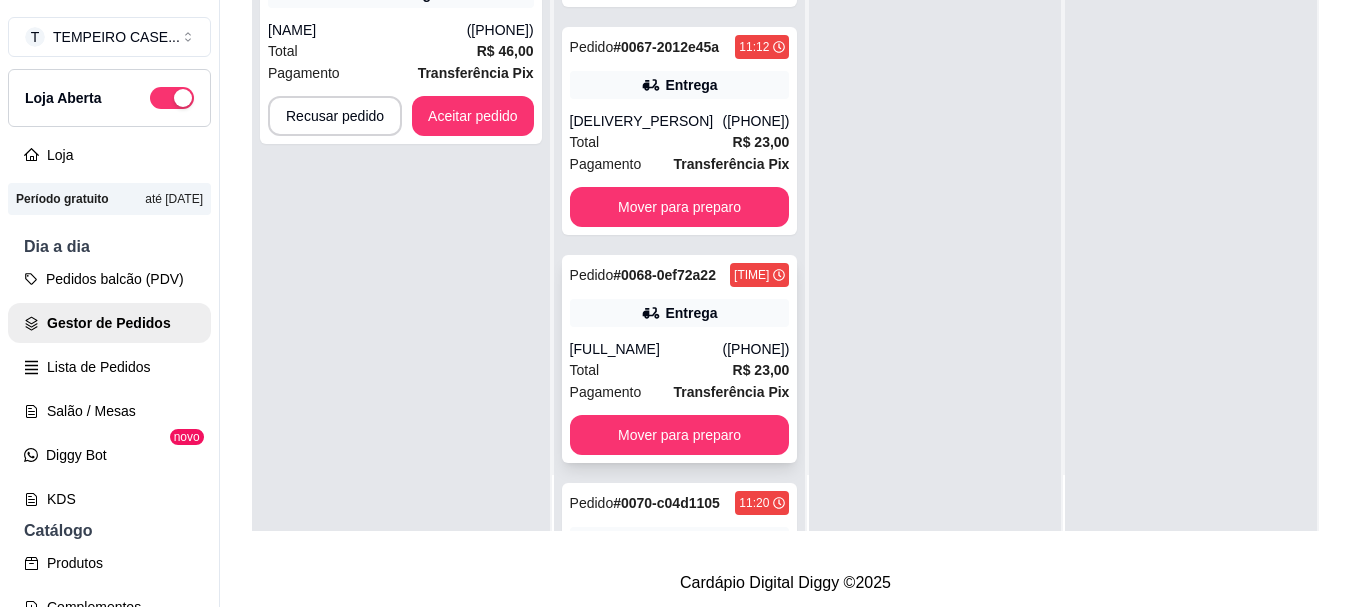 scroll, scrollTop: 0, scrollLeft: 0, axis: both 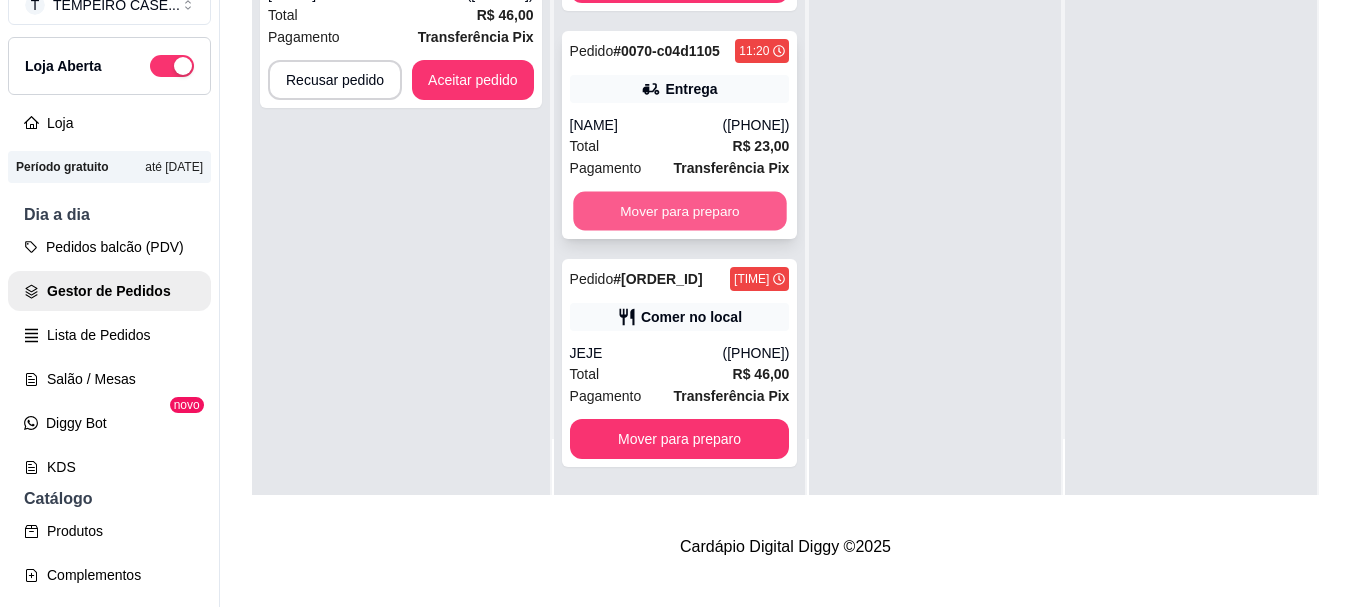 click on "Mover para preparo" at bounding box center (679, 211) 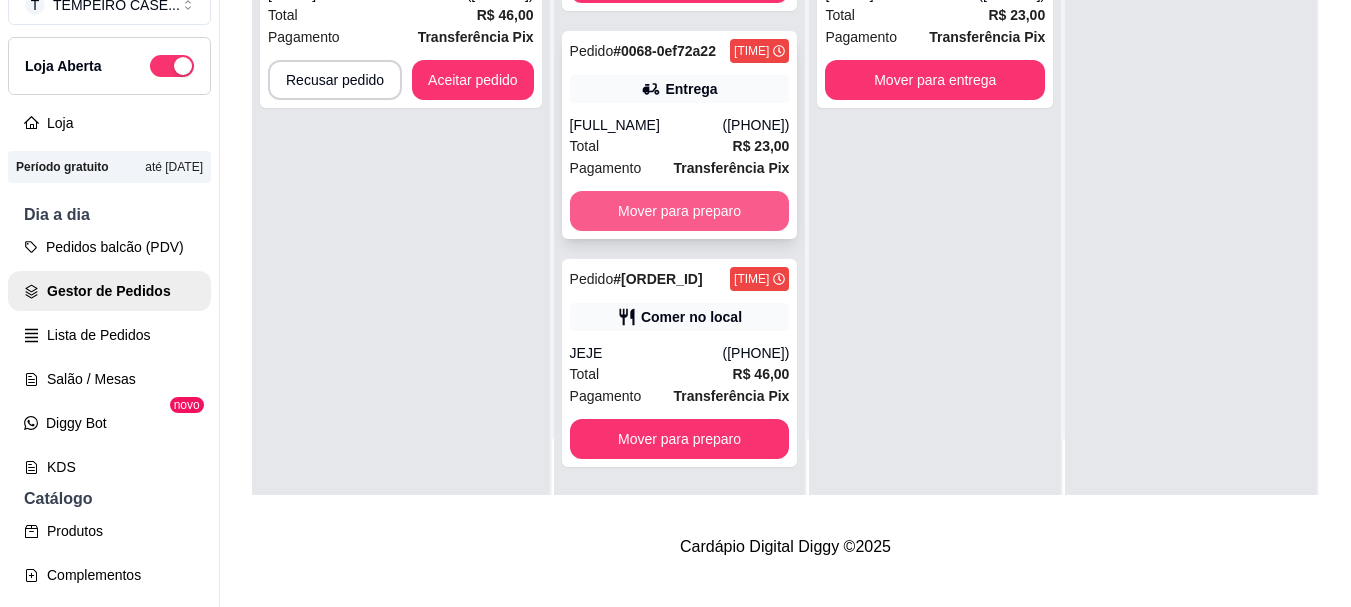 scroll, scrollTop: 397, scrollLeft: 0, axis: vertical 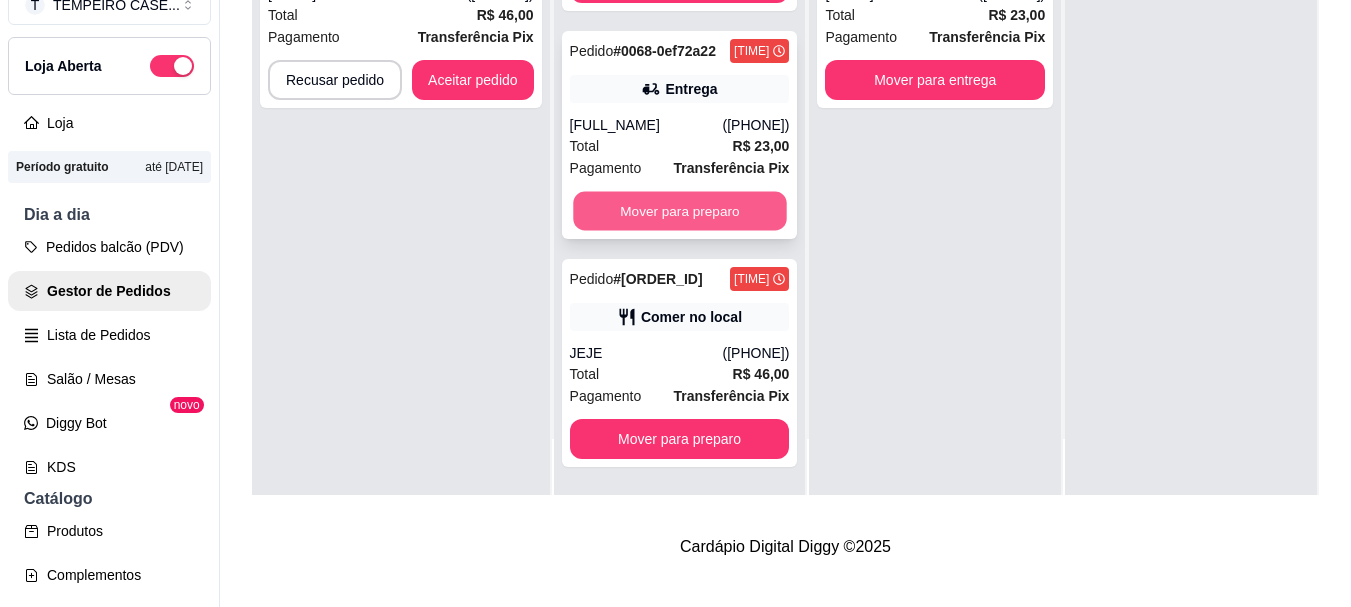 click on "Mover para preparo" at bounding box center [679, 211] 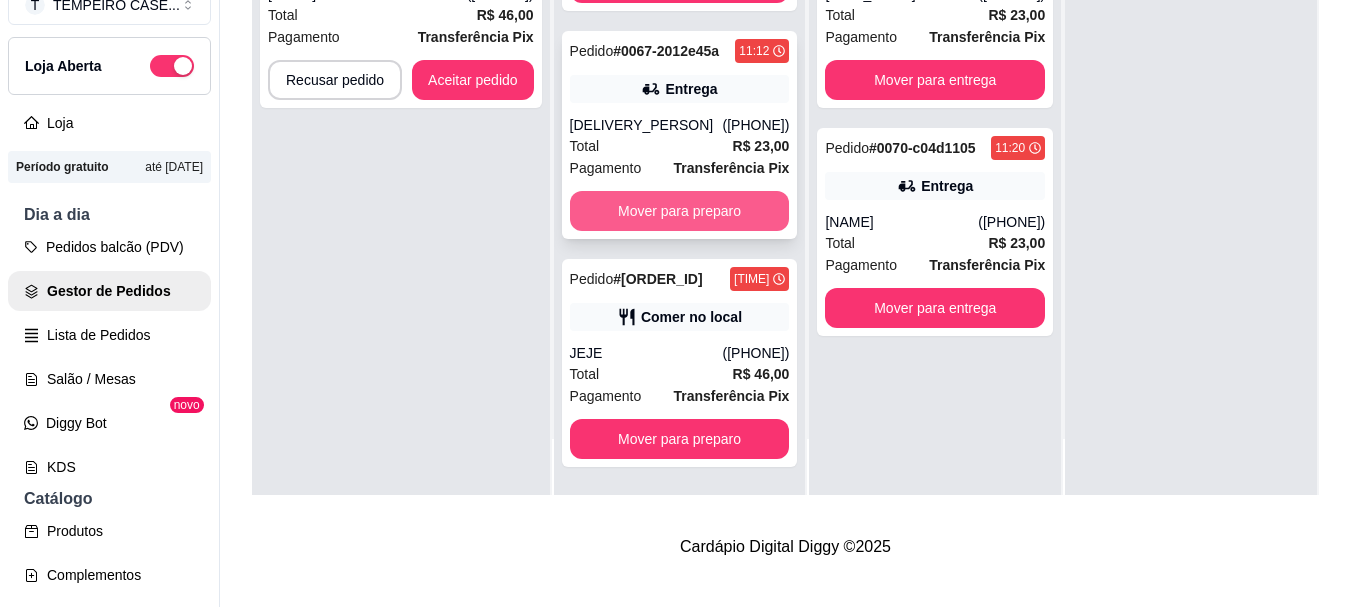 scroll, scrollTop: 145, scrollLeft: 0, axis: vertical 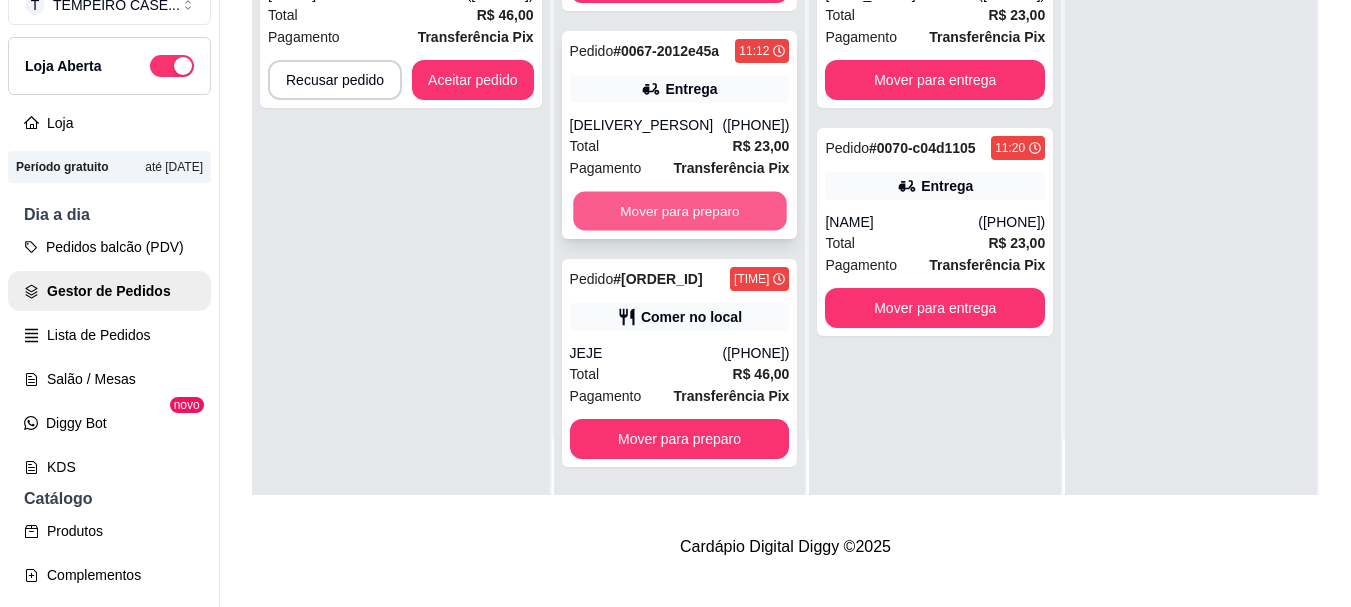 click on "Mover para preparo" at bounding box center [679, 211] 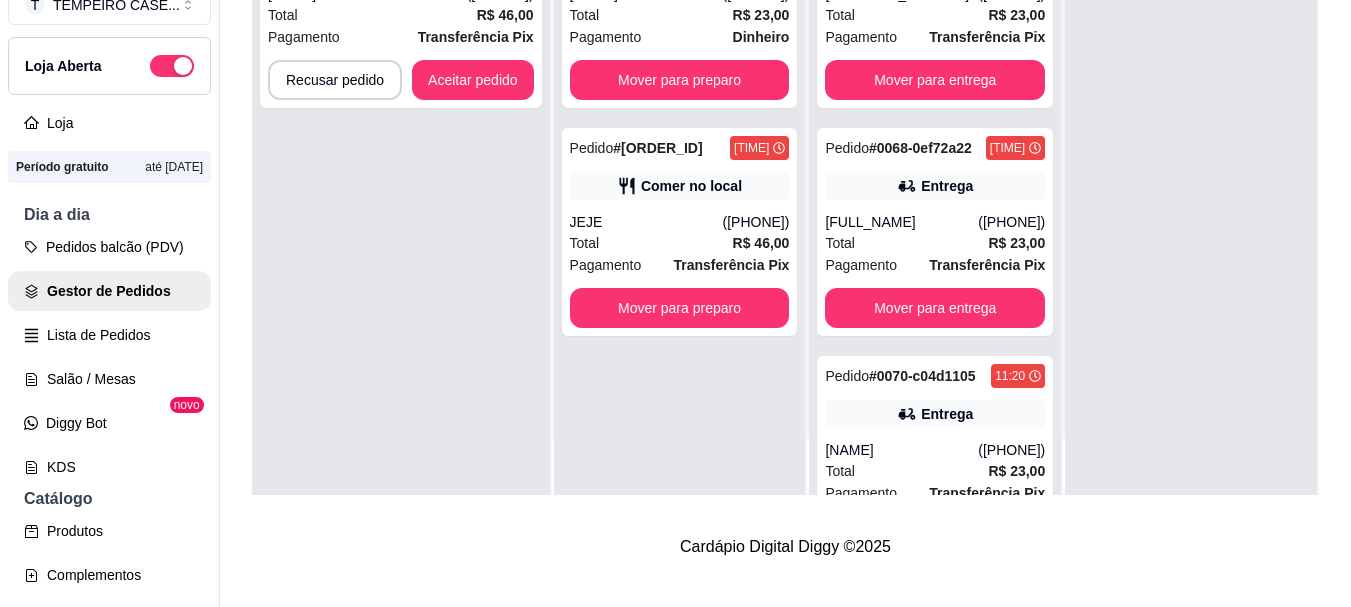 scroll, scrollTop: 0, scrollLeft: 0, axis: both 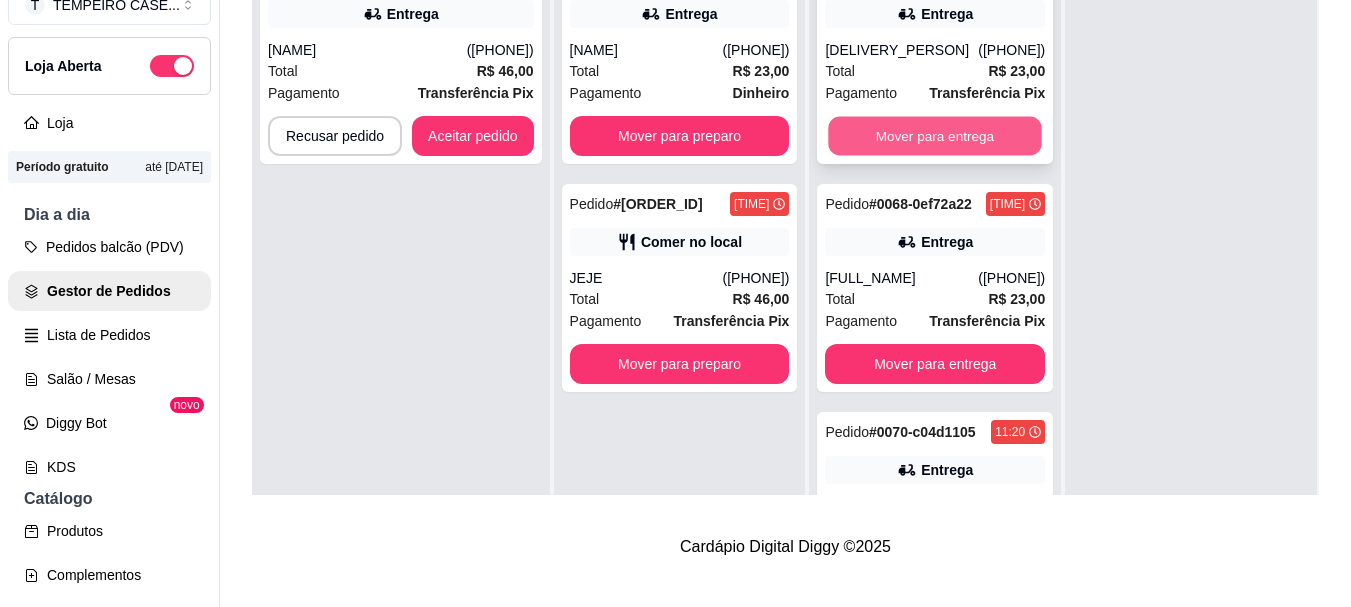 click on "Mover para entrega" at bounding box center [935, 136] 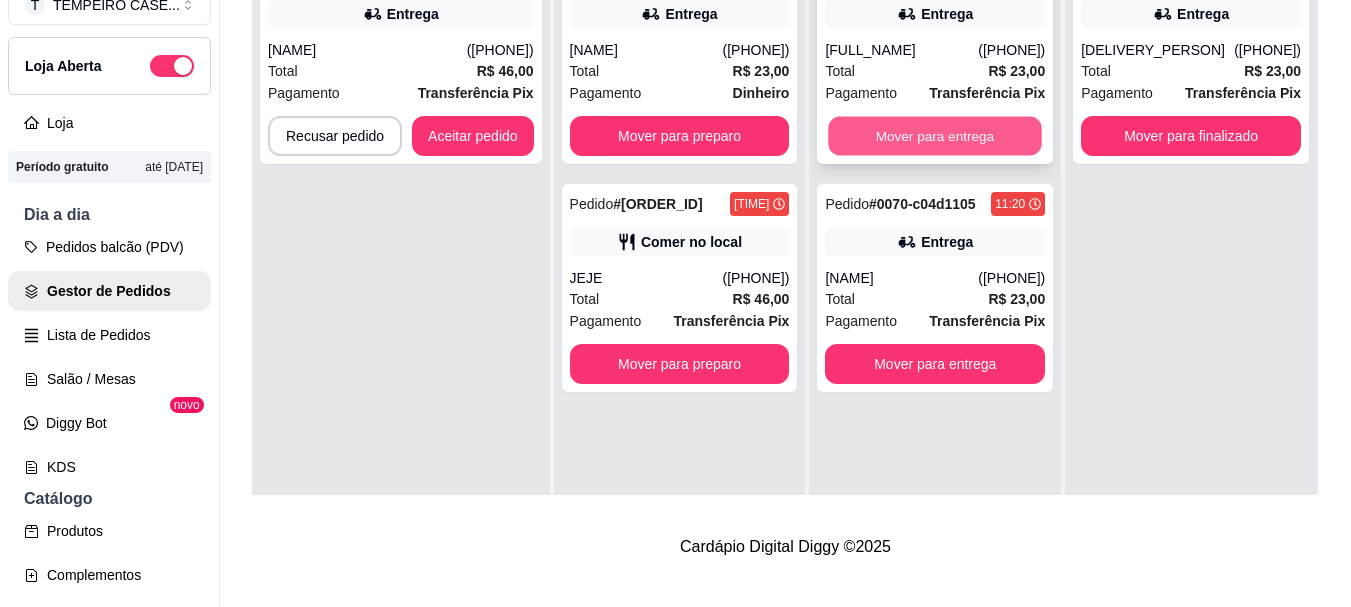 click on "Mover para entrega" at bounding box center [935, 136] 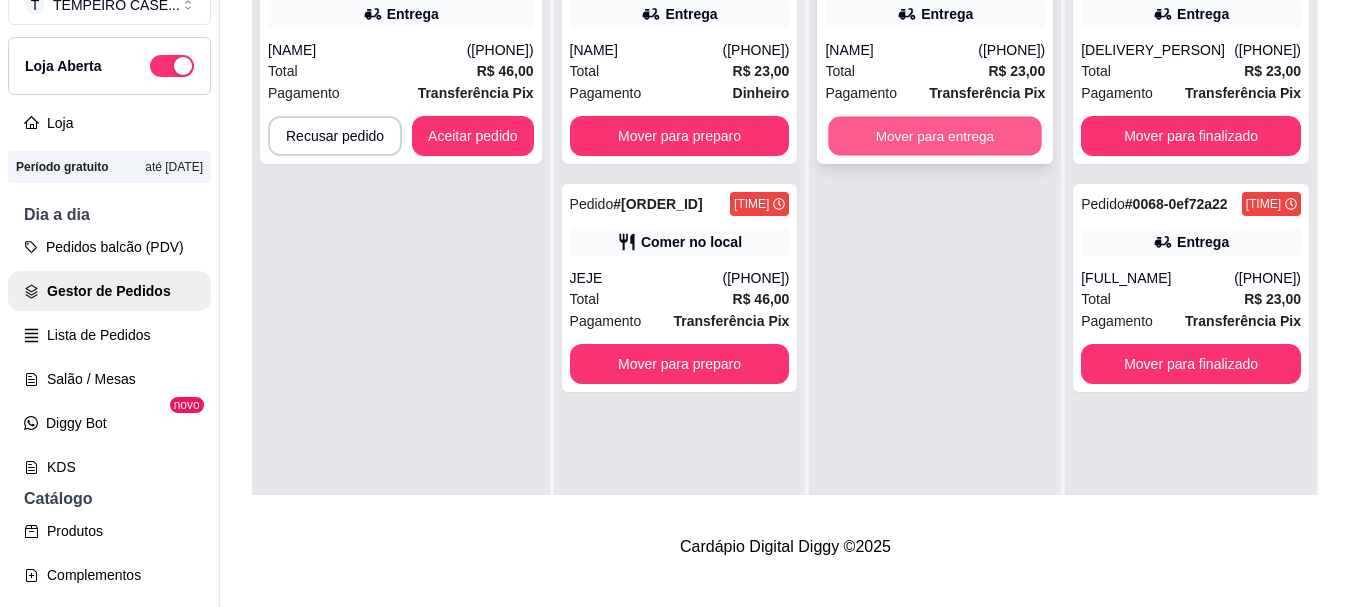 click on "Mover para entrega" at bounding box center (935, 136) 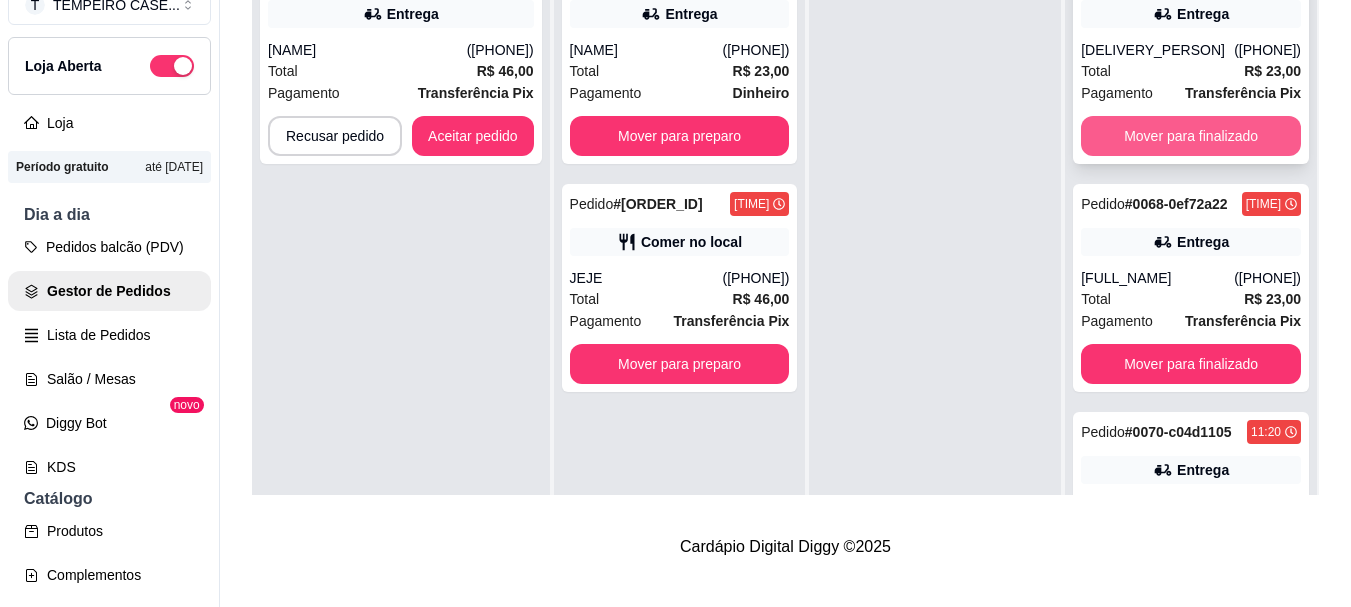 click on "Mover para finalizado" at bounding box center [1191, 136] 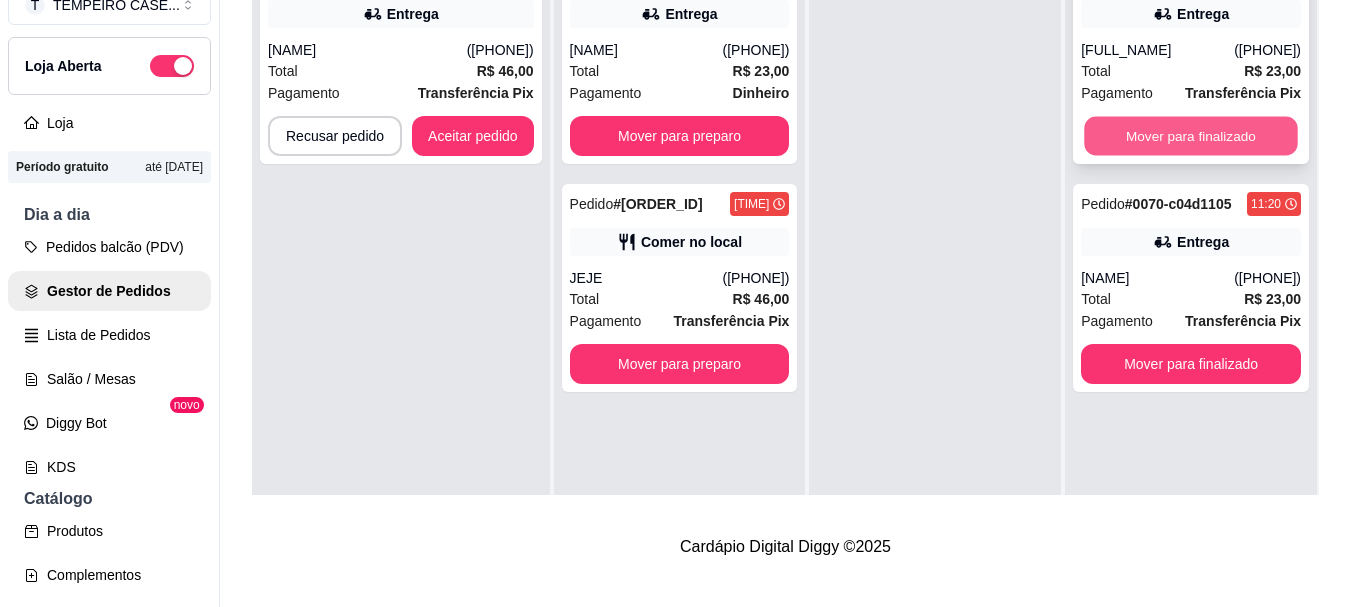 click on "Mover para finalizado" at bounding box center [1191, 136] 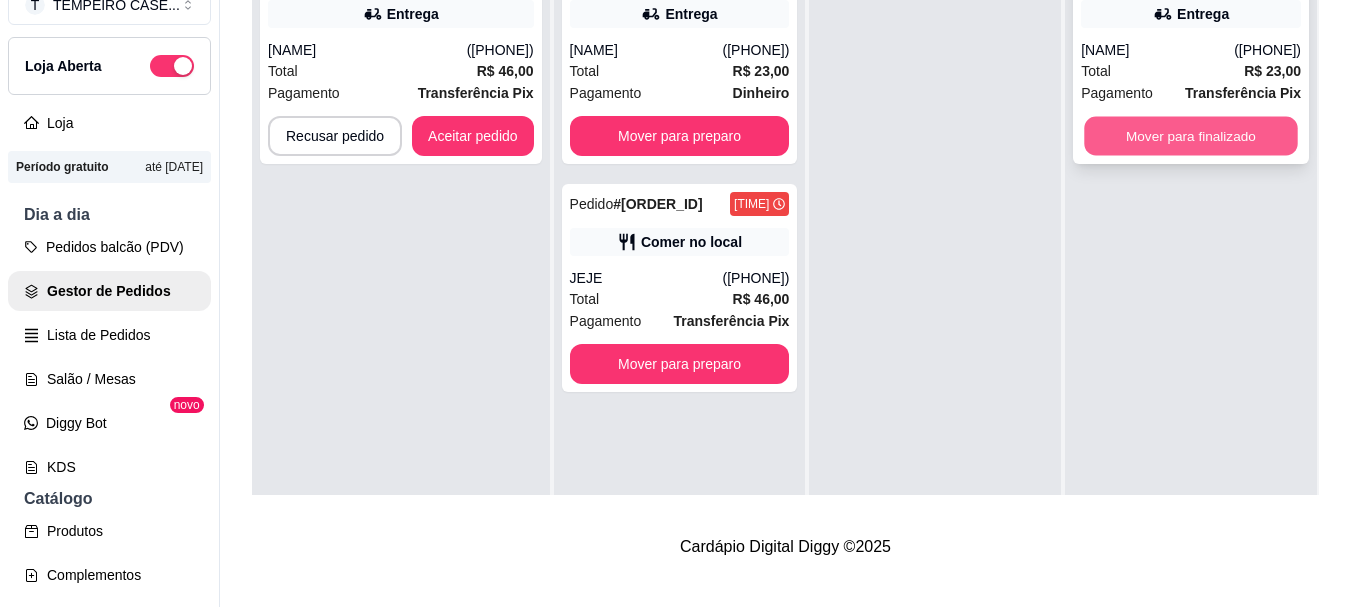 click on "Mover para finalizado" at bounding box center [1191, 136] 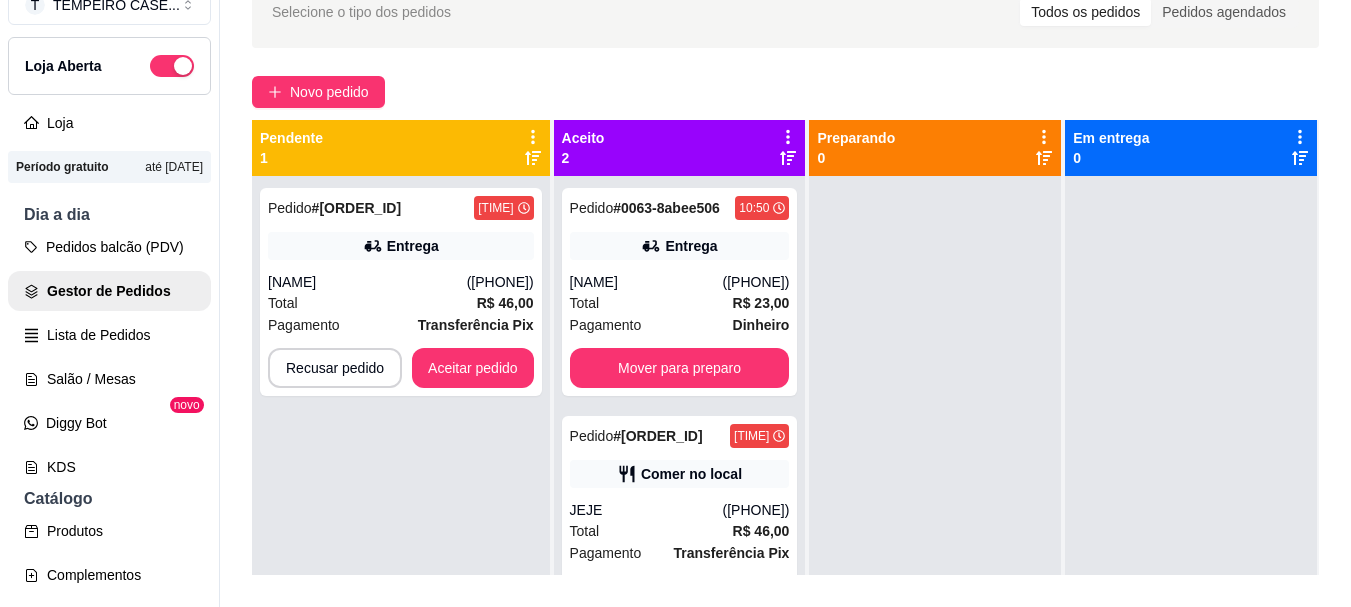 scroll, scrollTop: 0, scrollLeft: 0, axis: both 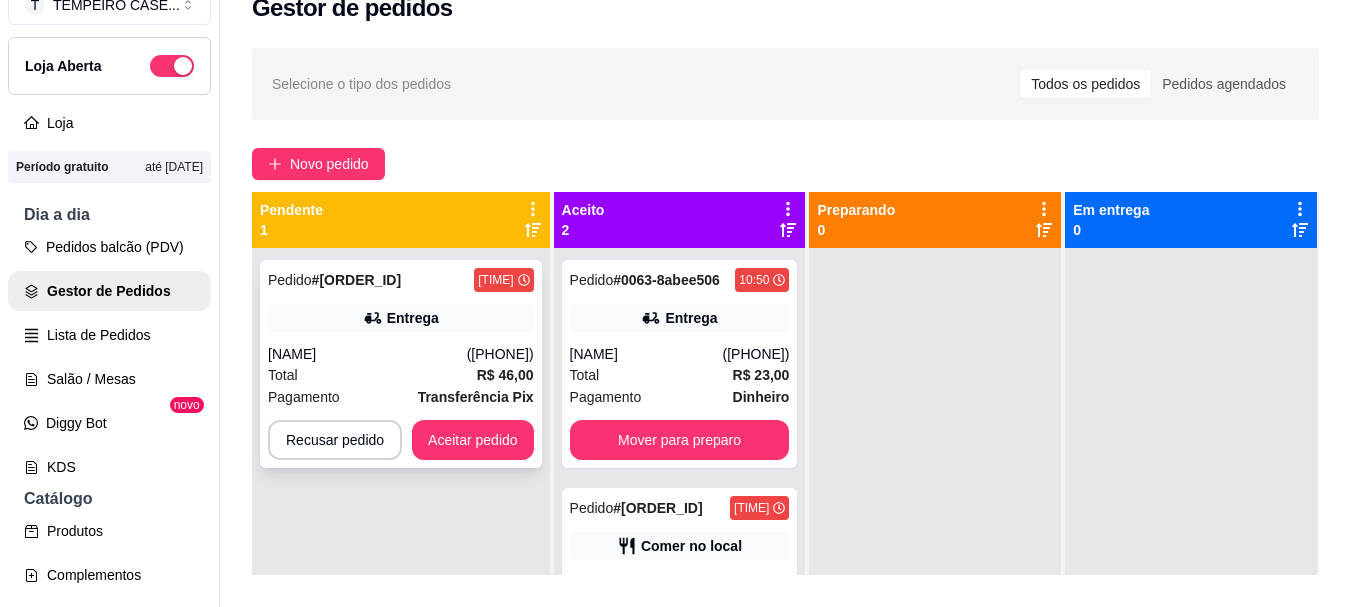 click on "Pedido  # [ORDER_ID] [TIME] Entrega [DELIVERY_PERSON] ([PHONE]) Total R$ 46,00 Pagamento Transferência Pix Recusar pedido Aceitar pedido" at bounding box center (401, 364) 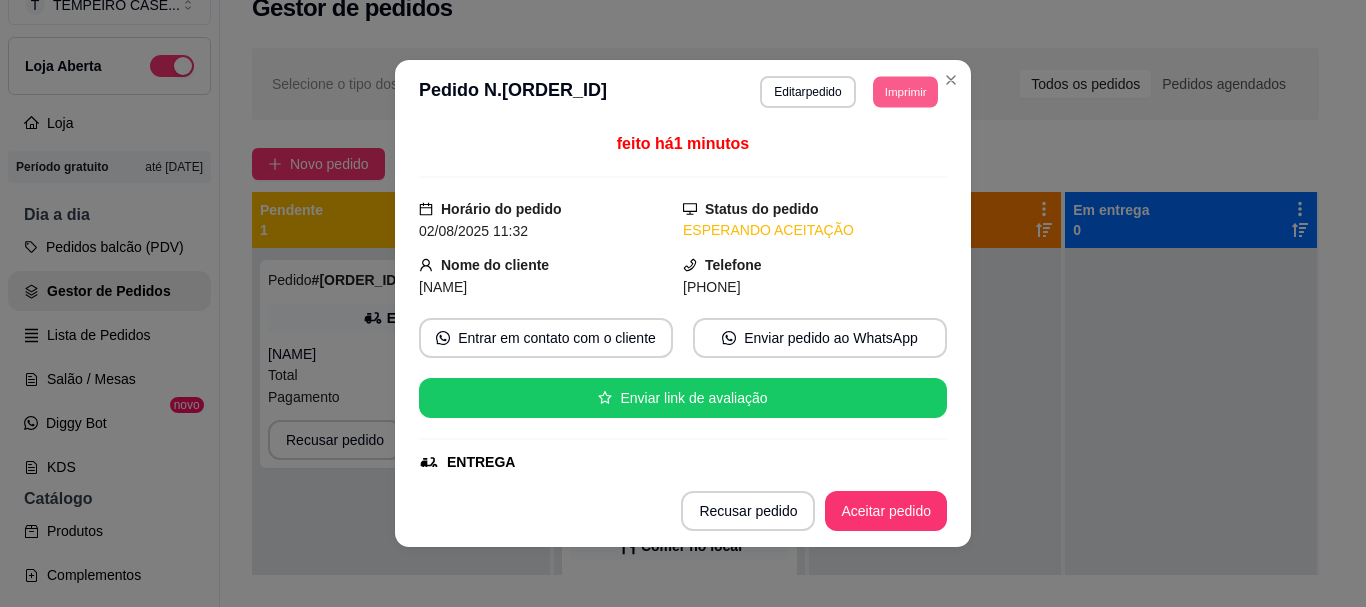 click on "Imprimir" at bounding box center (905, 91) 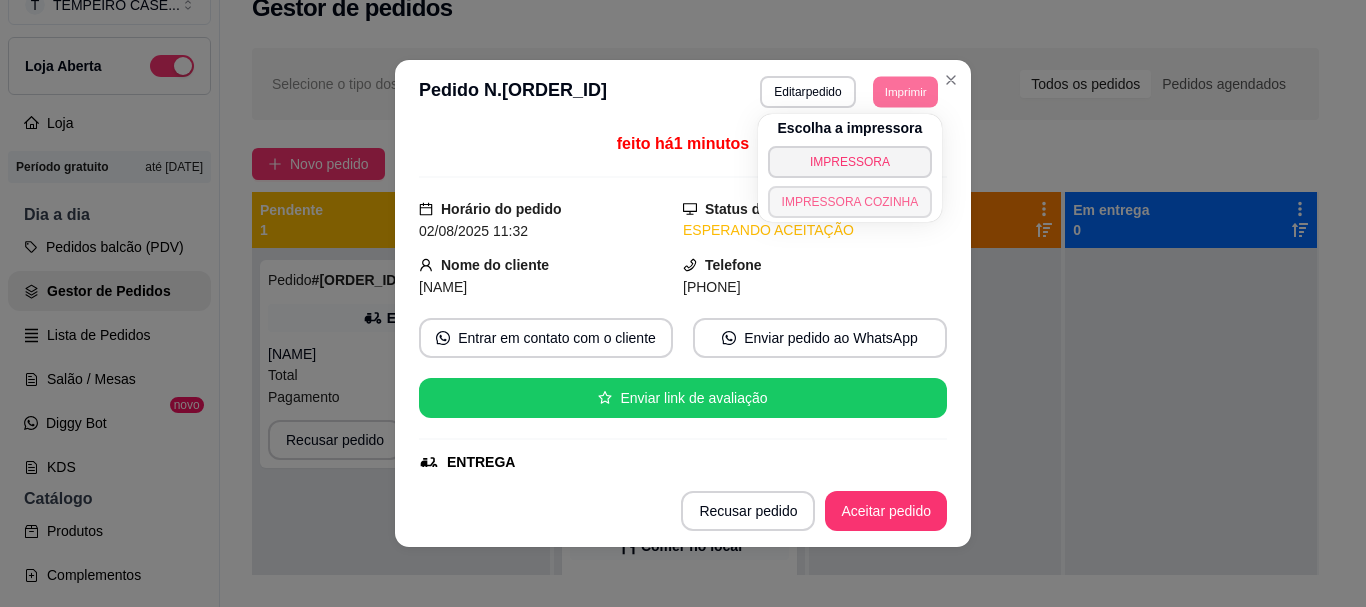 click on "IMPRESSORA COZINHA" at bounding box center (850, 202) 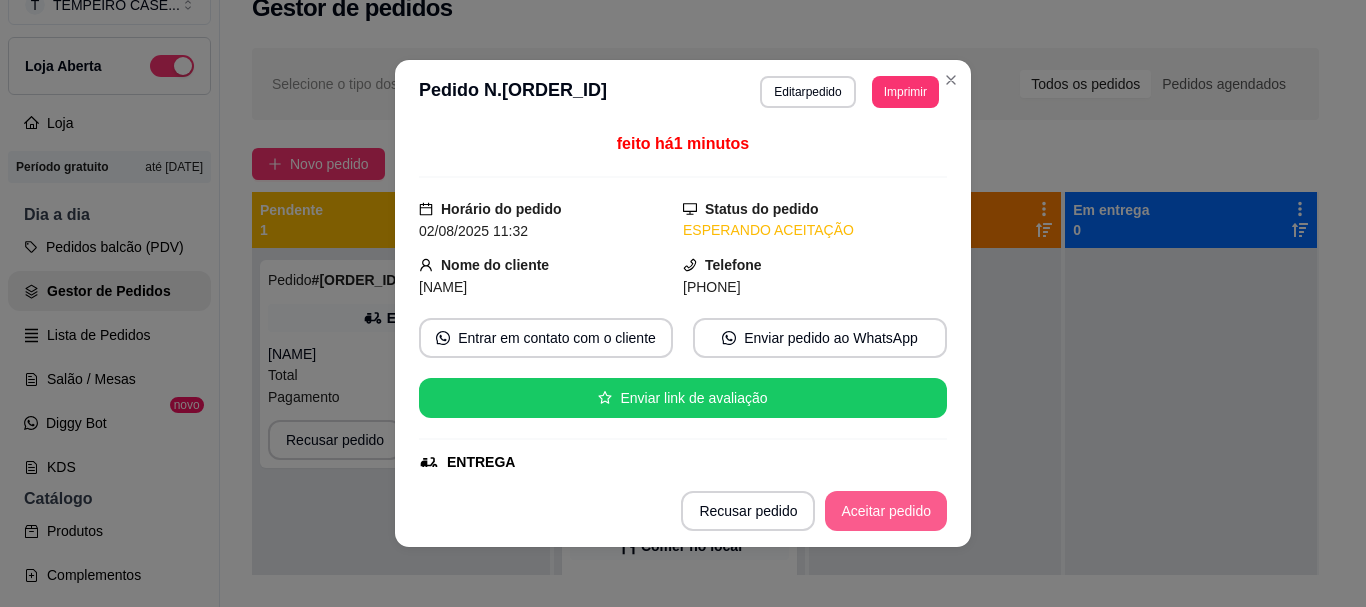 click on "Aceitar pedido" at bounding box center (886, 511) 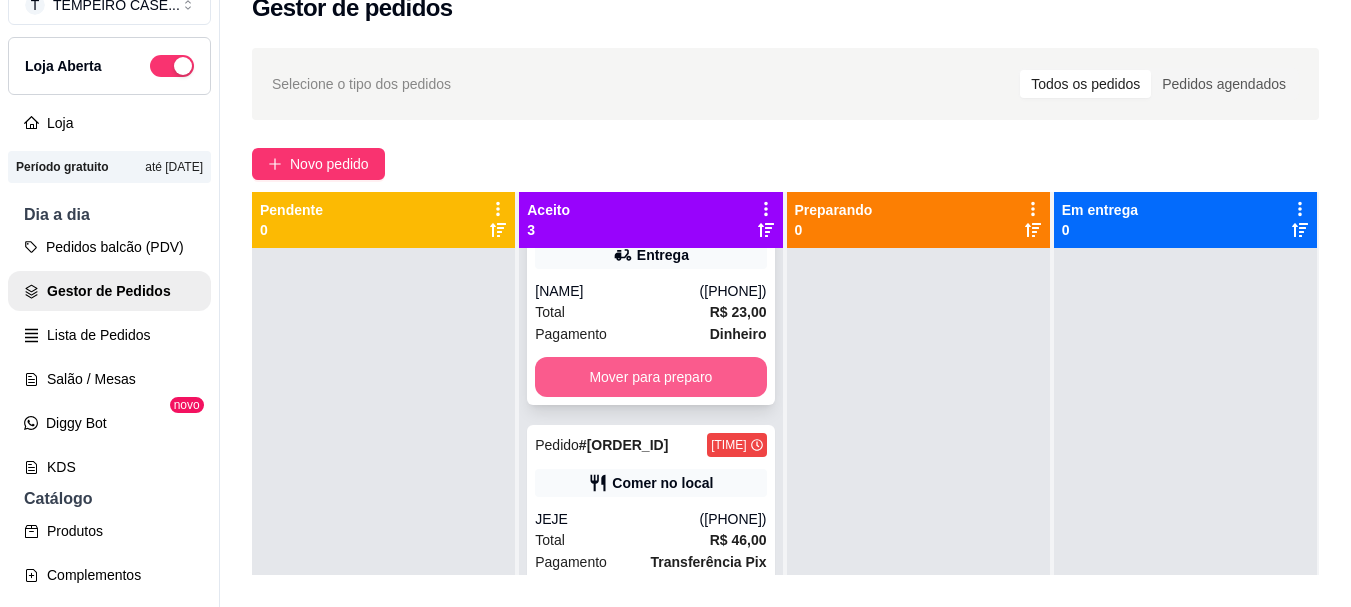 scroll, scrollTop: 97, scrollLeft: 0, axis: vertical 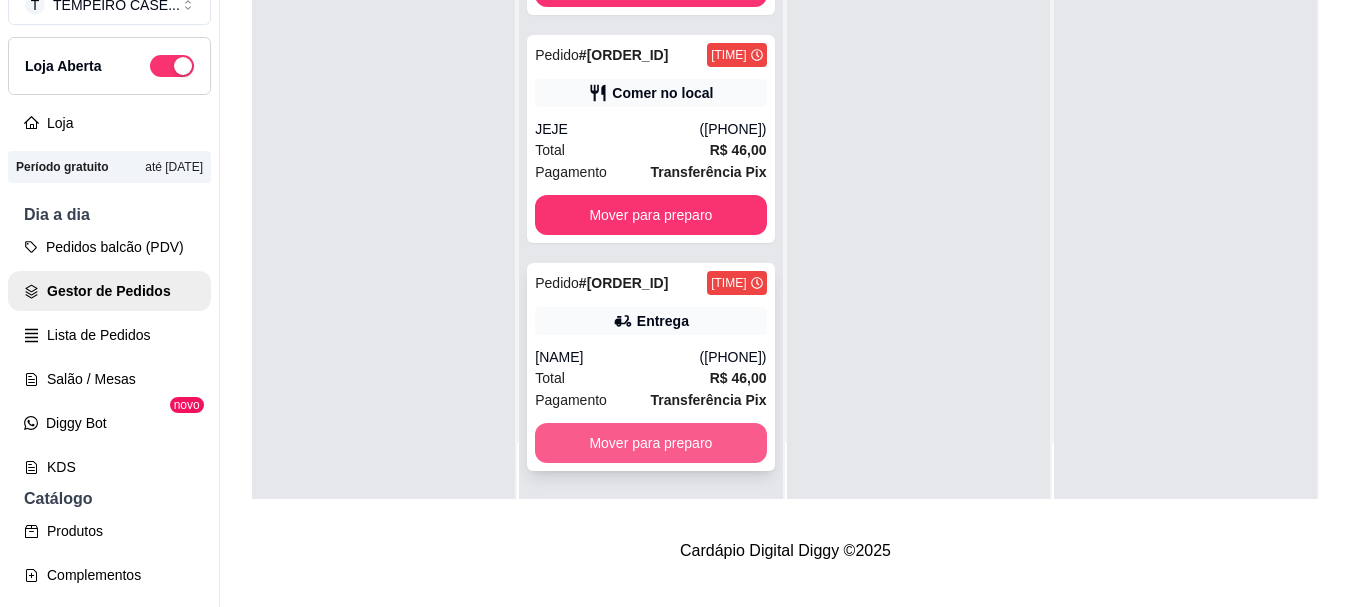 click on "Mover para preparo" at bounding box center [650, 443] 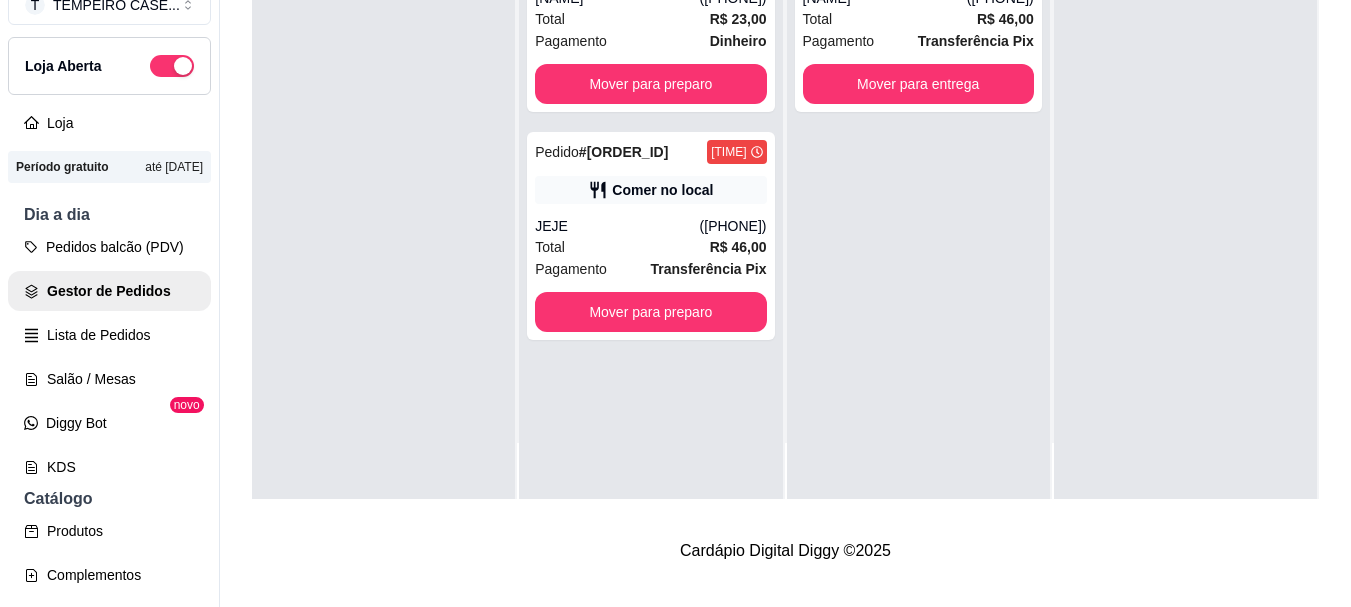 scroll, scrollTop: 0, scrollLeft: 0, axis: both 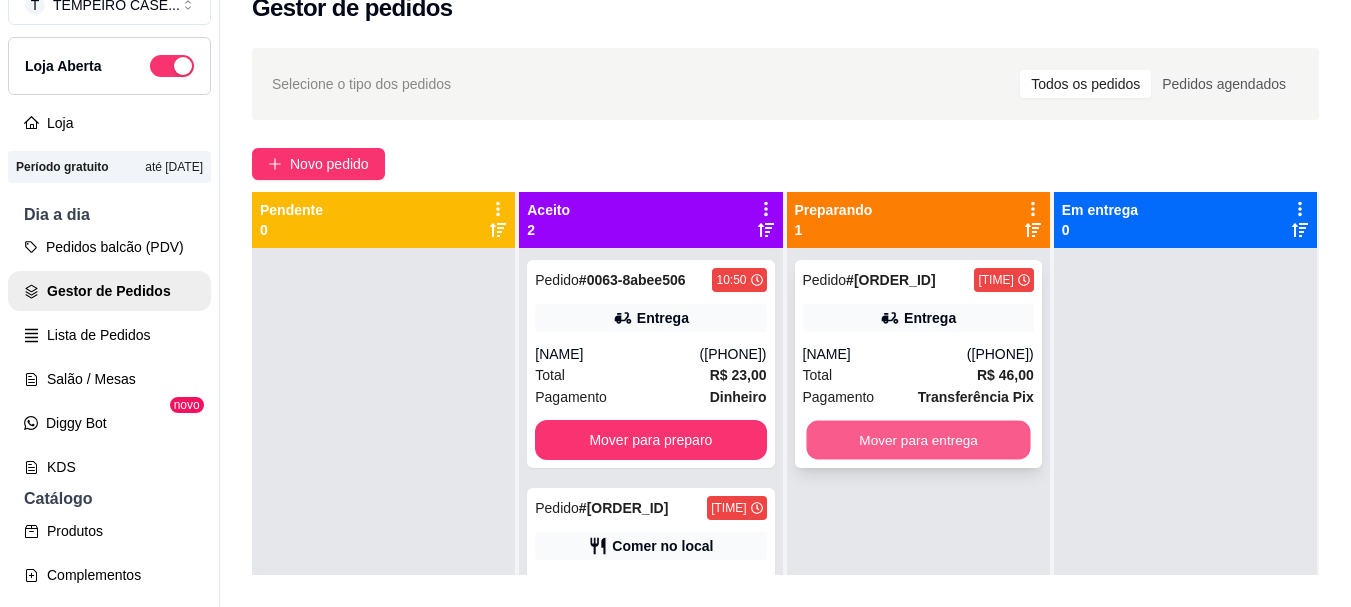 click on "Mover para entrega" at bounding box center [918, 440] 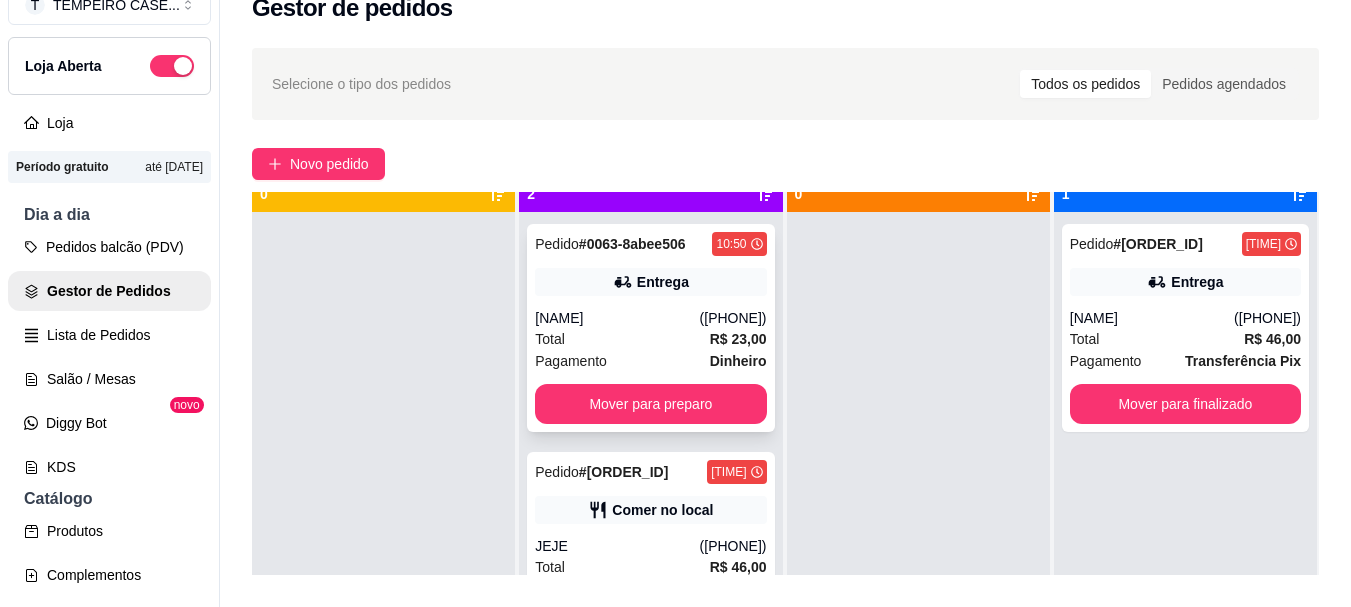 scroll, scrollTop: 56, scrollLeft: 0, axis: vertical 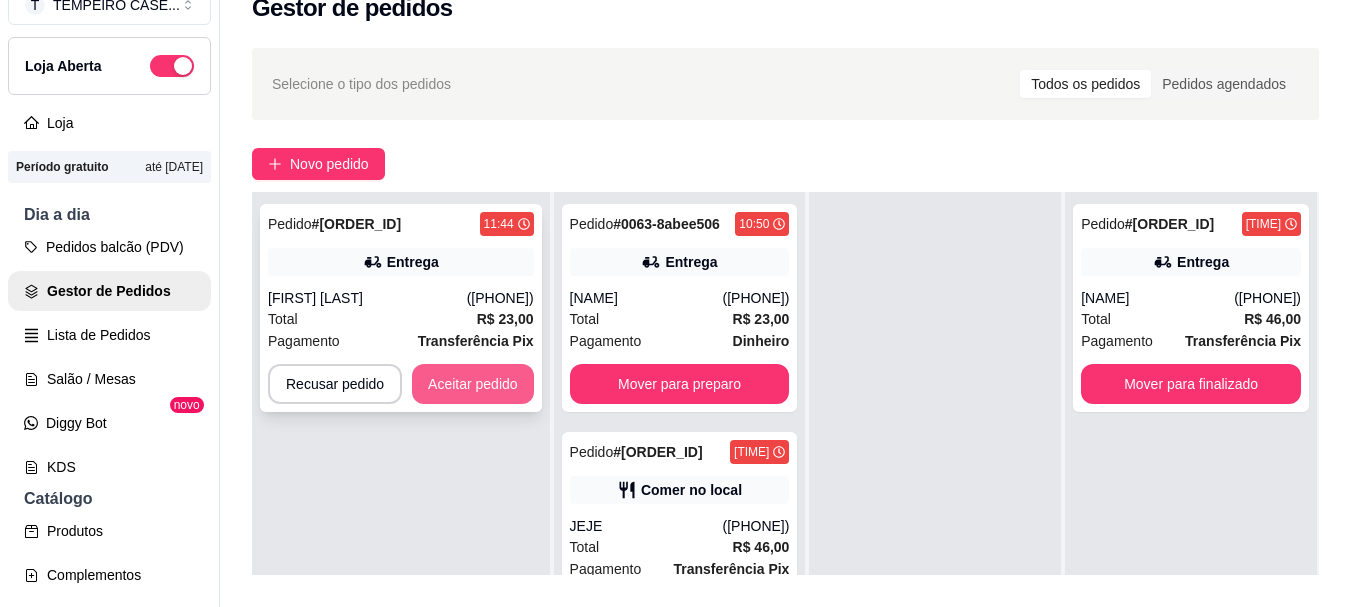 click on "Aceitar pedido" at bounding box center [473, 384] 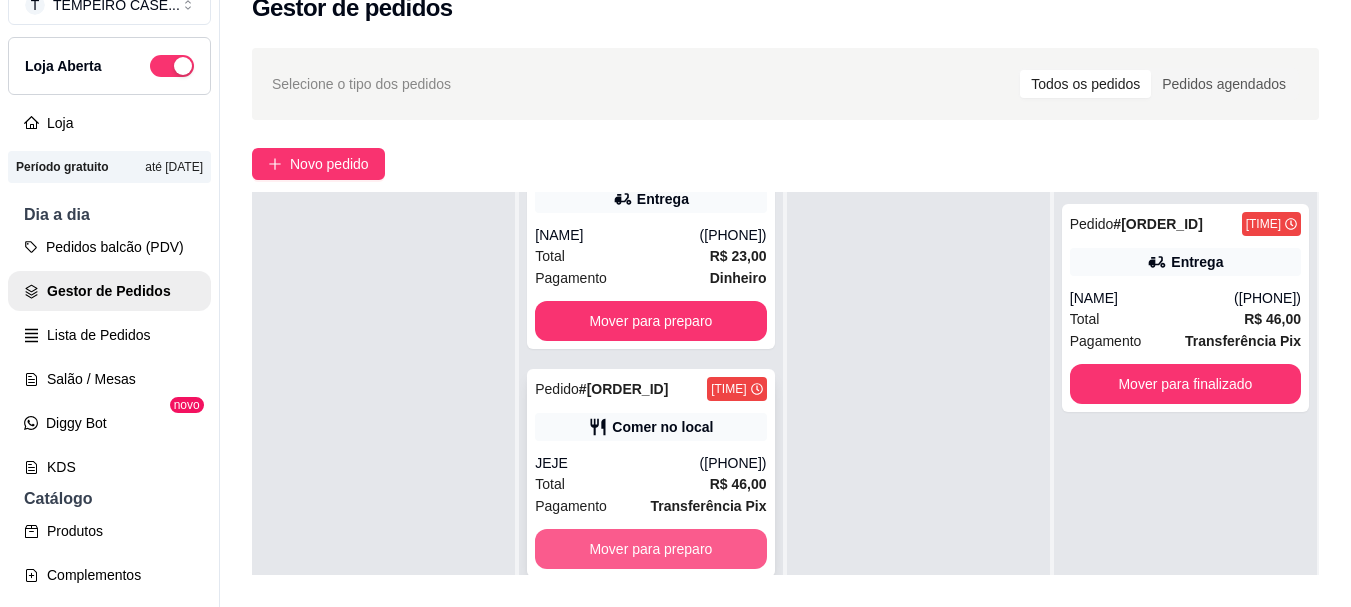 scroll, scrollTop: 97, scrollLeft: 0, axis: vertical 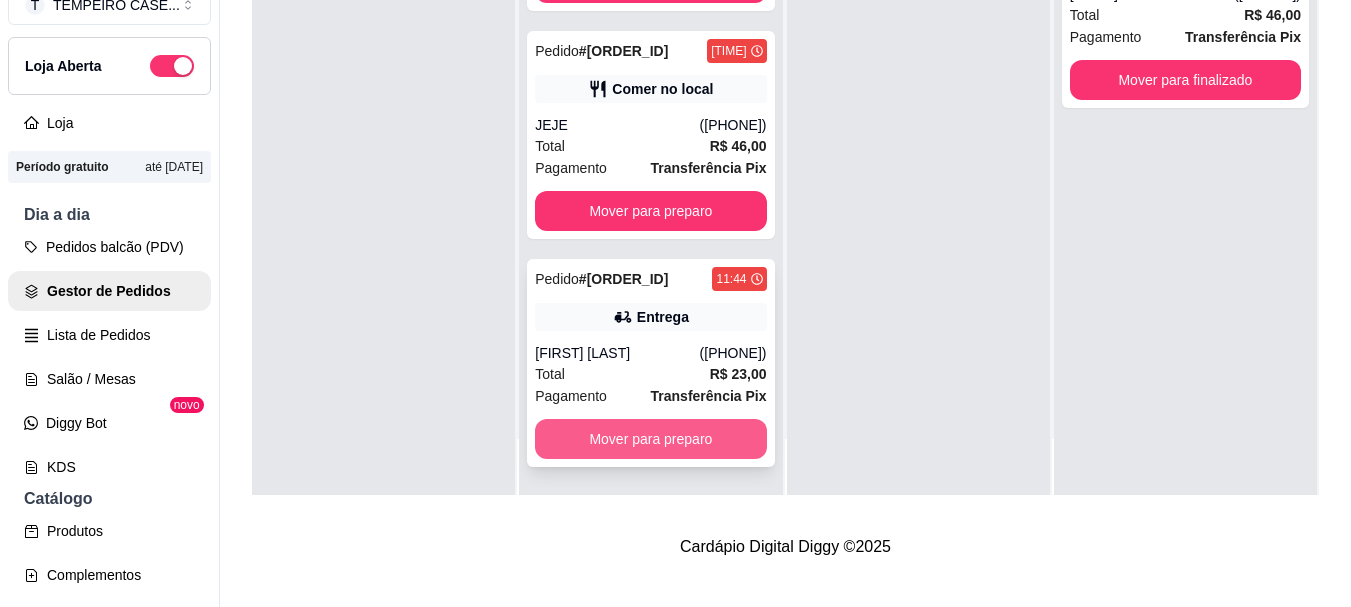 click on "Mover para preparo" at bounding box center (650, 439) 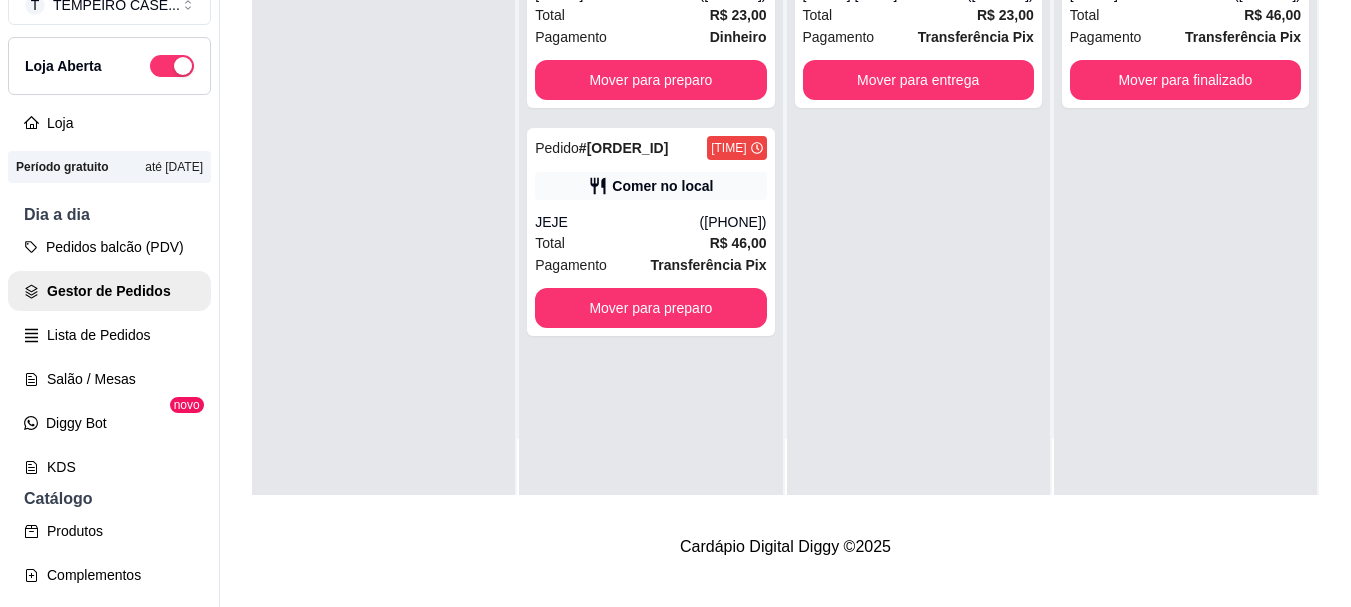scroll, scrollTop: 0, scrollLeft: 0, axis: both 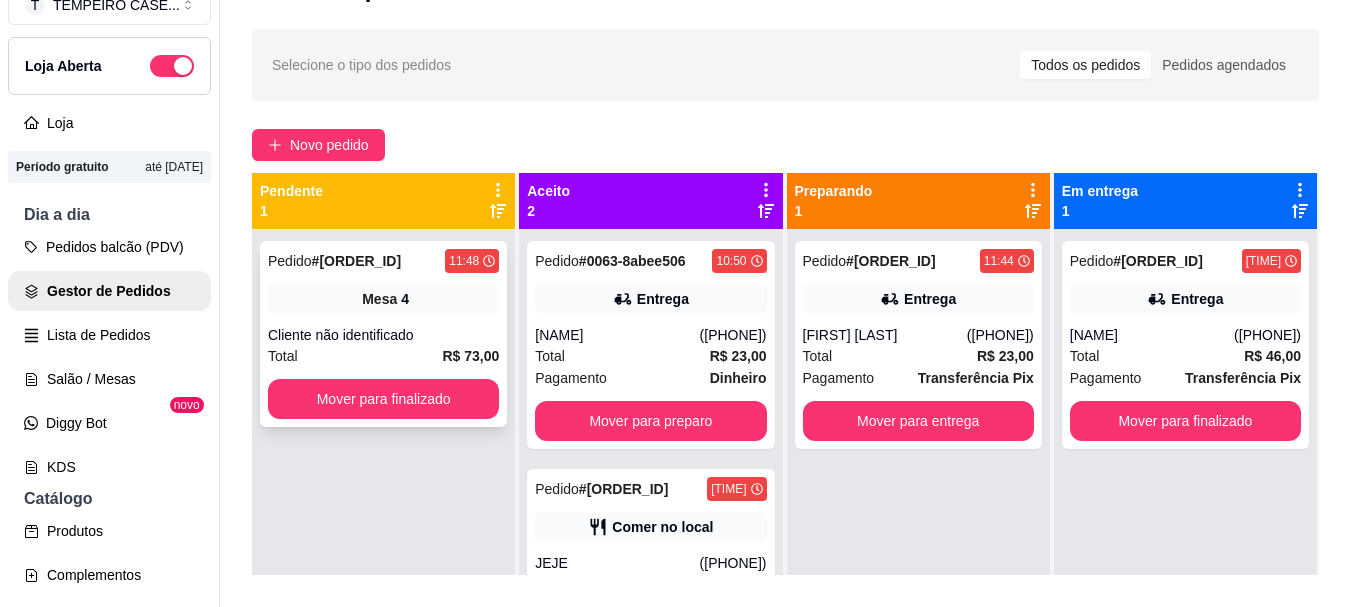 click on "Pedido  # [ORDER_ID] 11:48 Mesa 4 Cliente não identificado Total R$ 73,00 Mover para finalizado" at bounding box center [383, 334] 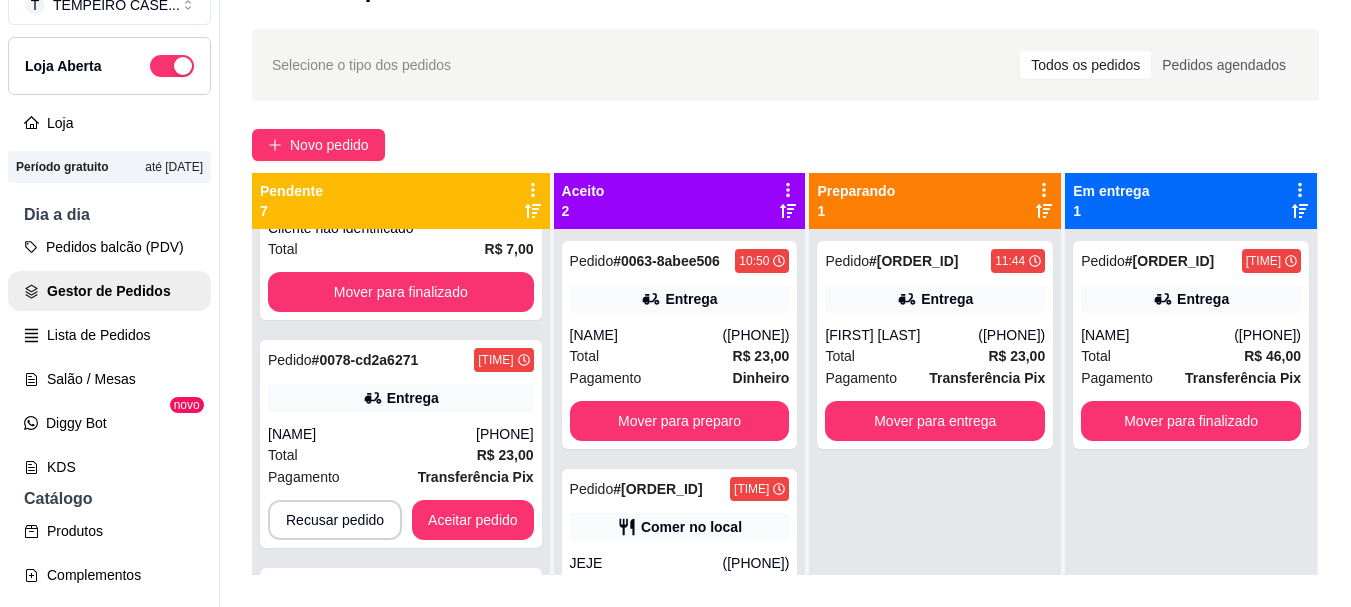 scroll, scrollTop: 800, scrollLeft: 0, axis: vertical 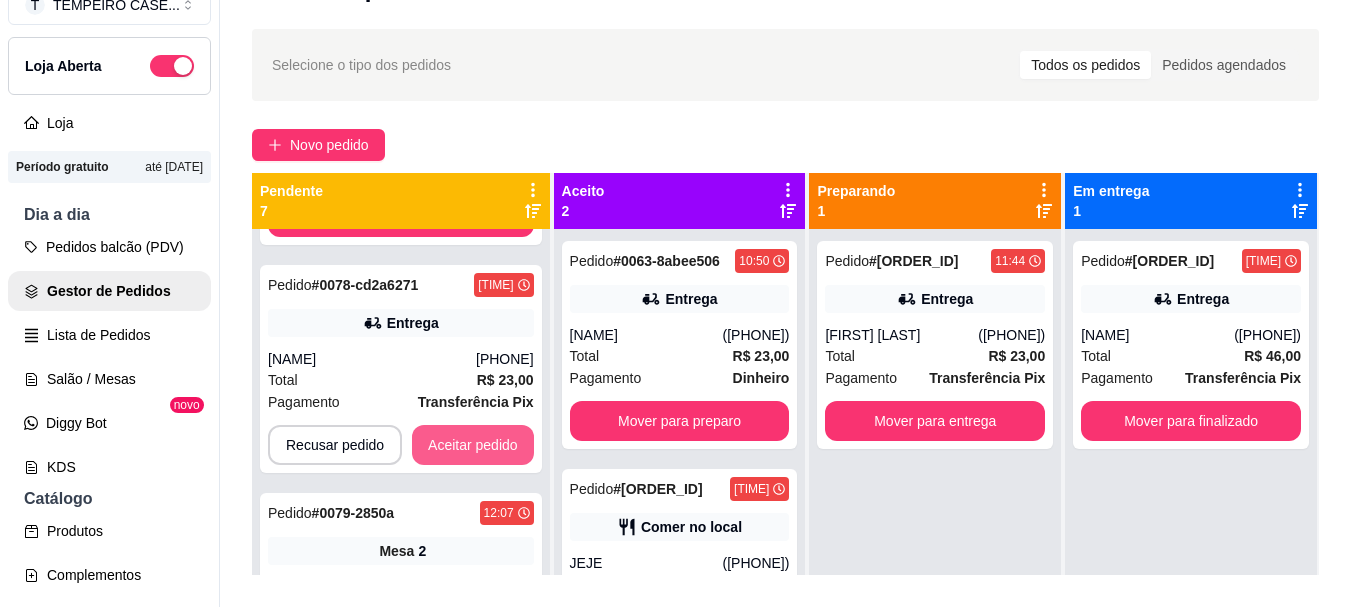 click on "Aceitar pedido" at bounding box center (473, 445) 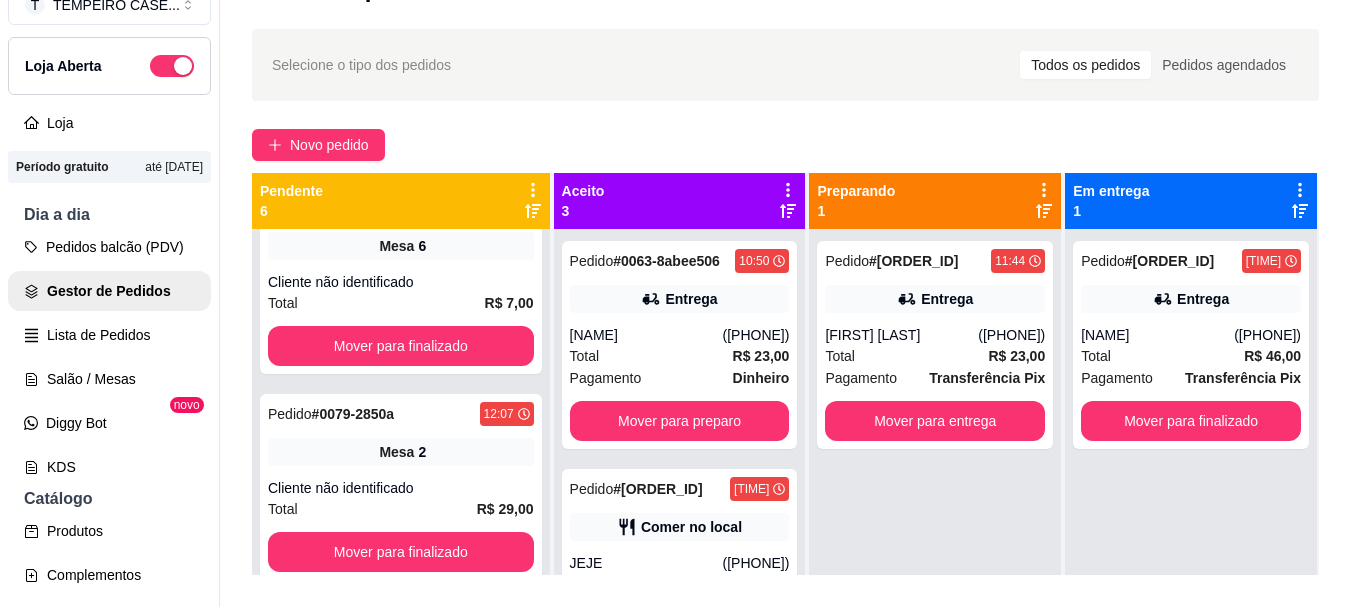 scroll, scrollTop: 671, scrollLeft: 0, axis: vertical 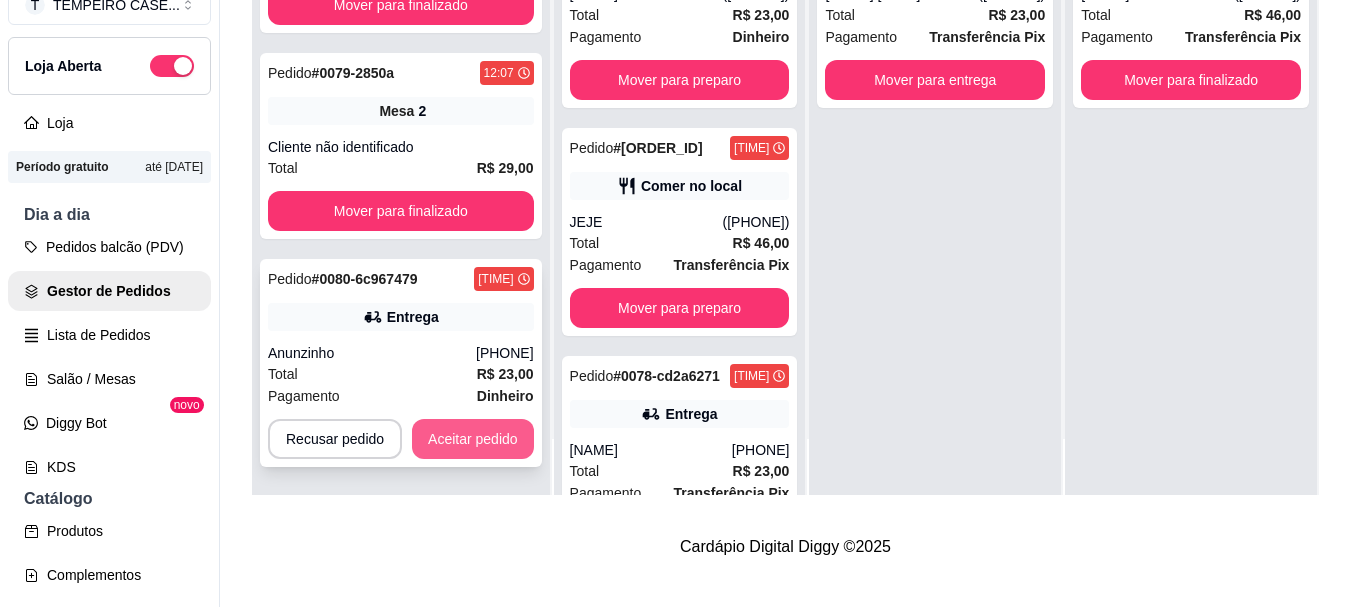 click on "Aceitar pedido" at bounding box center (473, 439) 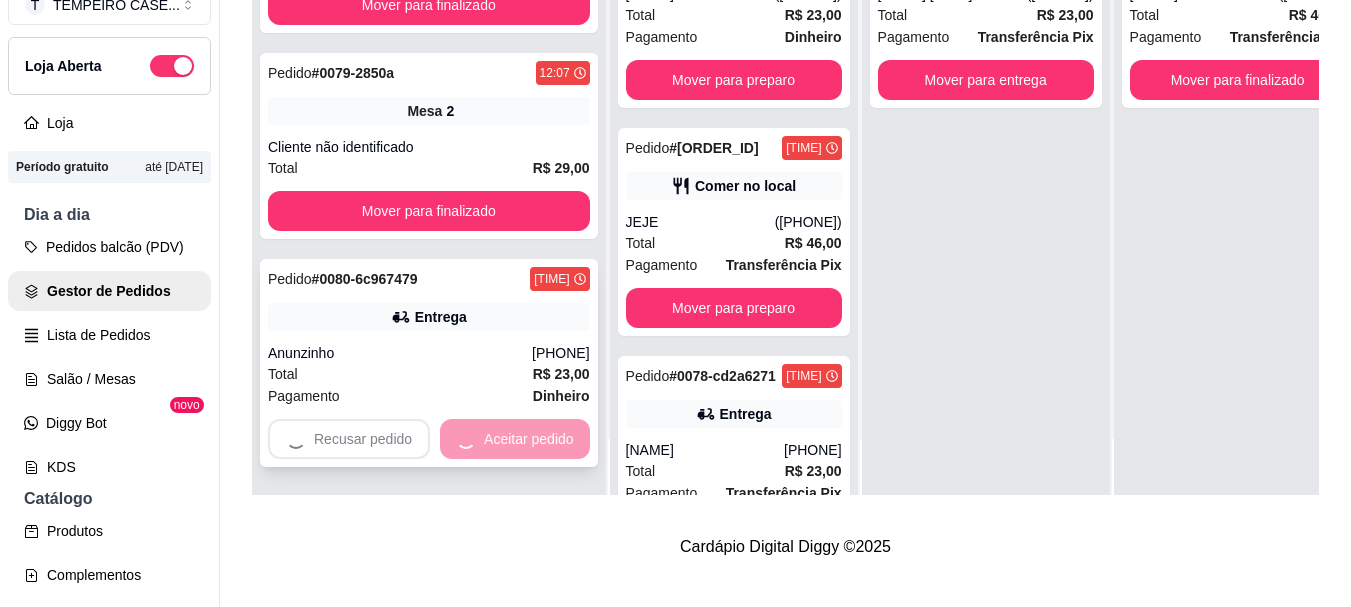 scroll, scrollTop: 443, scrollLeft: 0, axis: vertical 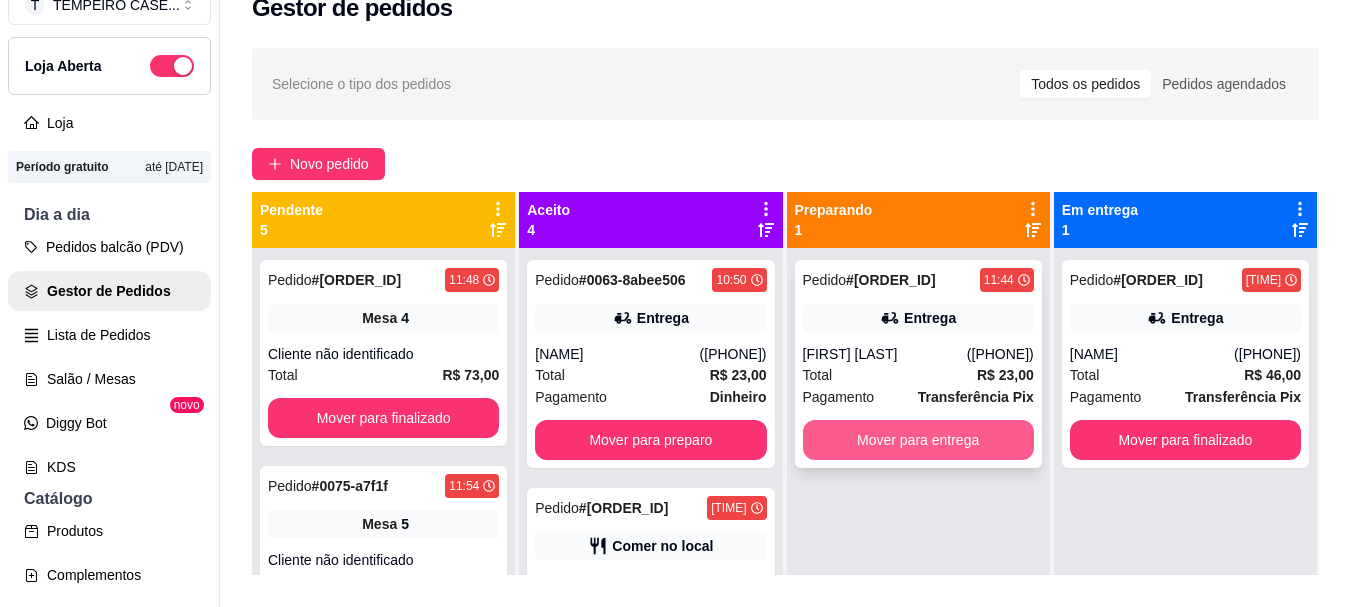 click on "Mover para entrega" at bounding box center [918, 440] 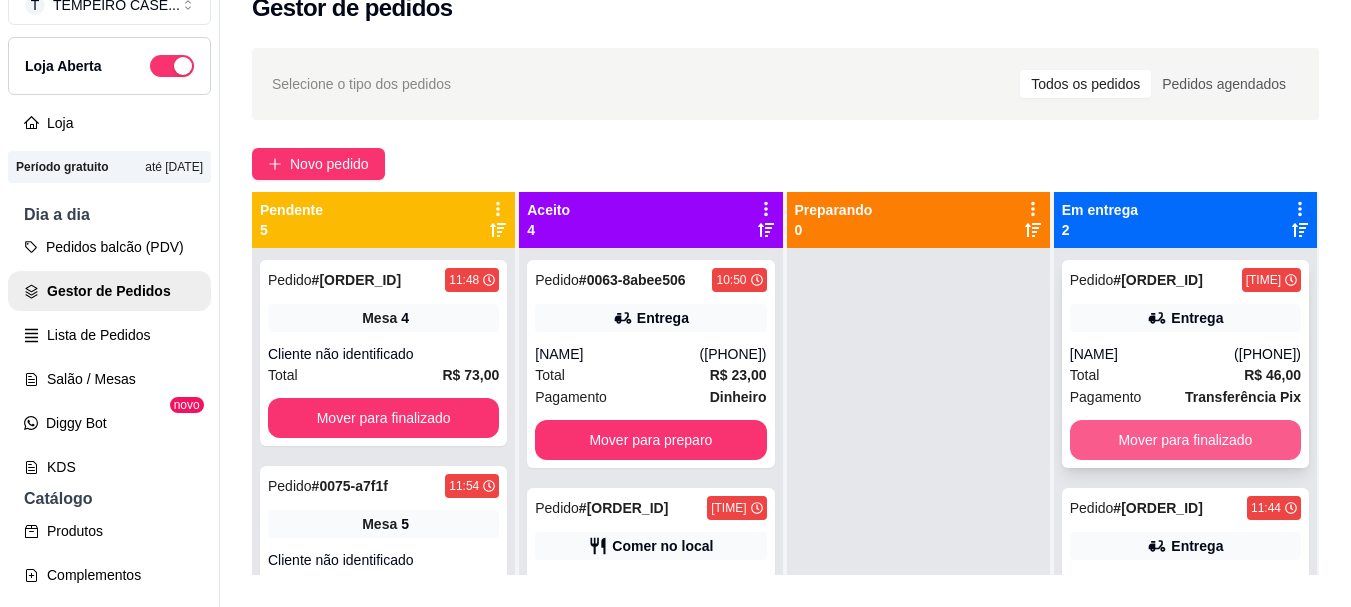 click on "Mover para finalizado" at bounding box center [1185, 440] 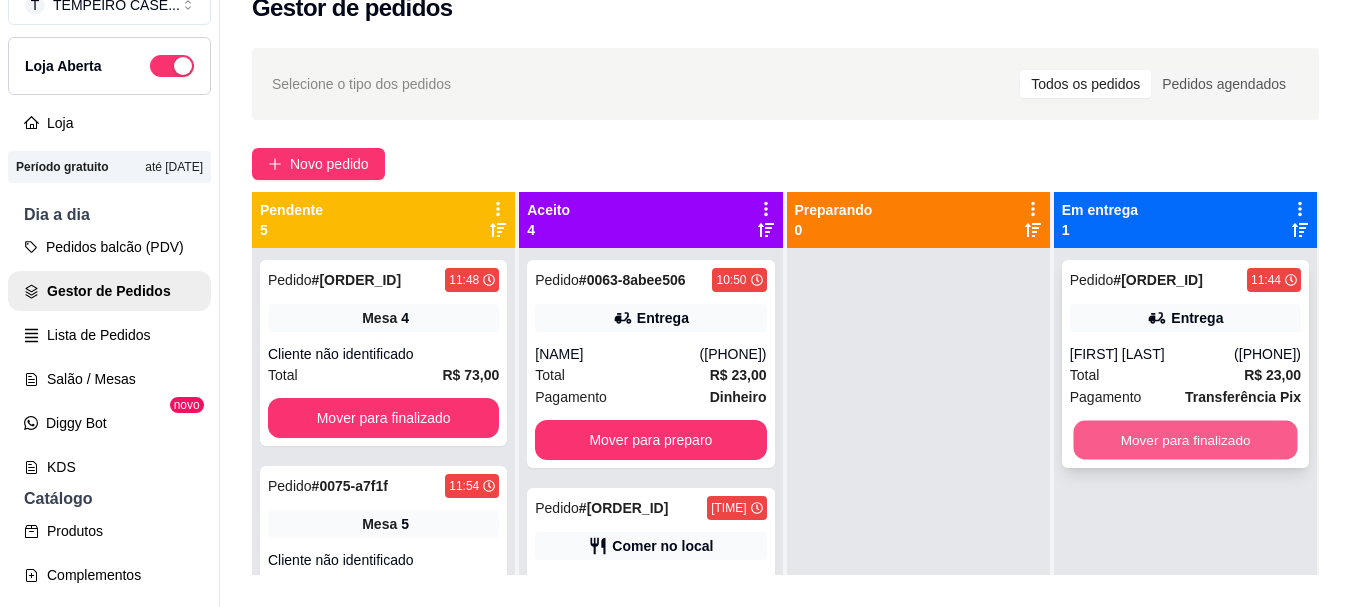 click on "Mover para finalizado" at bounding box center (1185, 440) 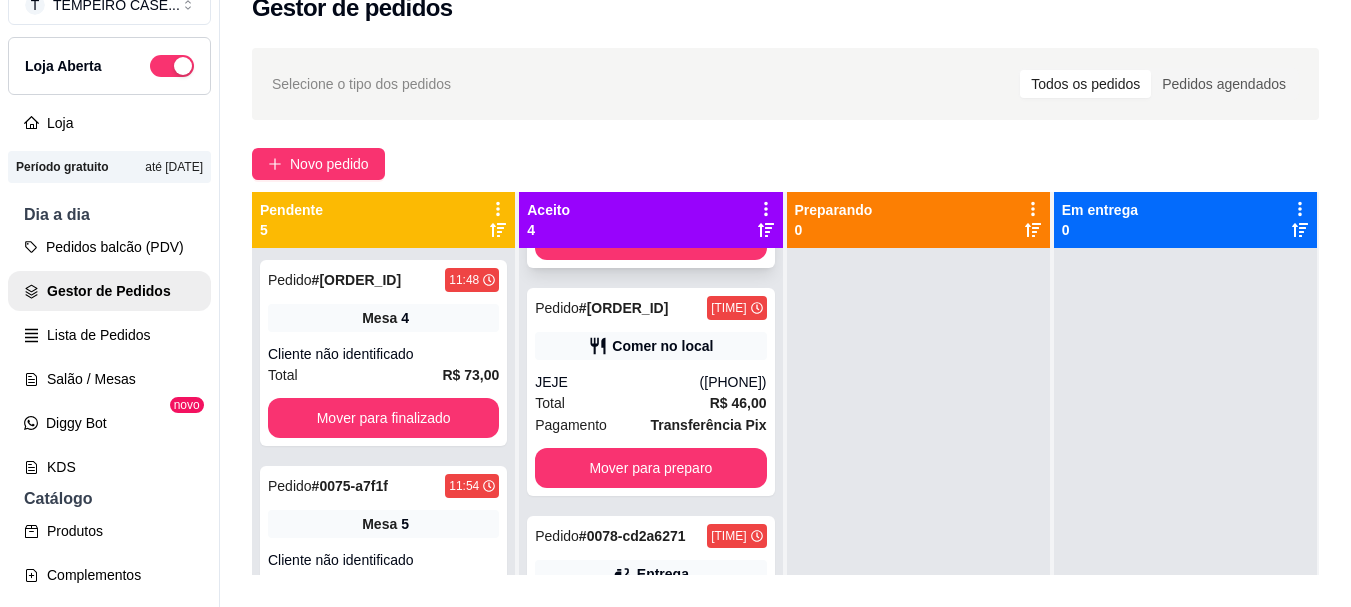 scroll, scrollTop: 325, scrollLeft: 0, axis: vertical 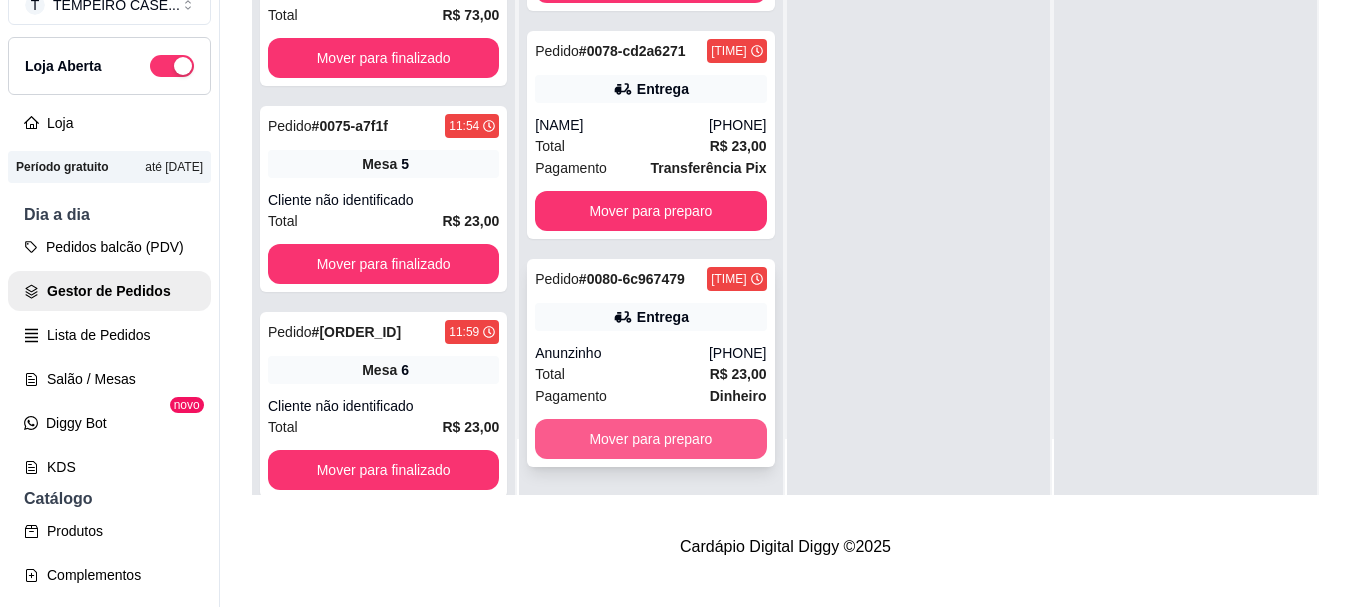 click on "Mover para preparo" at bounding box center [650, 439] 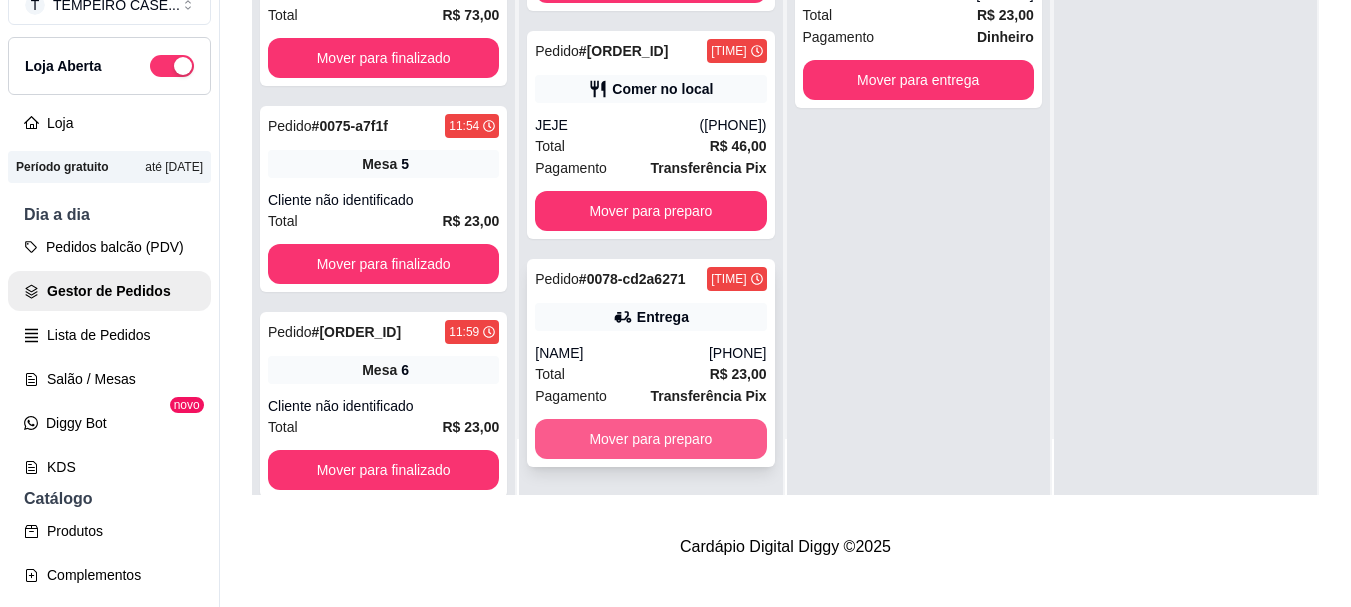 scroll, scrollTop: 97, scrollLeft: 0, axis: vertical 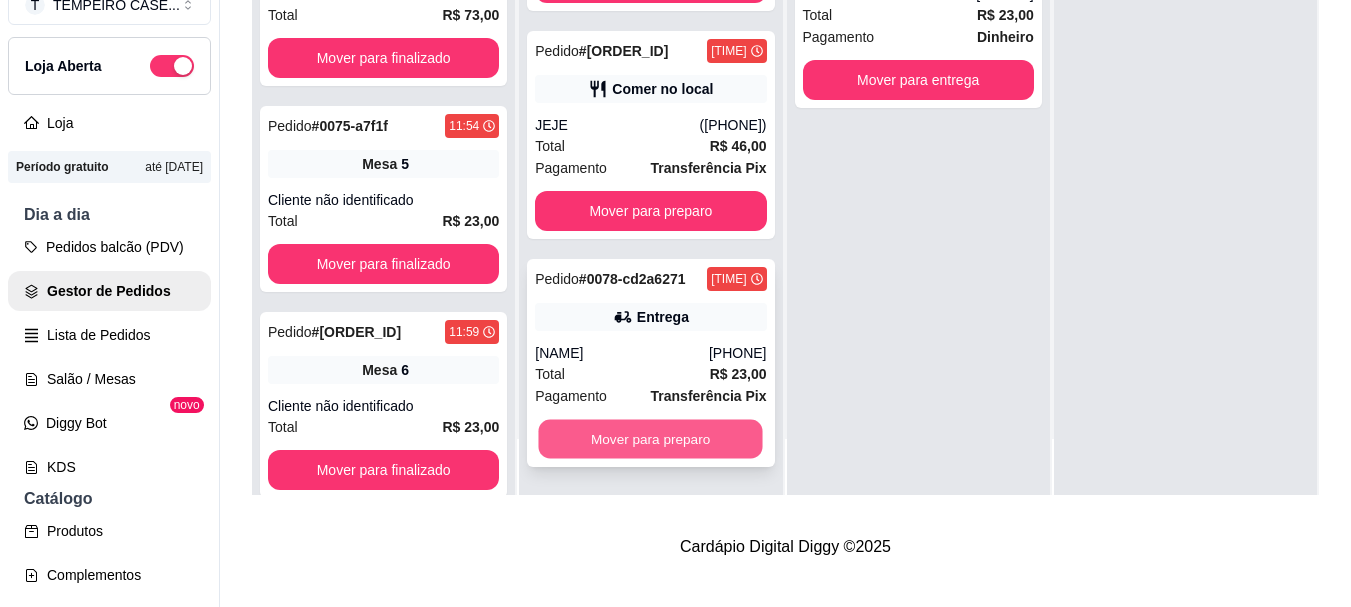 click on "Mover para preparo" at bounding box center [651, 439] 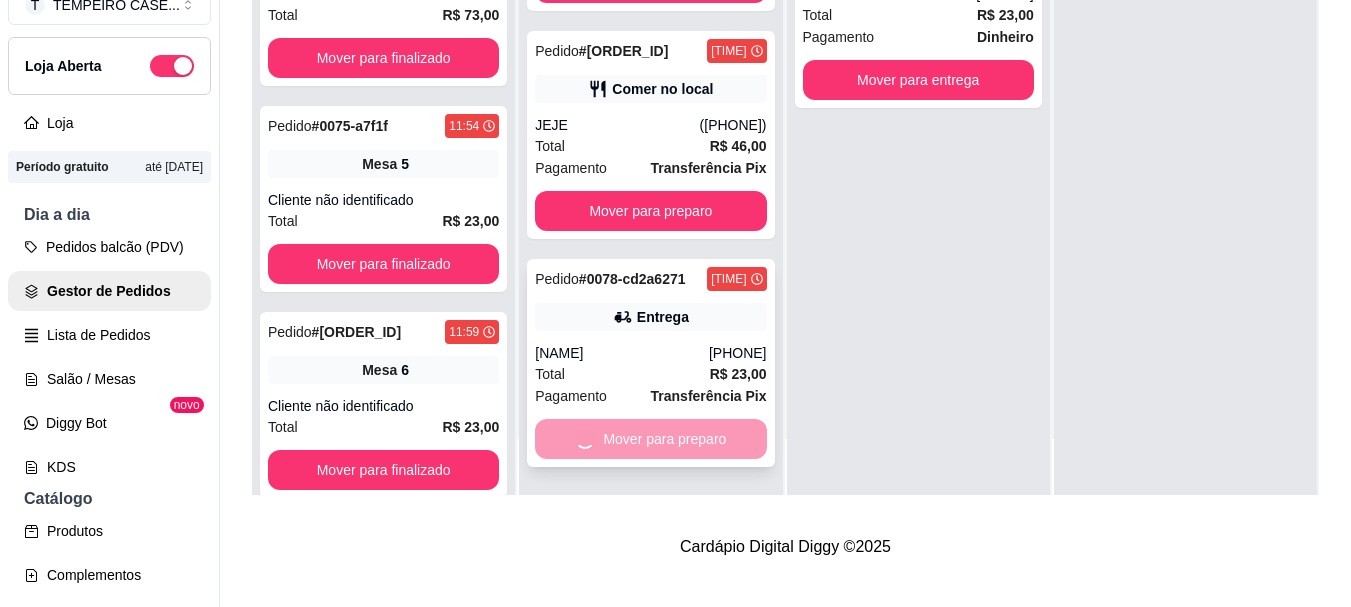 scroll, scrollTop: 0, scrollLeft: 0, axis: both 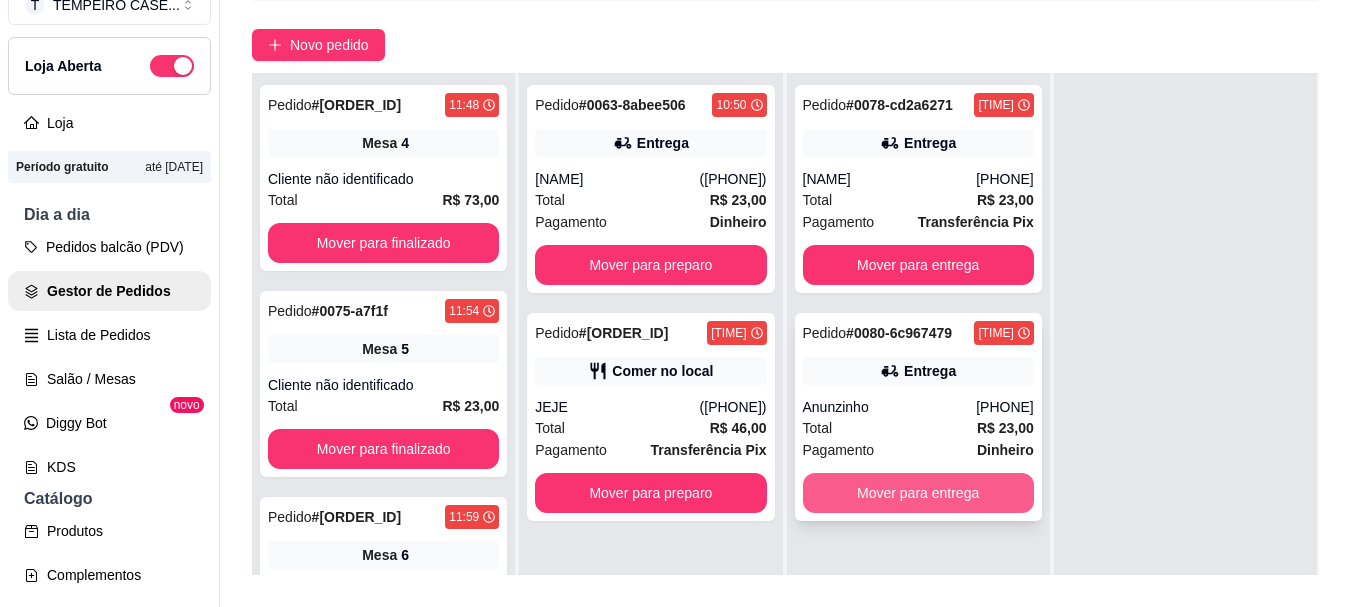 click on "Mover para entrega" at bounding box center [918, 493] 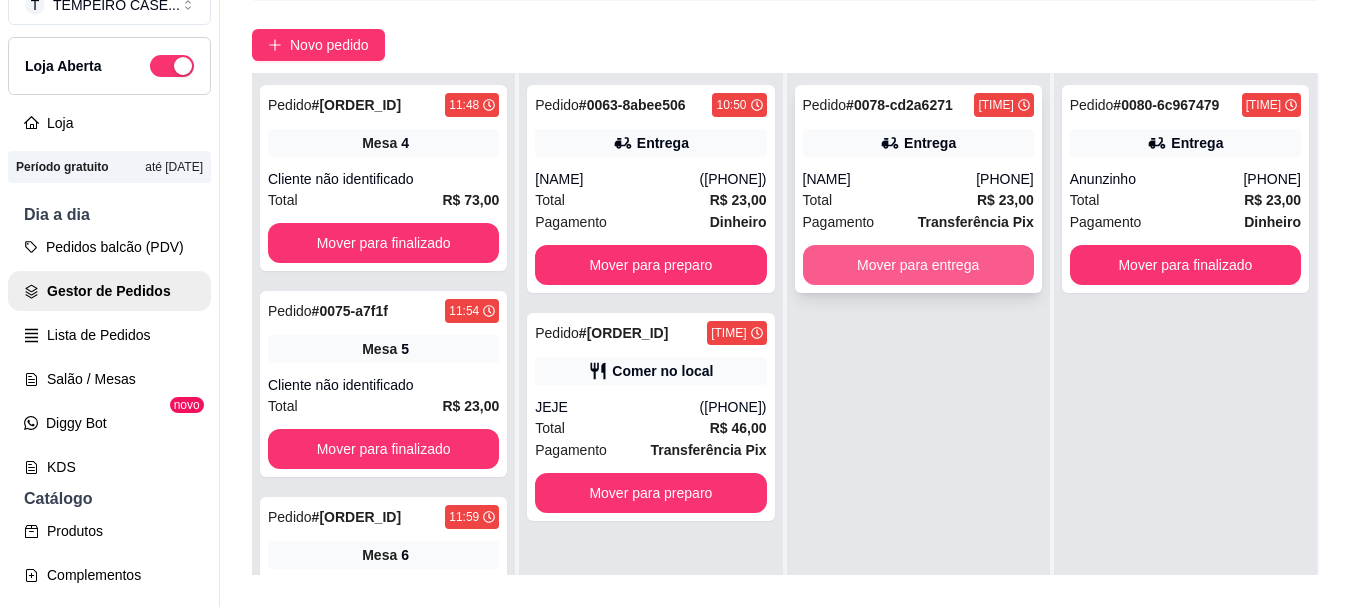 click on "Mover para entrega" at bounding box center [918, 265] 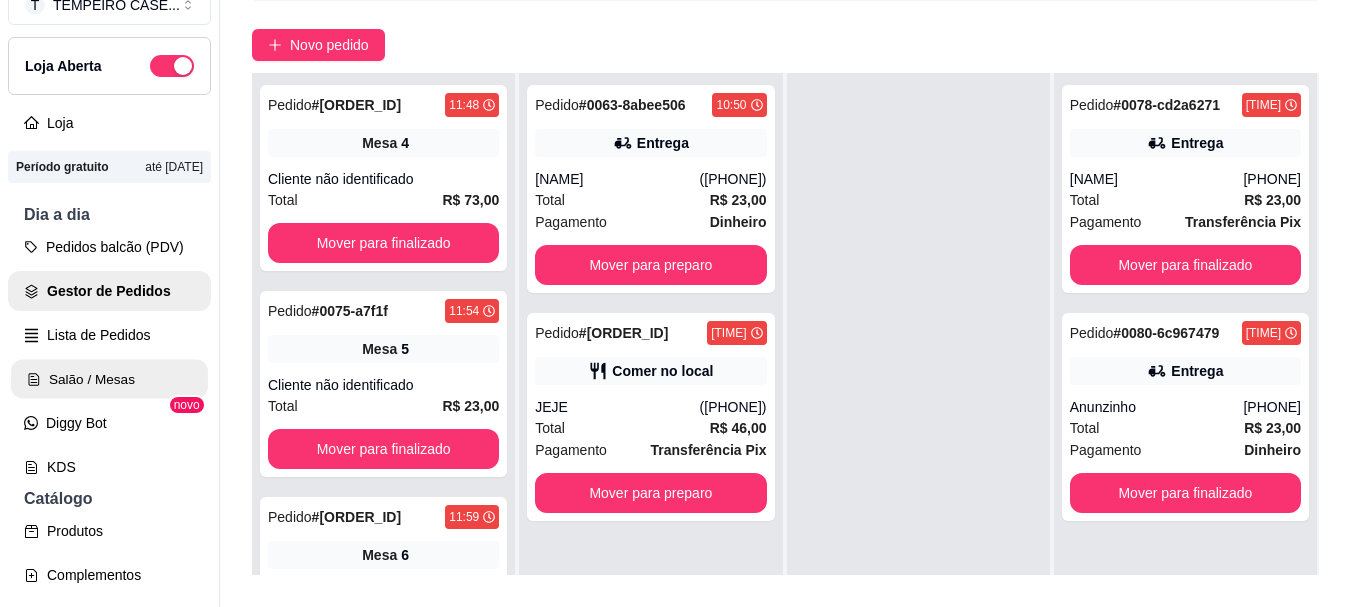 click on "Salão / Mesas" at bounding box center (109, 379) 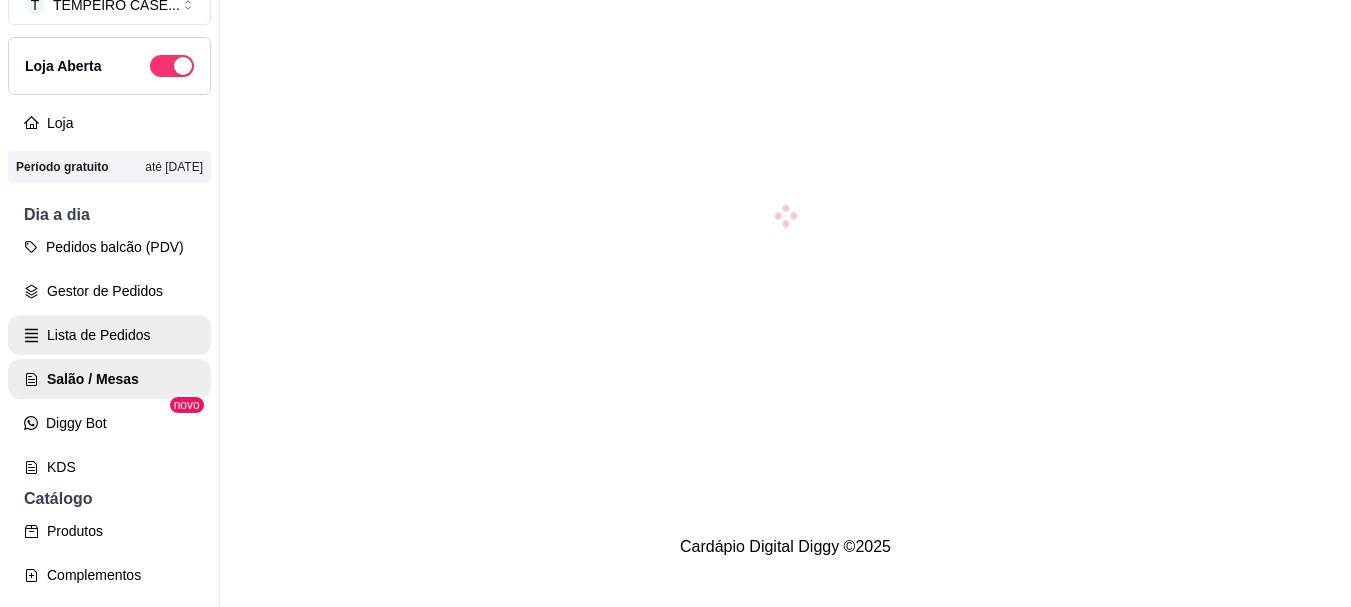 scroll, scrollTop: 0, scrollLeft: 0, axis: both 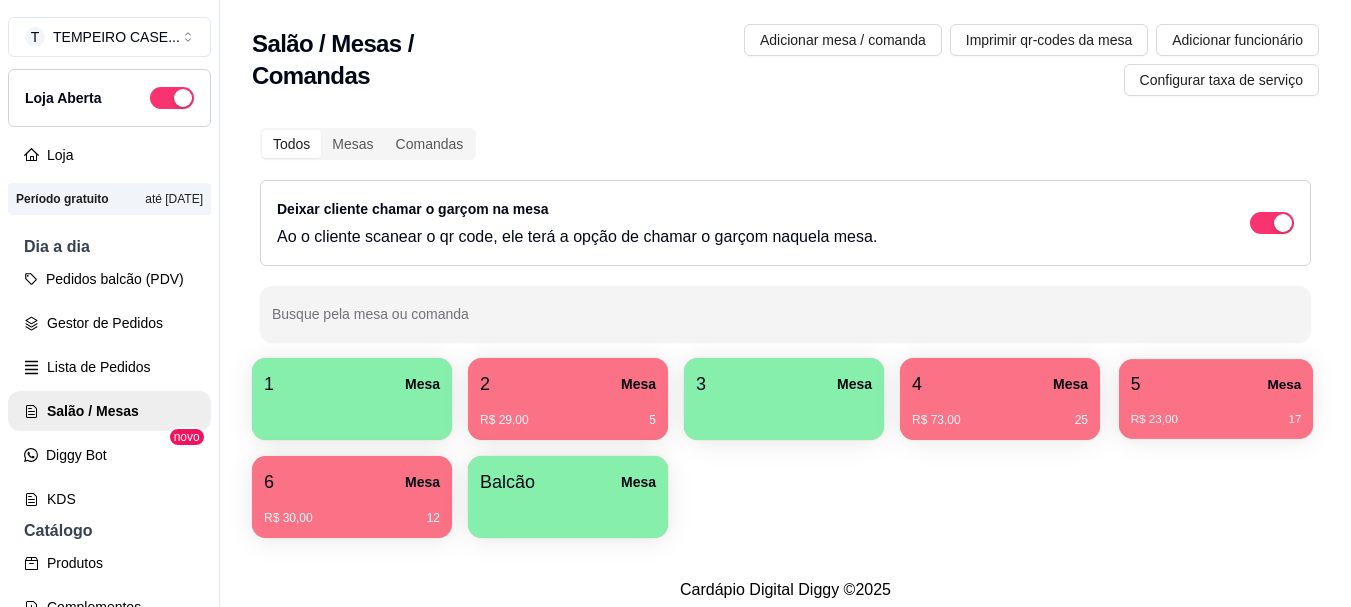 click on "R$ 23,00 17" at bounding box center [1216, 420] 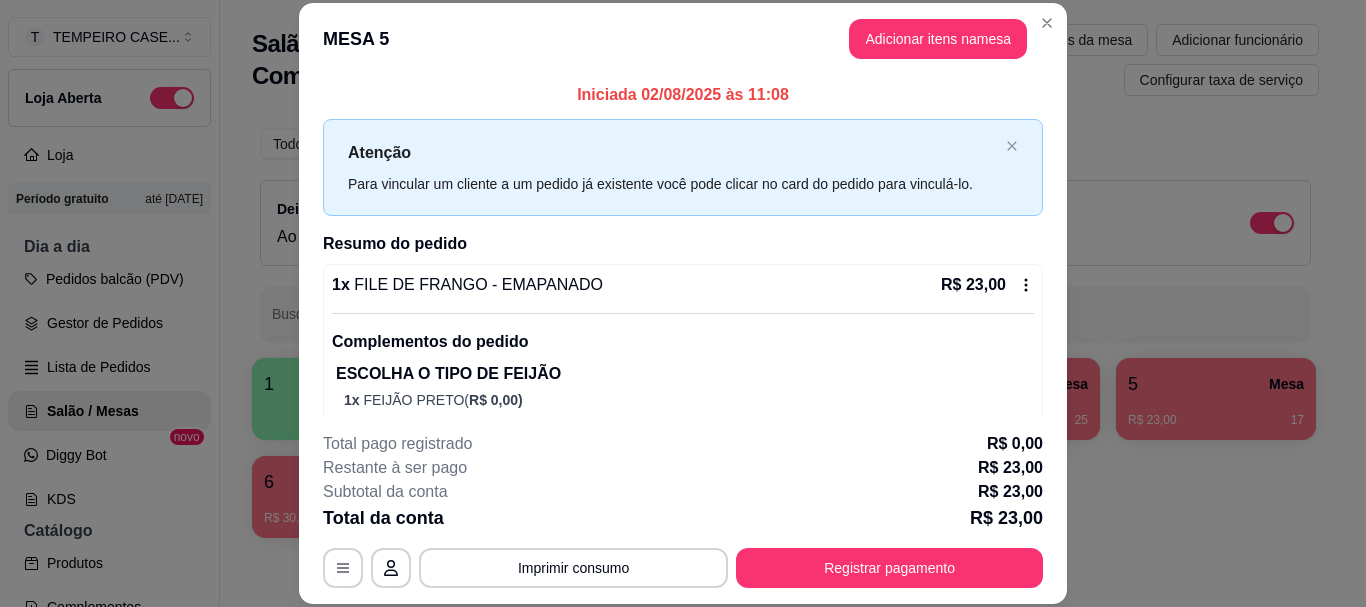 scroll, scrollTop: 95, scrollLeft: 0, axis: vertical 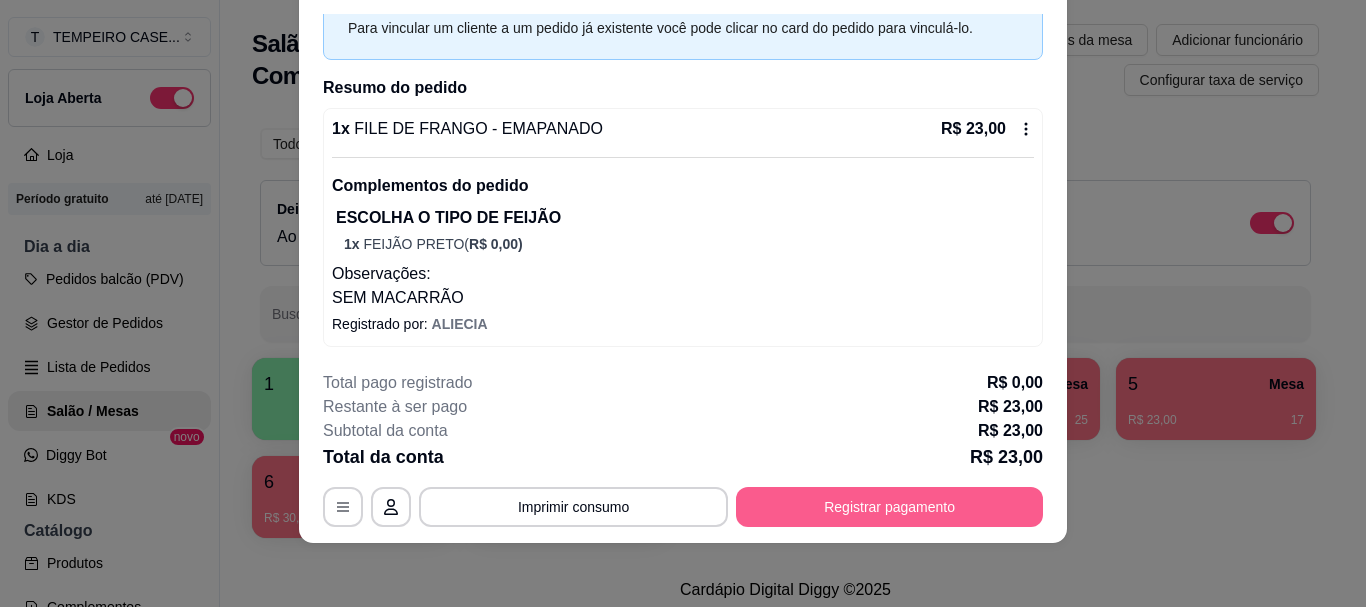 click on "Registrar pagamento" at bounding box center [889, 507] 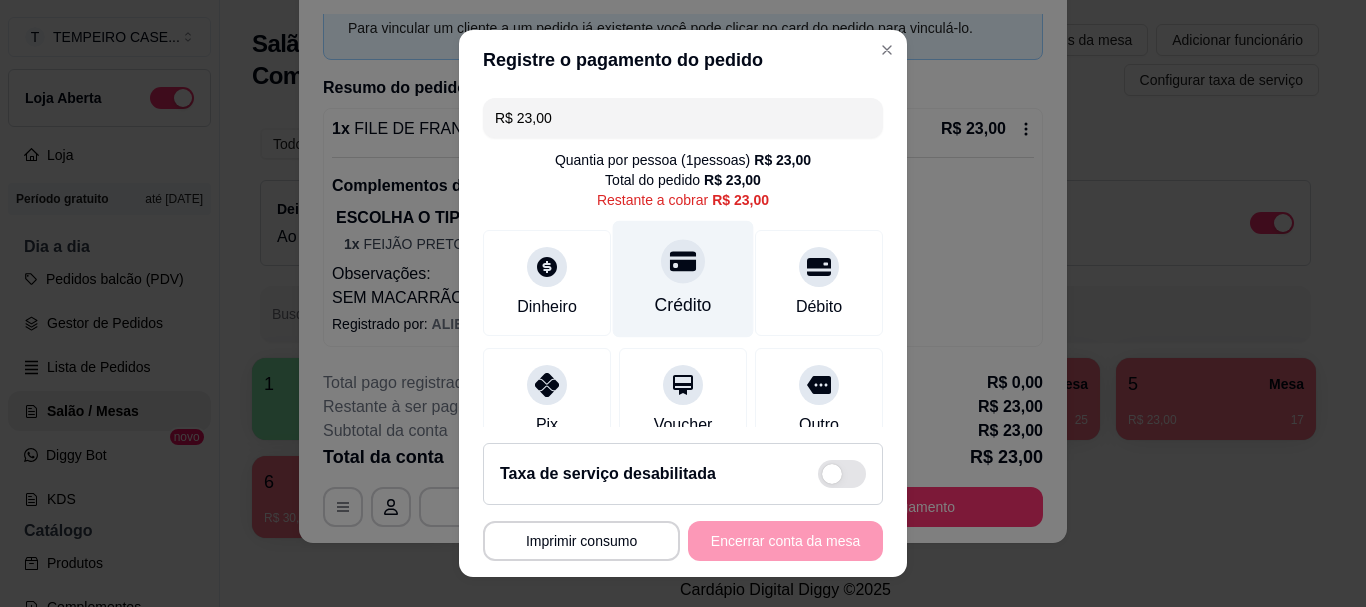 click on "Crédito" at bounding box center [683, 306] 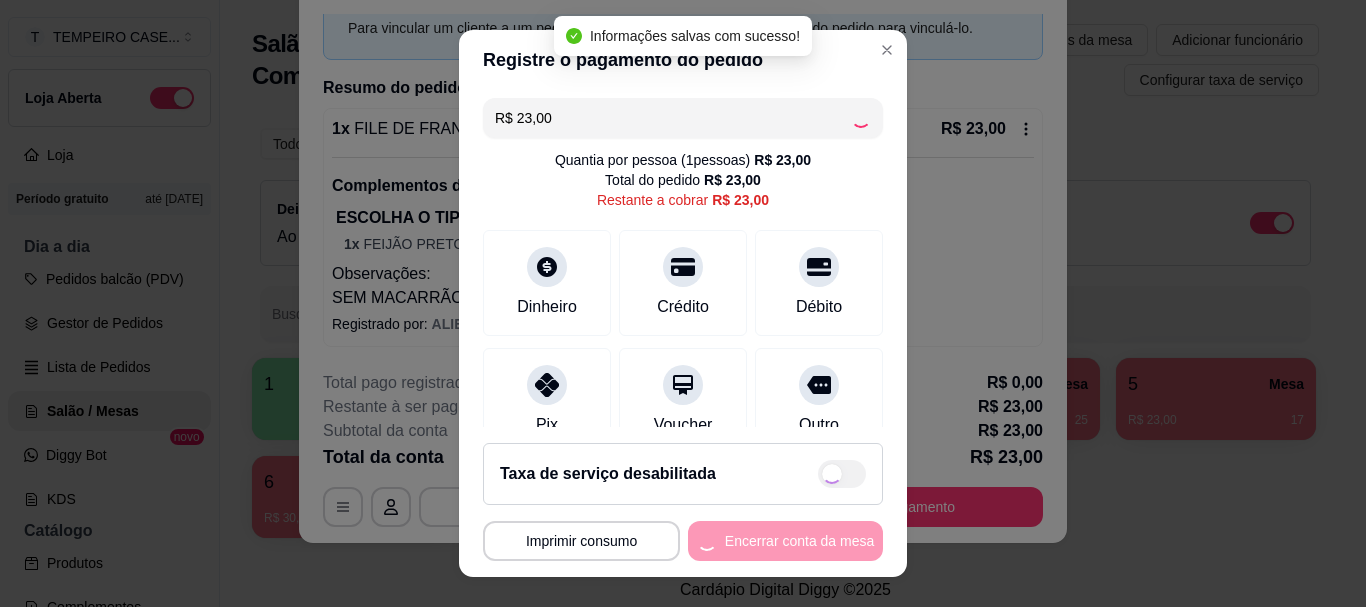 type on "R$ 0,00" 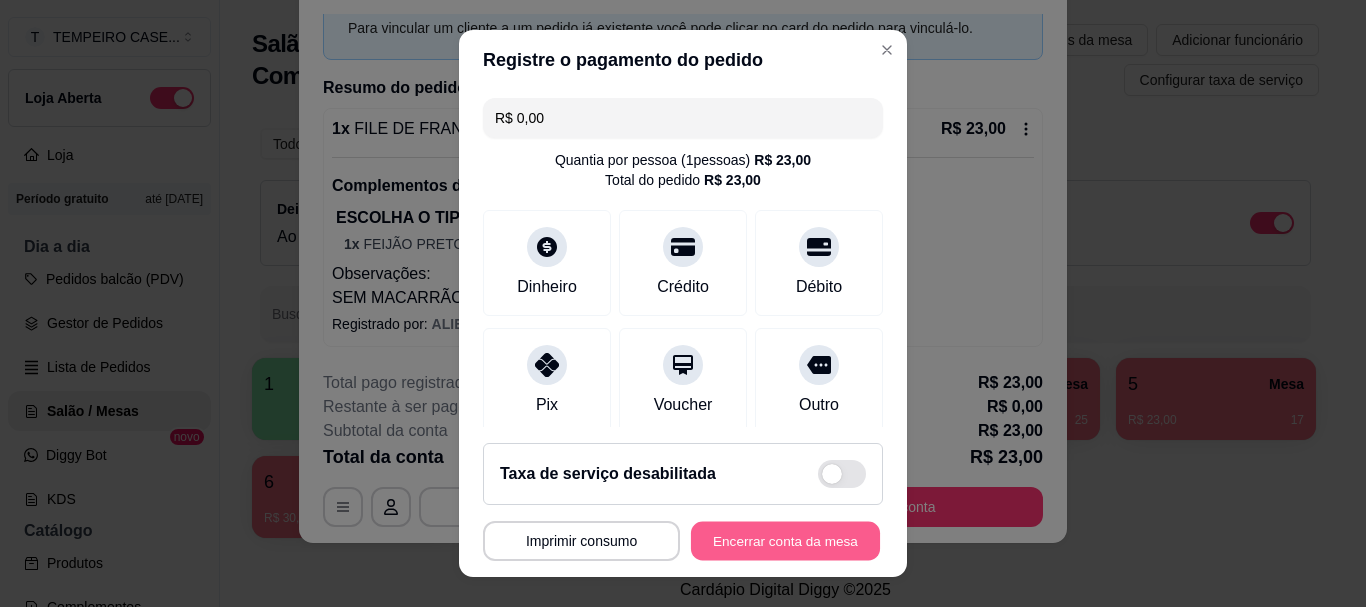 click on "Encerrar conta da mesa" at bounding box center (785, 540) 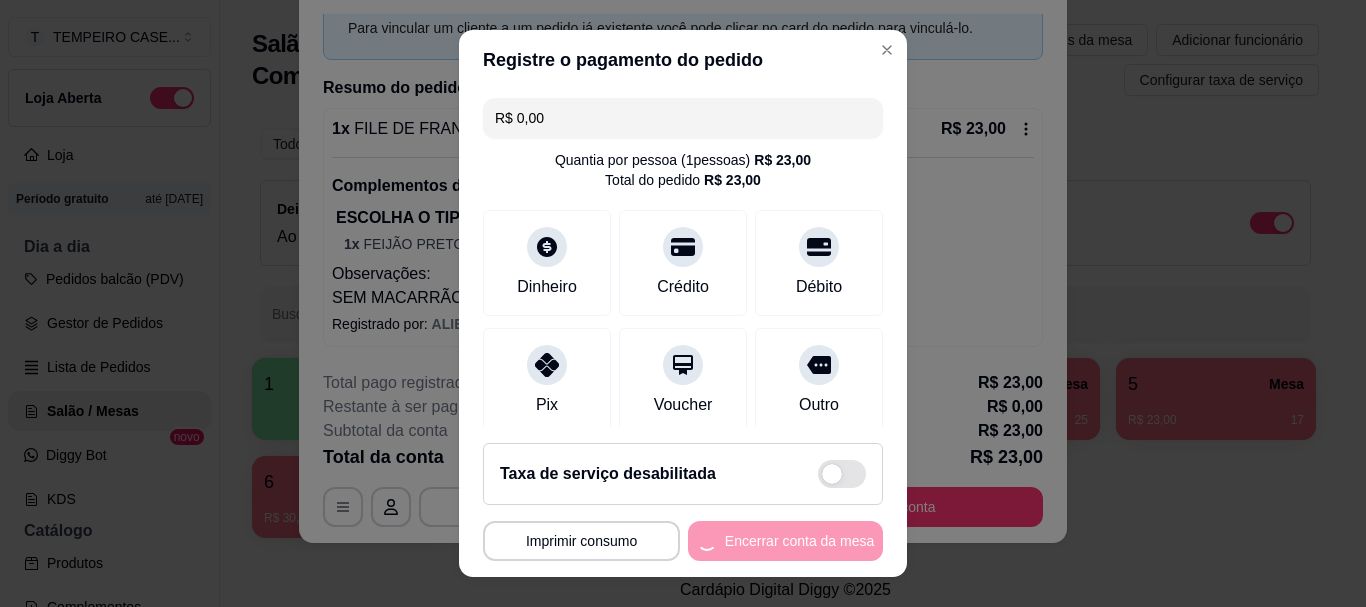 scroll, scrollTop: 0, scrollLeft: 0, axis: both 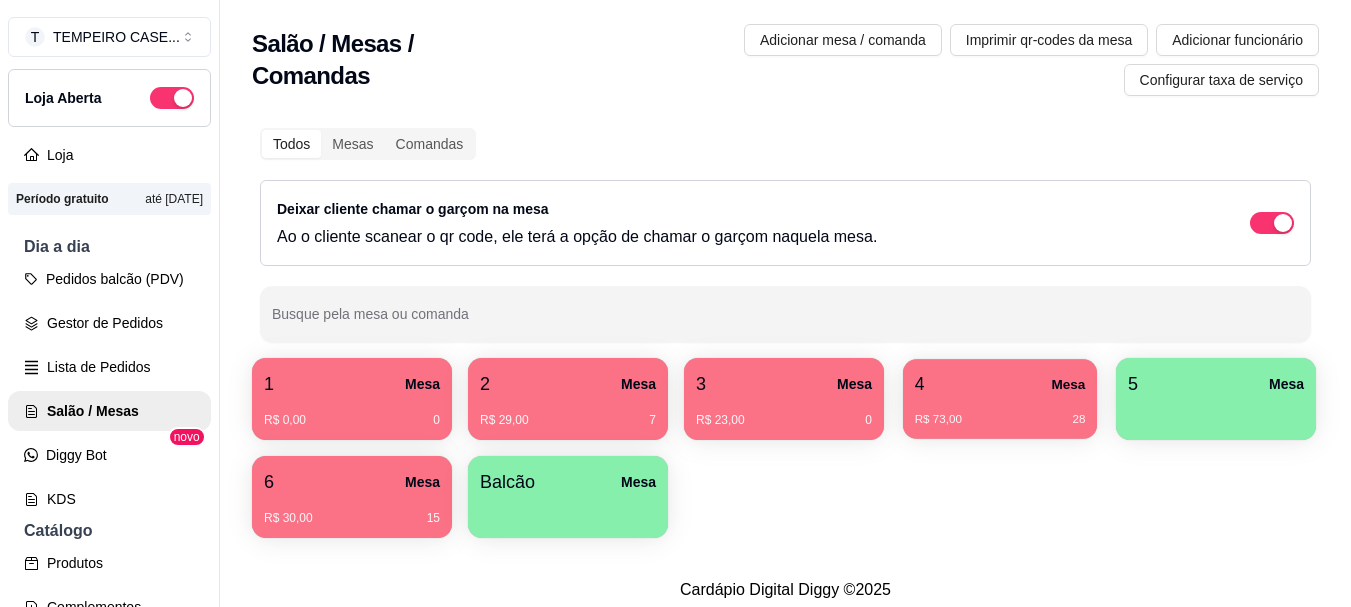 click on "R$ 73,00 28" at bounding box center (1000, 412) 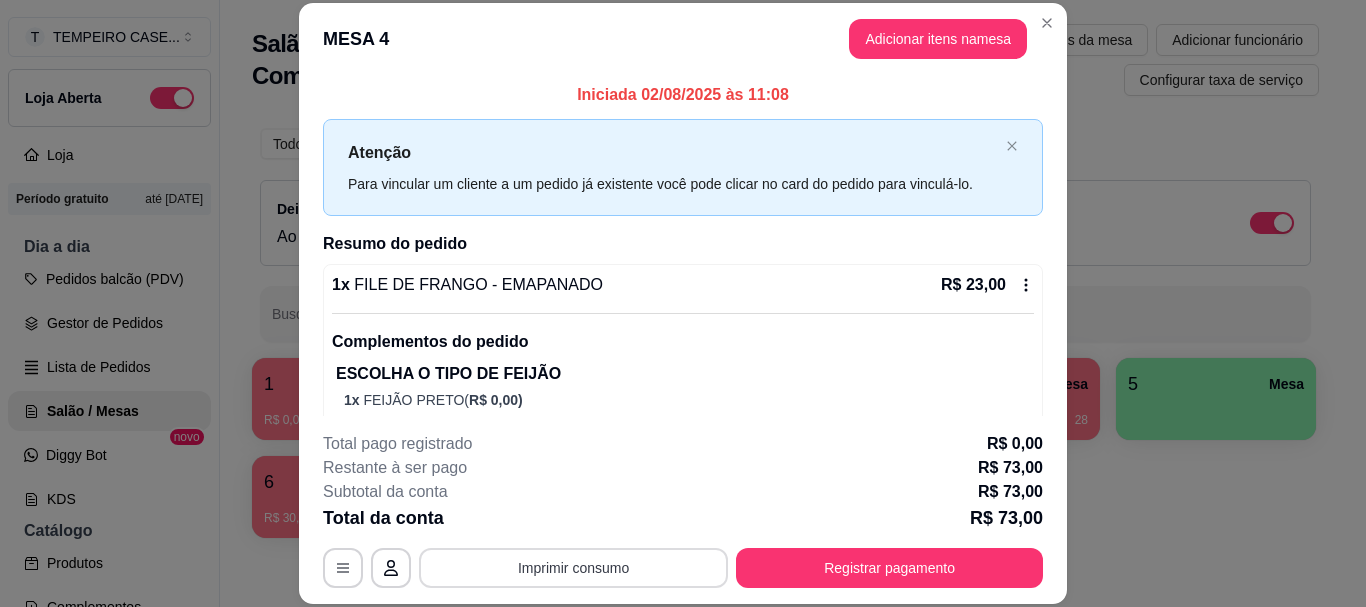 click on "Imprimir consumo" at bounding box center (573, 568) 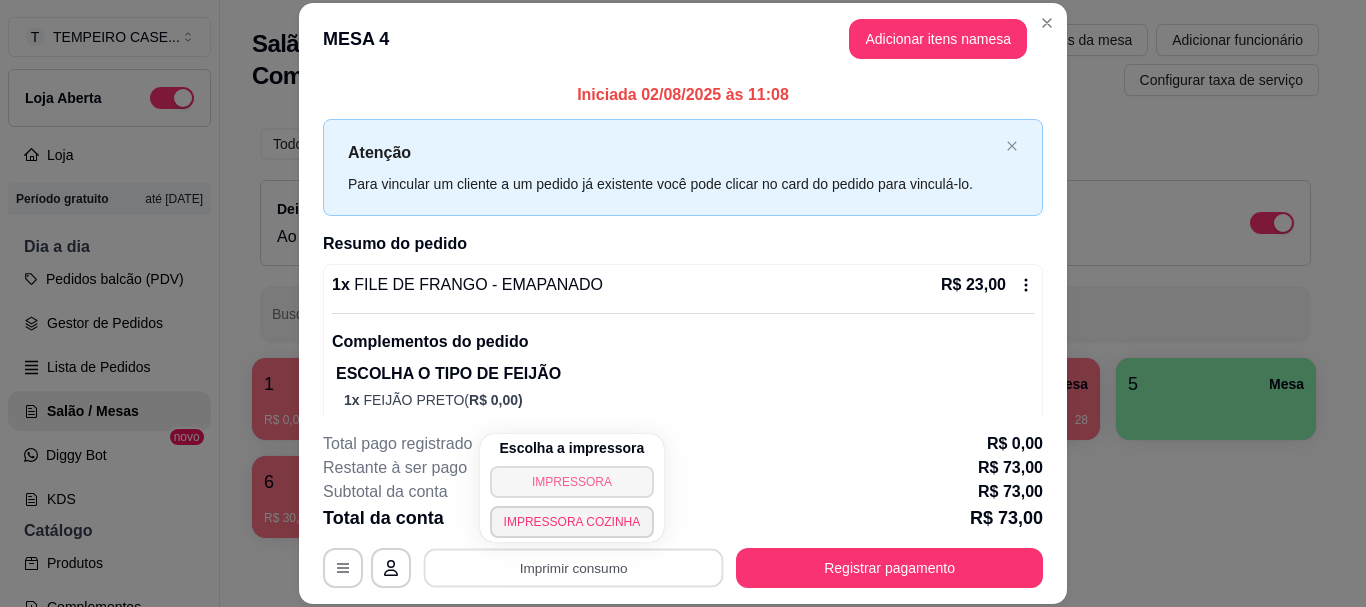 click on "IMPRESSORA" at bounding box center (572, 482) 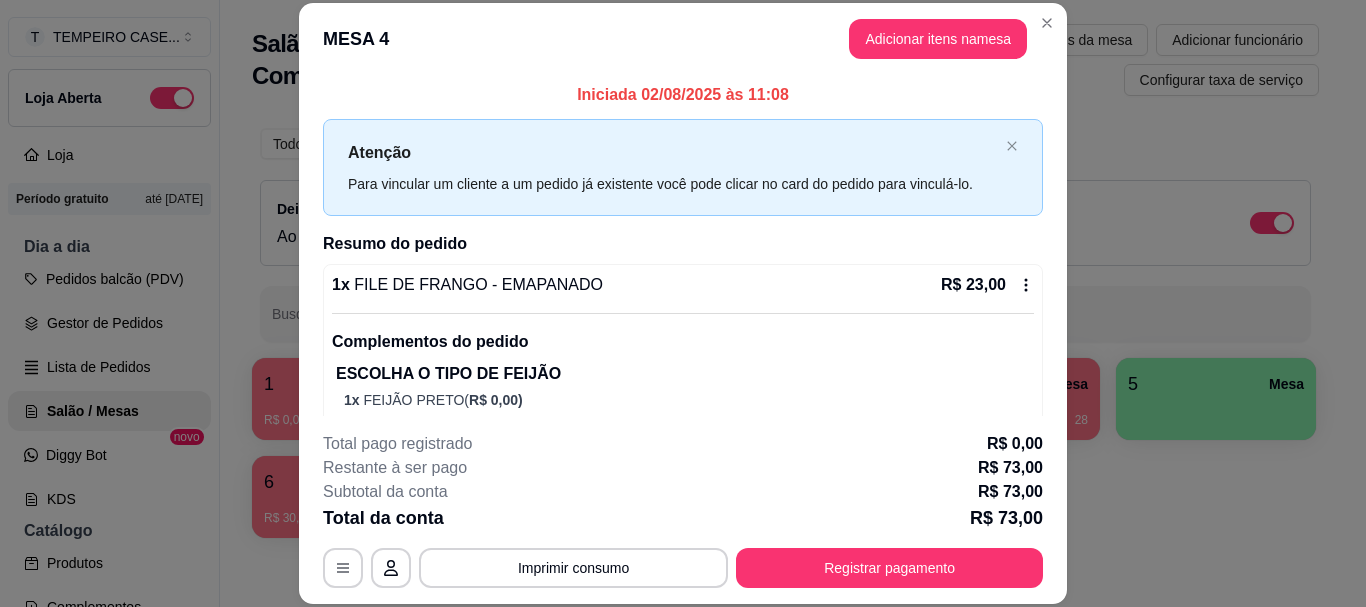 click on "**********" at bounding box center (683, 510) 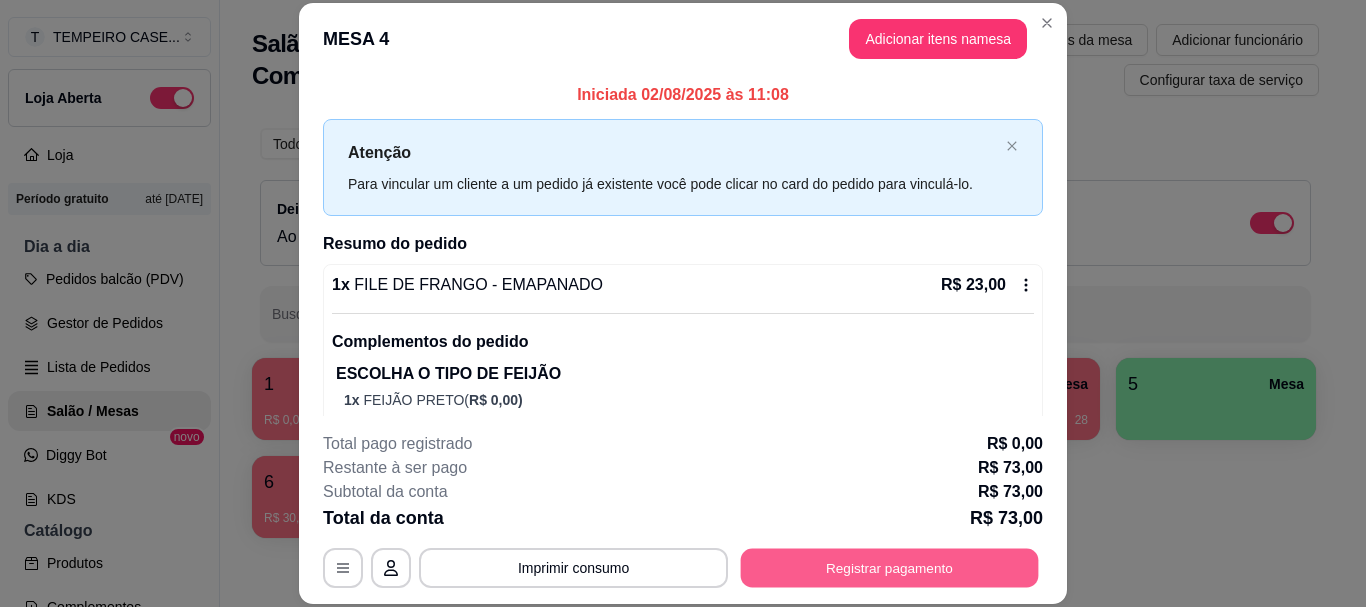 click on "Registrar pagamento" at bounding box center [890, 568] 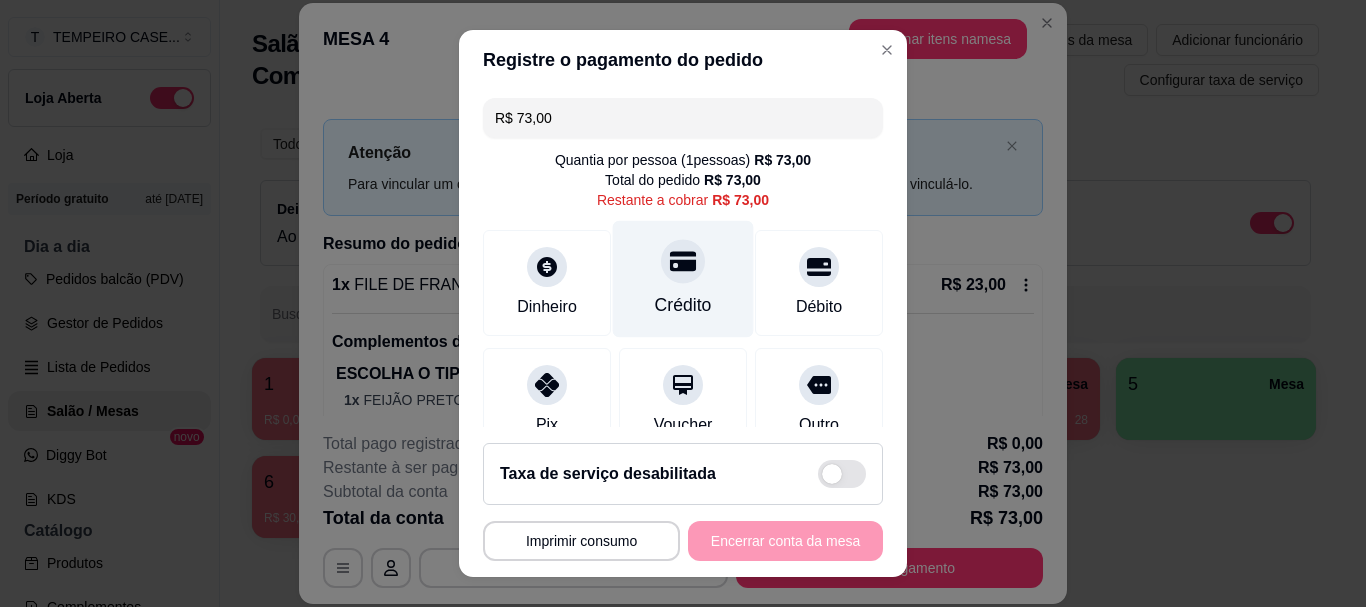 click on "Crédito" at bounding box center [683, 306] 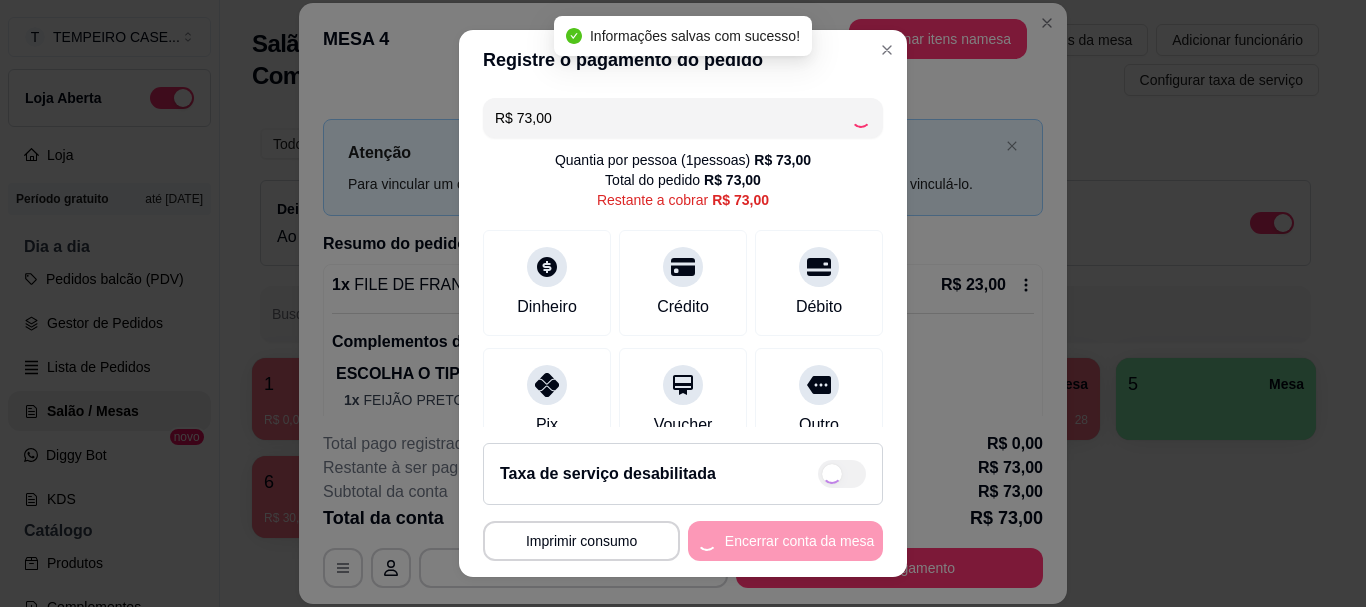 type on "R$ 0,00" 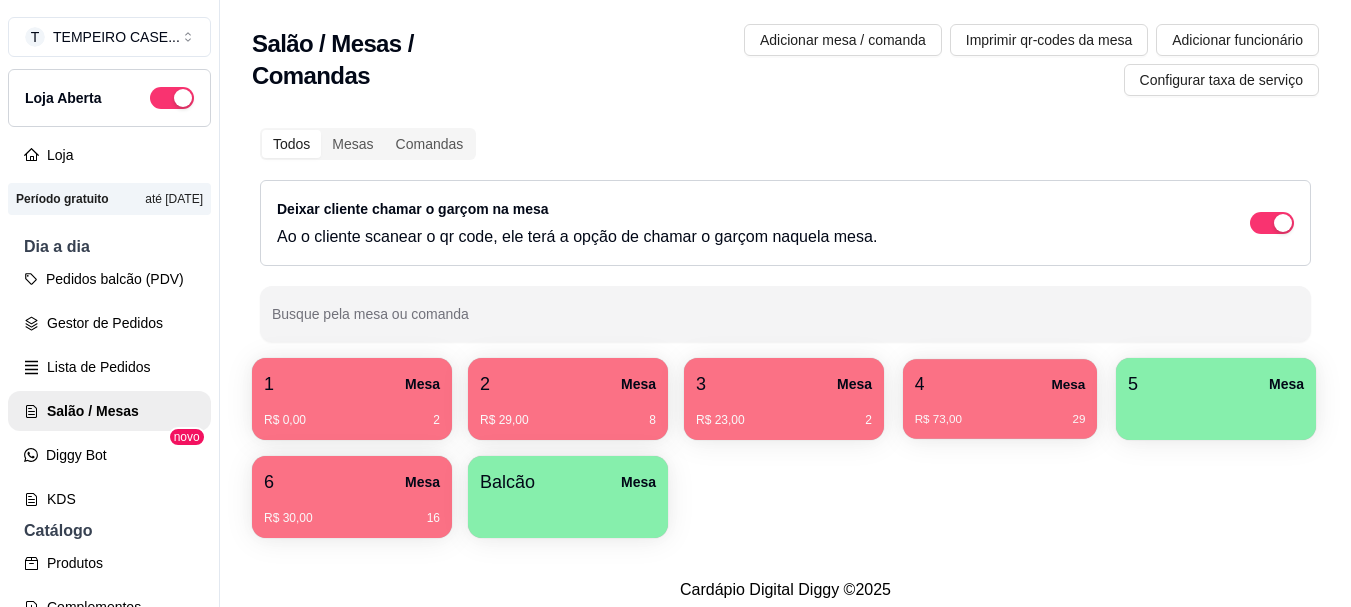 click on "R$ 73,00 29" at bounding box center [1000, 420] 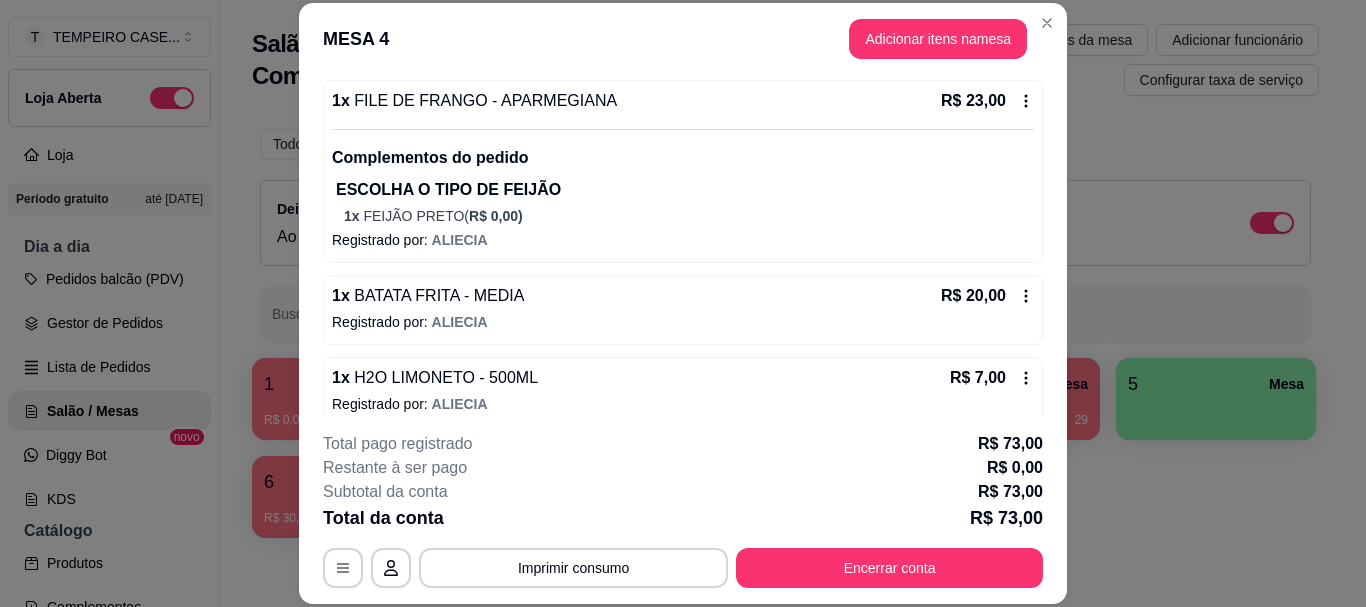 scroll, scrollTop: 454, scrollLeft: 0, axis: vertical 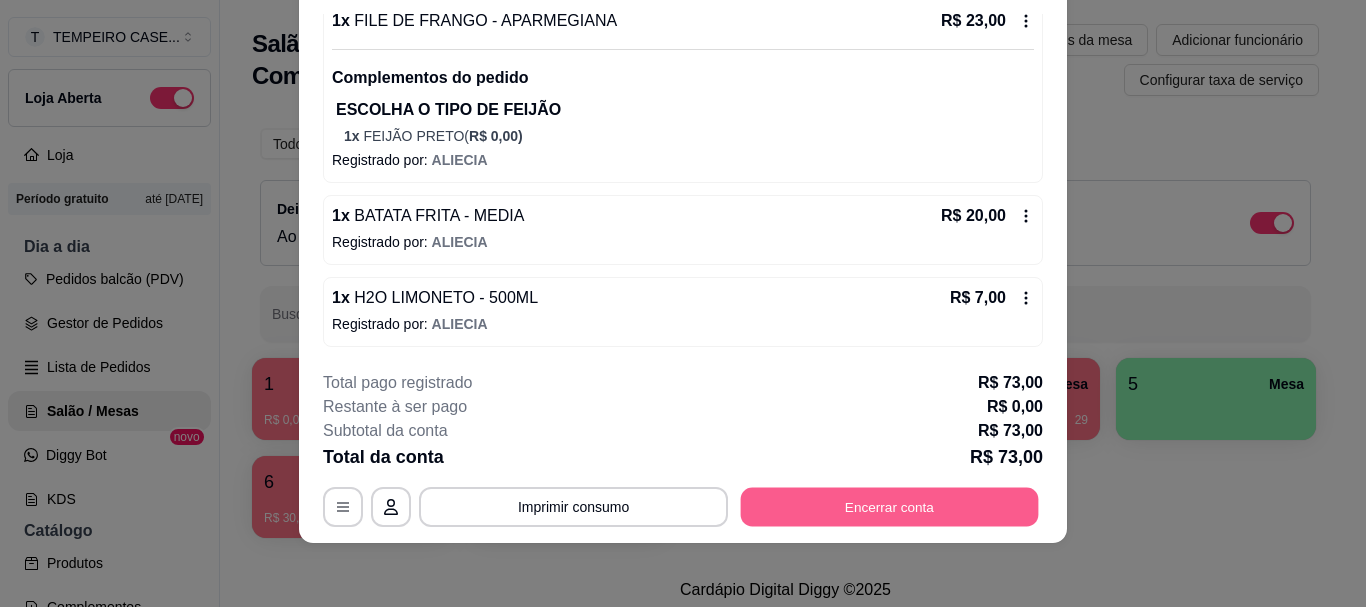 click on "Encerrar conta" at bounding box center [890, 507] 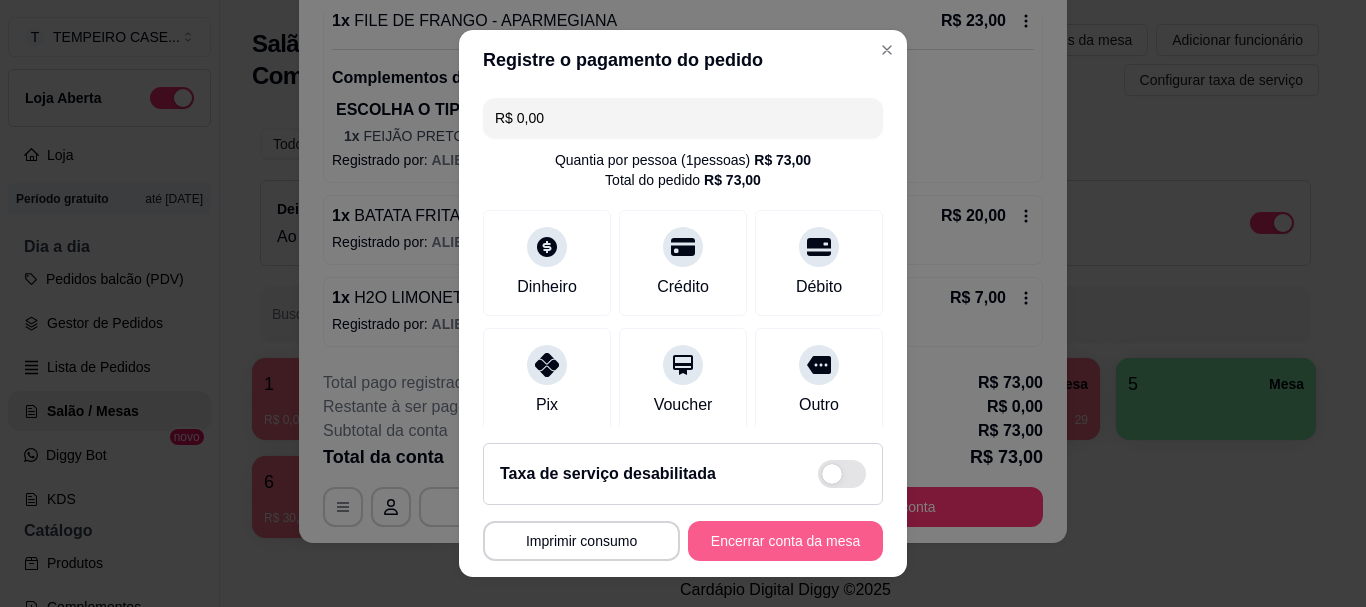click on "Encerrar conta da mesa" at bounding box center (785, 541) 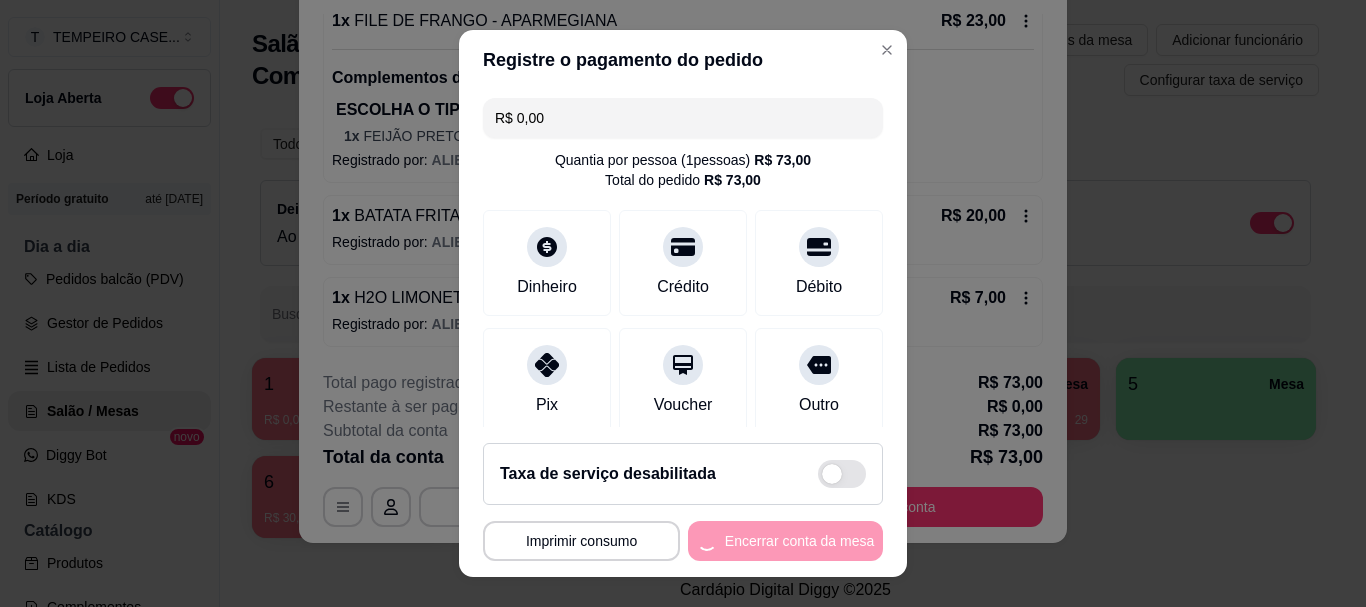 scroll, scrollTop: 0, scrollLeft: 0, axis: both 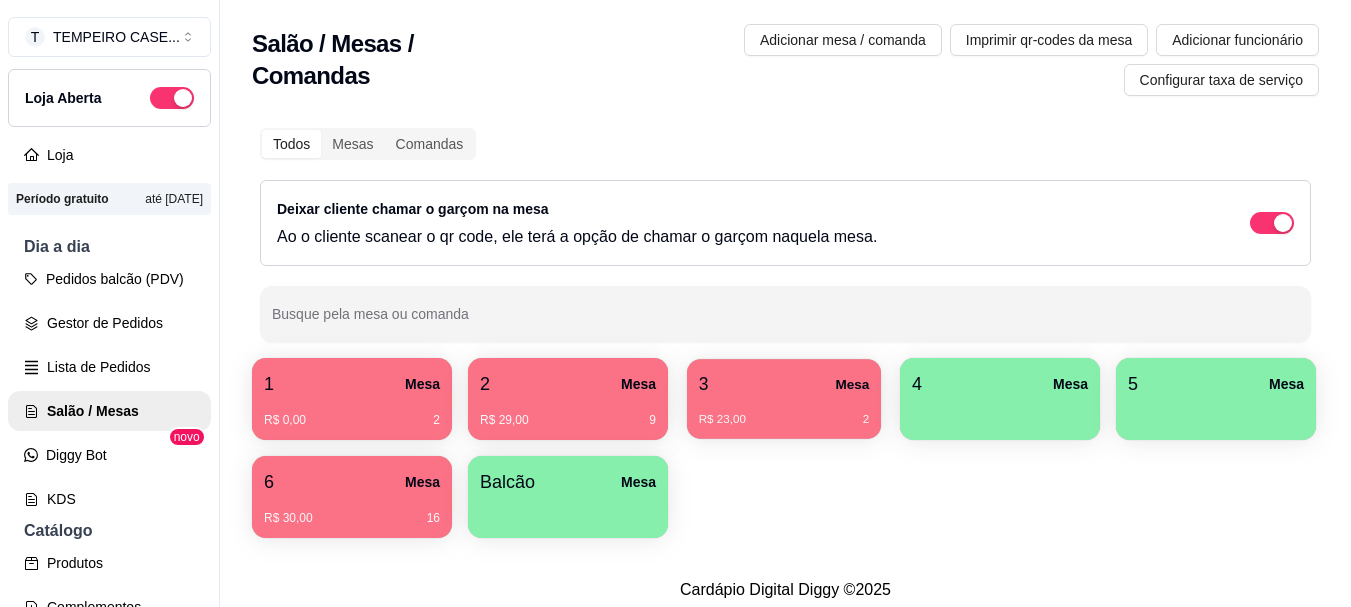 click on "R$ 23,00 2" at bounding box center (784, 420) 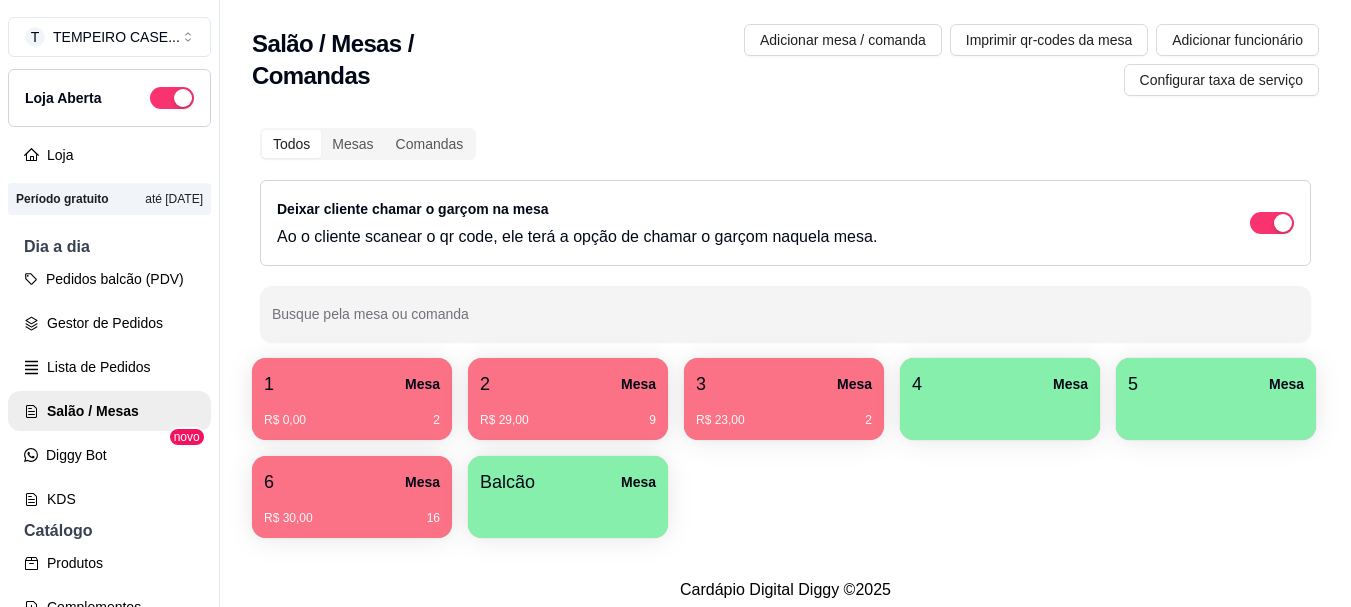 click on "R$ 0,00 2" at bounding box center (352, 420) 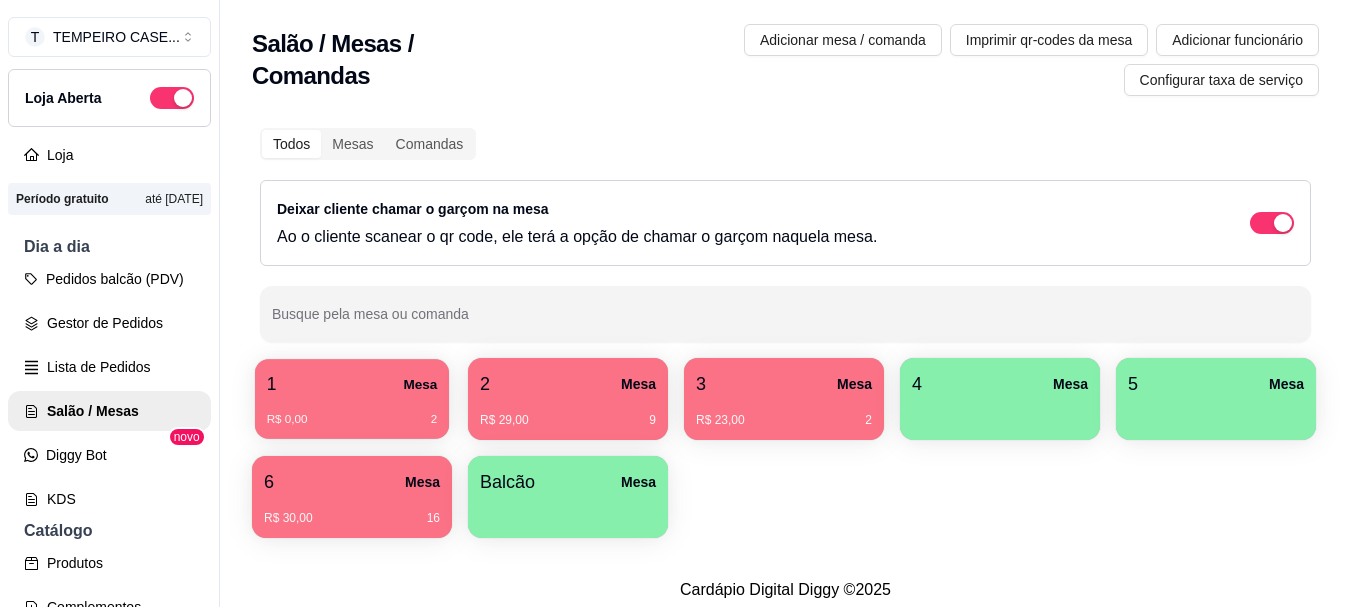 click on "1 Mesa" at bounding box center (352, 384) 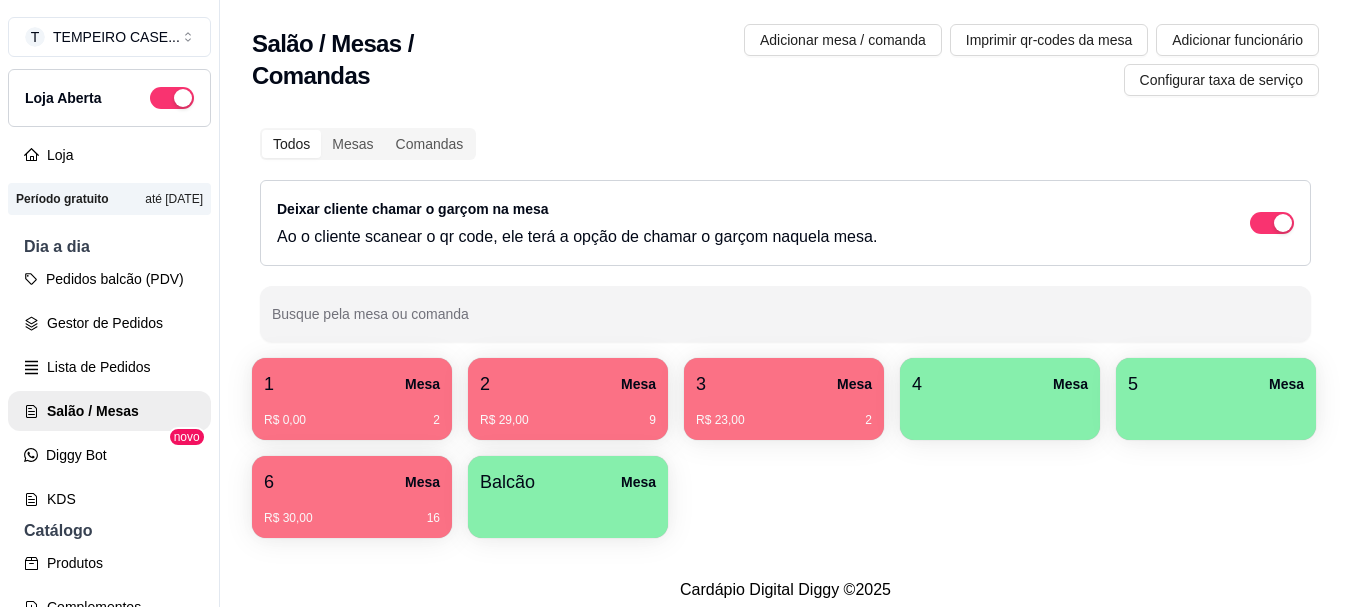 type 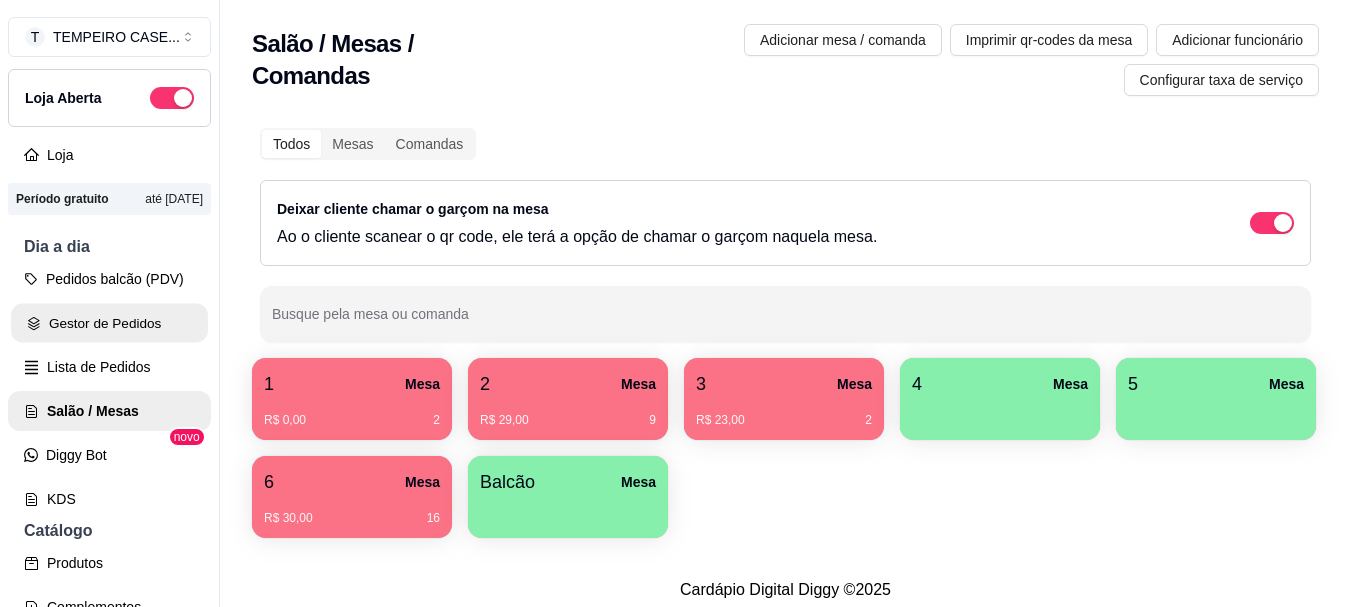 click on "Gestor de Pedidos" at bounding box center (109, 323) 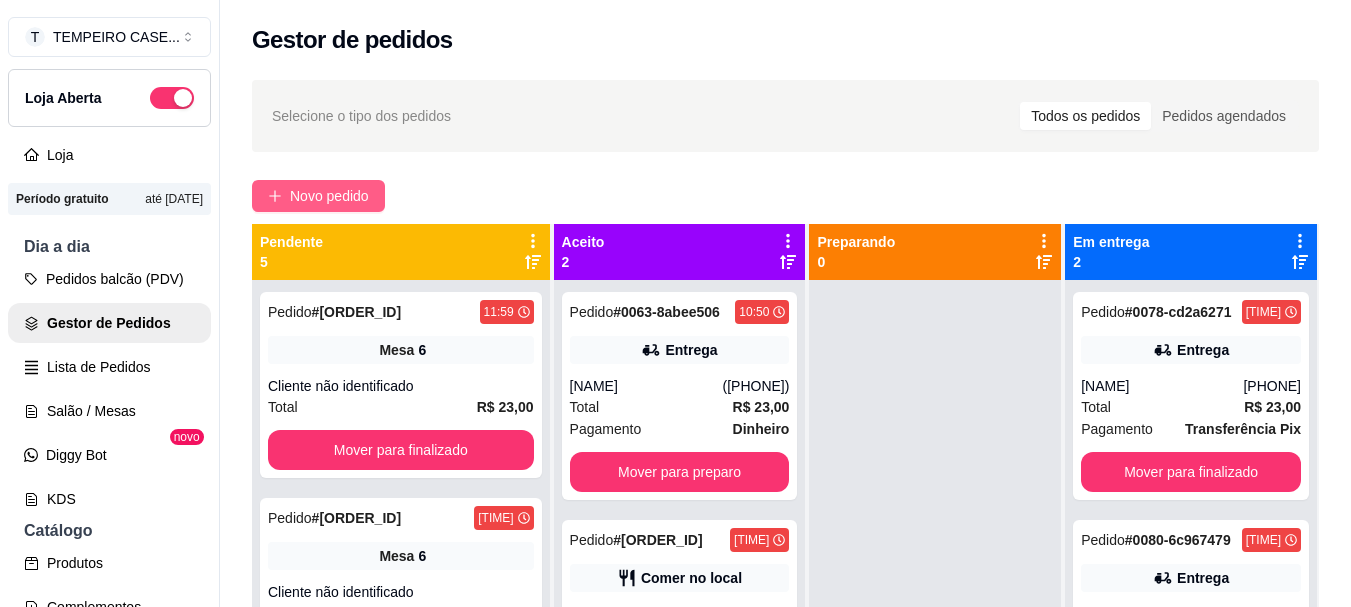 click on "Novo pedido" at bounding box center [329, 196] 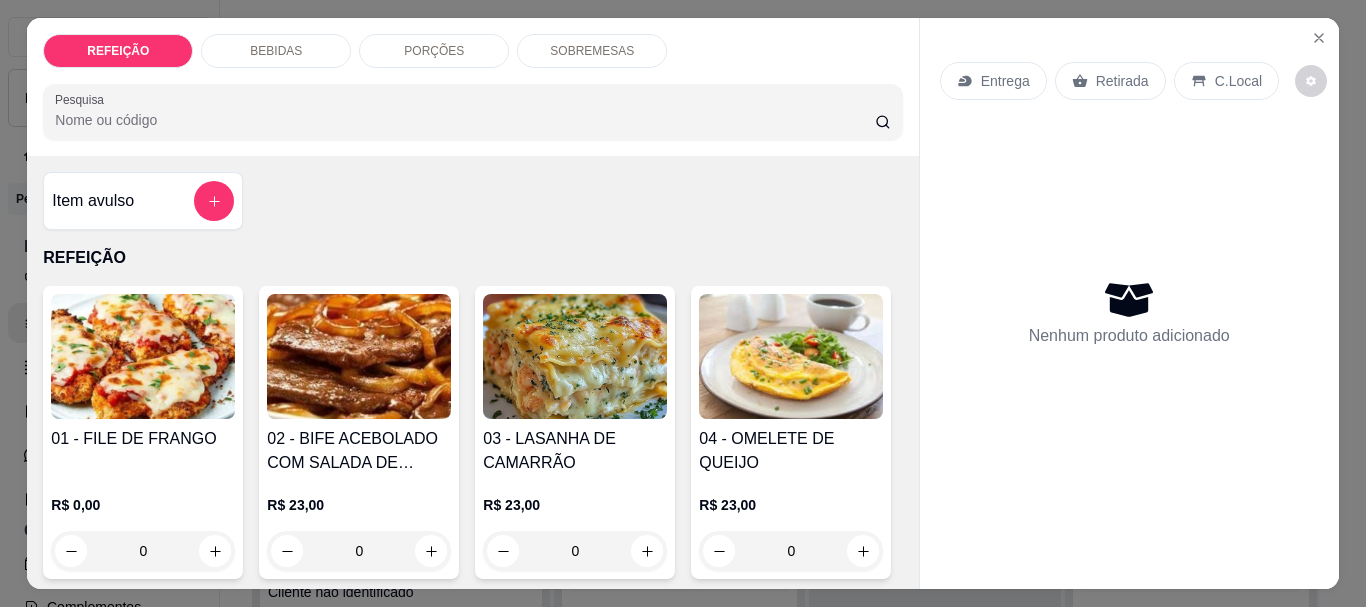 click at bounding box center [143, 356] 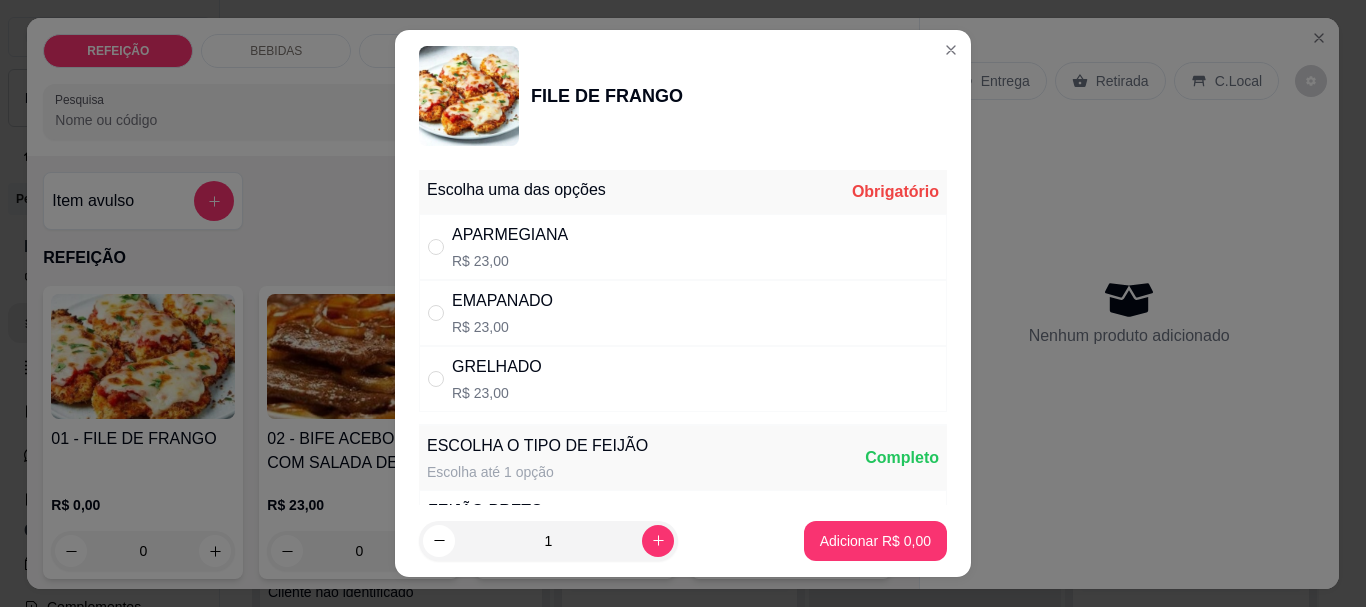click on "APARMEGIANA" at bounding box center [510, 235] 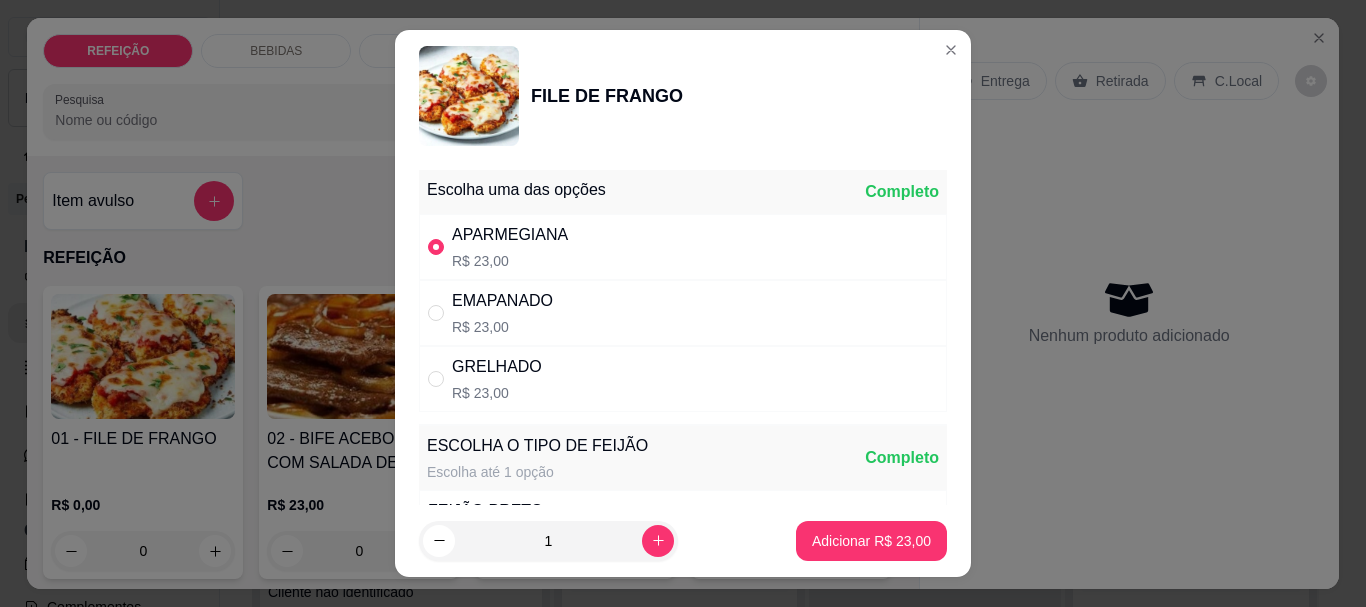 scroll, scrollTop: 300, scrollLeft: 0, axis: vertical 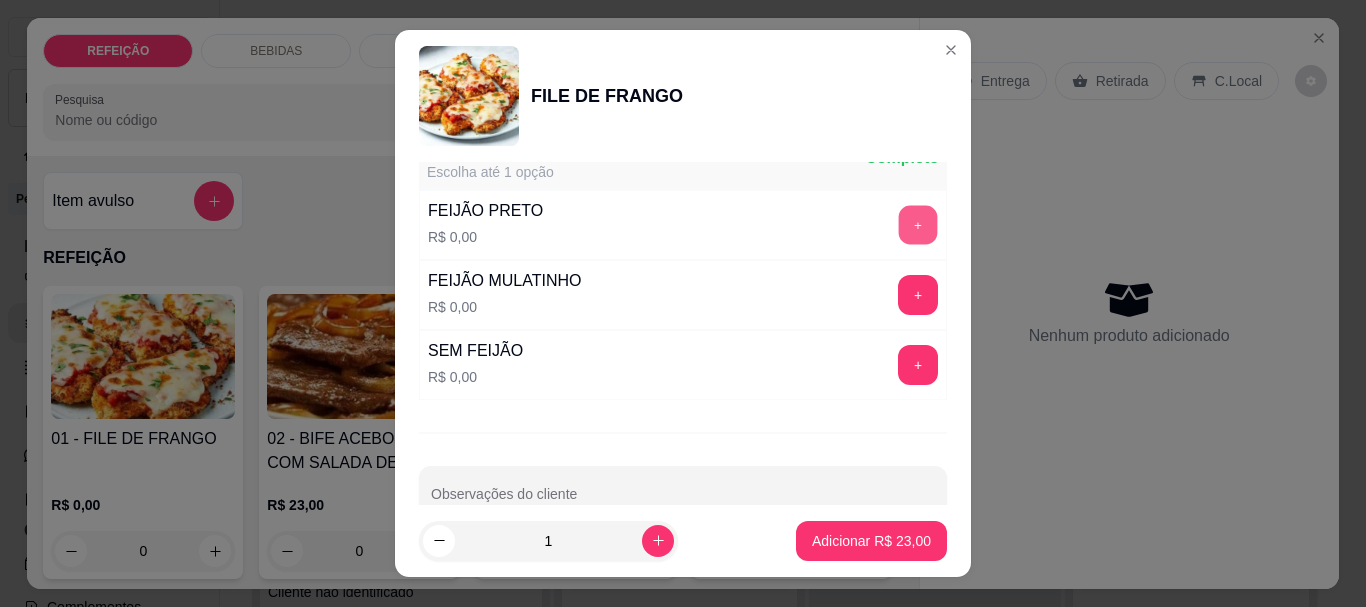 click on "+" at bounding box center (918, 225) 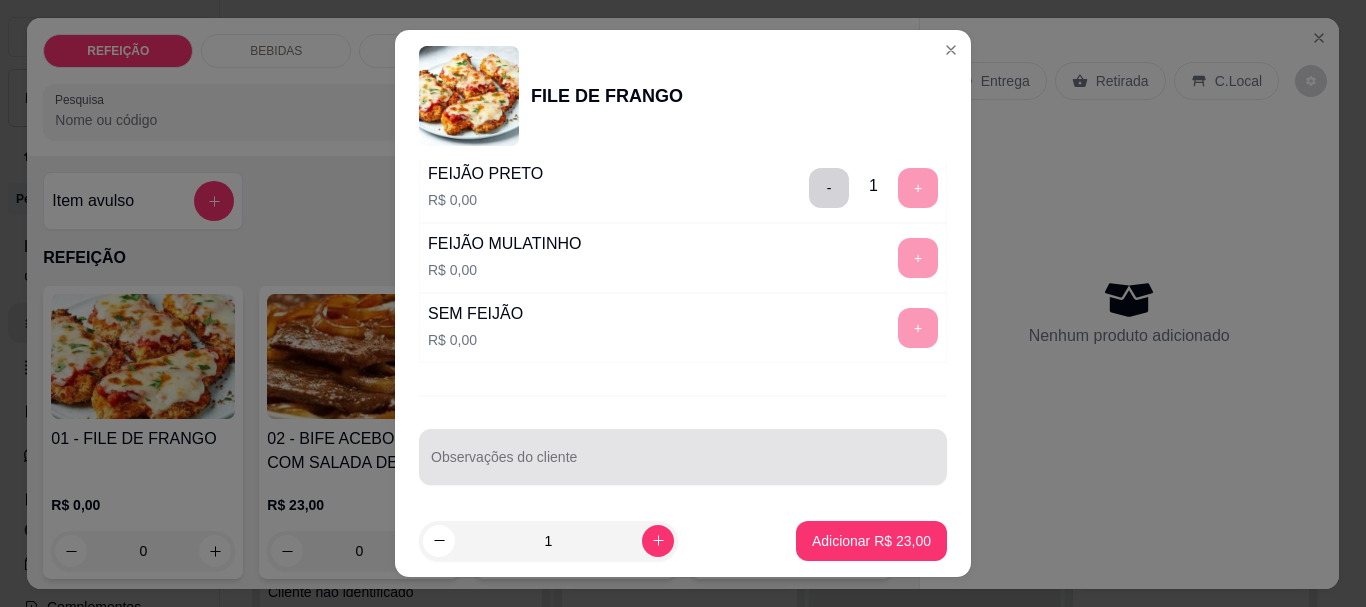 scroll, scrollTop: 345, scrollLeft: 0, axis: vertical 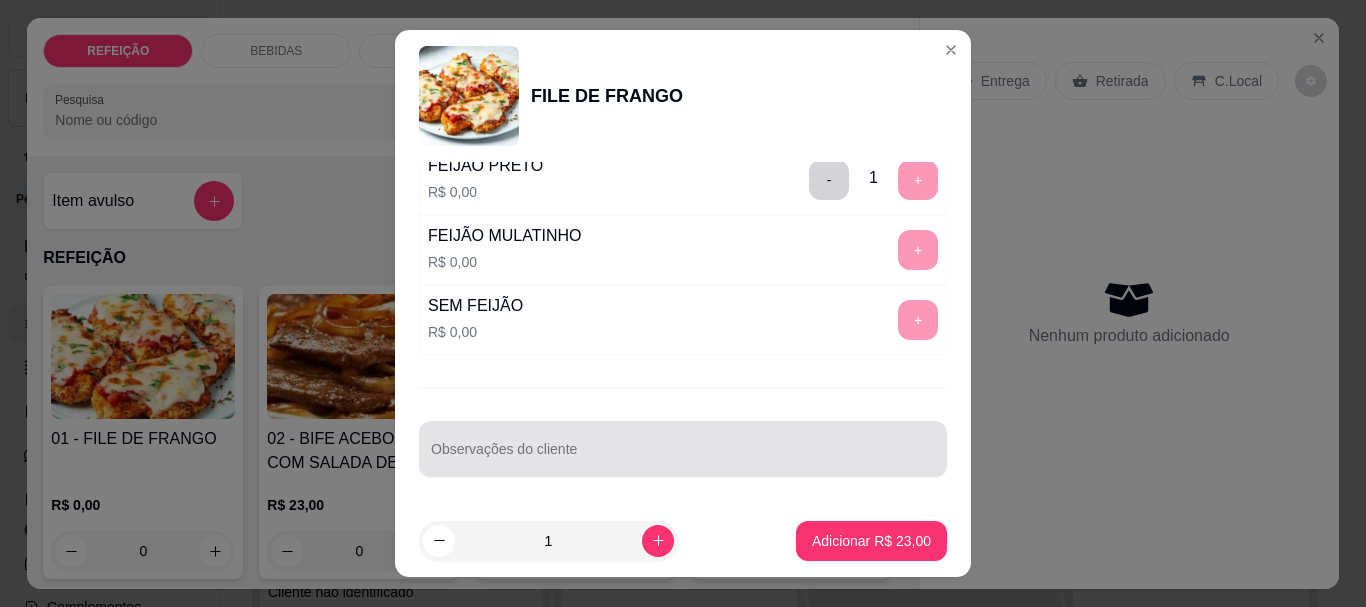 click at bounding box center (683, 449) 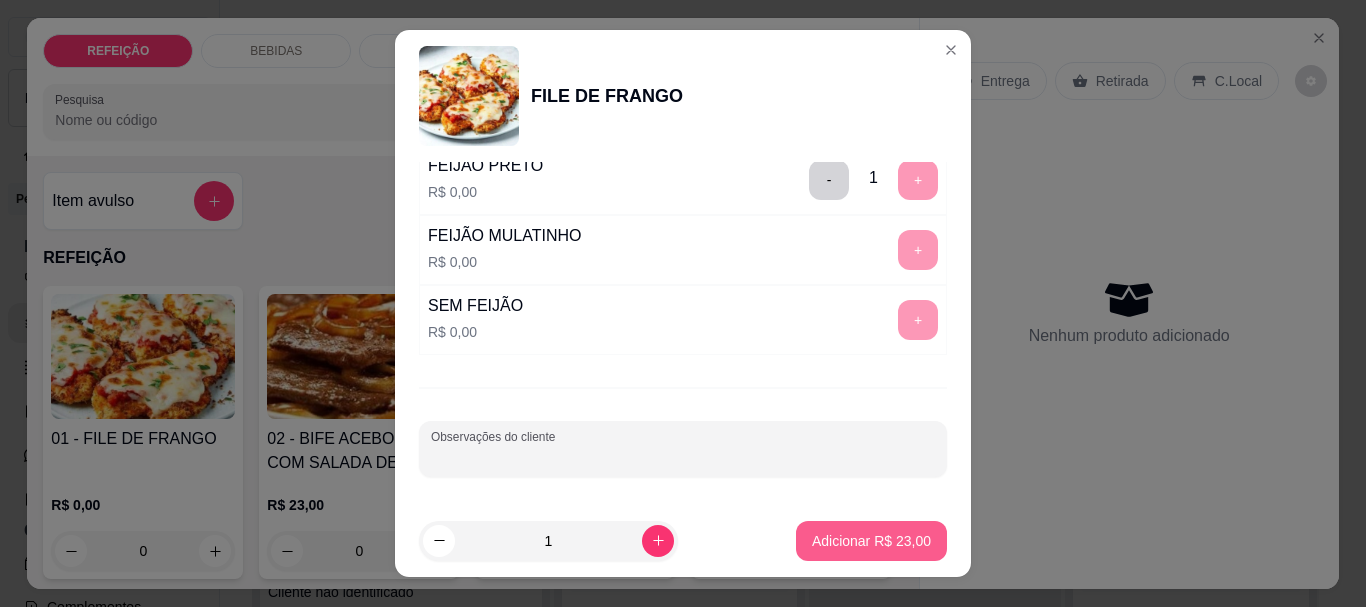 click on "Adicionar   R$ 23,00" at bounding box center (871, 541) 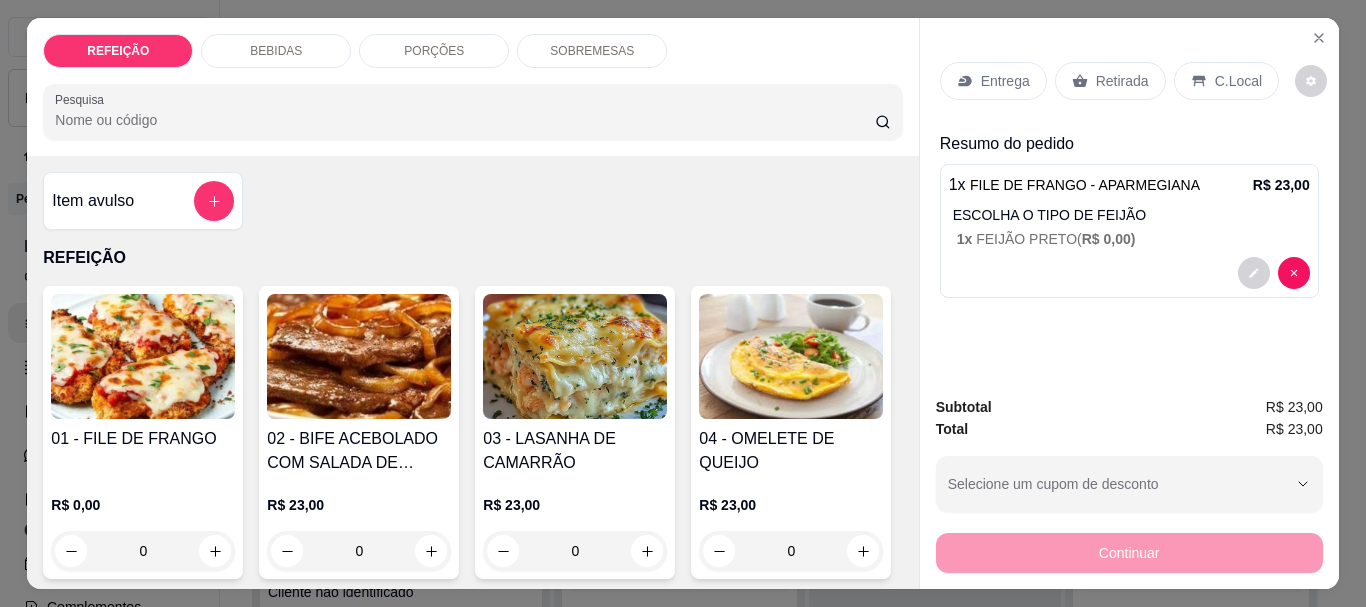 click on "02 - BIFE ACEBOLADO COM SALADA DE MAIONESE" at bounding box center (359, 451) 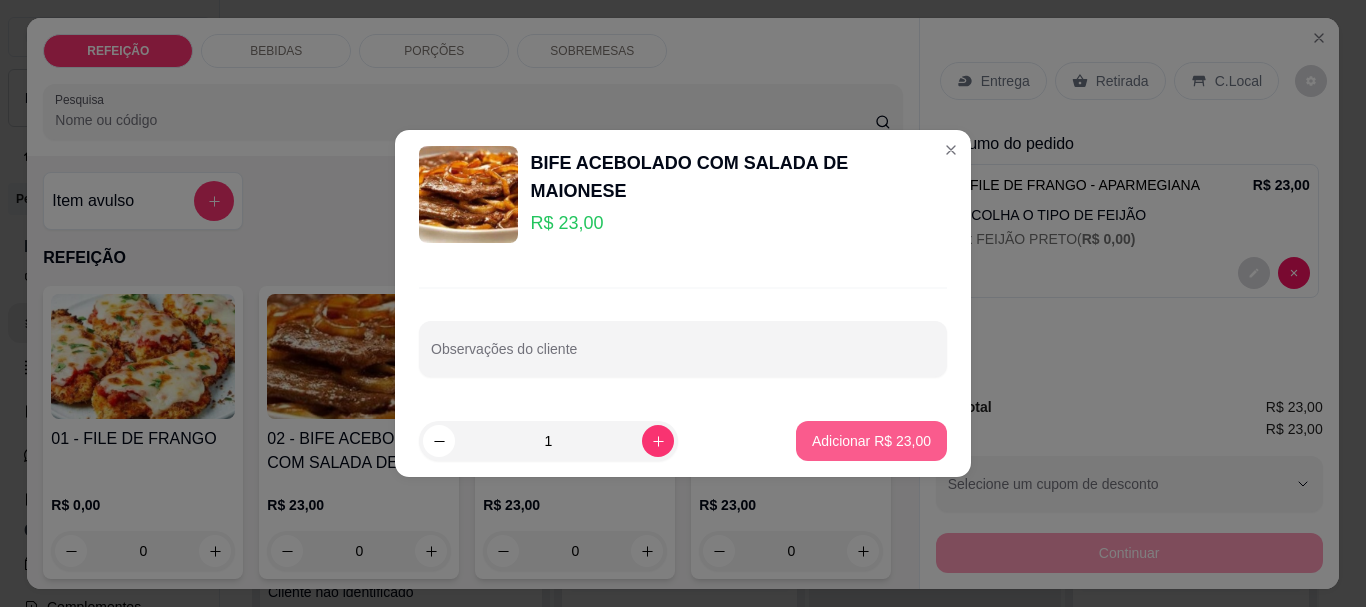 click on "Adicionar   R$ 23,00" at bounding box center (871, 441) 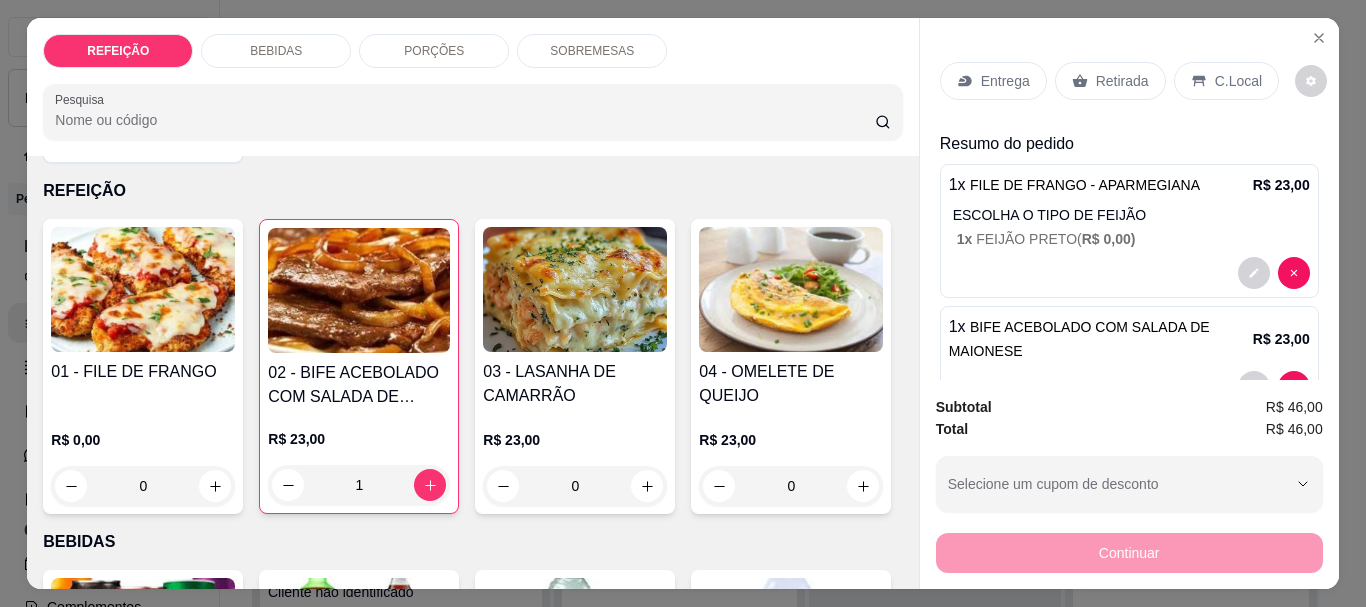 scroll, scrollTop: 100, scrollLeft: 0, axis: vertical 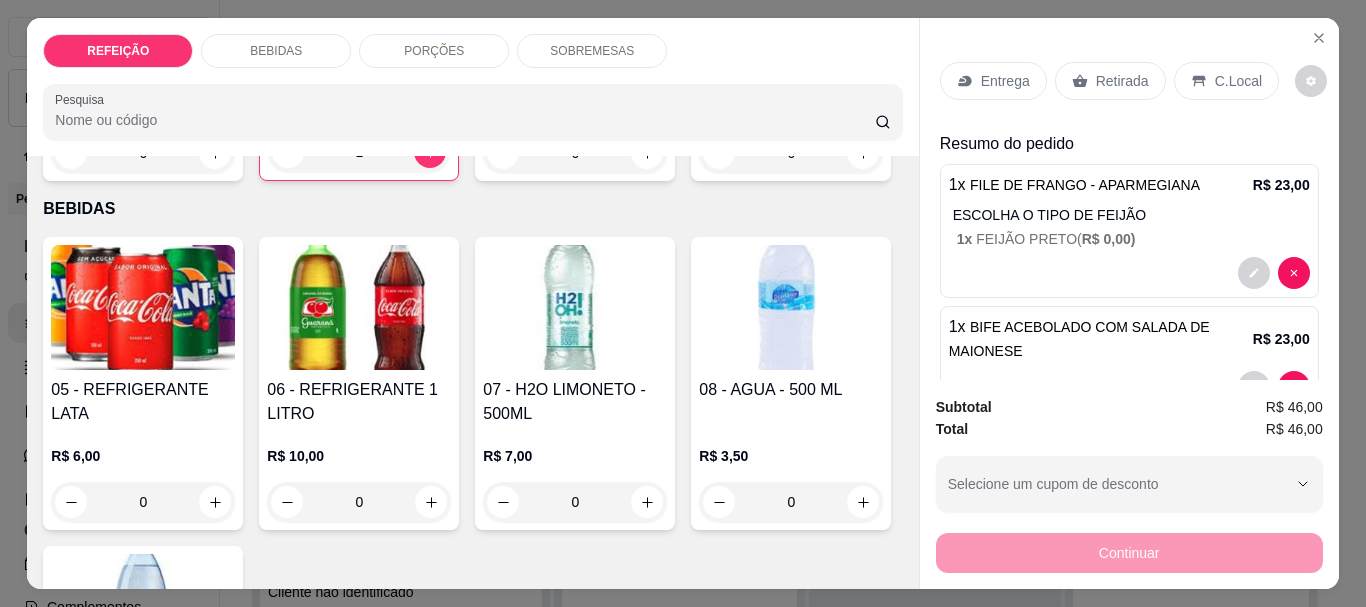 click on "1 x   BIFE ACEBOLADO COM SALADA DE MAIONESE" at bounding box center (1101, 339) 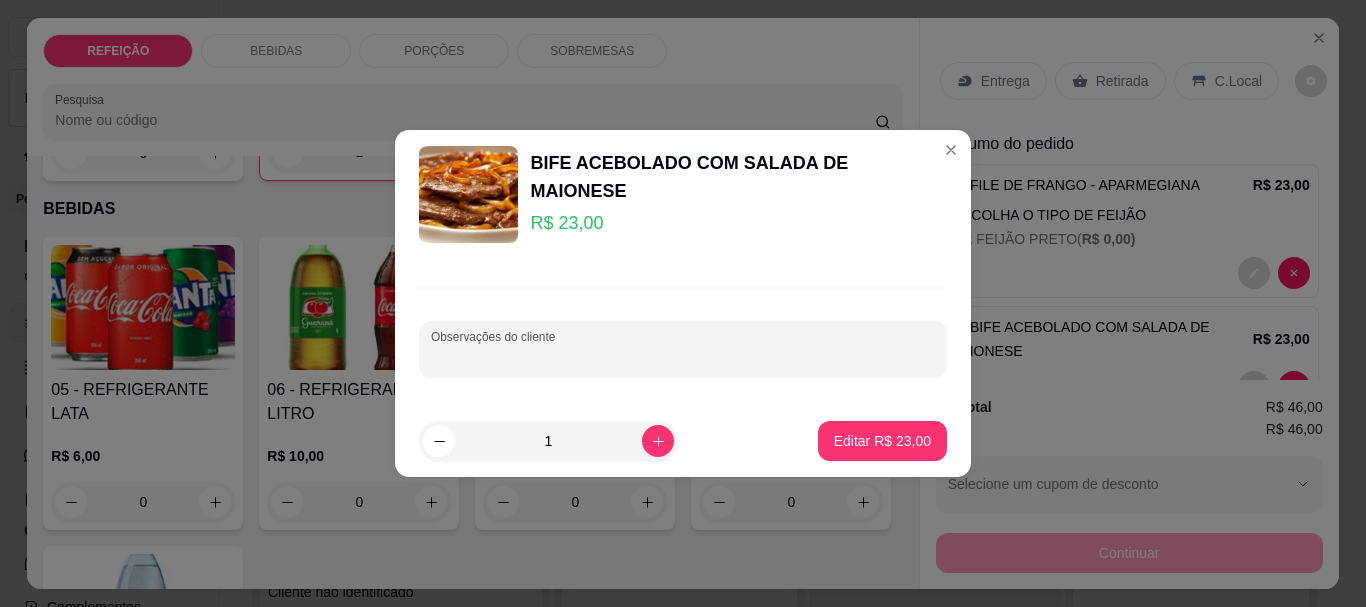 click on "Observações do cliente" at bounding box center [683, 357] 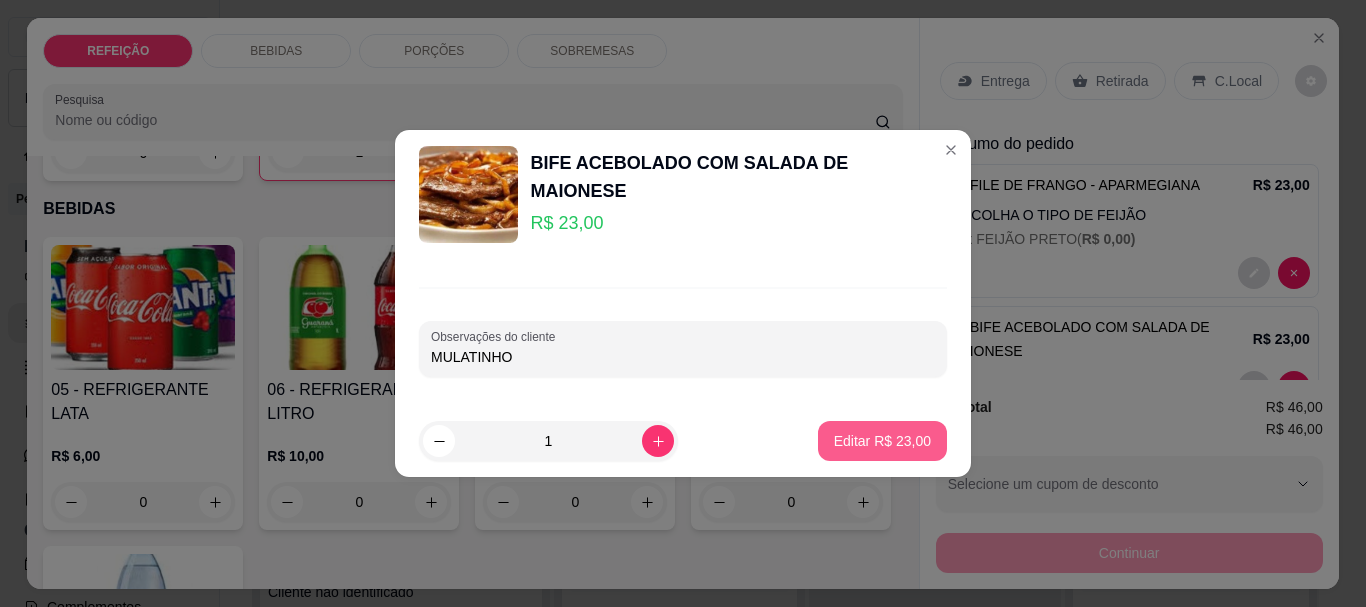 type on "MULATINHO" 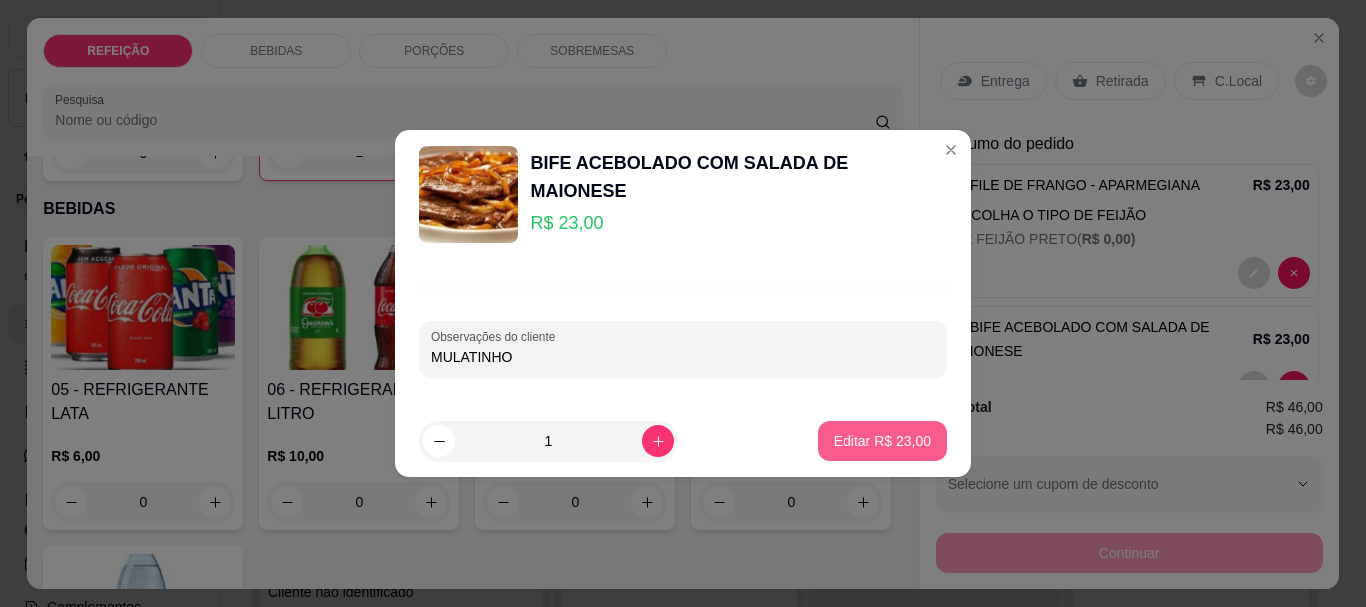 click on "Editar   R$ 23,00" at bounding box center [882, 441] 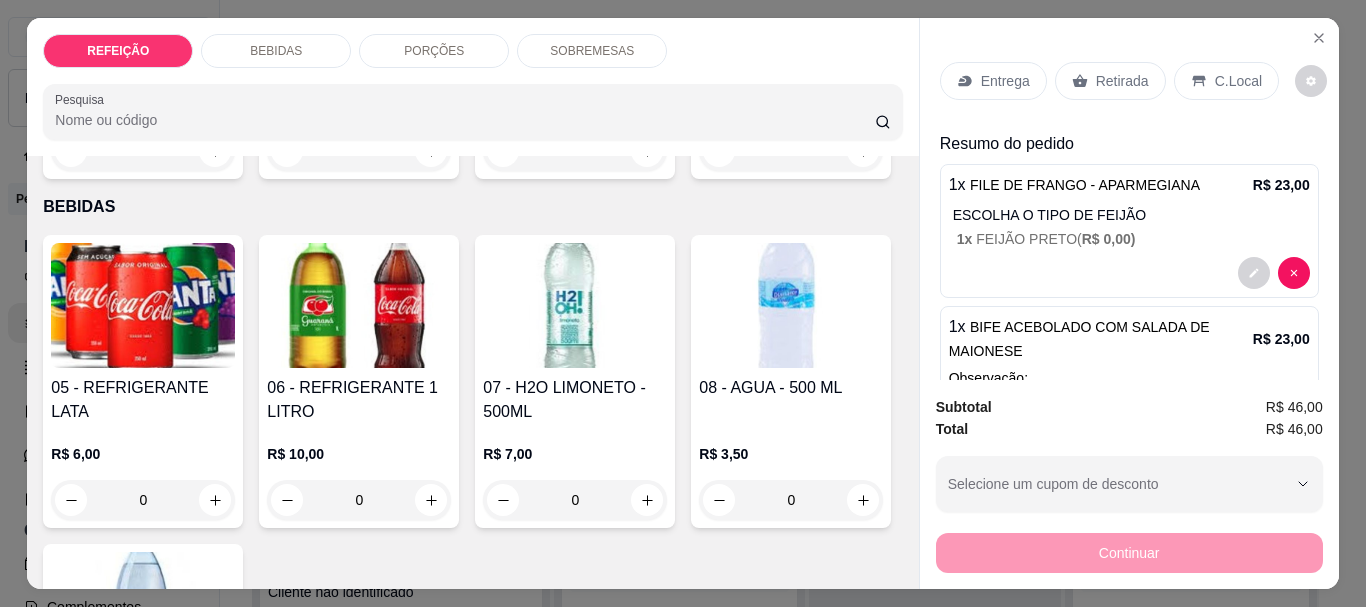 scroll, scrollTop: 398, scrollLeft: 0, axis: vertical 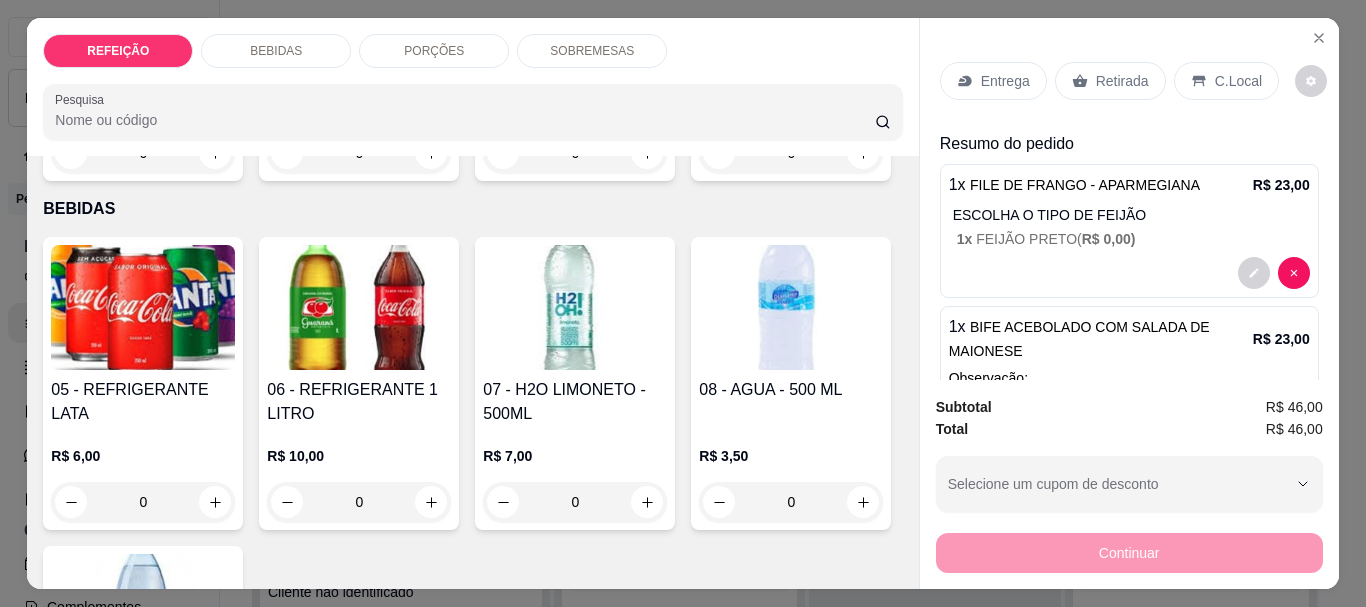 click 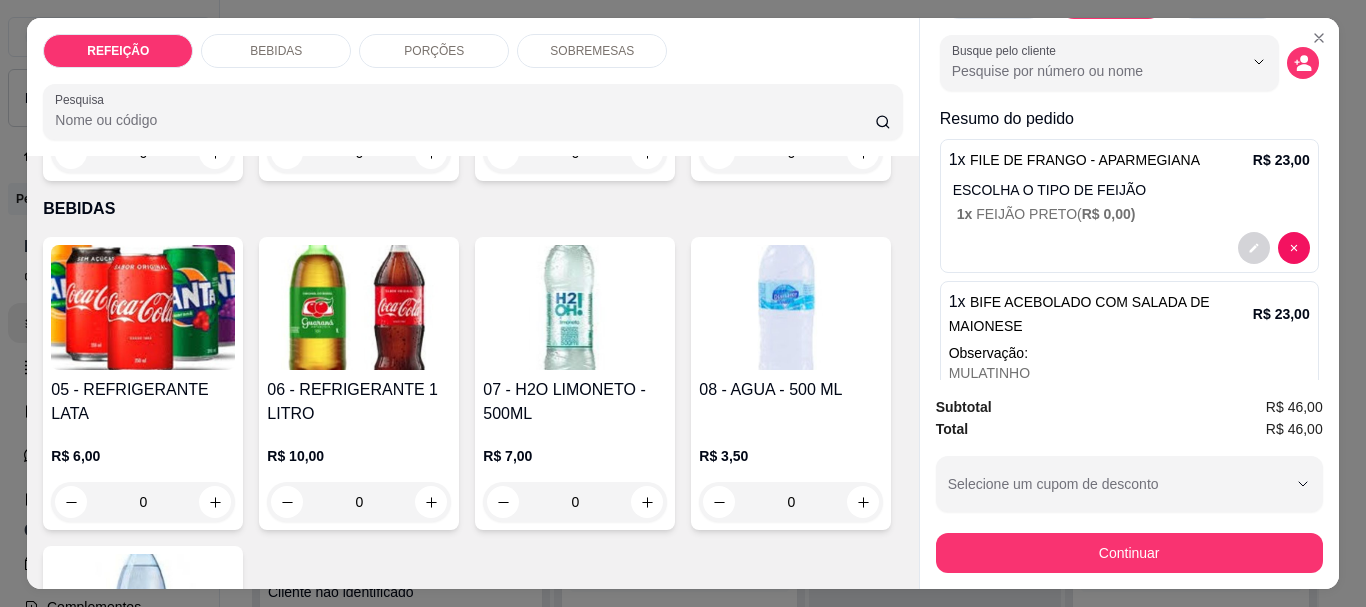 scroll, scrollTop: 161, scrollLeft: 0, axis: vertical 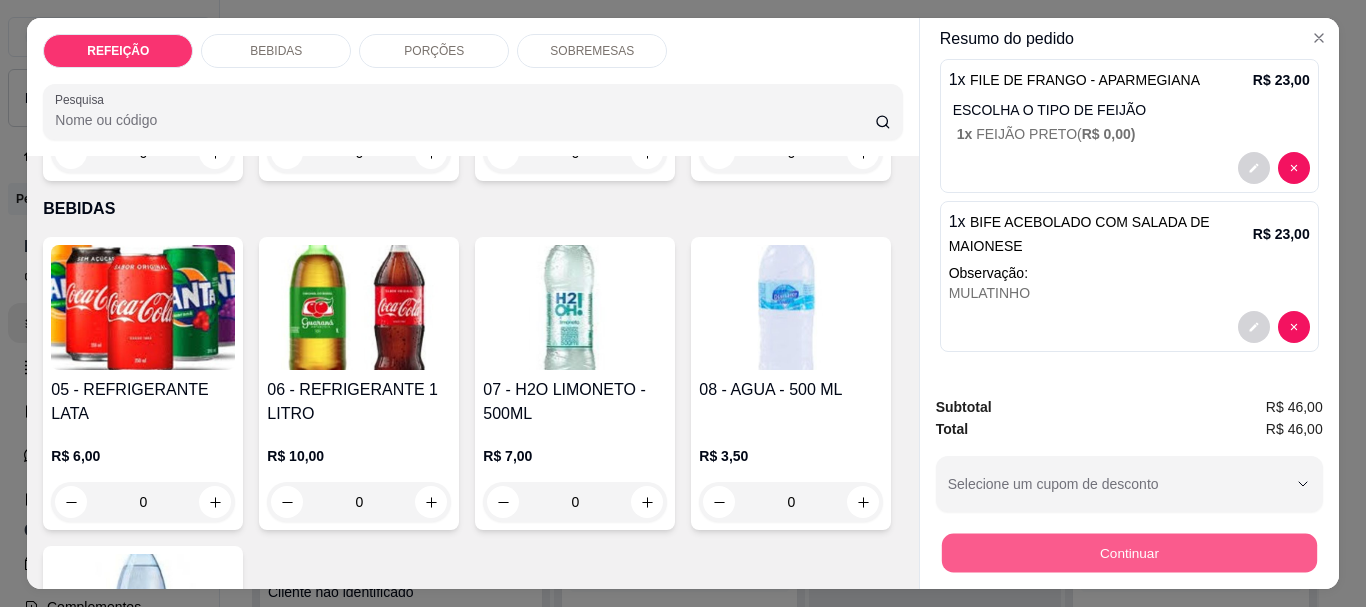 click on "Continuar" at bounding box center (1128, 552) 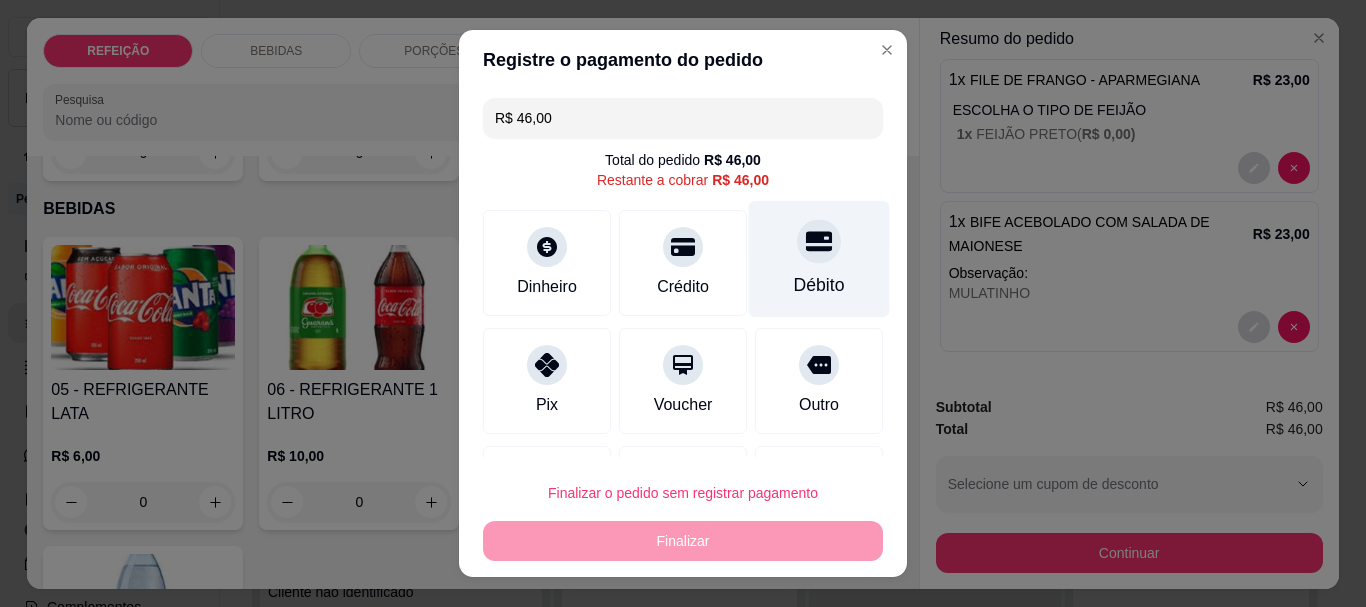 click on "Débito" at bounding box center (819, 286) 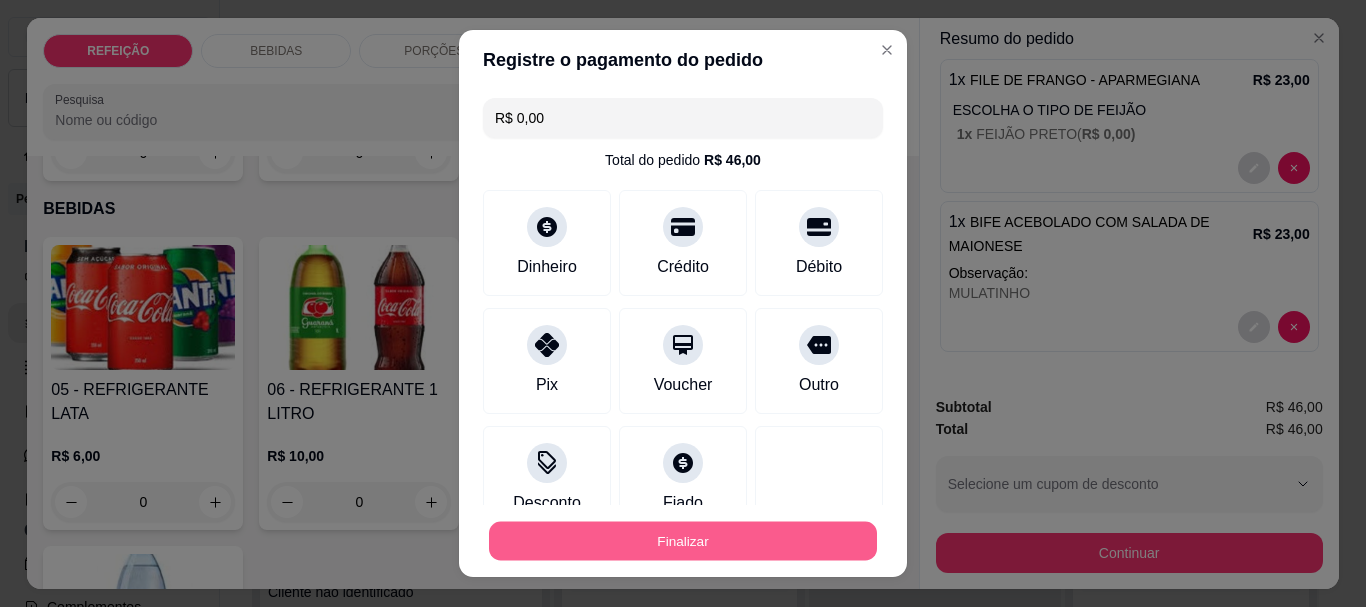 click on "Finalizar" at bounding box center (683, 540) 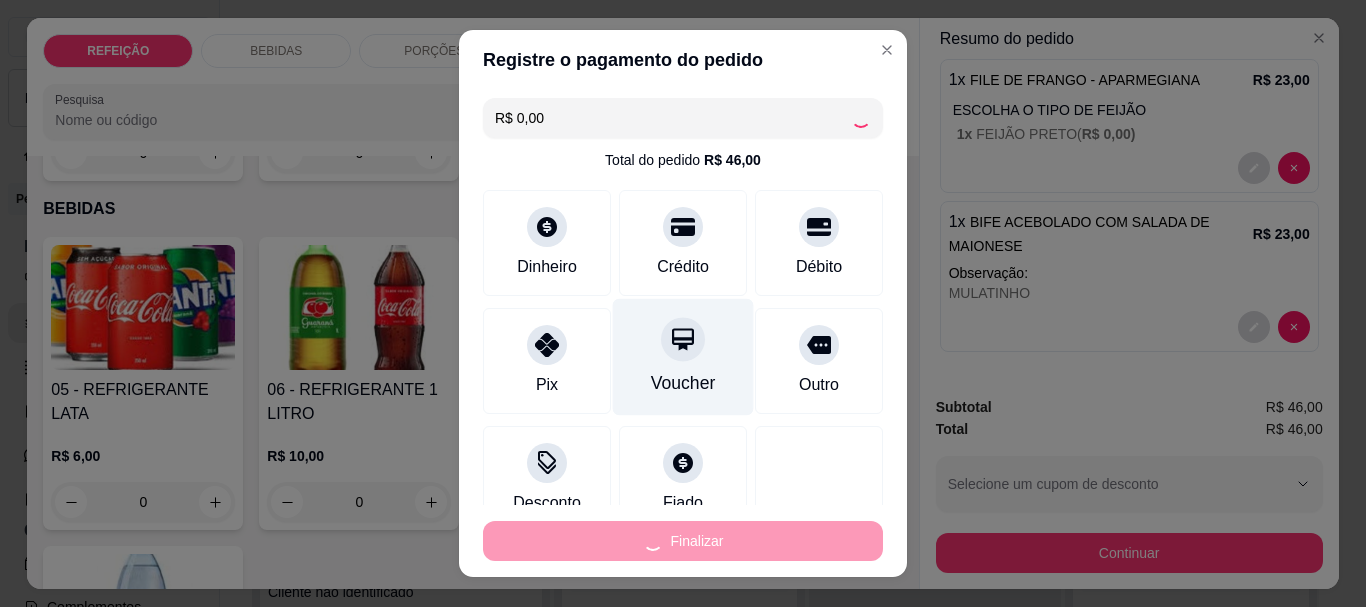 type on "-R$ 46,00" 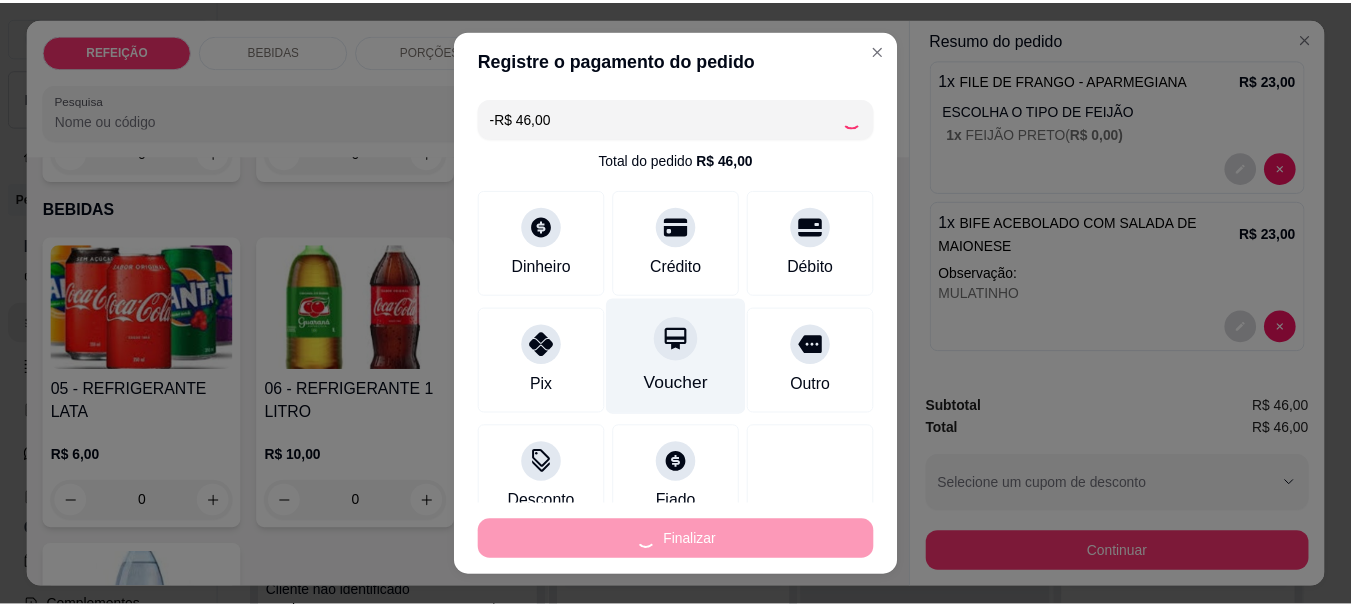 scroll, scrollTop: 0, scrollLeft: 0, axis: both 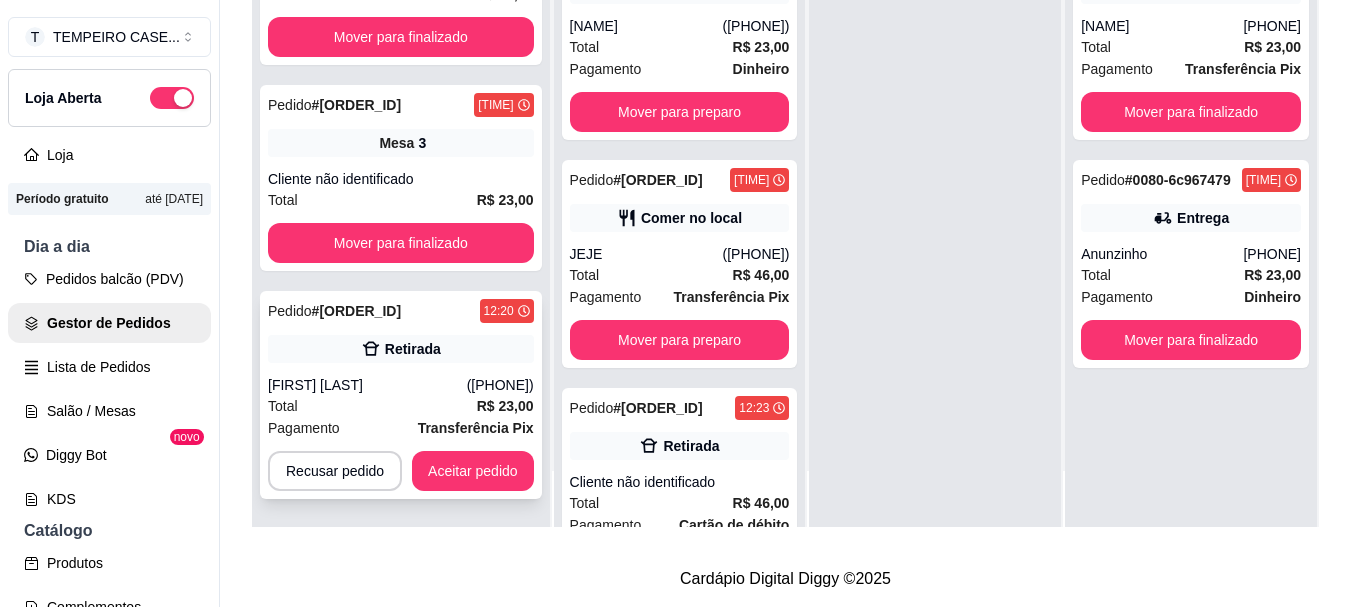 click on "[FIRST] [LAST]" at bounding box center [367, 385] 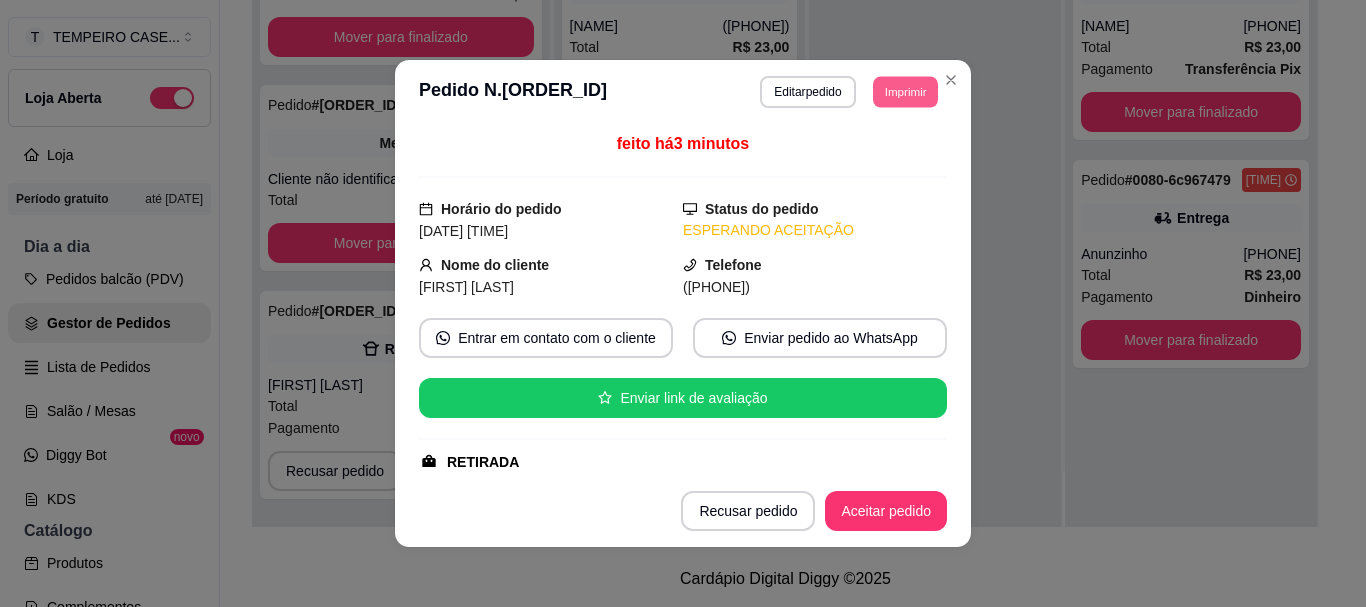 click on "Imprimir" at bounding box center (905, 91) 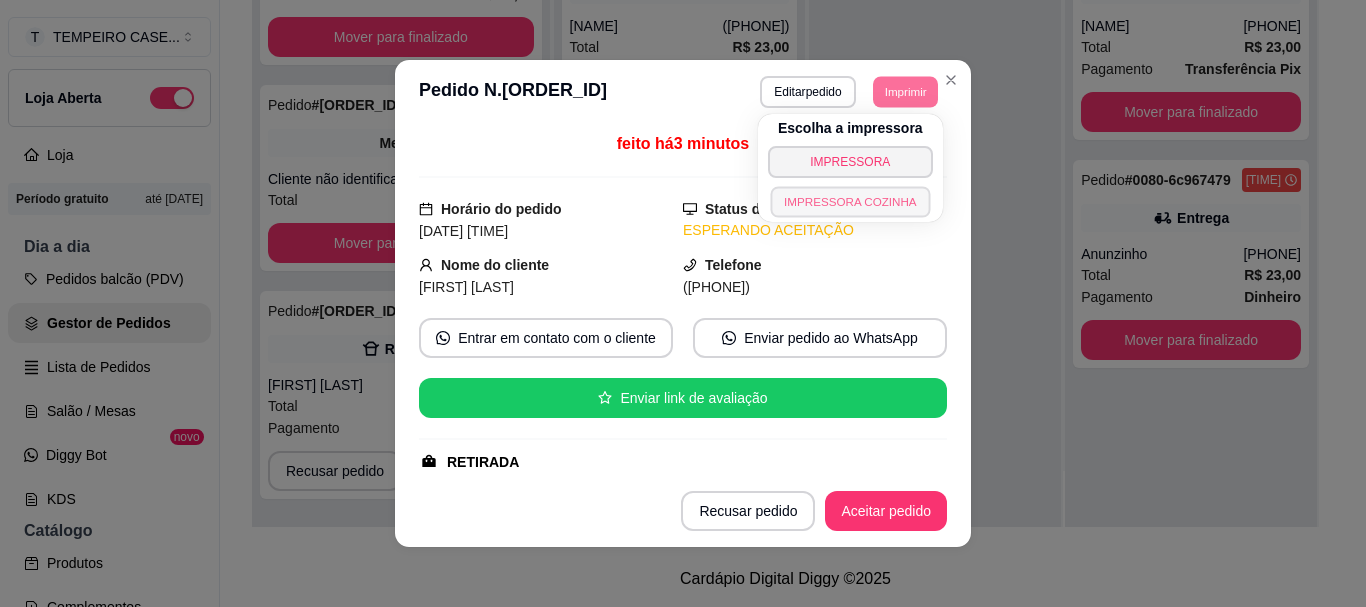 click on "IMPRESSORA COZINHA" at bounding box center (850, 201) 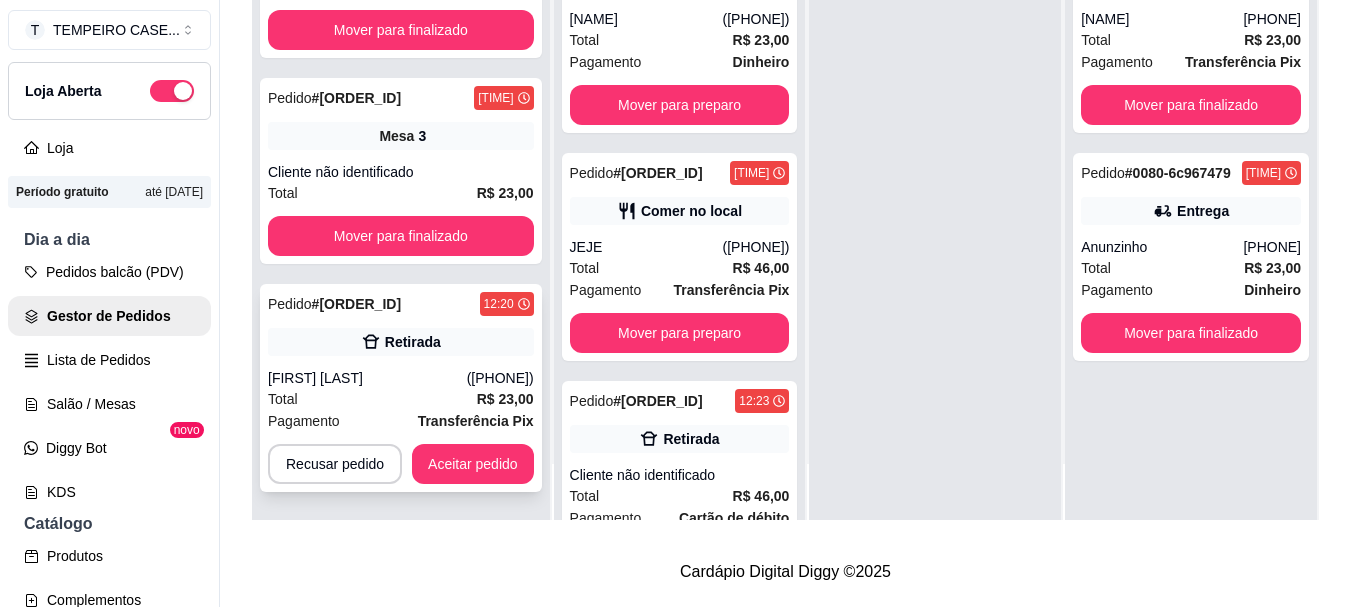 scroll, scrollTop: 0, scrollLeft: 0, axis: both 